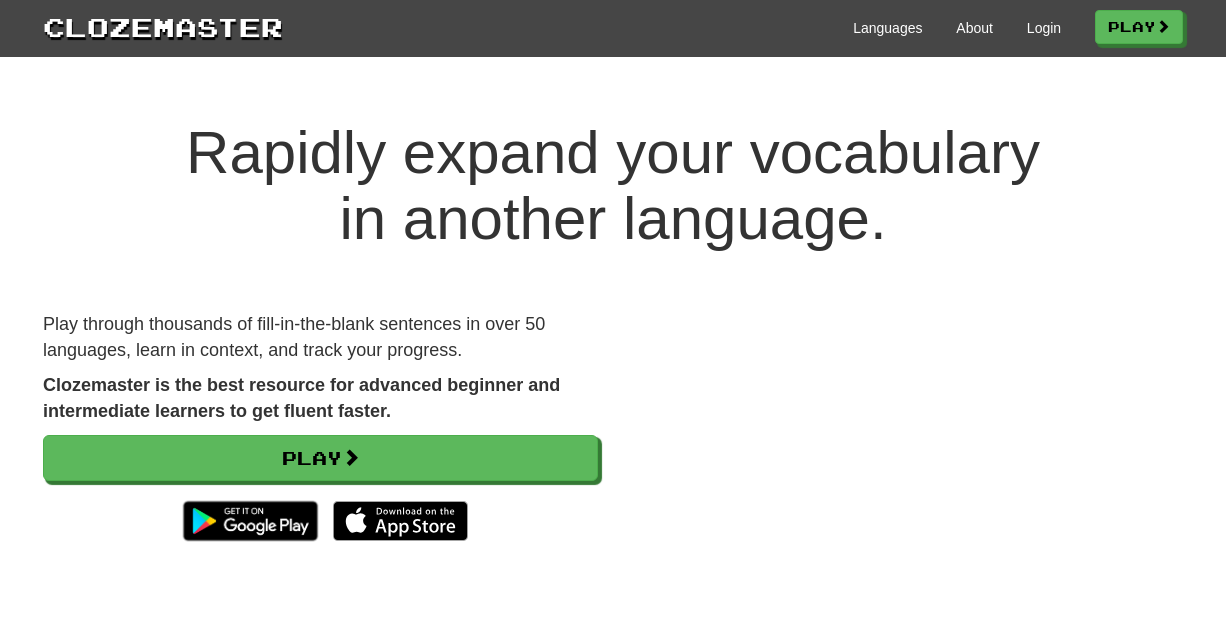 scroll, scrollTop: 0, scrollLeft: 0, axis: both 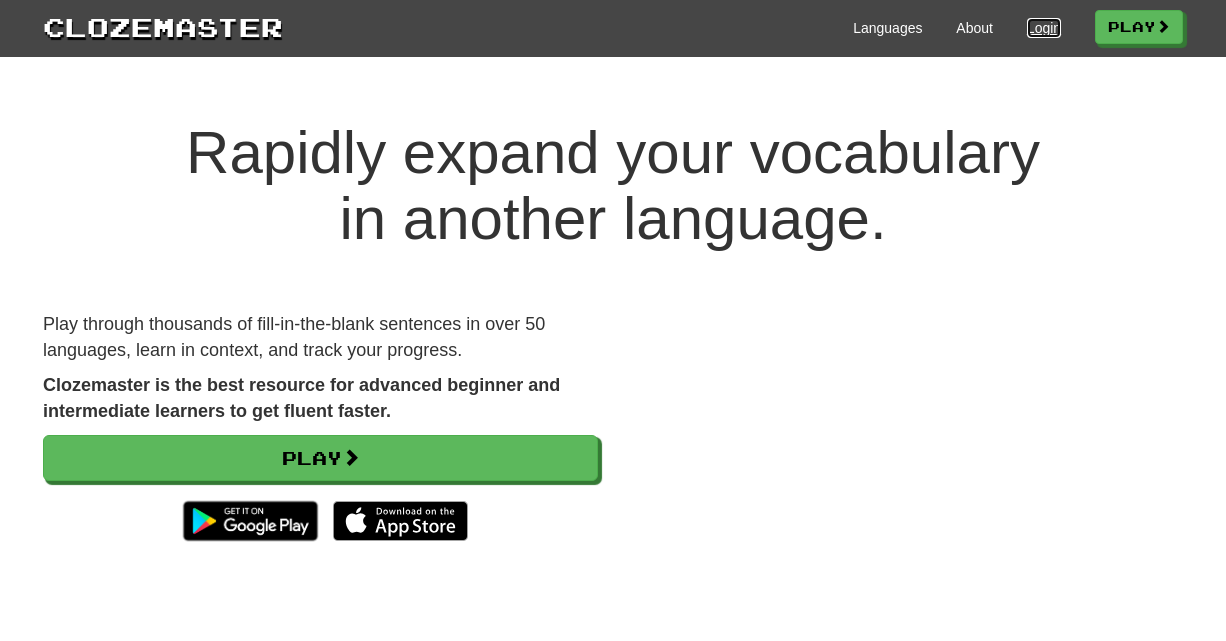 click on "Login" at bounding box center (1044, 28) 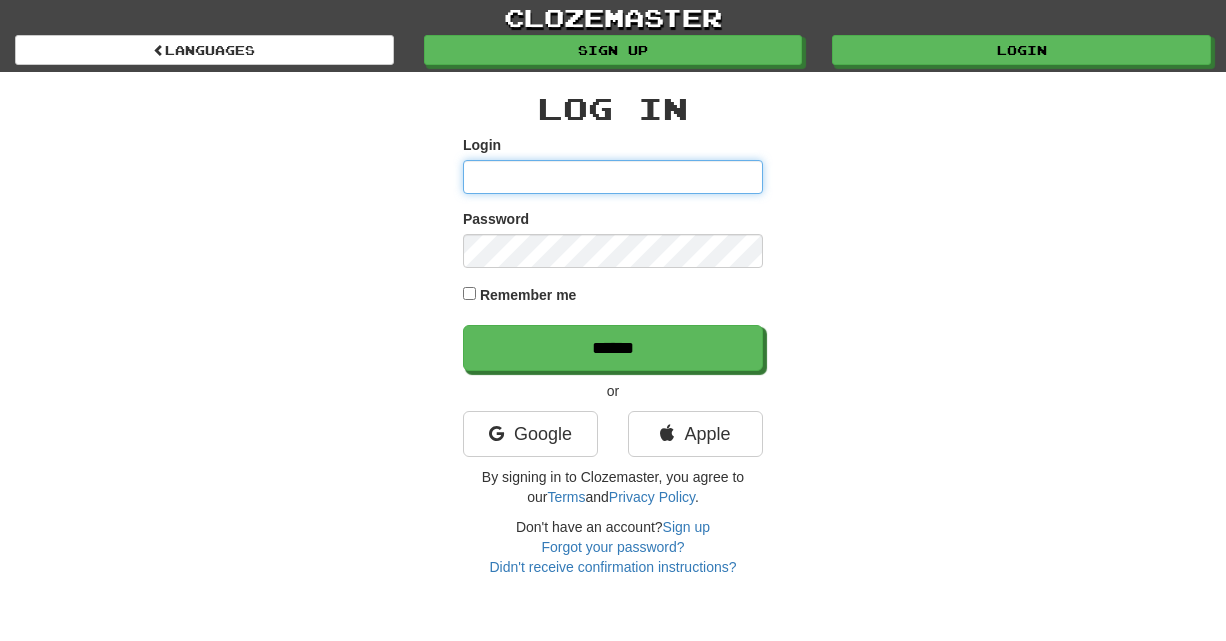 scroll, scrollTop: 0, scrollLeft: 0, axis: both 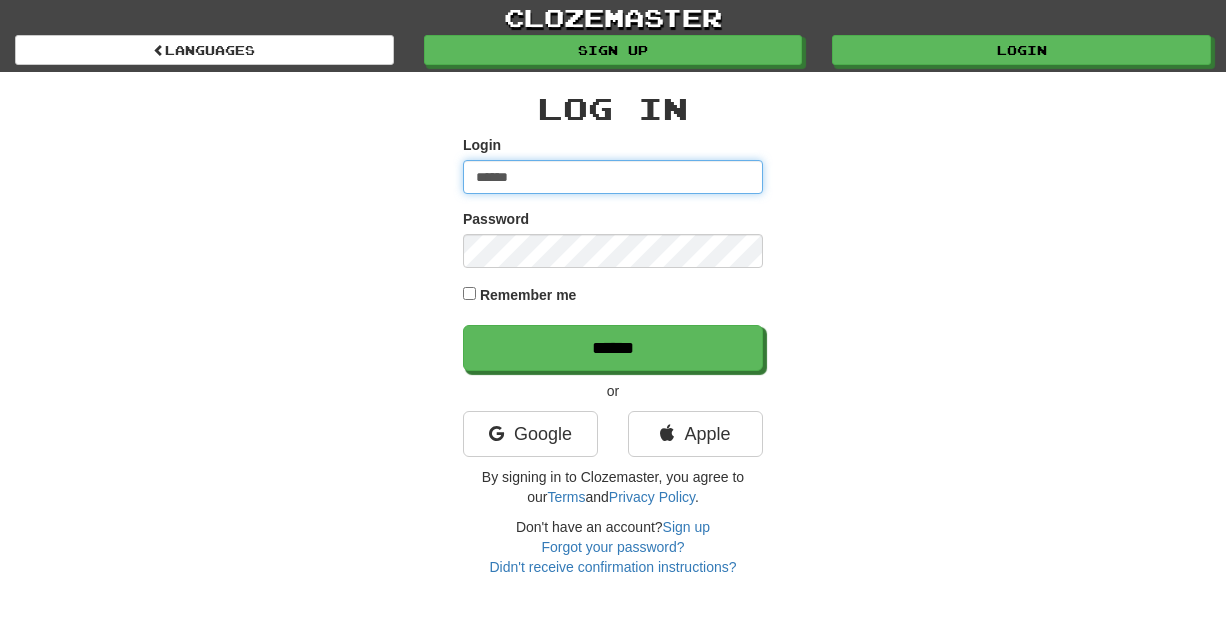 type on "******" 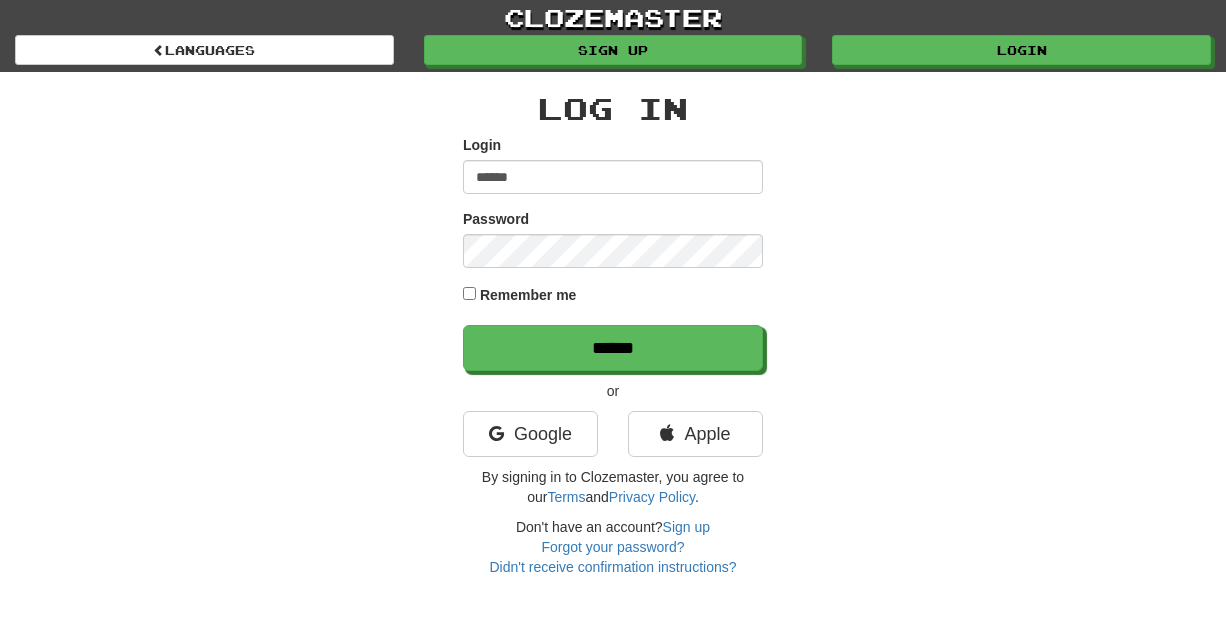 click on "Remember me" at bounding box center [528, 295] 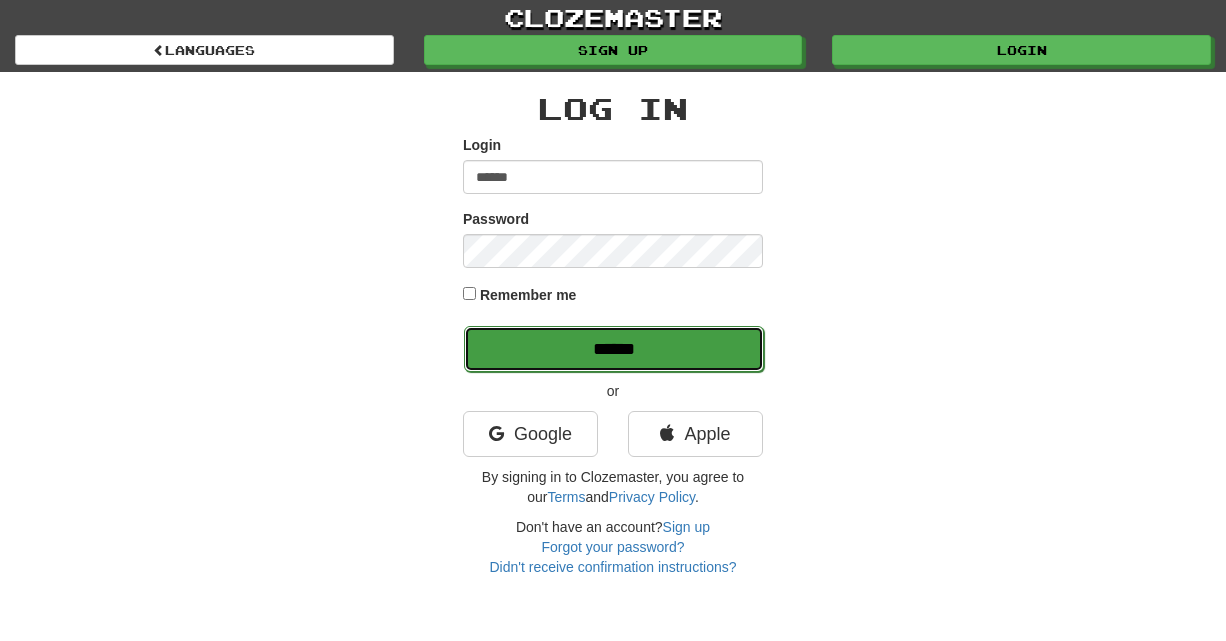 click on "******" at bounding box center (614, 349) 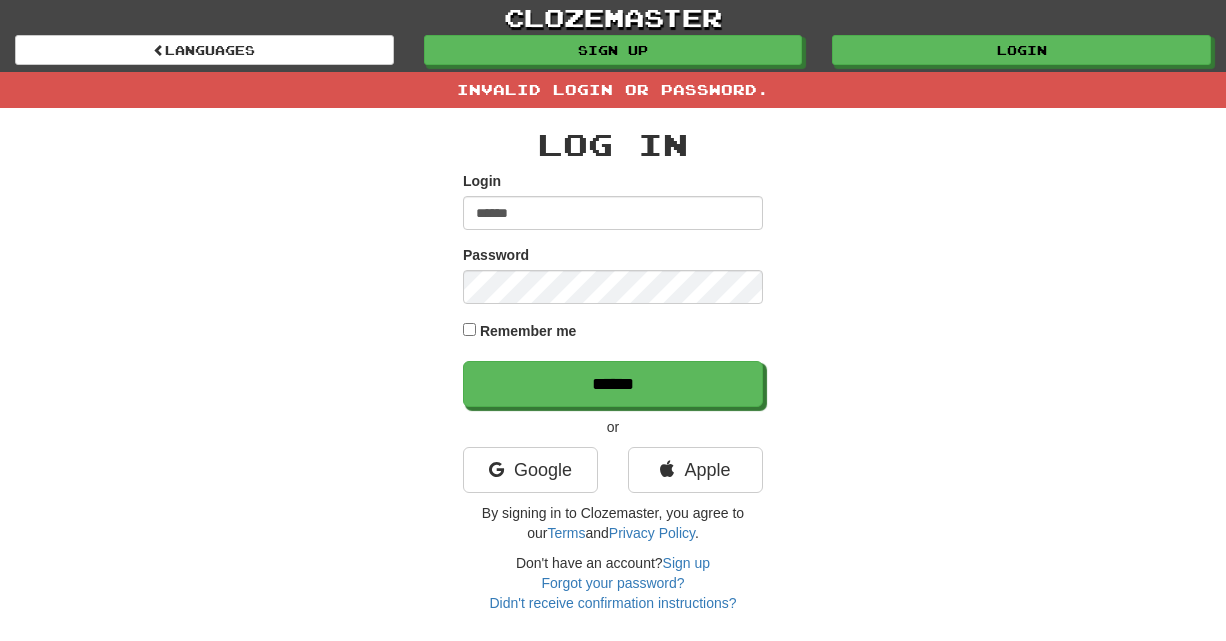 scroll, scrollTop: 0, scrollLeft: 0, axis: both 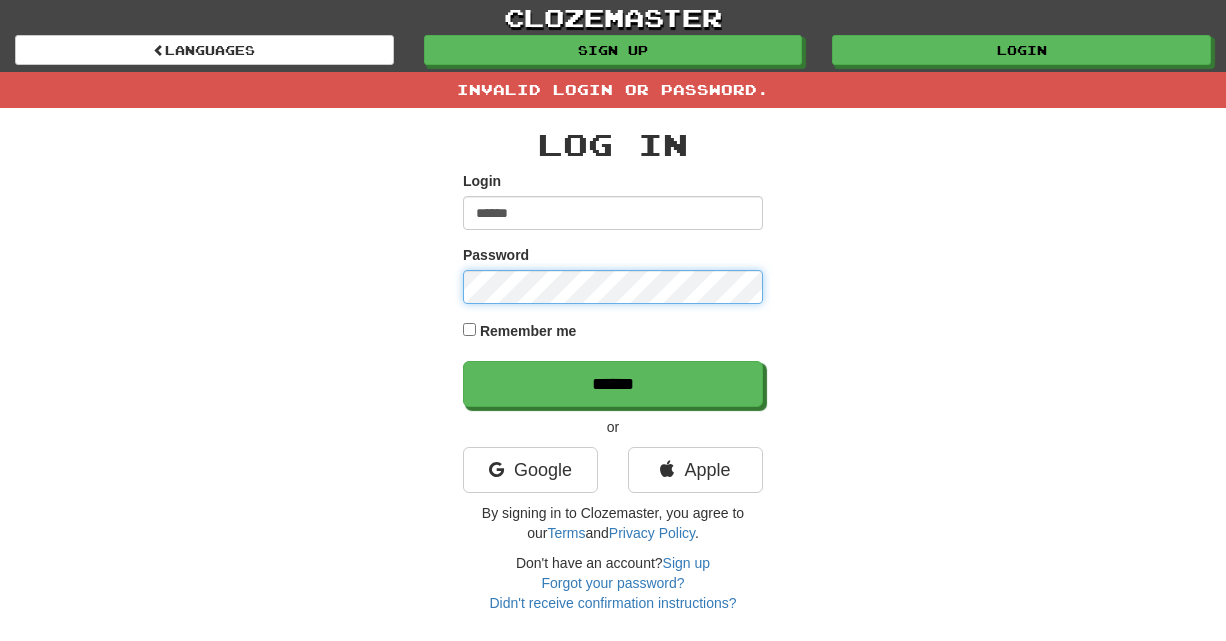 click on "******" at bounding box center [613, 384] 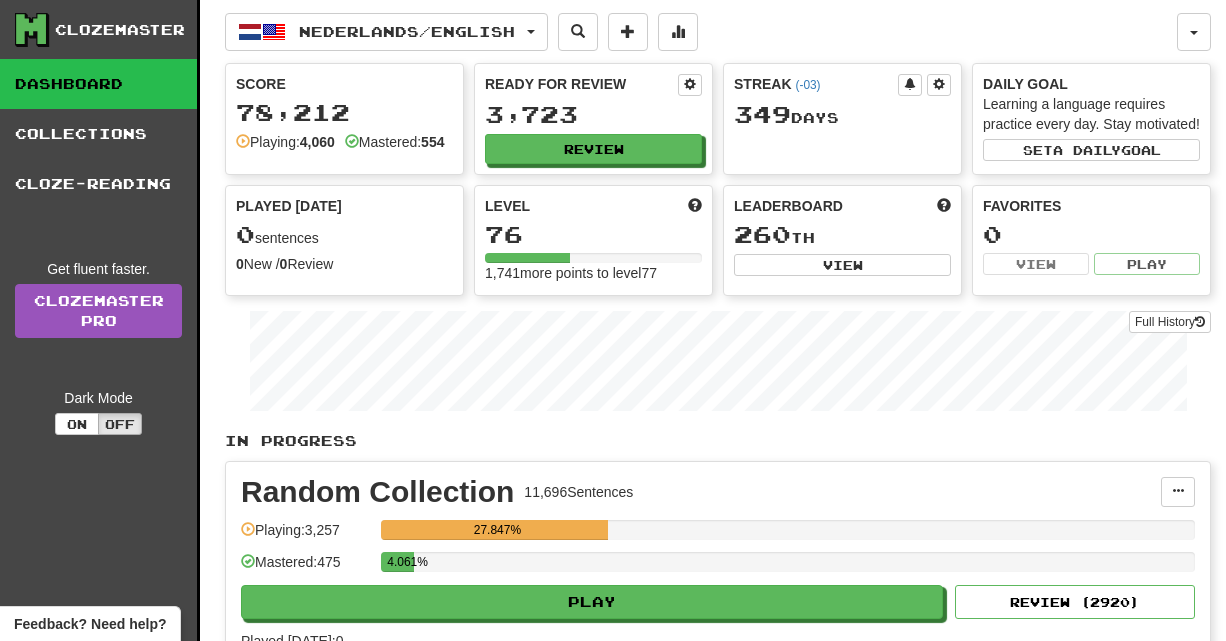 scroll, scrollTop: 0, scrollLeft: 0, axis: both 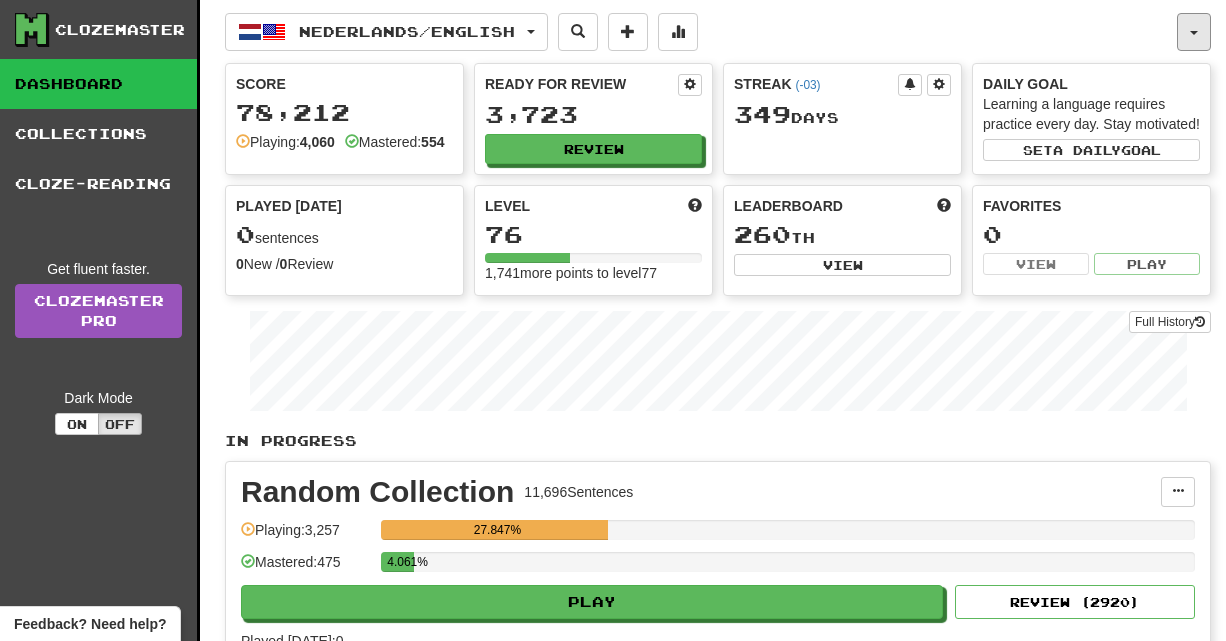 click 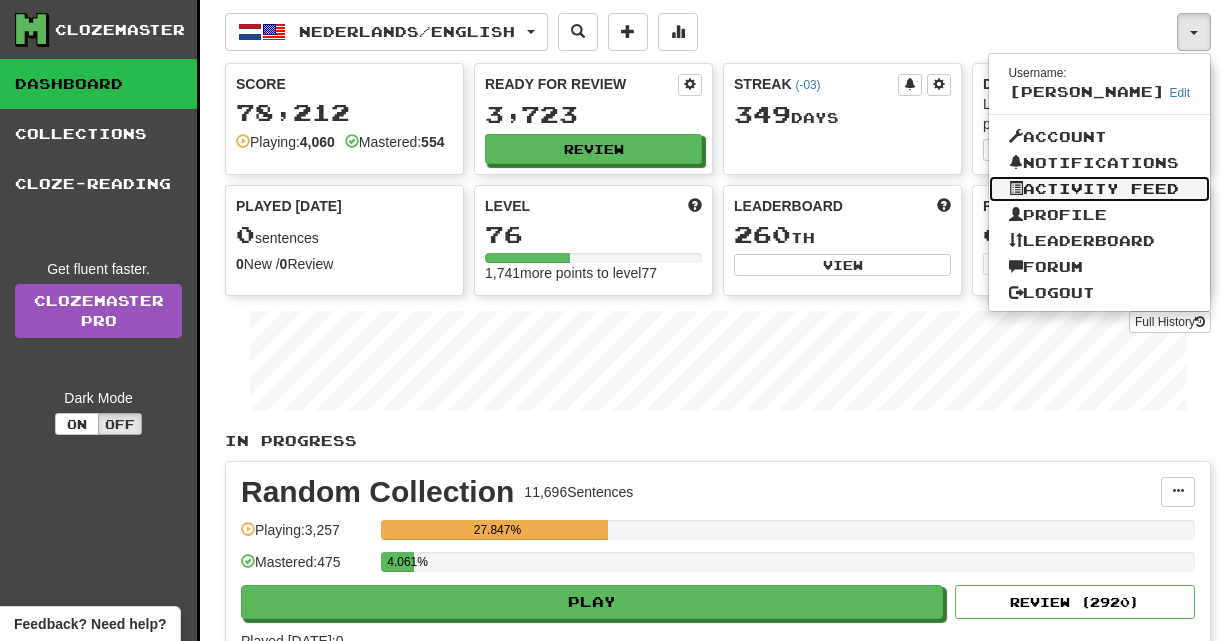 click on "Activity Feed" 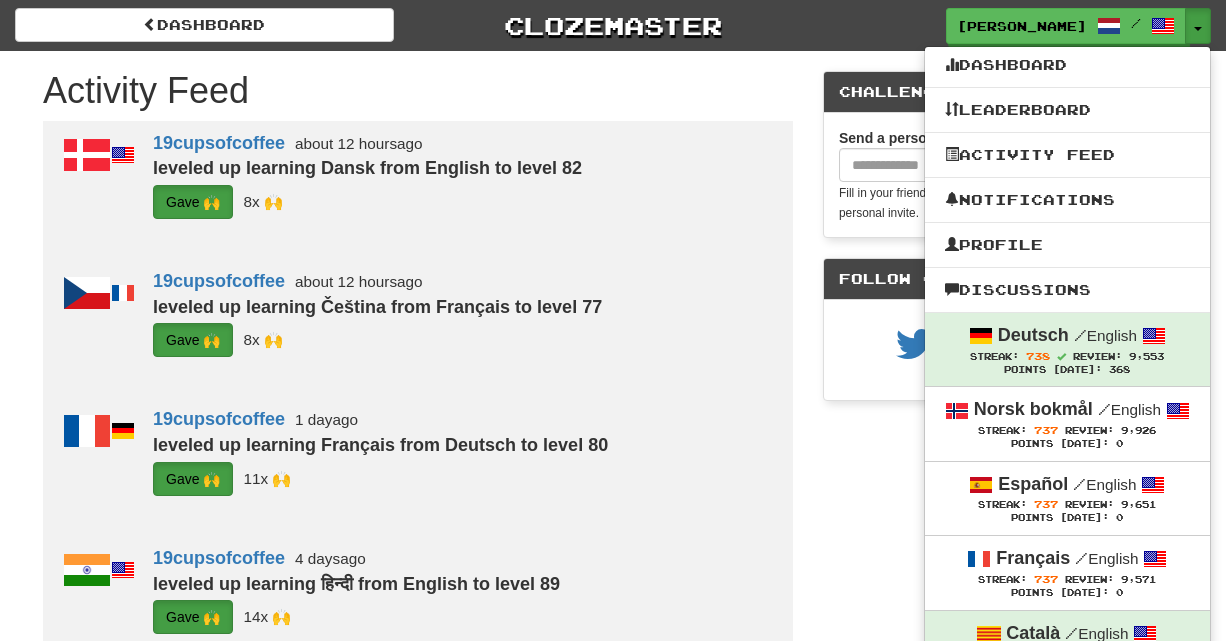 scroll, scrollTop: 0, scrollLeft: 0, axis: both 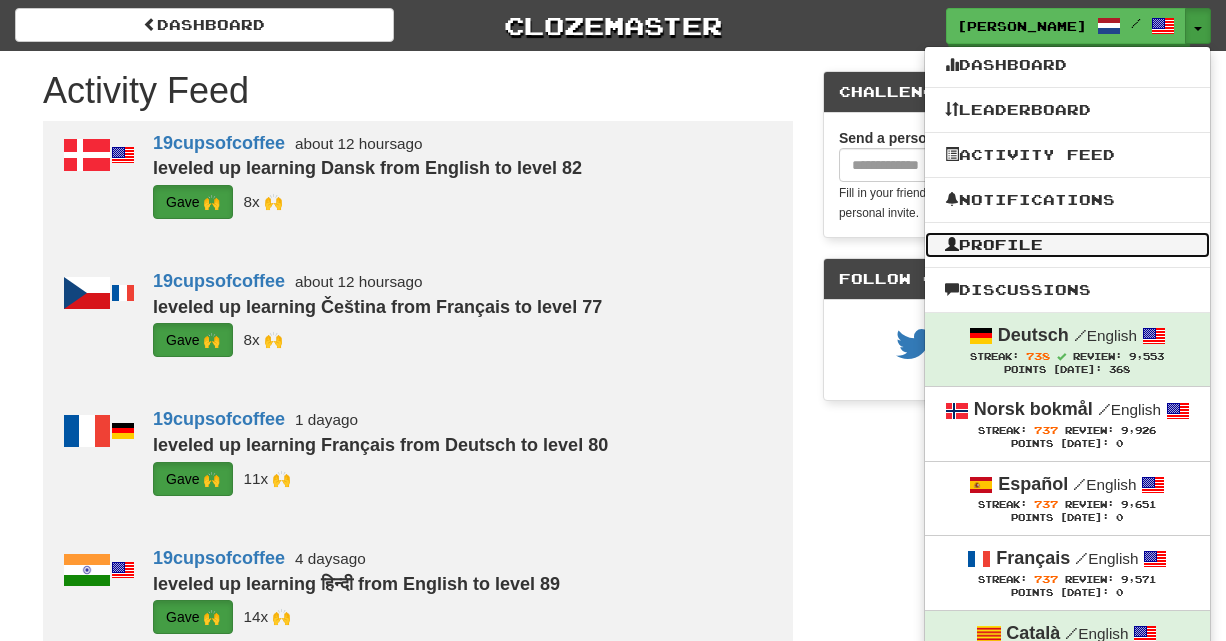 click on "Profile" at bounding box center (1067, 245) 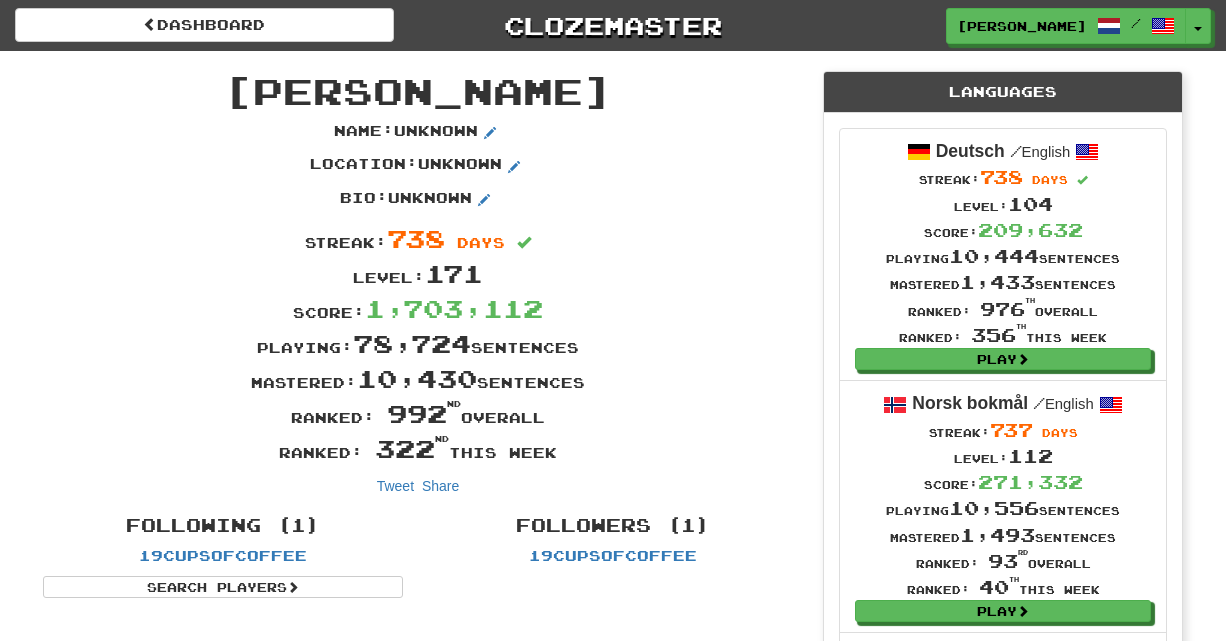scroll, scrollTop: 0, scrollLeft: 0, axis: both 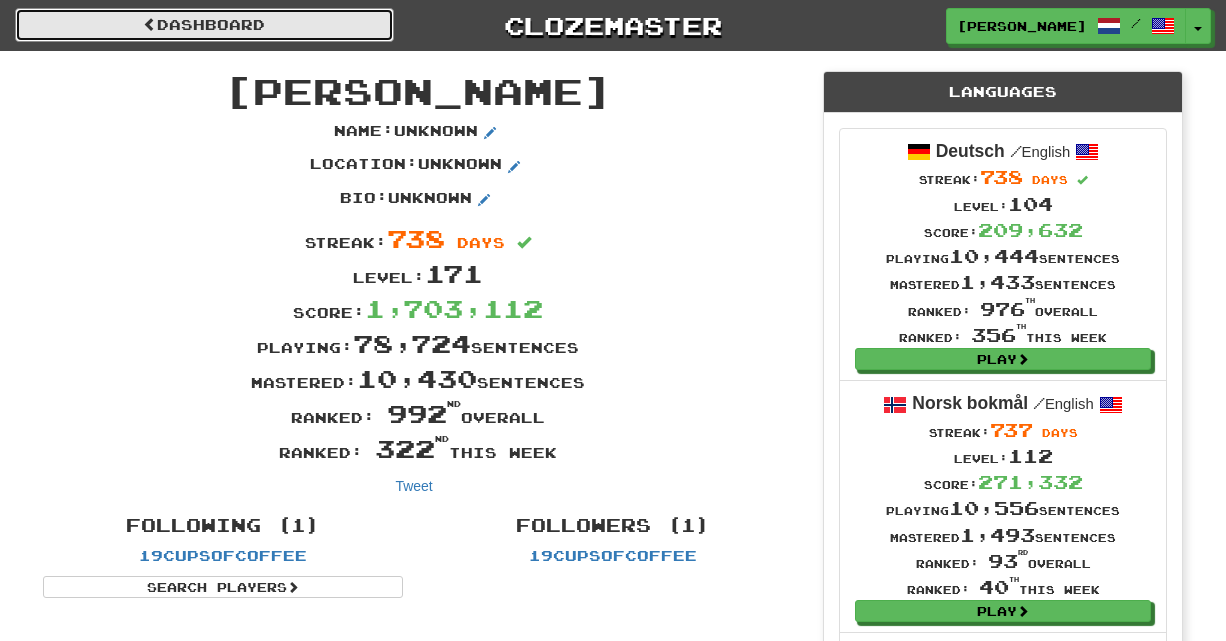 click on "Dashboard" at bounding box center (204, 25) 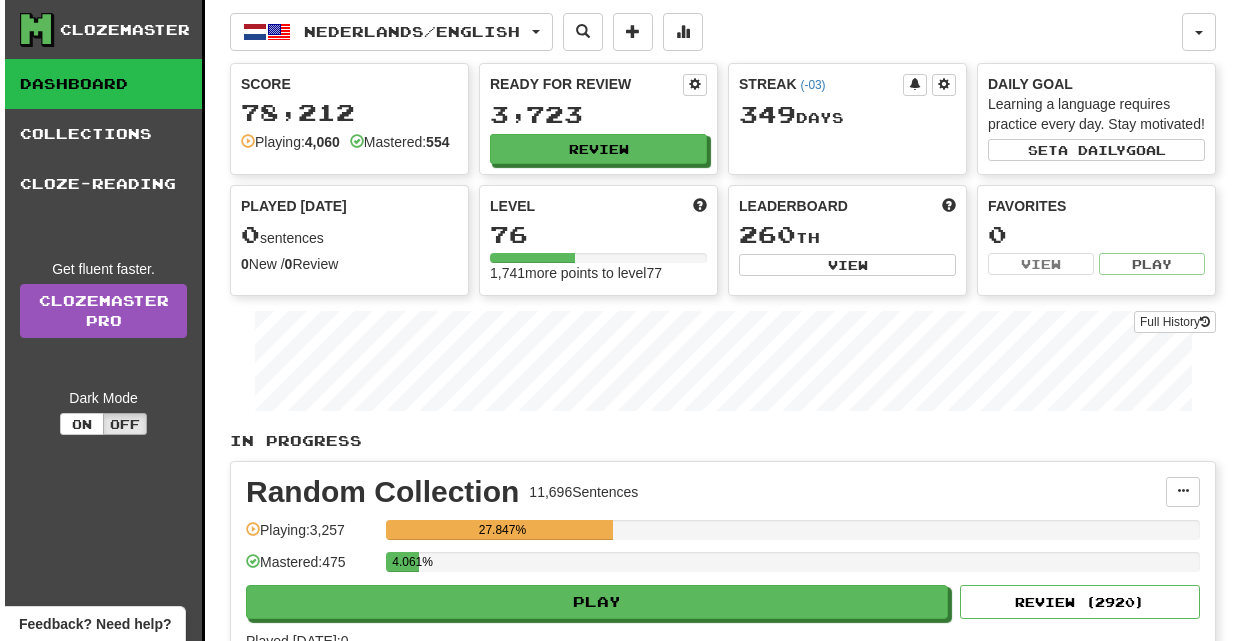 scroll, scrollTop: 0, scrollLeft: 0, axis: both 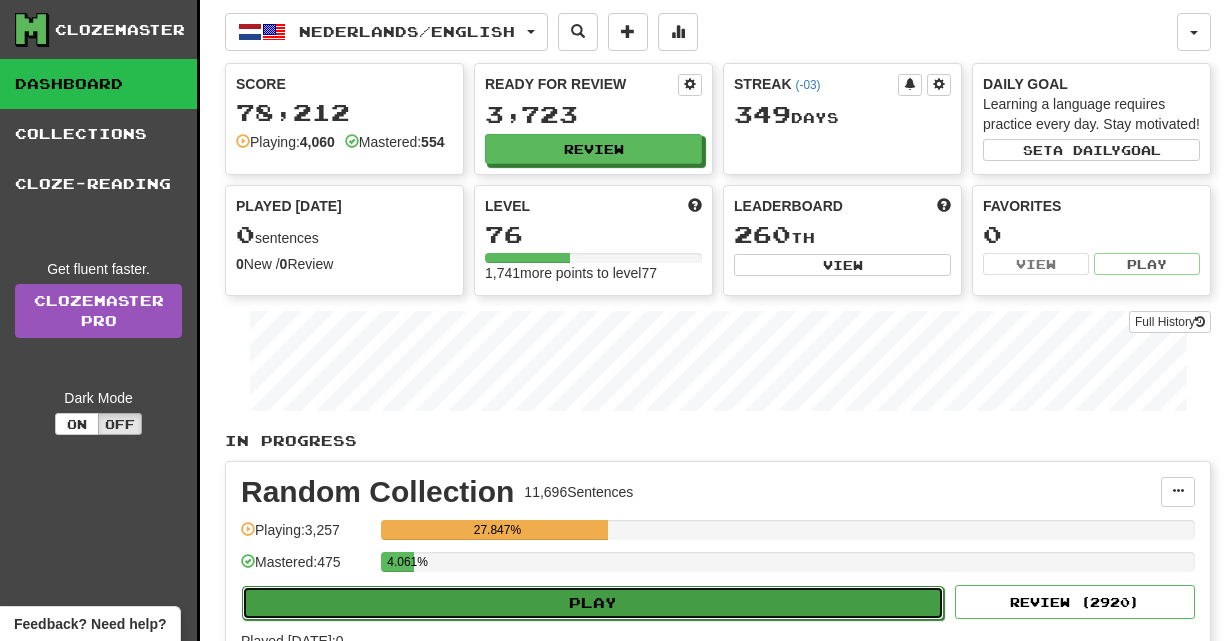 click on "Play" 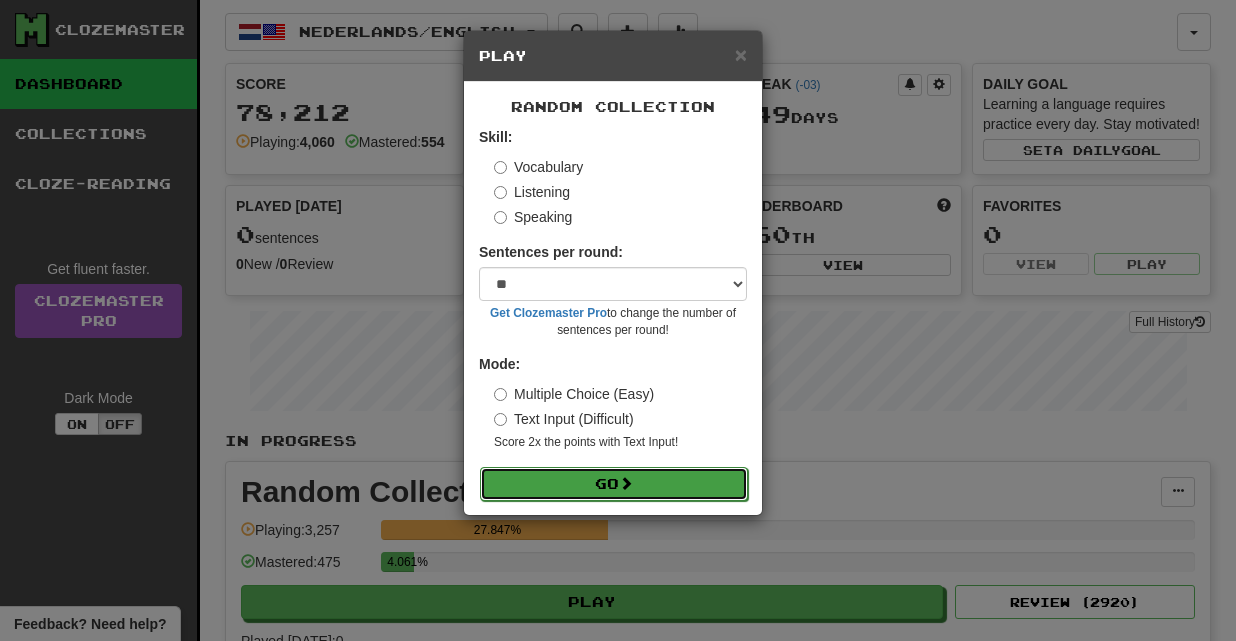 click on "Go" at bounding box center (614, 484) 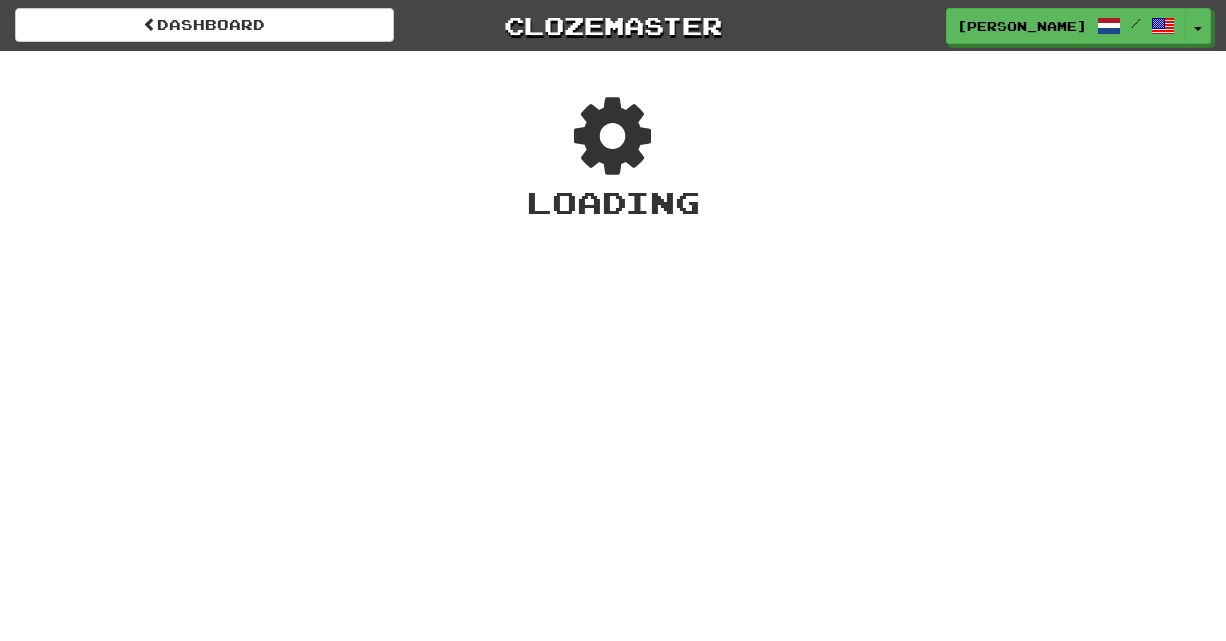 scroll, scrollTop: 0, scrollLeft: 0, axis: both 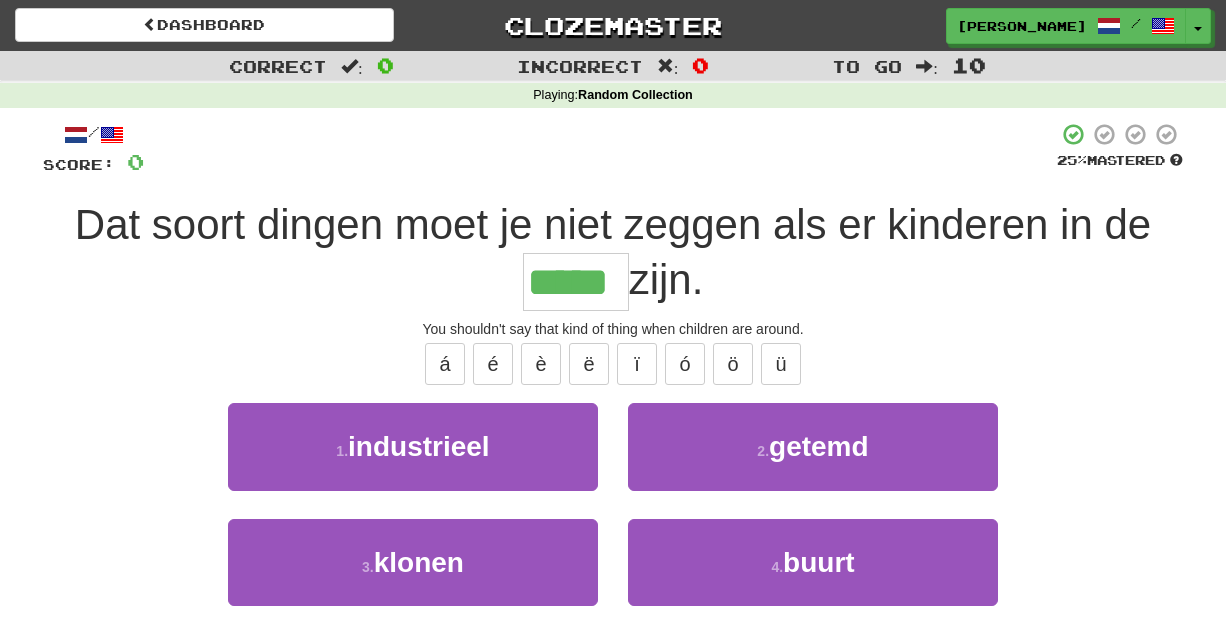 type on "*****" 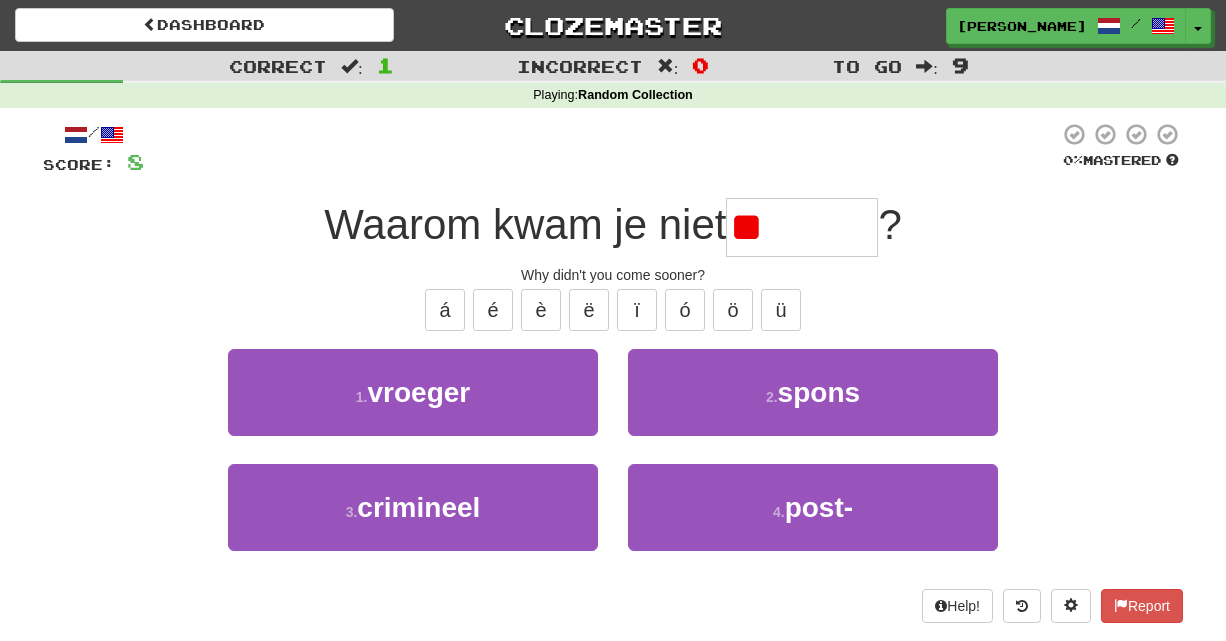 type on "*" 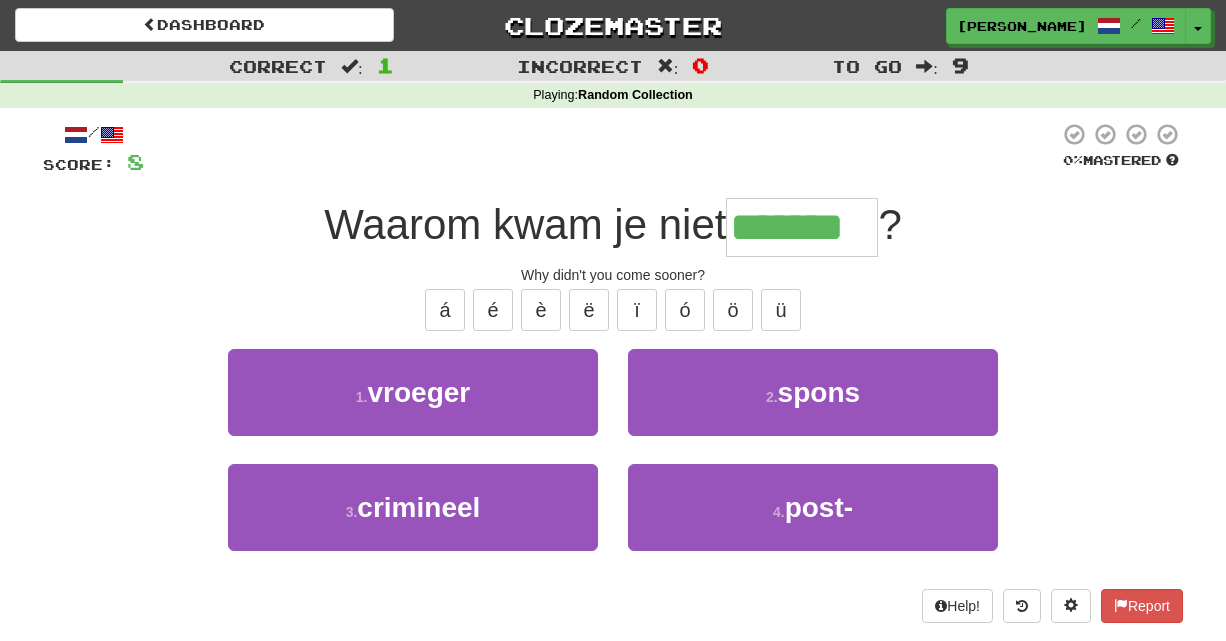 type on "*******" 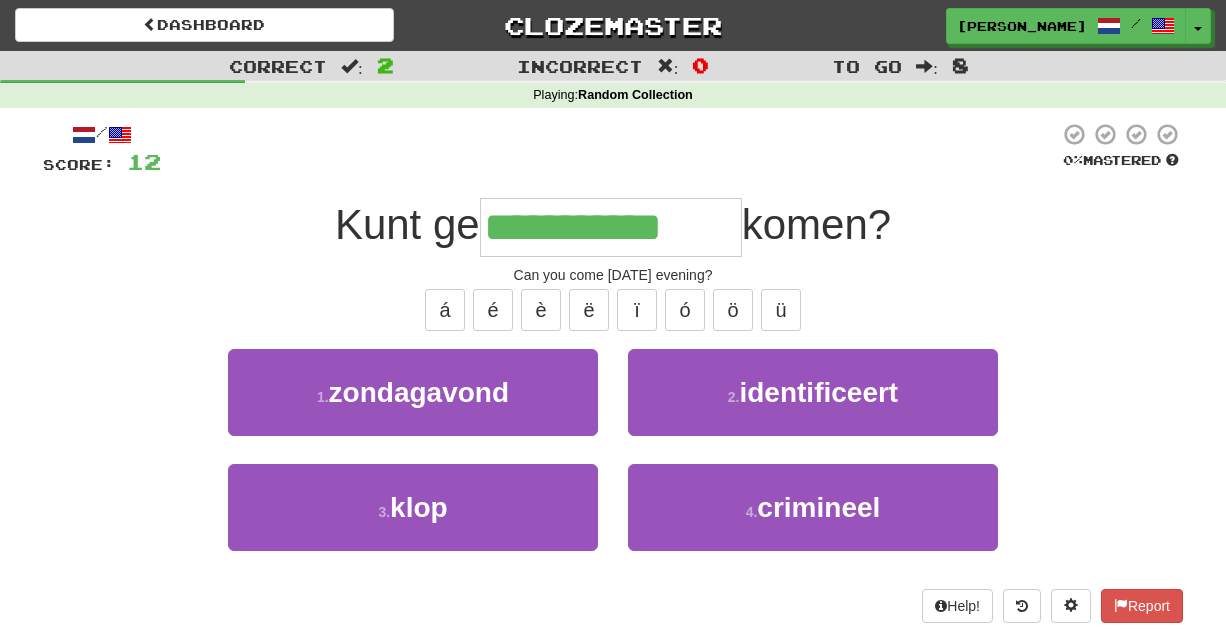 type on "**********" 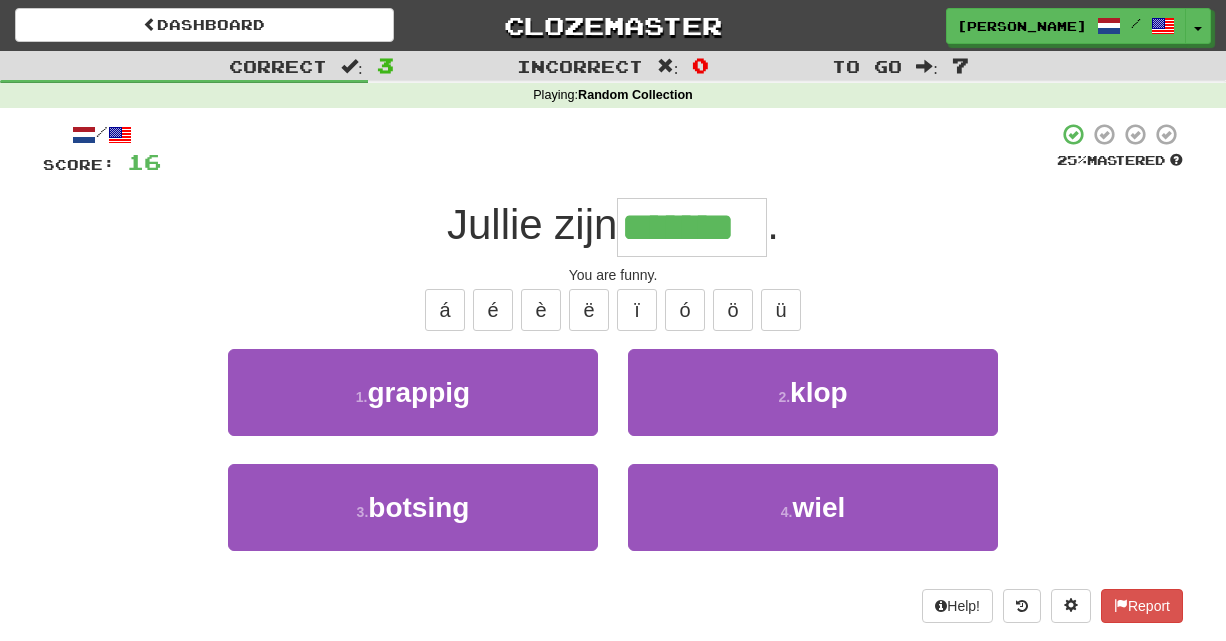 type on "*******" 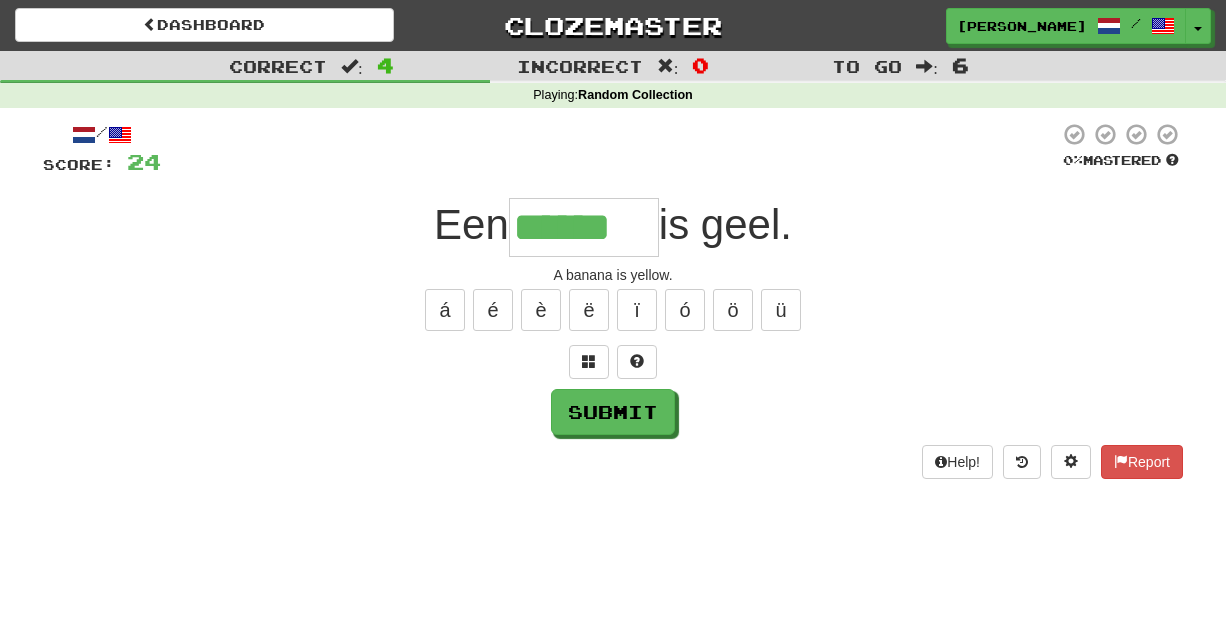 type on "******" 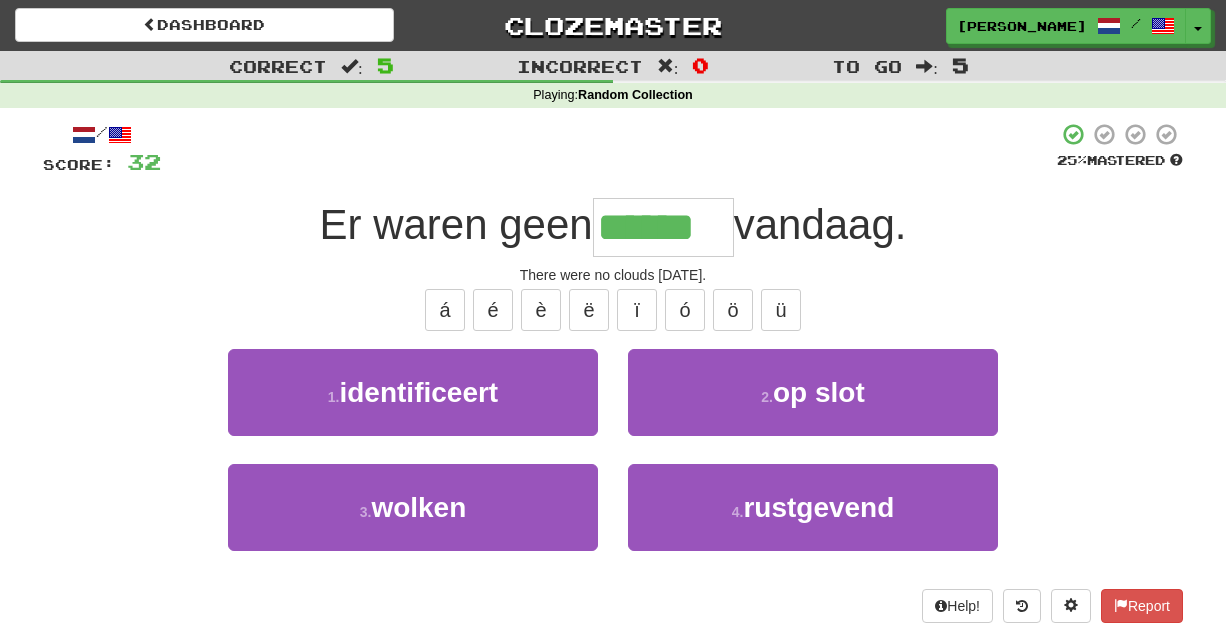 type on "******" 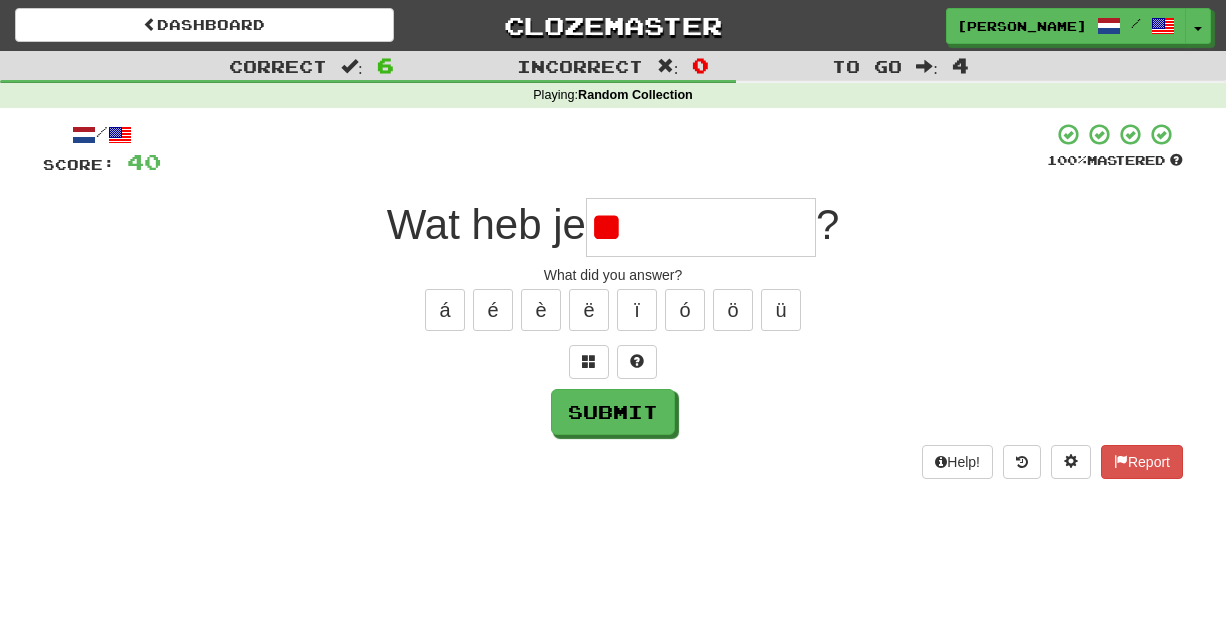 type on "*" 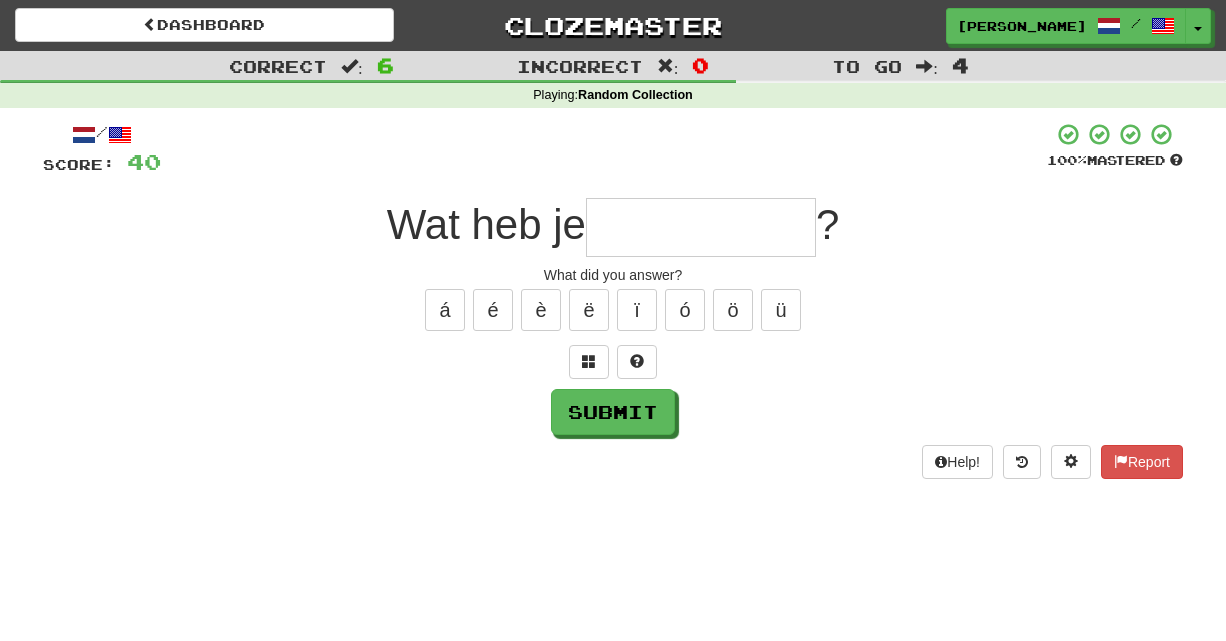 type on "*" 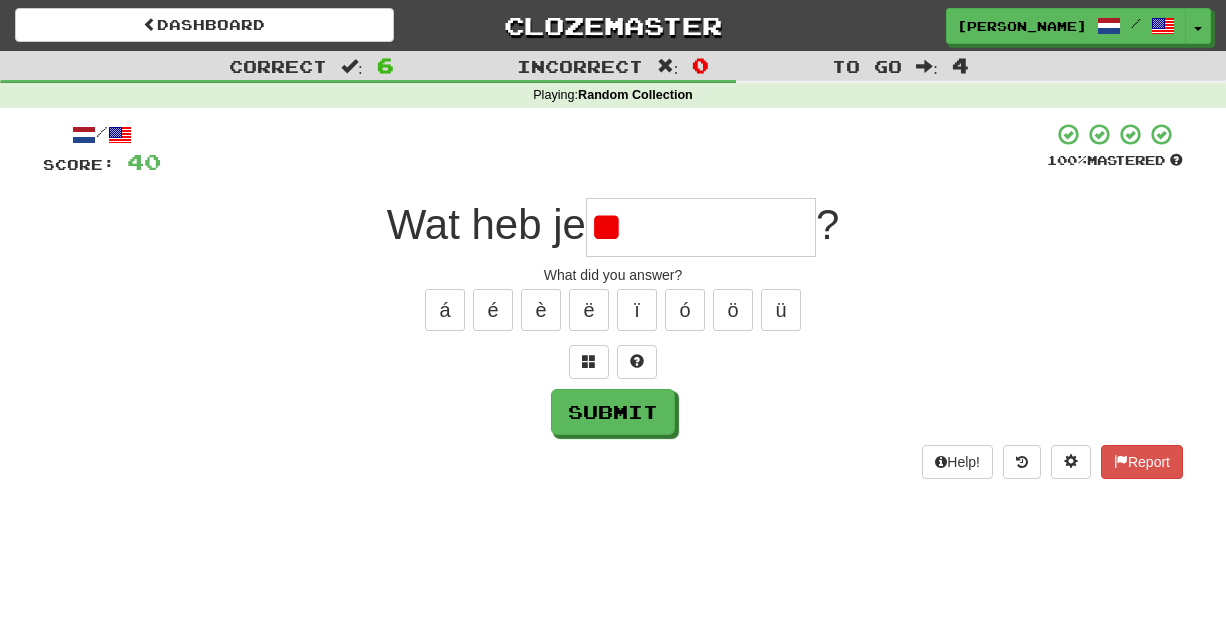 type on "*" 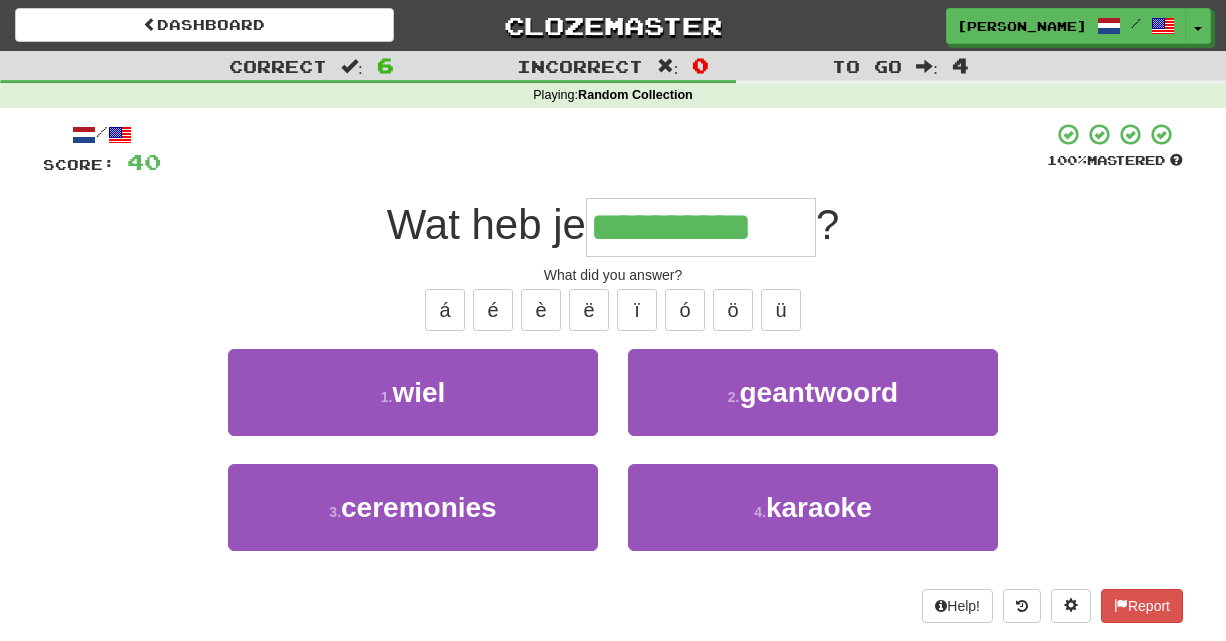 type on "**********" 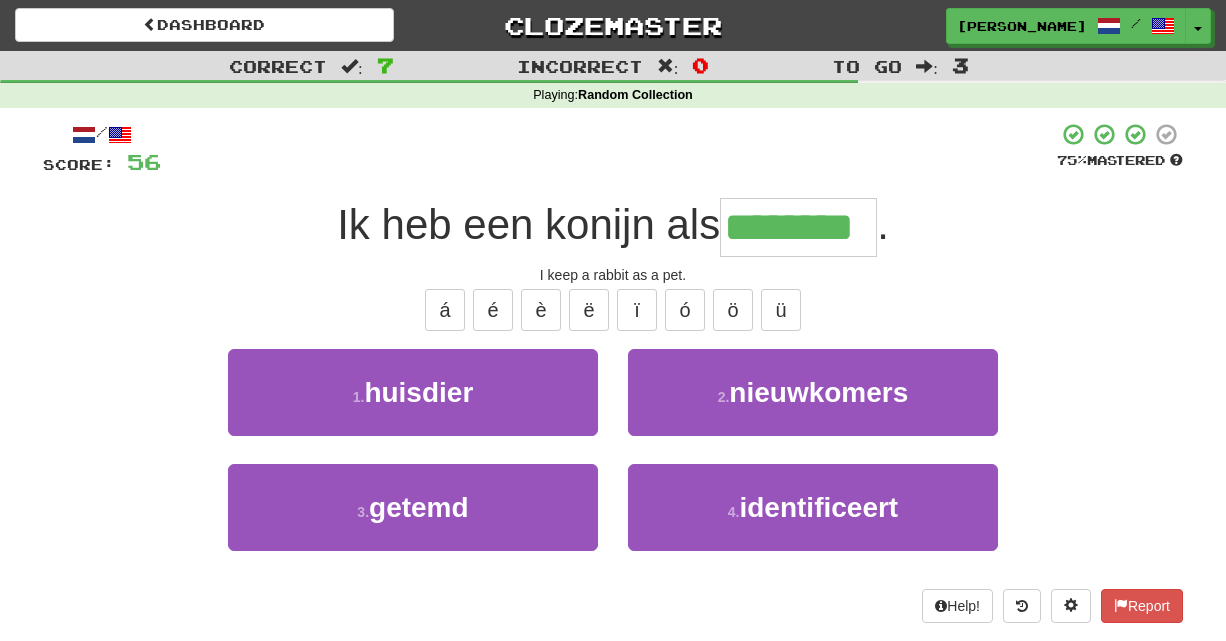 type on "********" 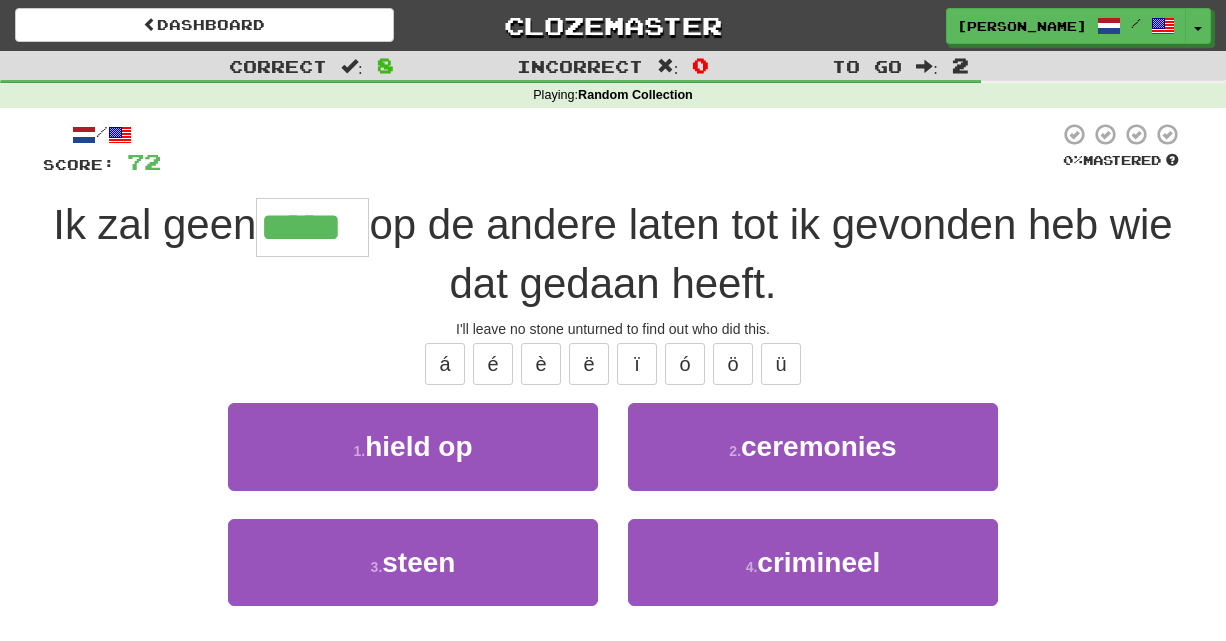 type on "*****" 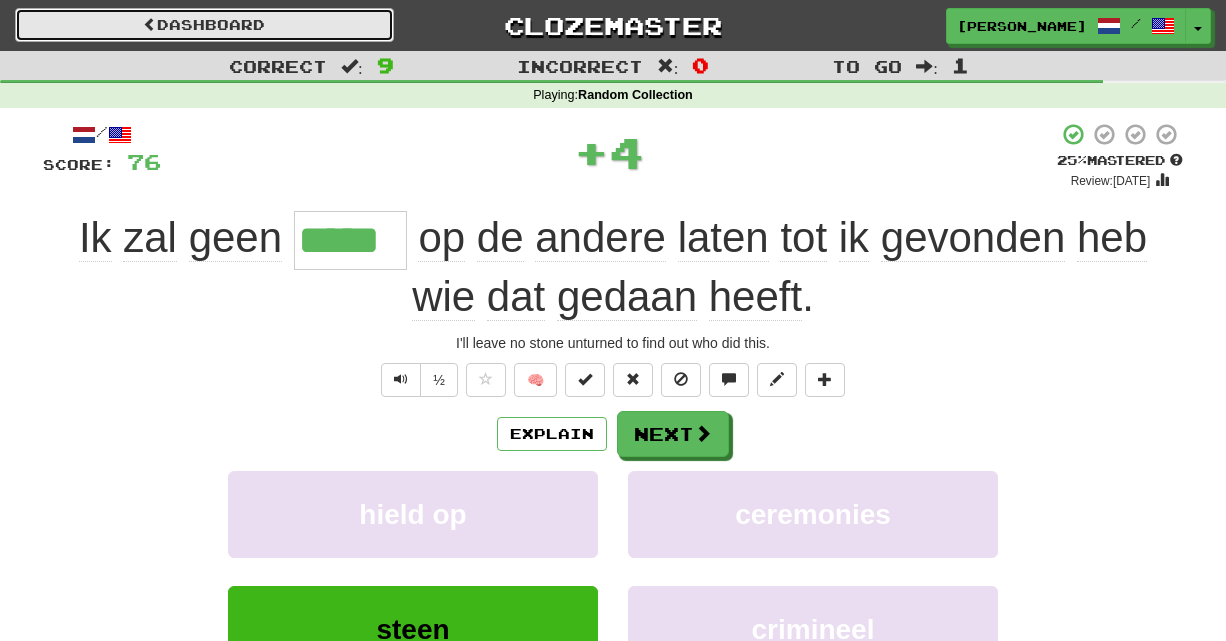 click on "Dashboard" at bounding box center [204, 25] 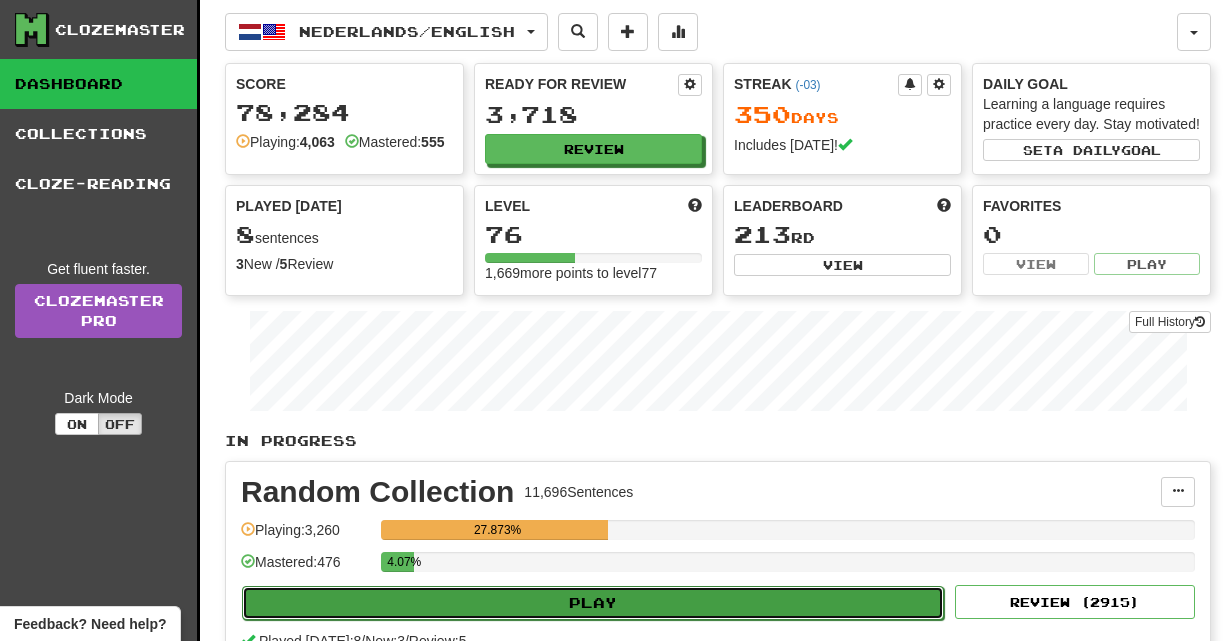 click on "Play" 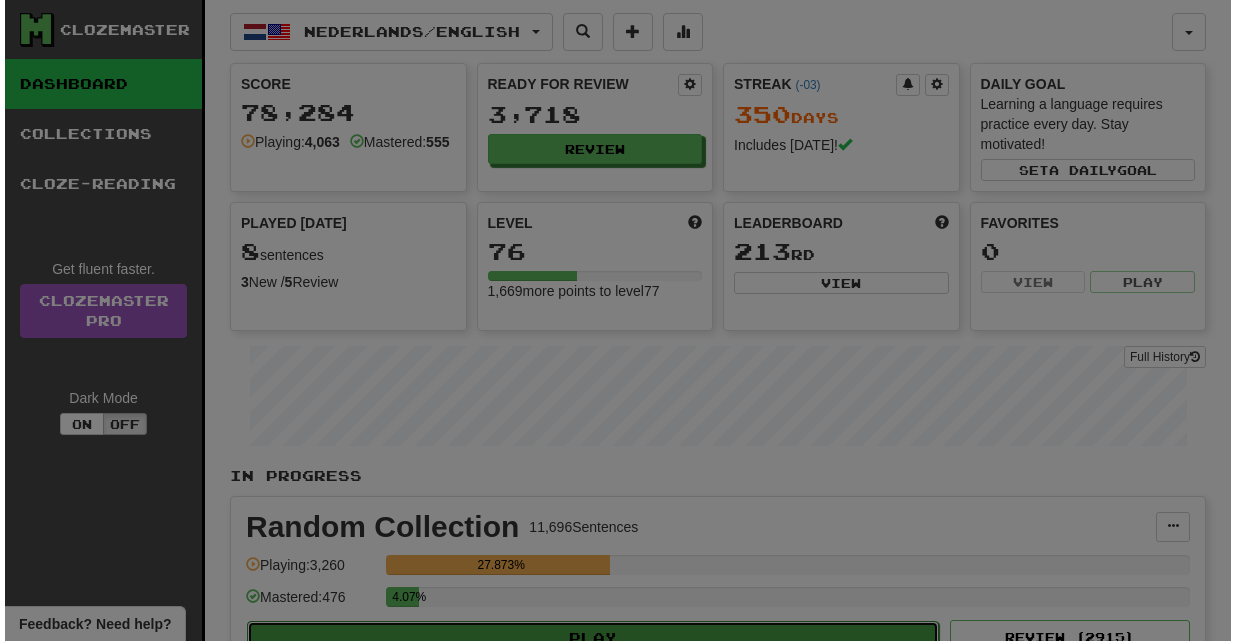 scroll, scrollTop: 0, scrollLeft: 0, axis: both 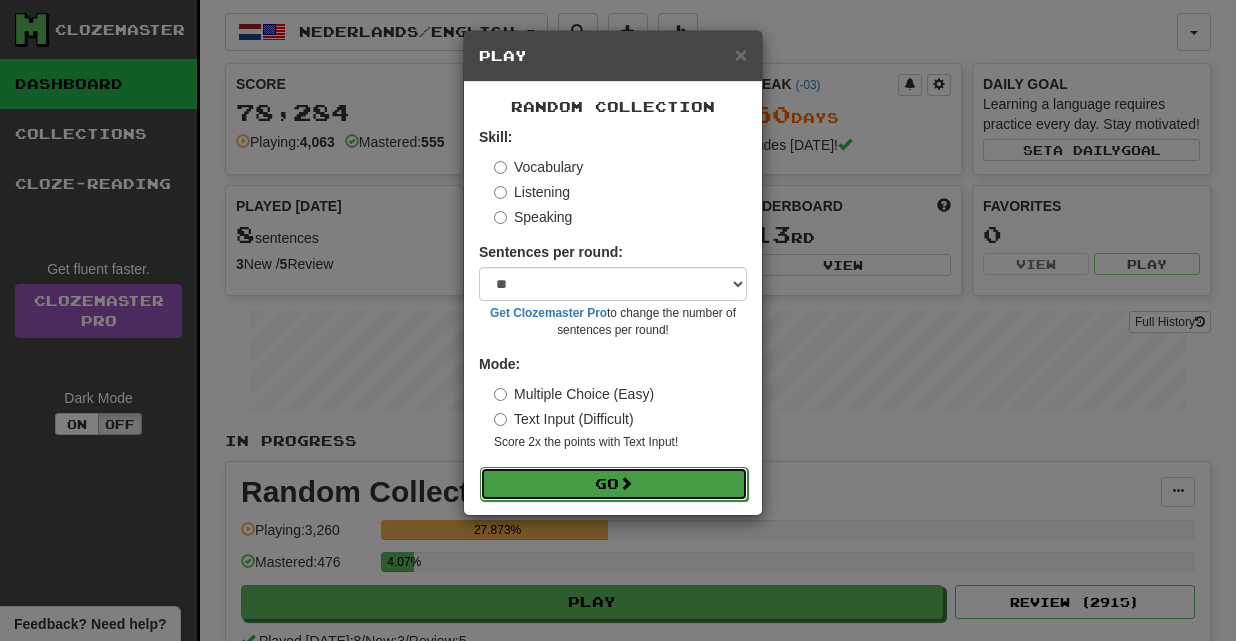 click on "Go" at bounding box center (614, 484) 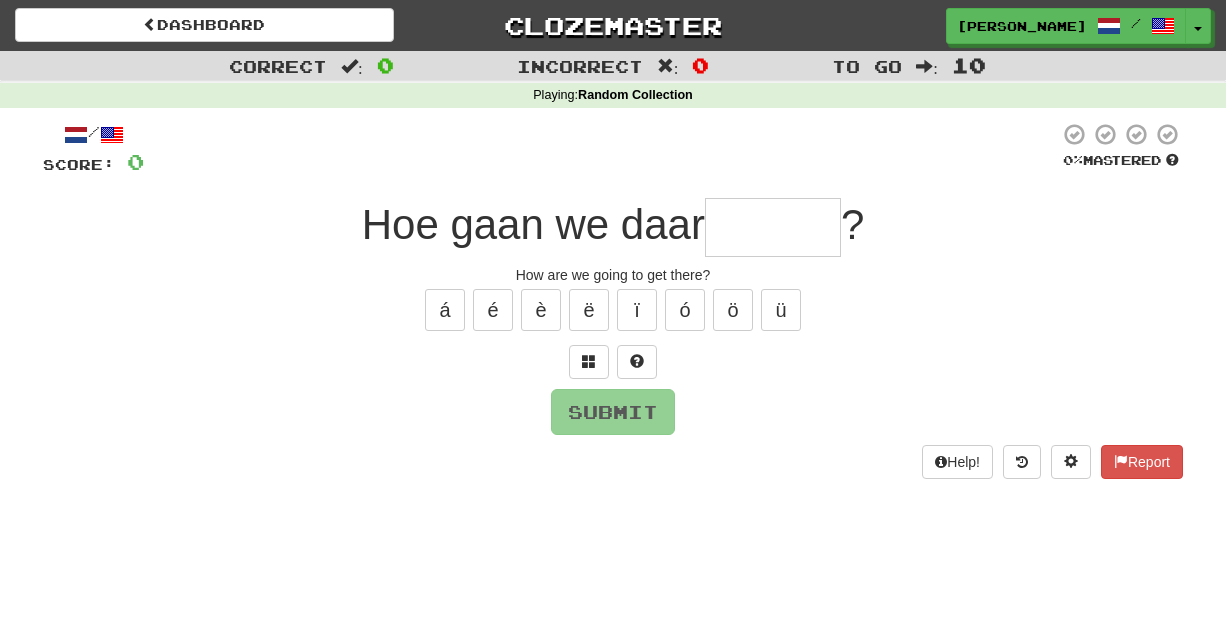 scroll, scrollTop: 0, scrollLeft: 0, axis: both 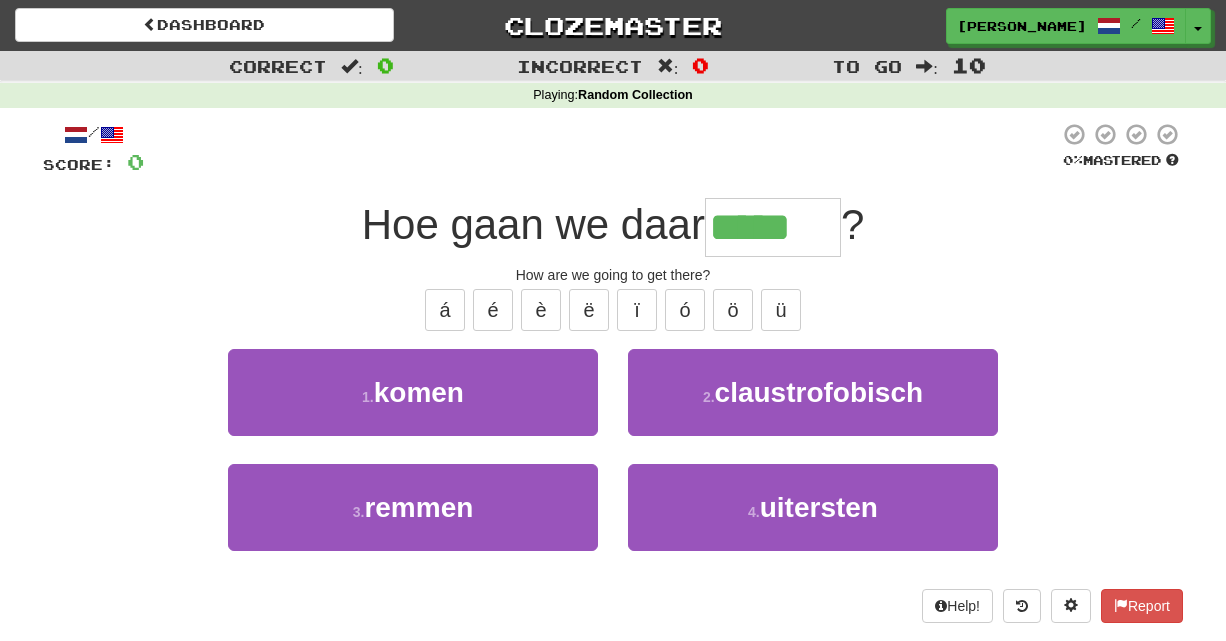 type on "*****" 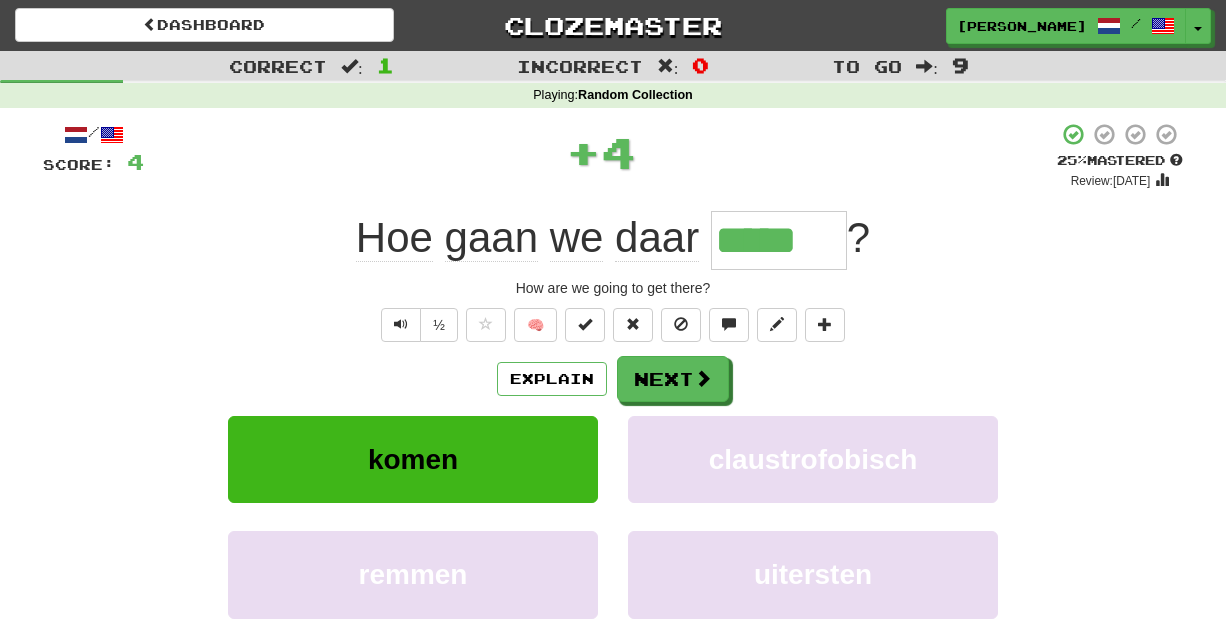 click on "½ 🧠" at bounding box center (613, 325) 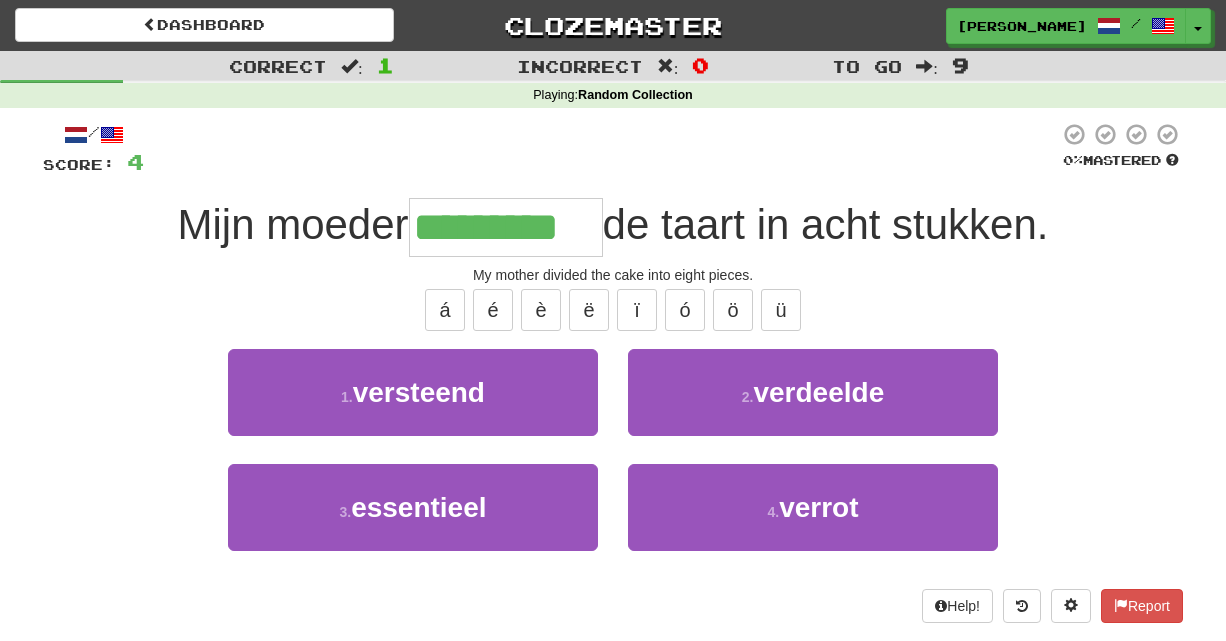 type on "*********" 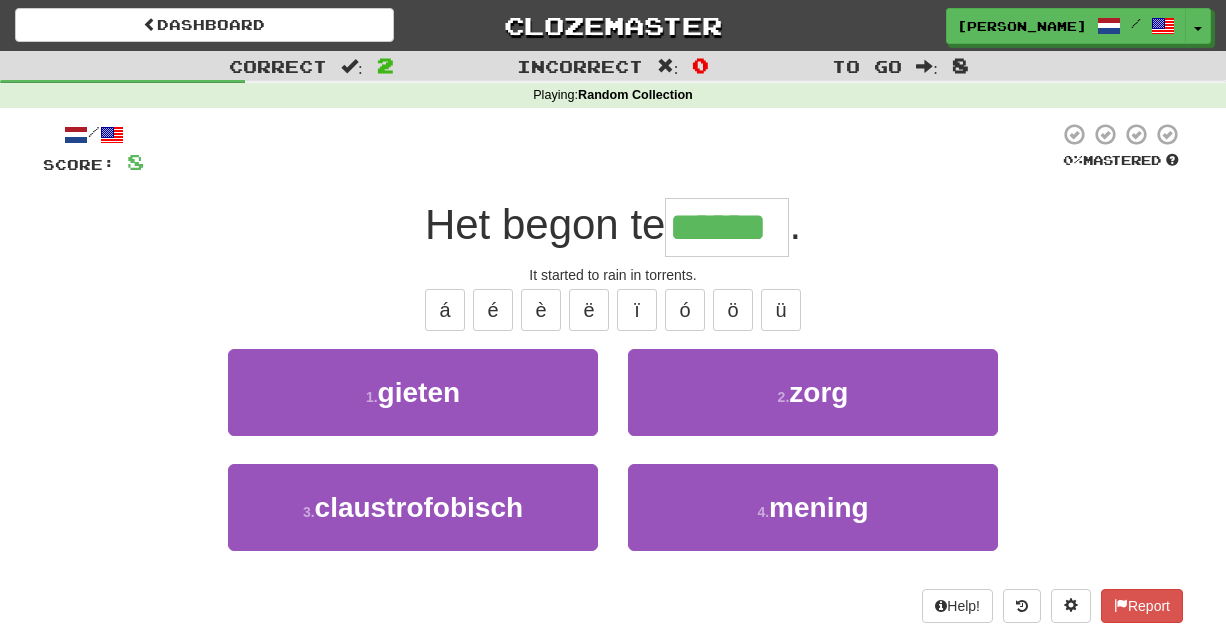 type on "******" 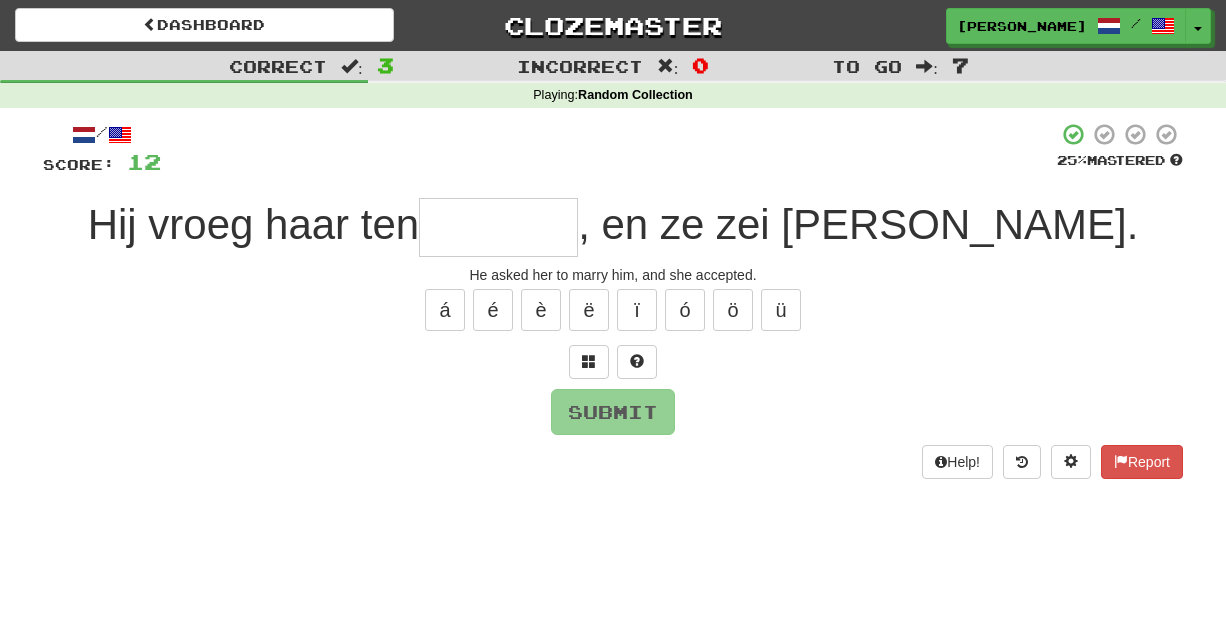 type on "*" 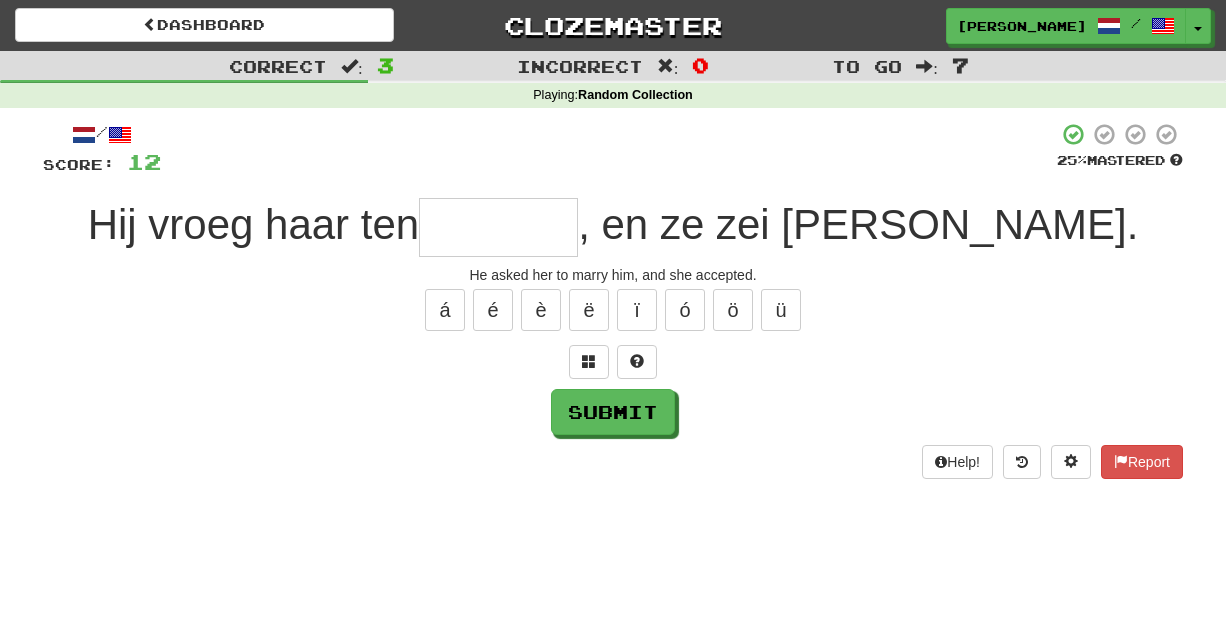 type on "*" 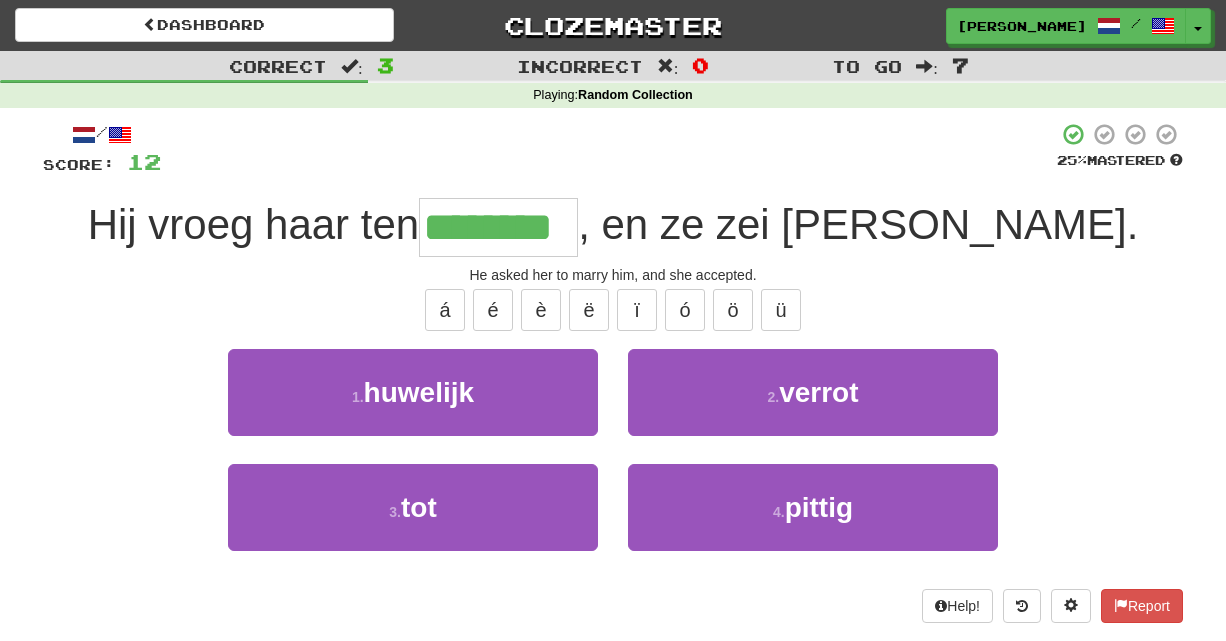 type on "********" 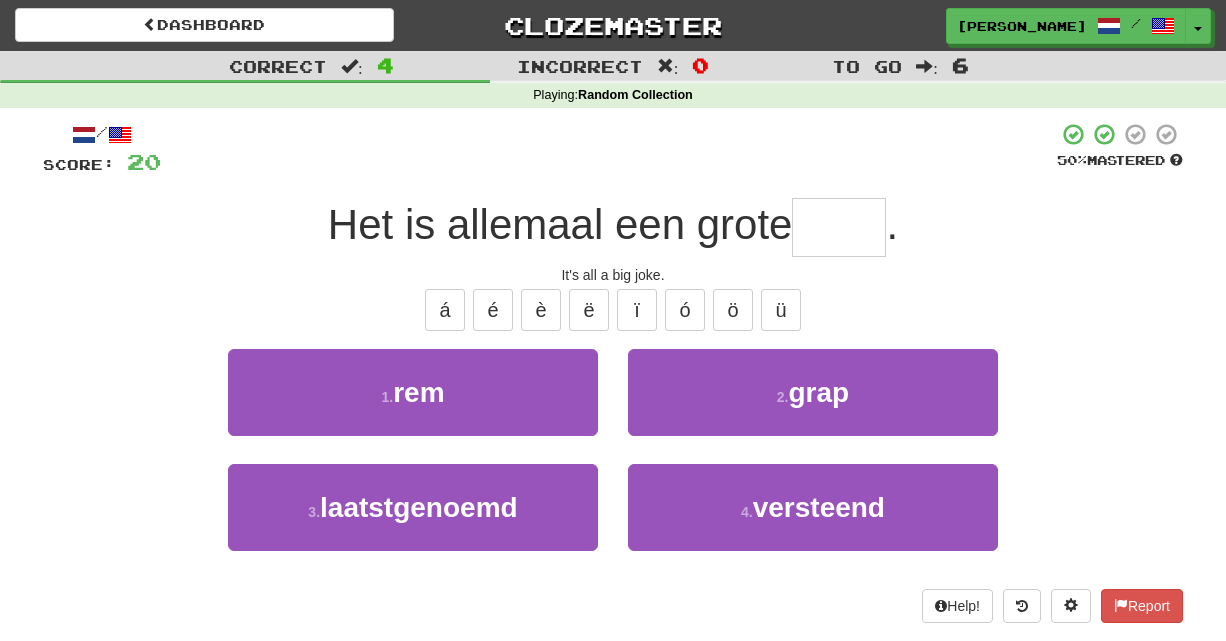 type on "*" 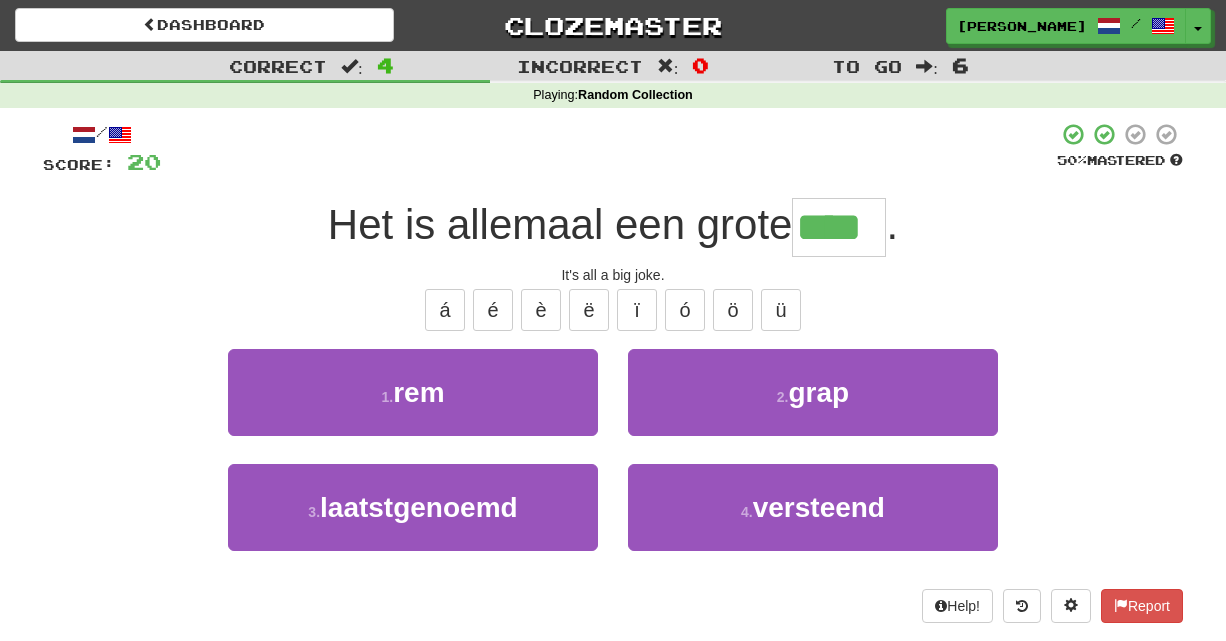 type on "****" 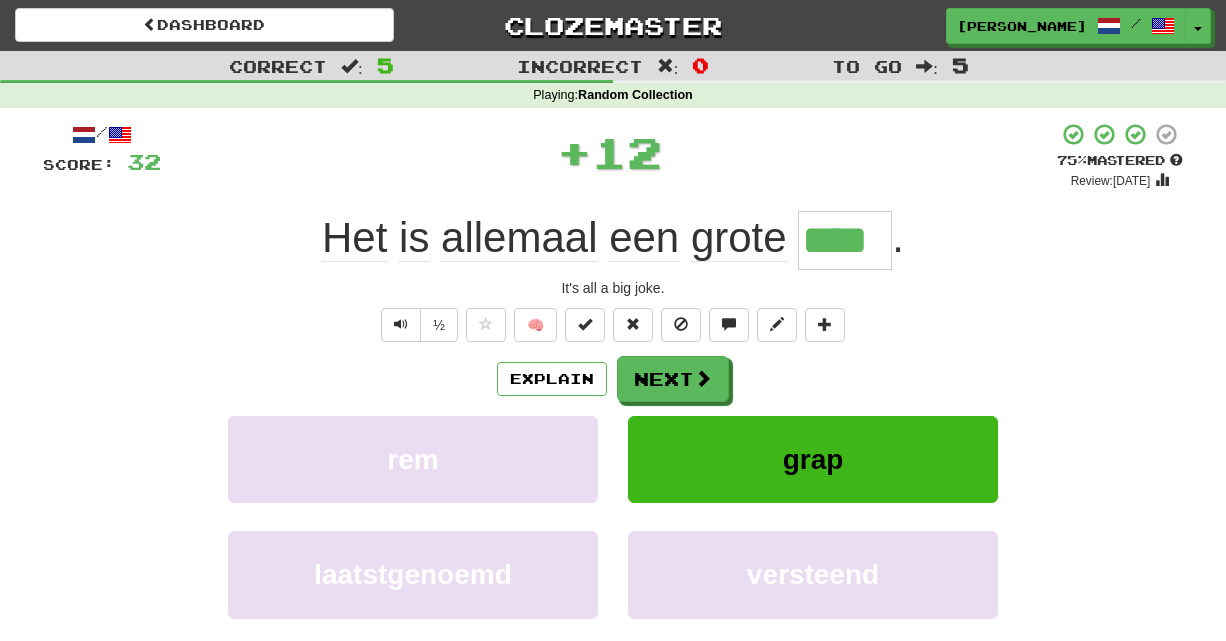 type 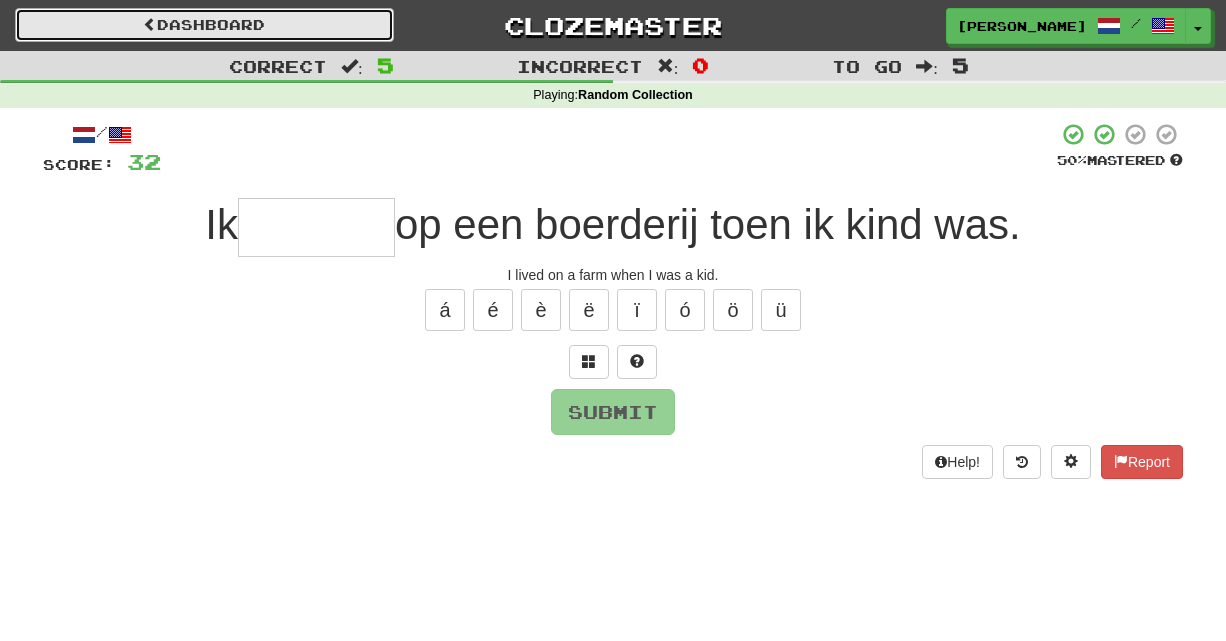 click on "Dashboard" at bounding box center [204, 25] 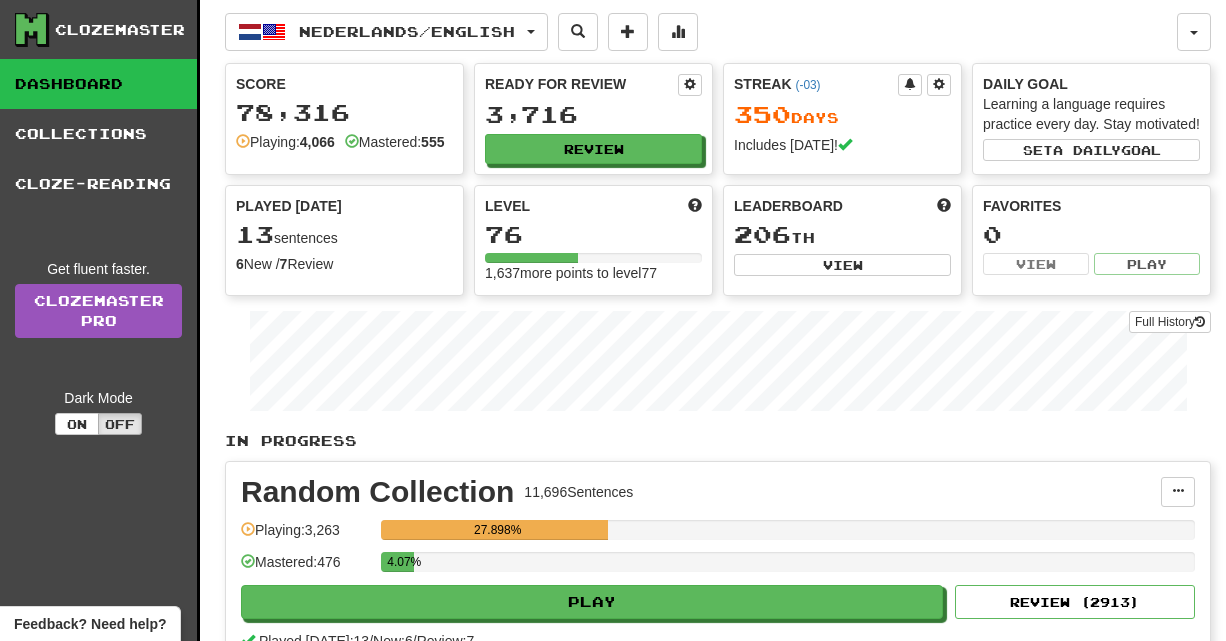 scroll, scrollTop: 0, scrollLeft: 0, axis: both 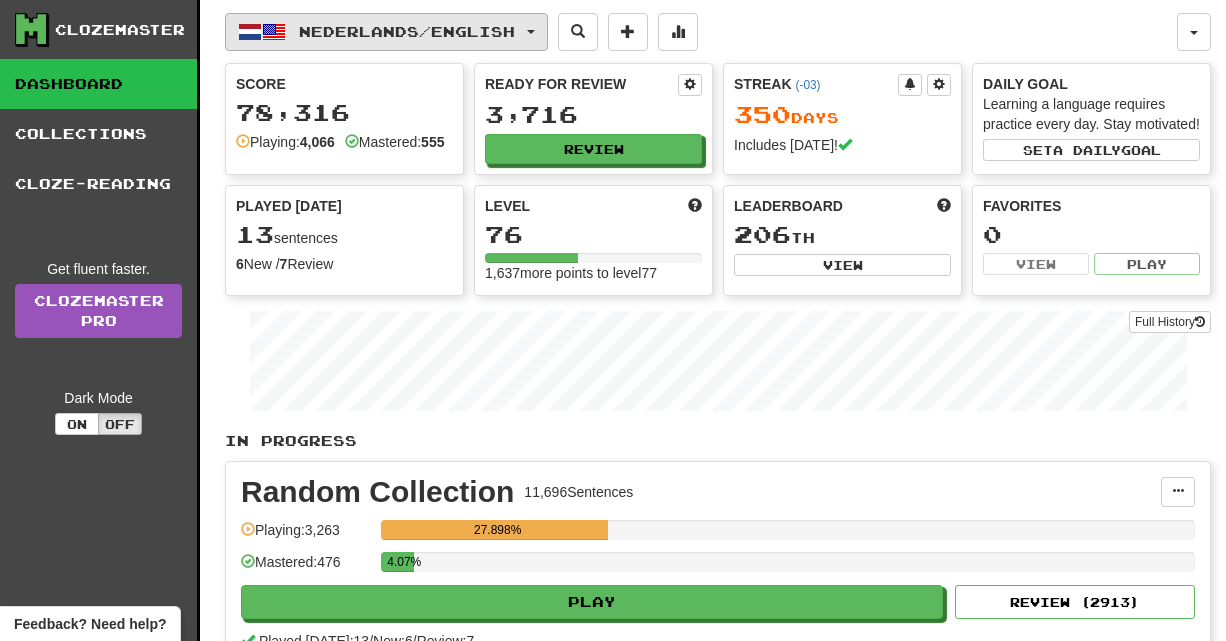 click on "Nederlands  /  English" 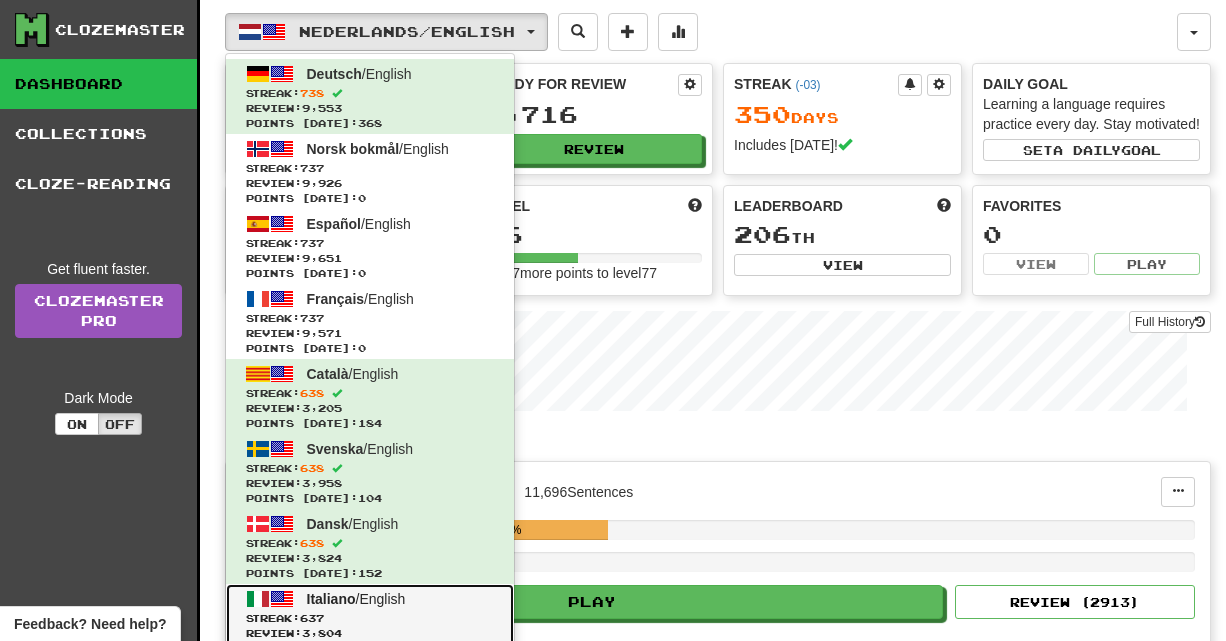 click on "Italiano  /  English Streak:  637   Review:  3,804 Points today:  0" 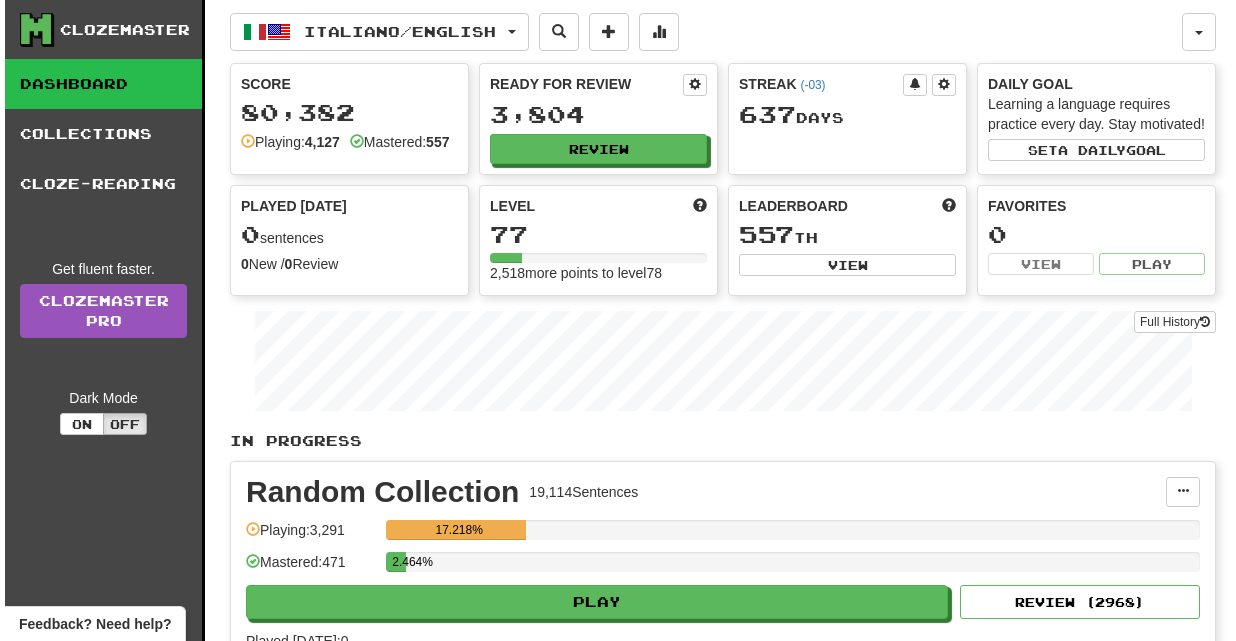 scroll, scrollTop: 0, scrollLeft: 0, axis: both 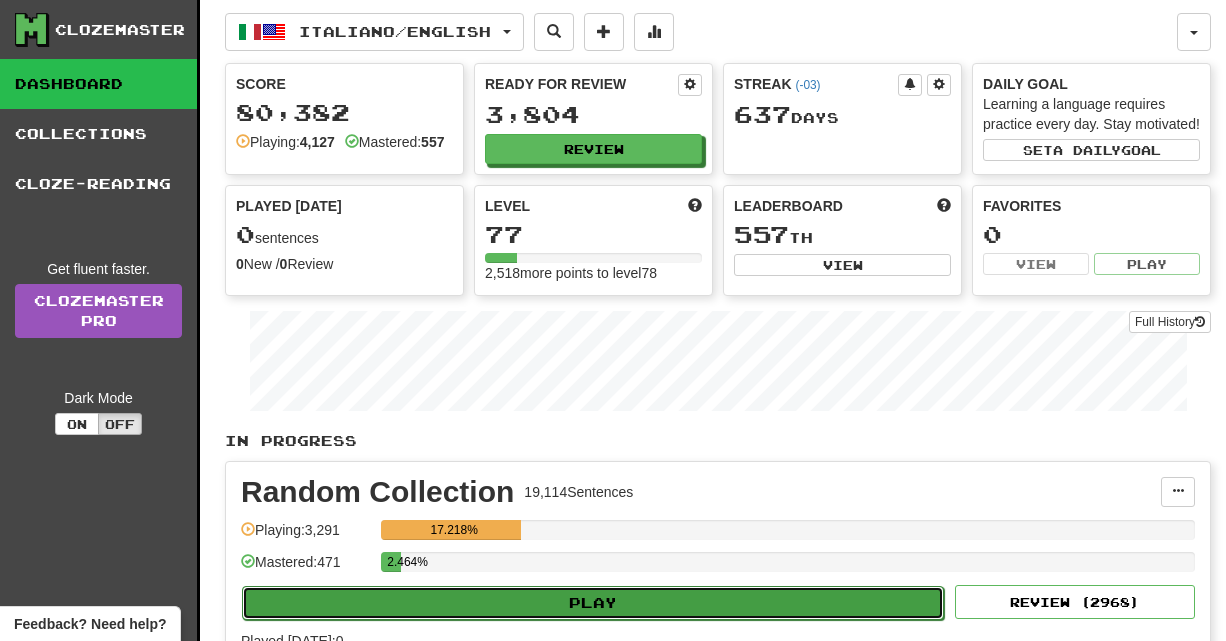 click on "Play" 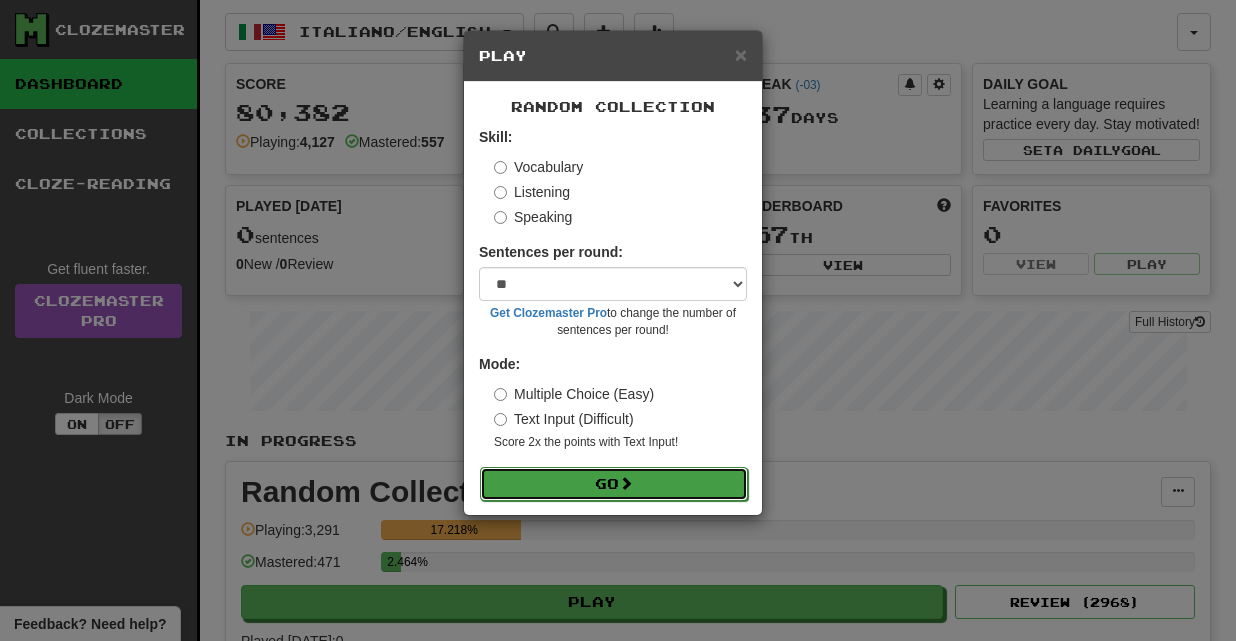 click on "Go" at bounding box center [614, 484] 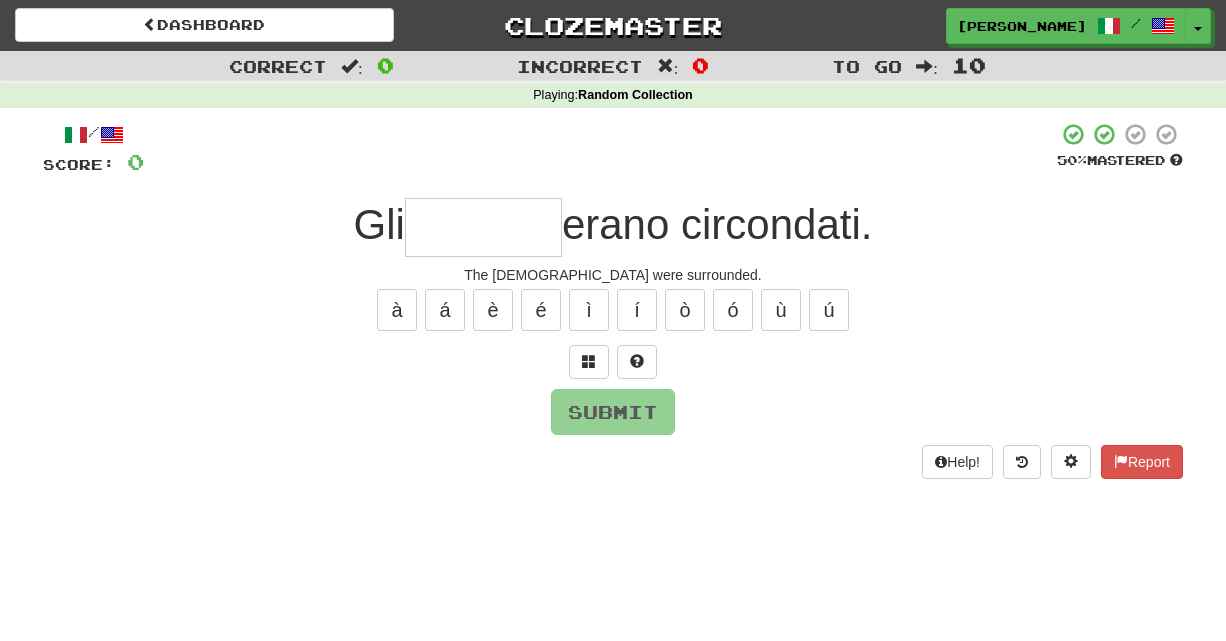 scroll, scrollTop: 0, scrollLeft: 0, axis: both 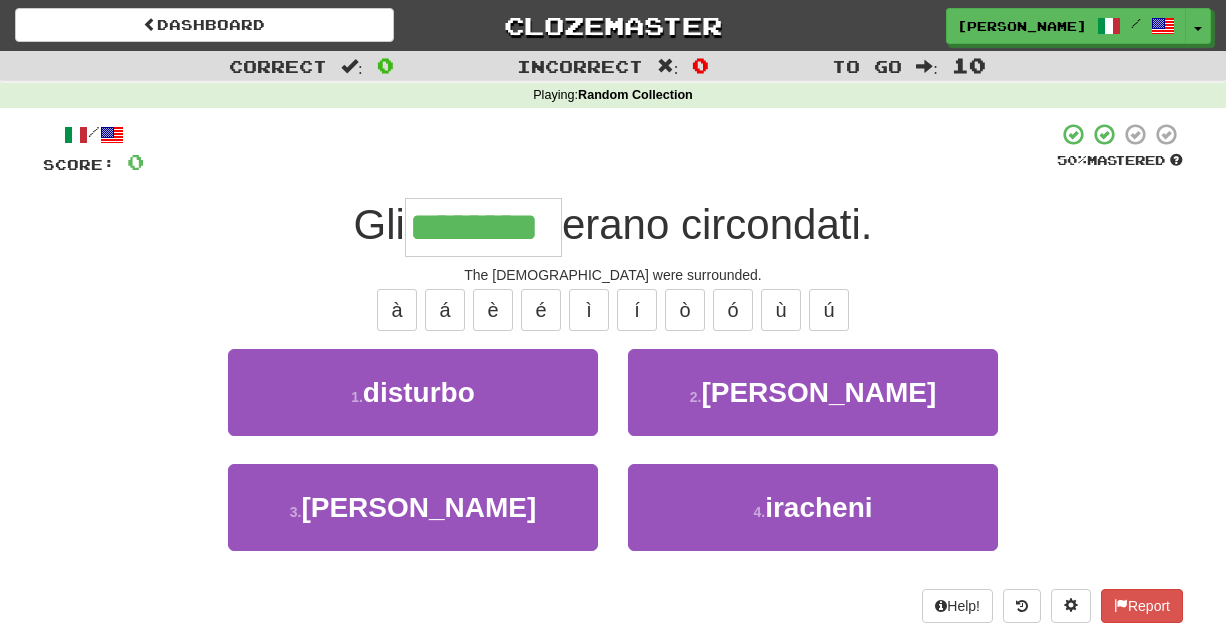 type on "********" 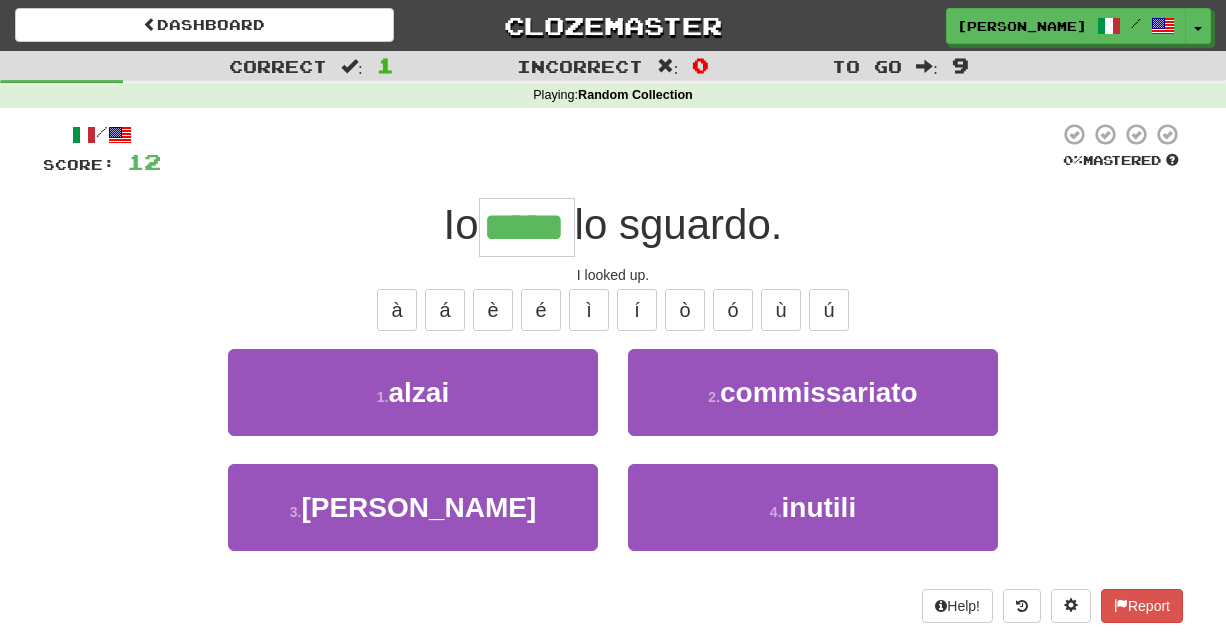 type on "*****" 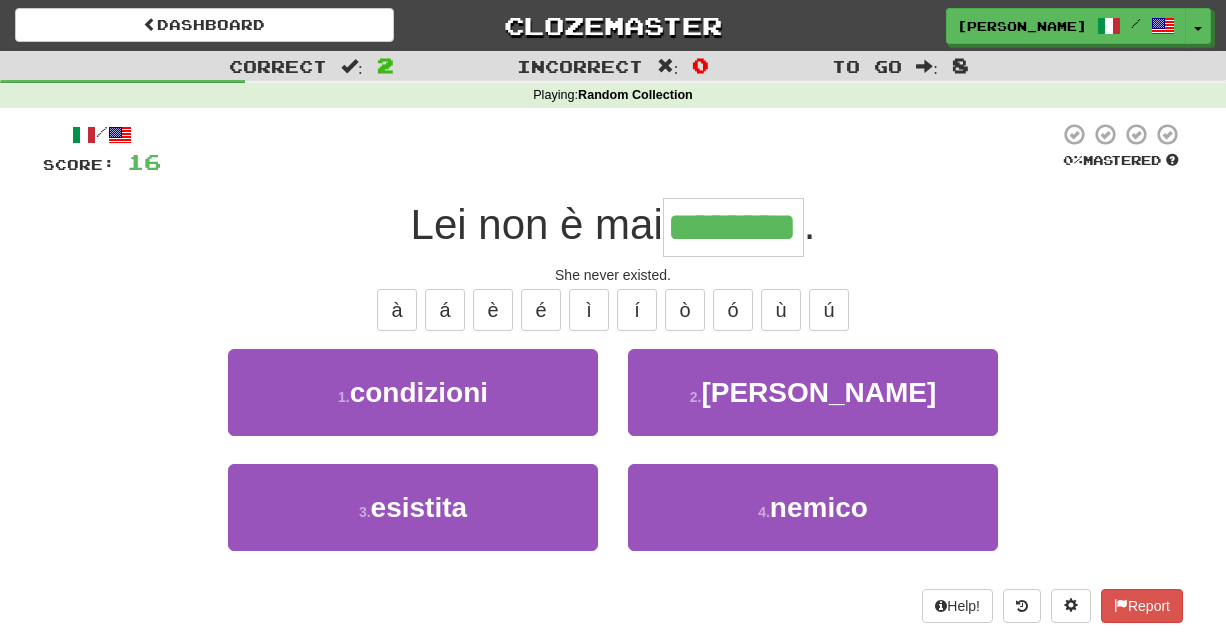 type on "********" 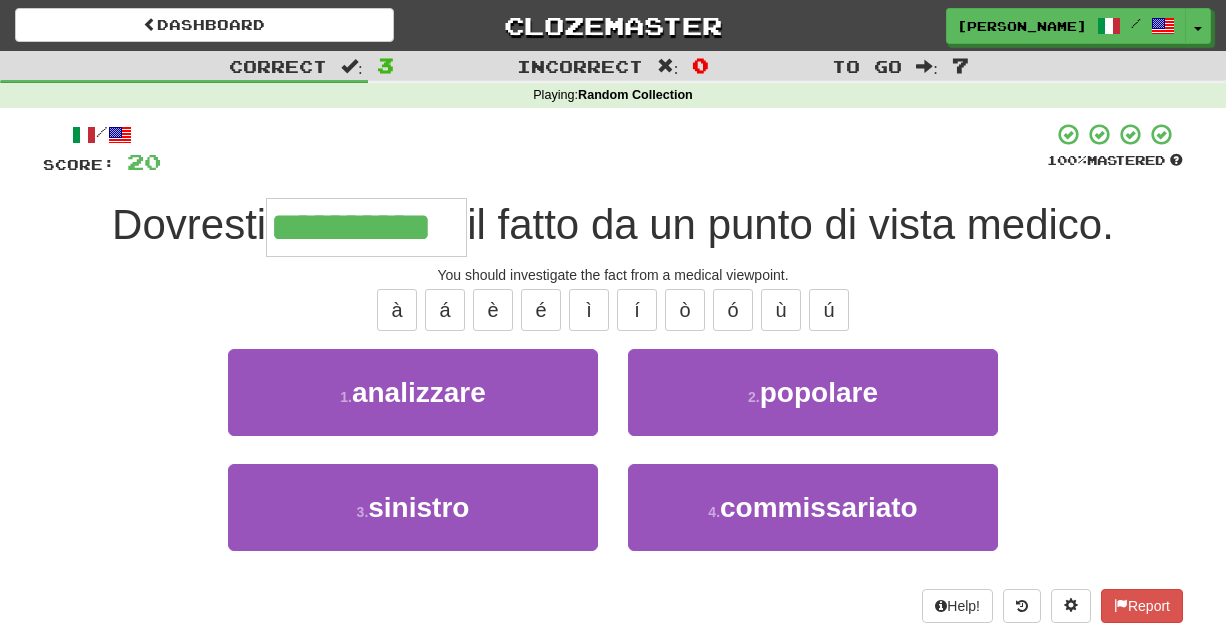 type on "**********" 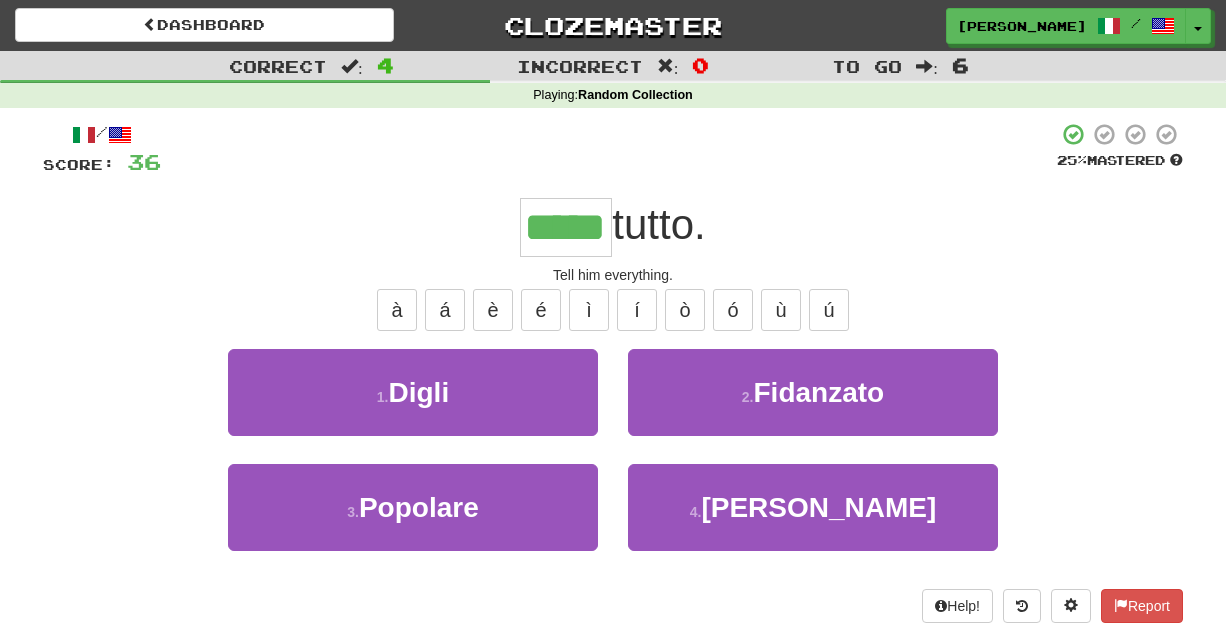 type on "*****" 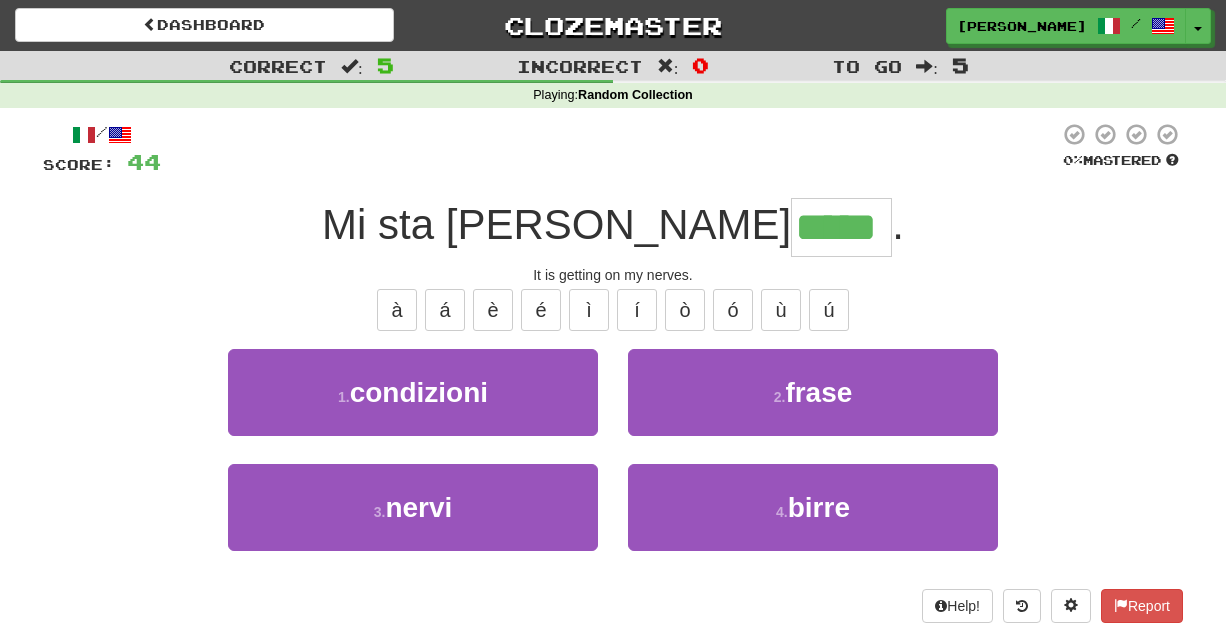 type on "*****" 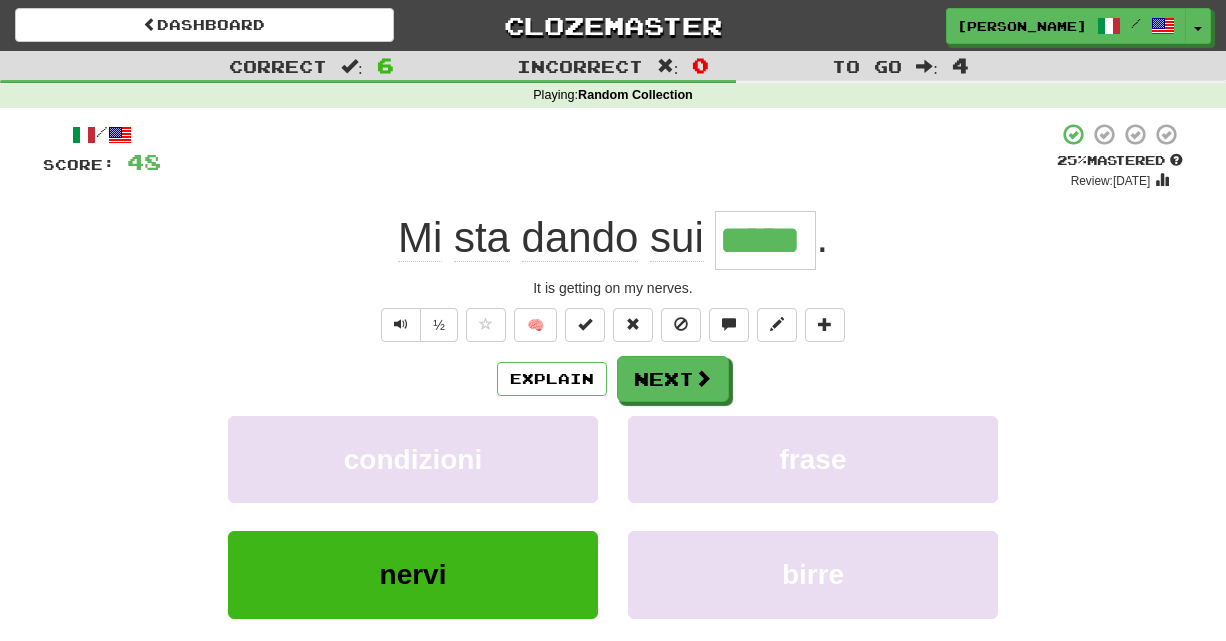 click on "/  Score:   48 + 4 25 %  Mastered Review:  2025-07-10 Mi   sta   dando   sui   ***** . It is getting on my nerves. ½ 🧠 Explain Next condizioni frase nervi birre Learn more: condizioni frase nervi birre  Help!  Report Sentence Source" at bounding box center [613, 437] 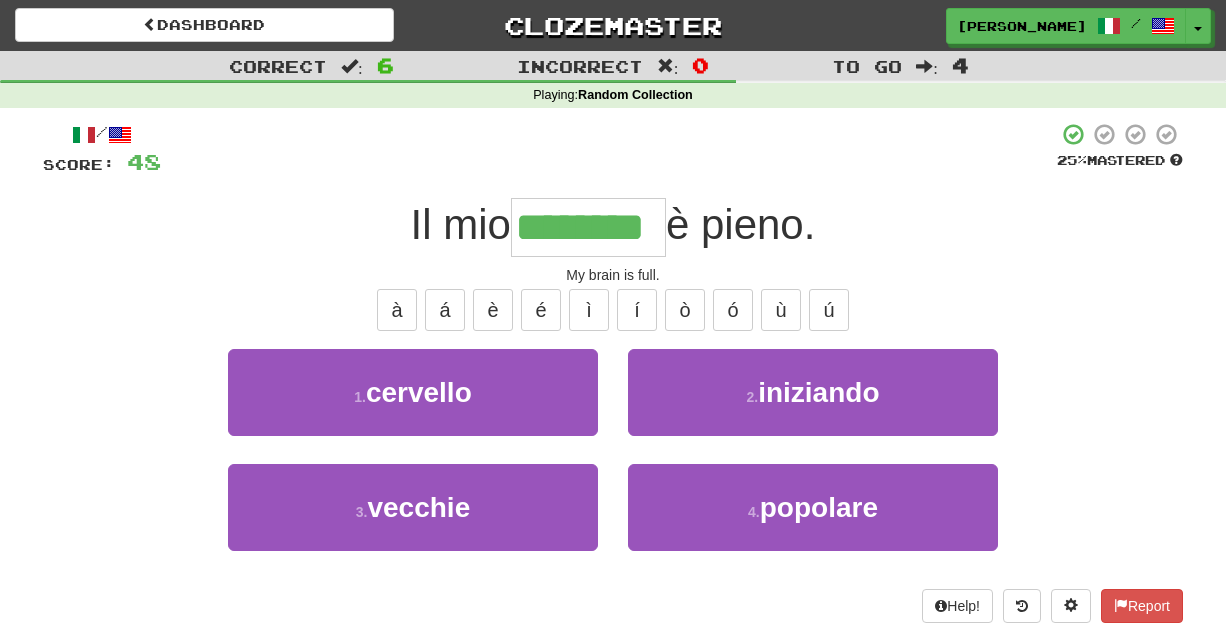 type on "********" 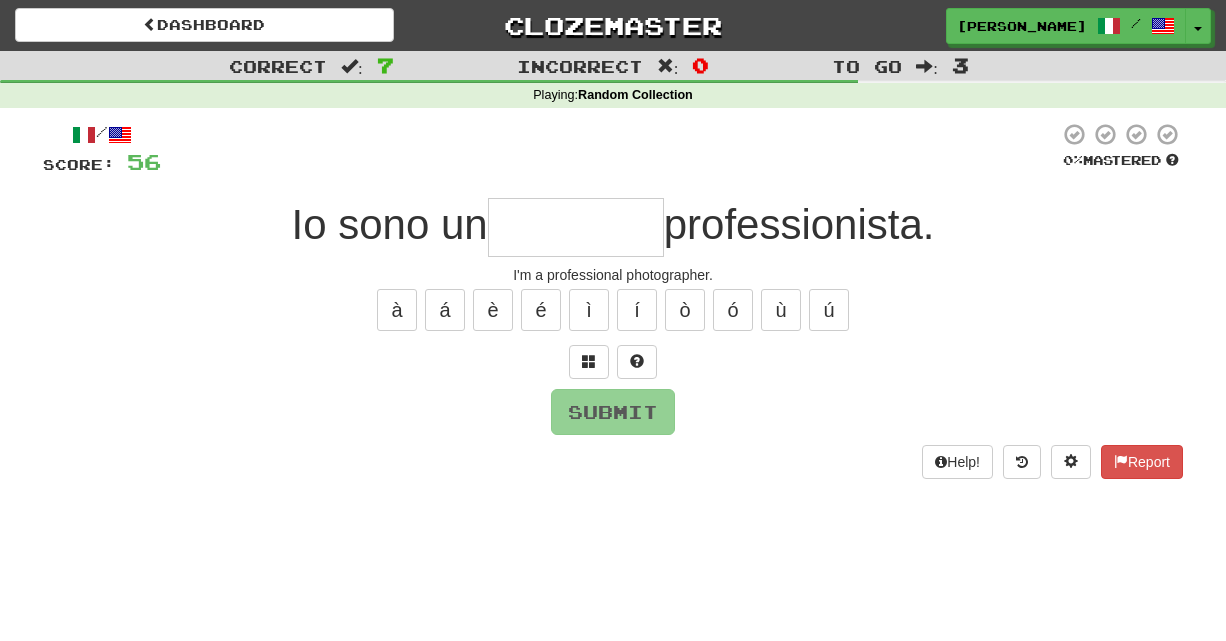 type on "*" 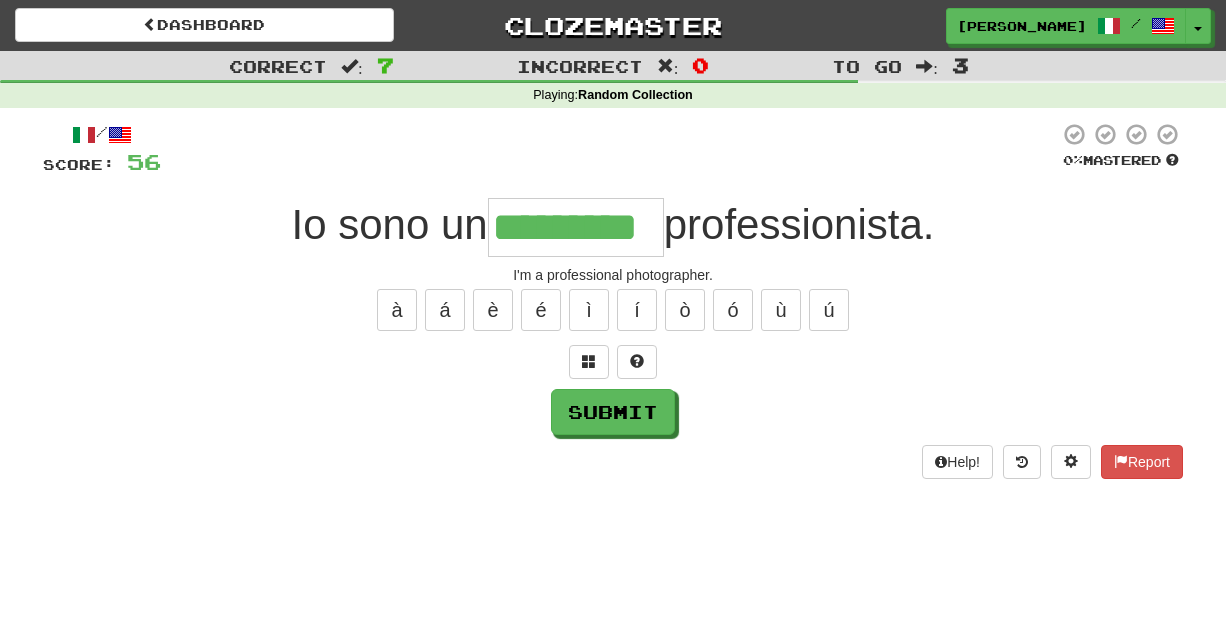 type on "*********" 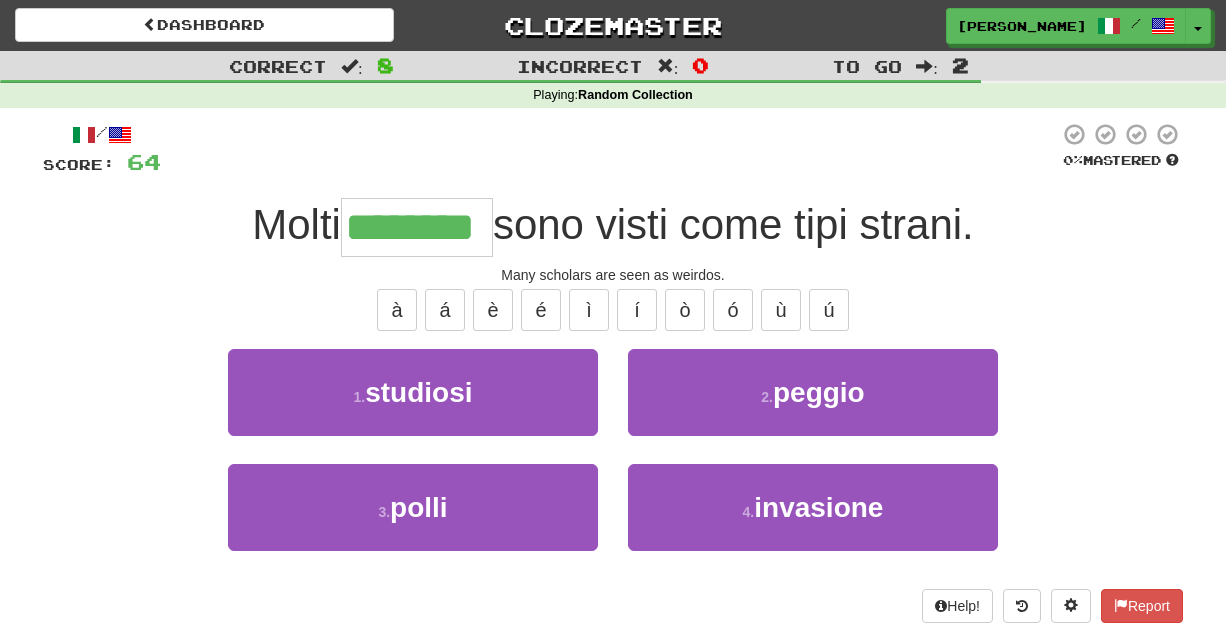 type on "********" 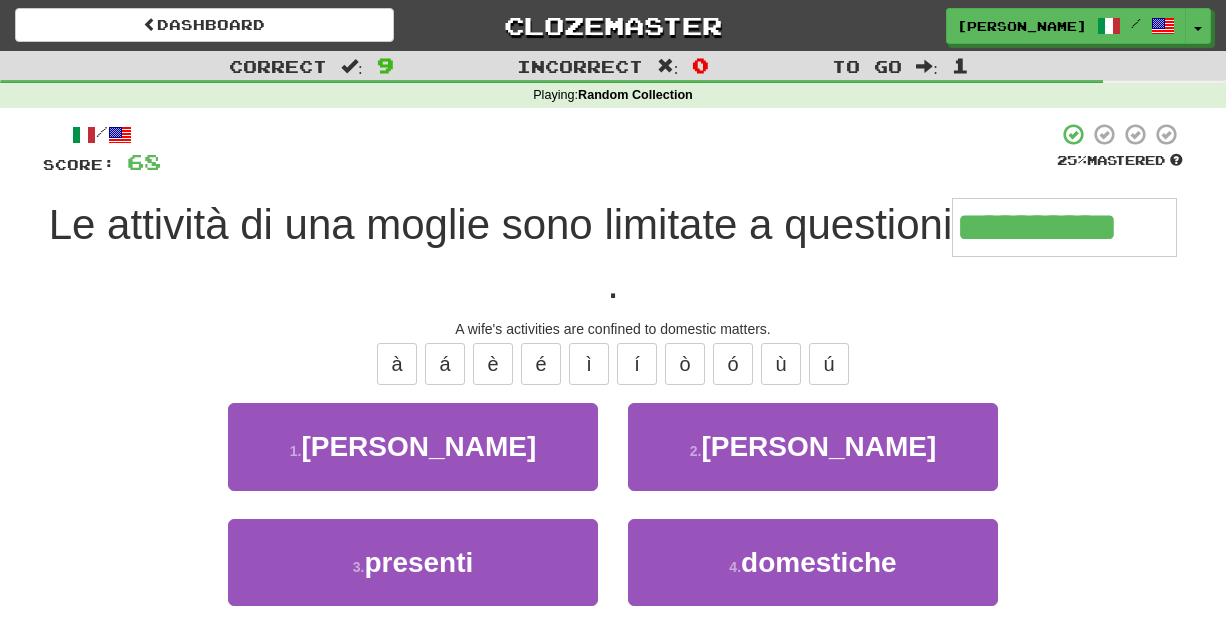 type on "**********" 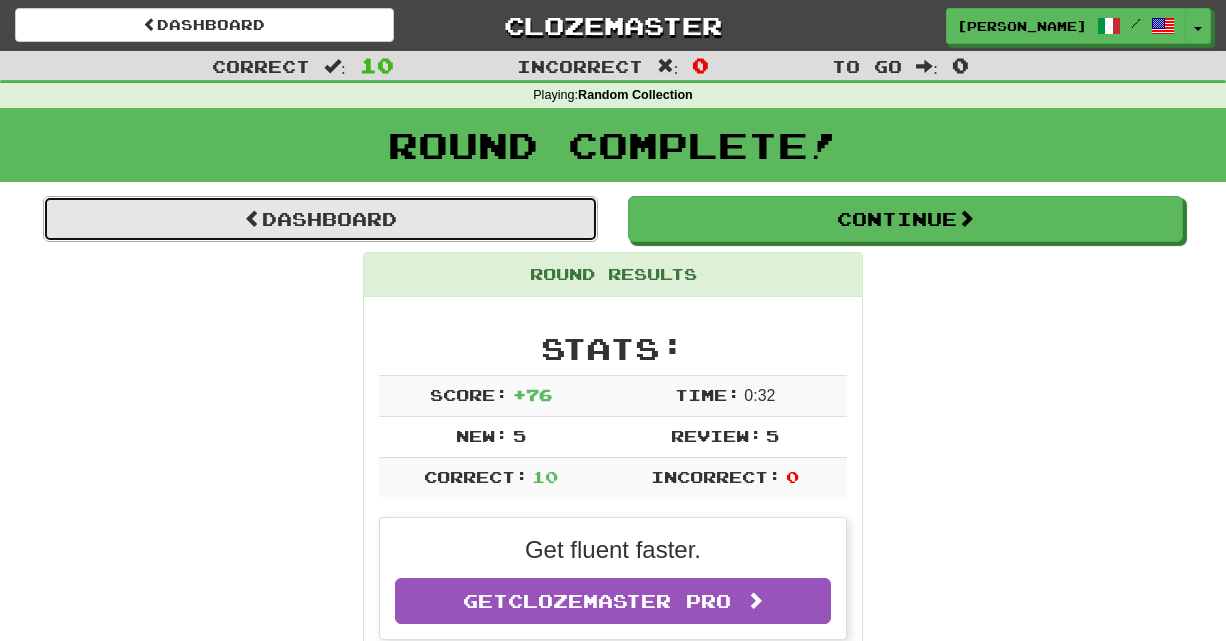 click on "Dashboard" at bounding box center [320, 219] 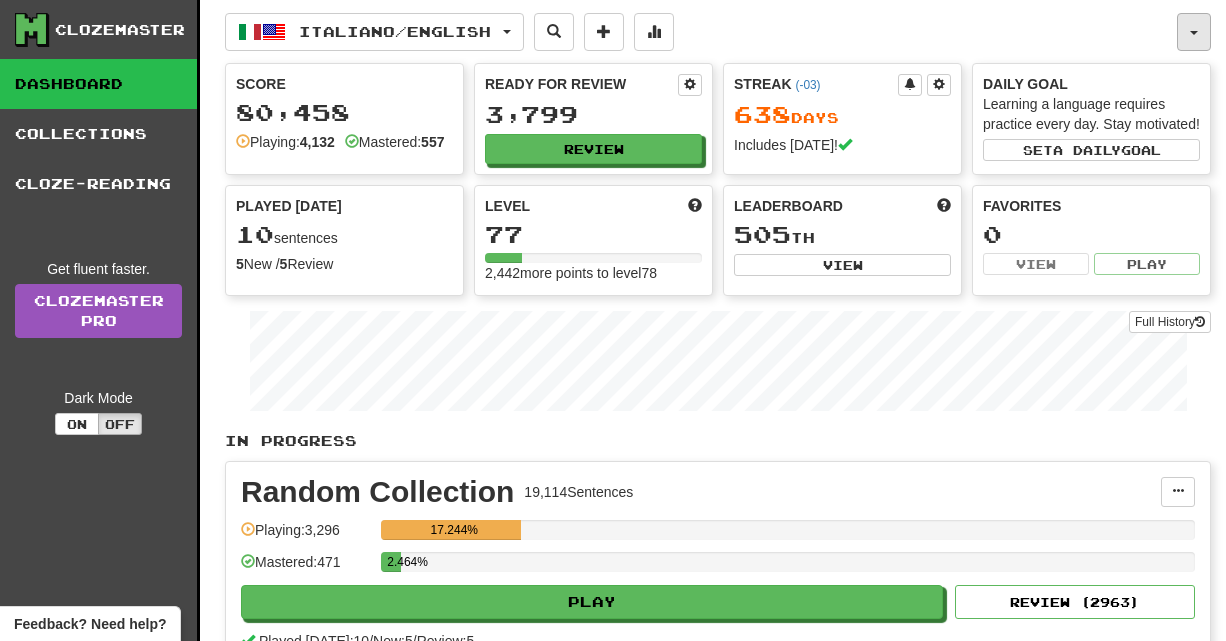 scroll, scrollTop: 0, scrollLeft: 0, axis: both 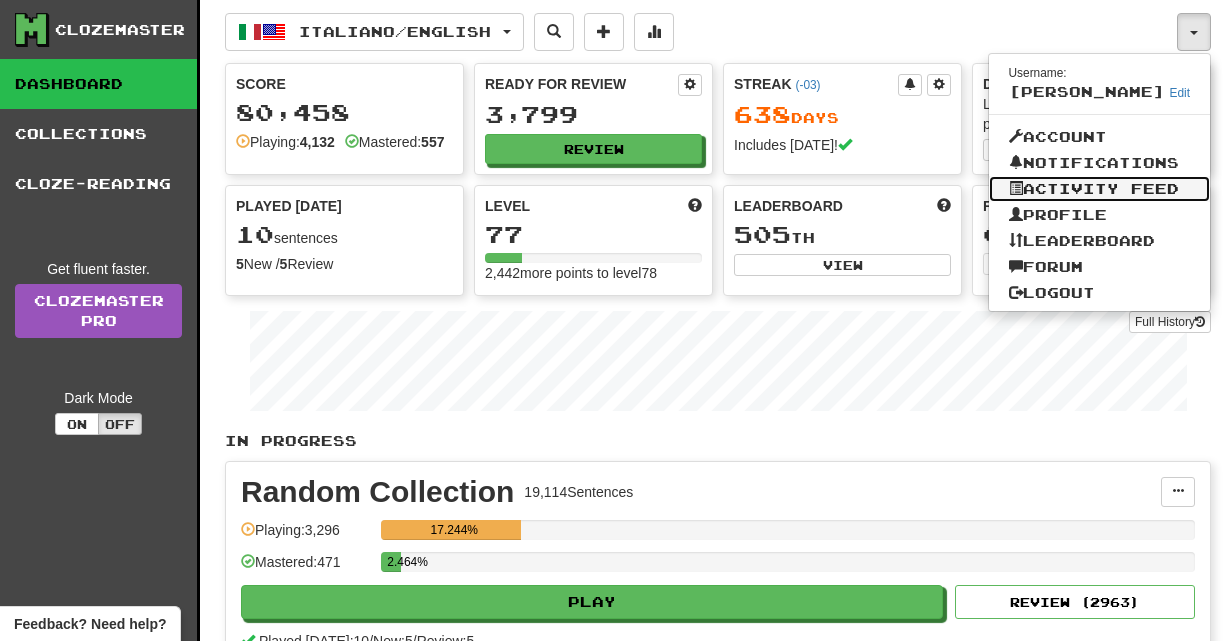 click on "Activity Feed" 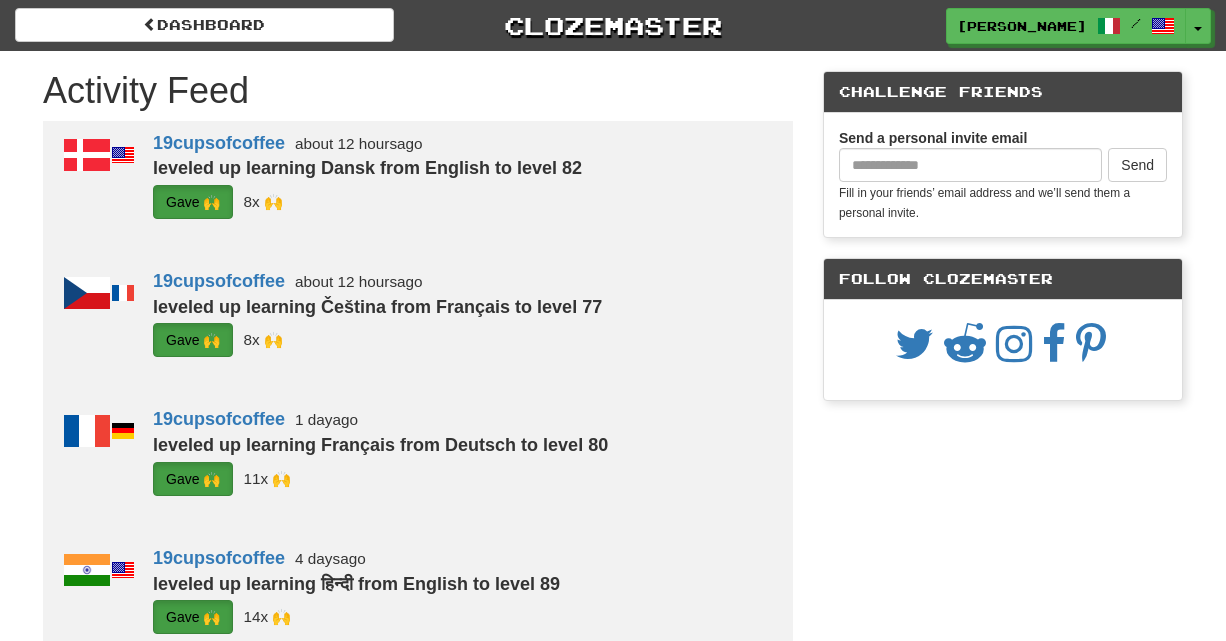 scroll, scrollTop: 0, scrollLeft: 0, axis: both 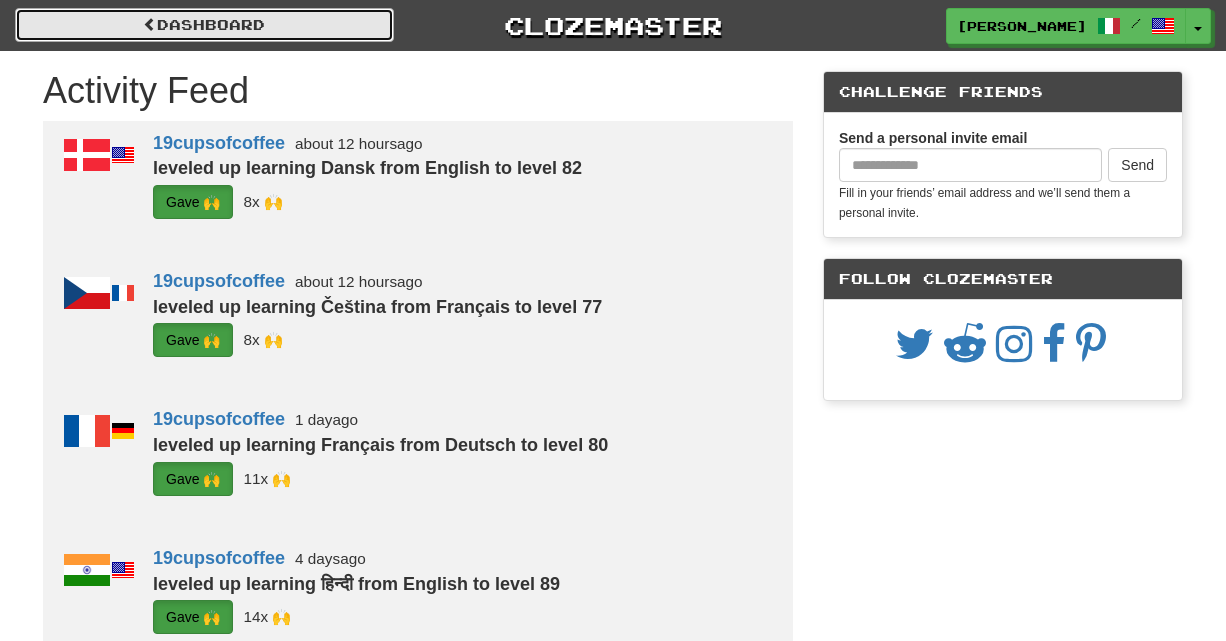 click on "Dashboard" at bounding box center (204, 25) 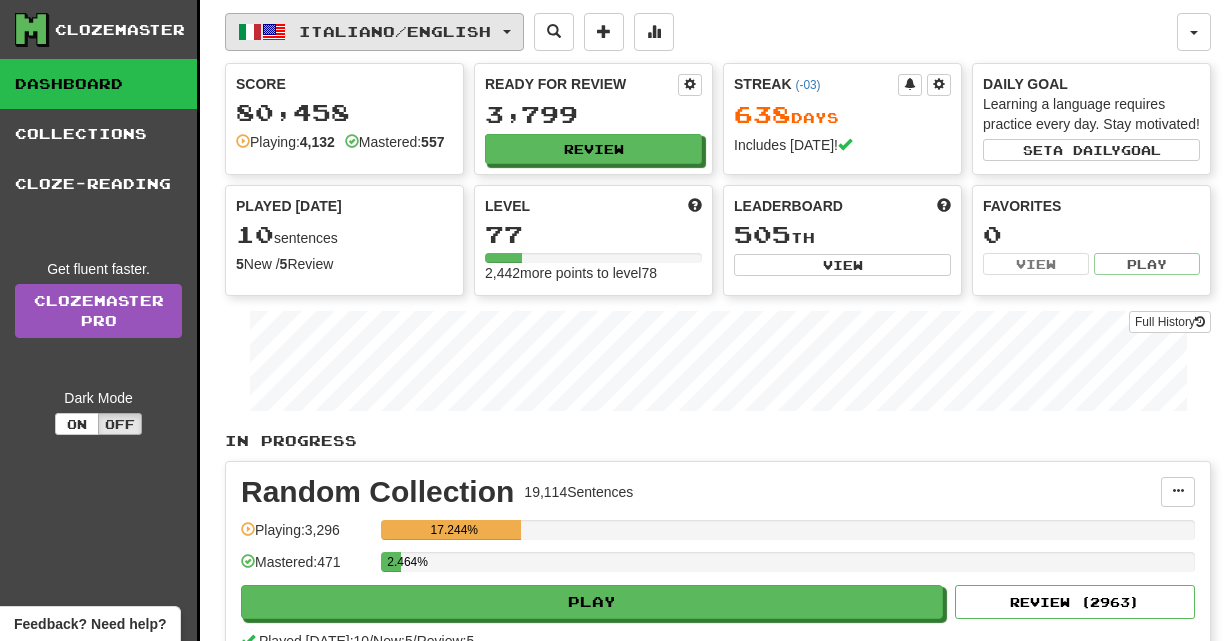scroll, scrollTop: 0, scrollLeft: 0, axis: both 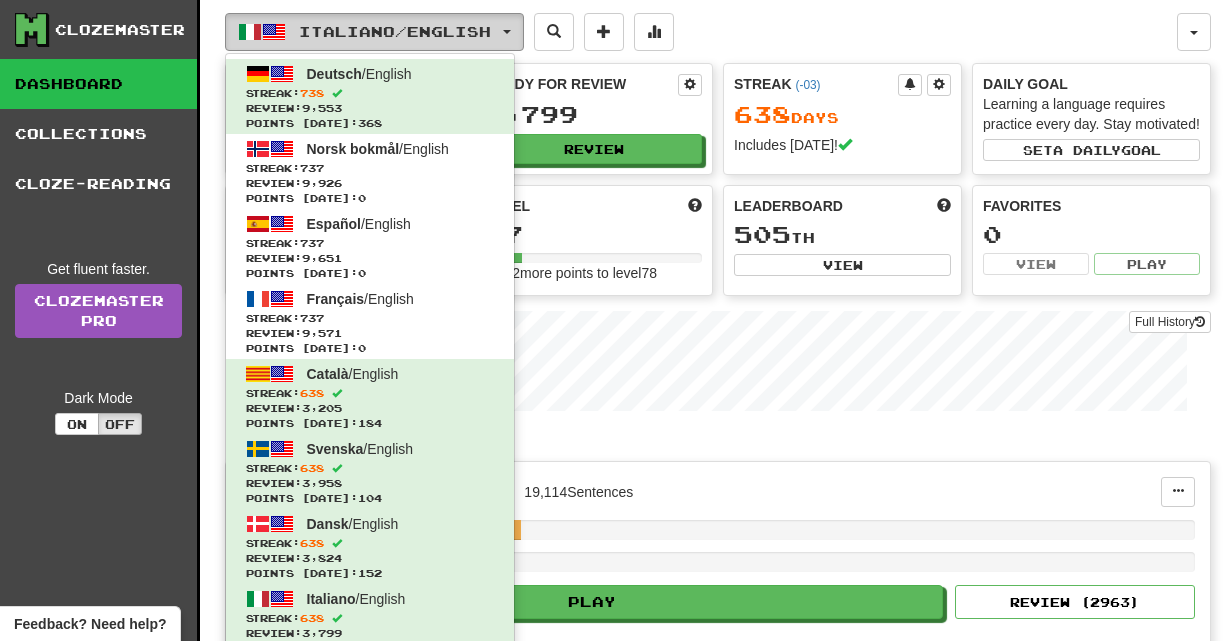 type 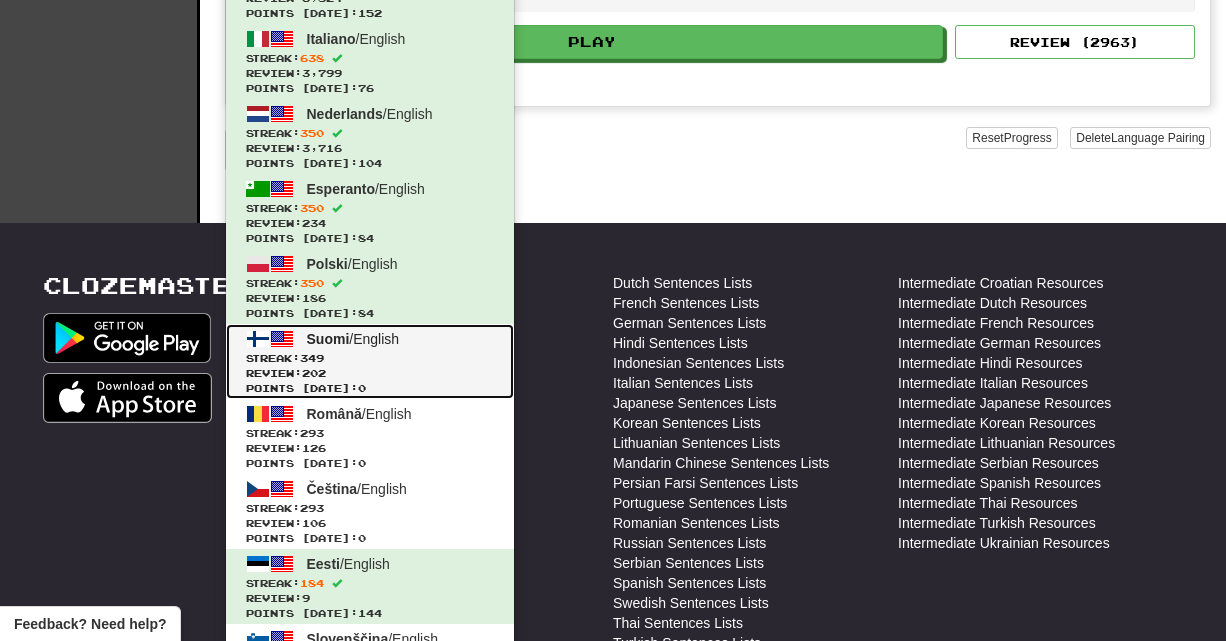 click on "Streak:  349" 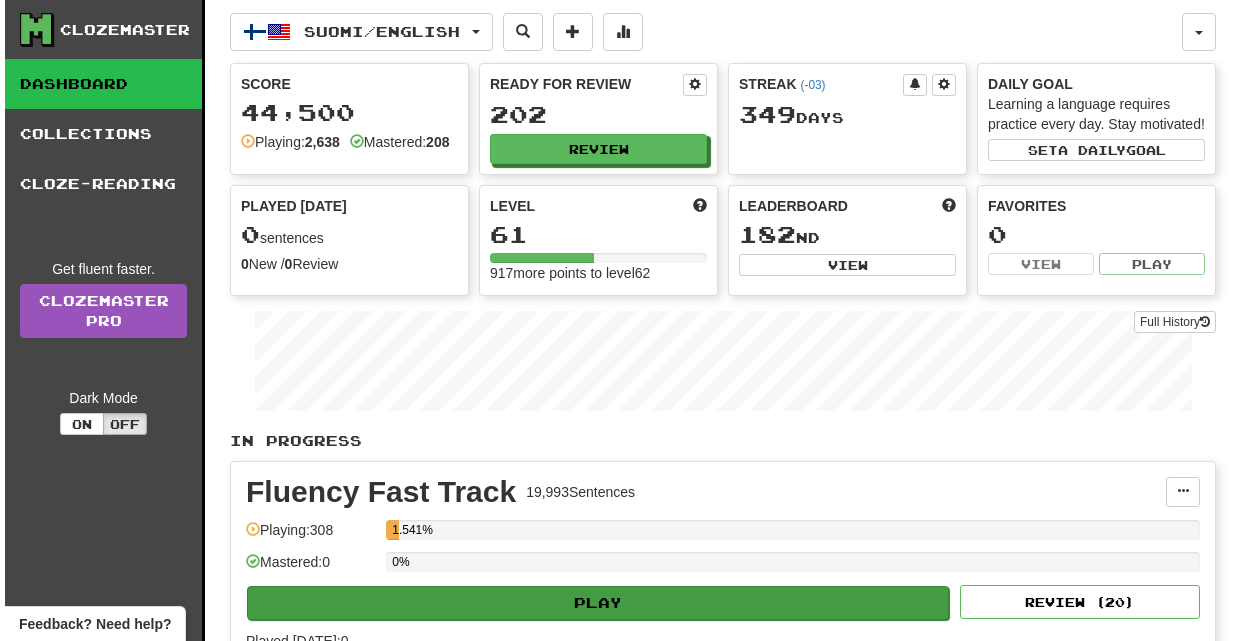 scroll, scrollTop: 0, scrollLeft: 0, axis: both 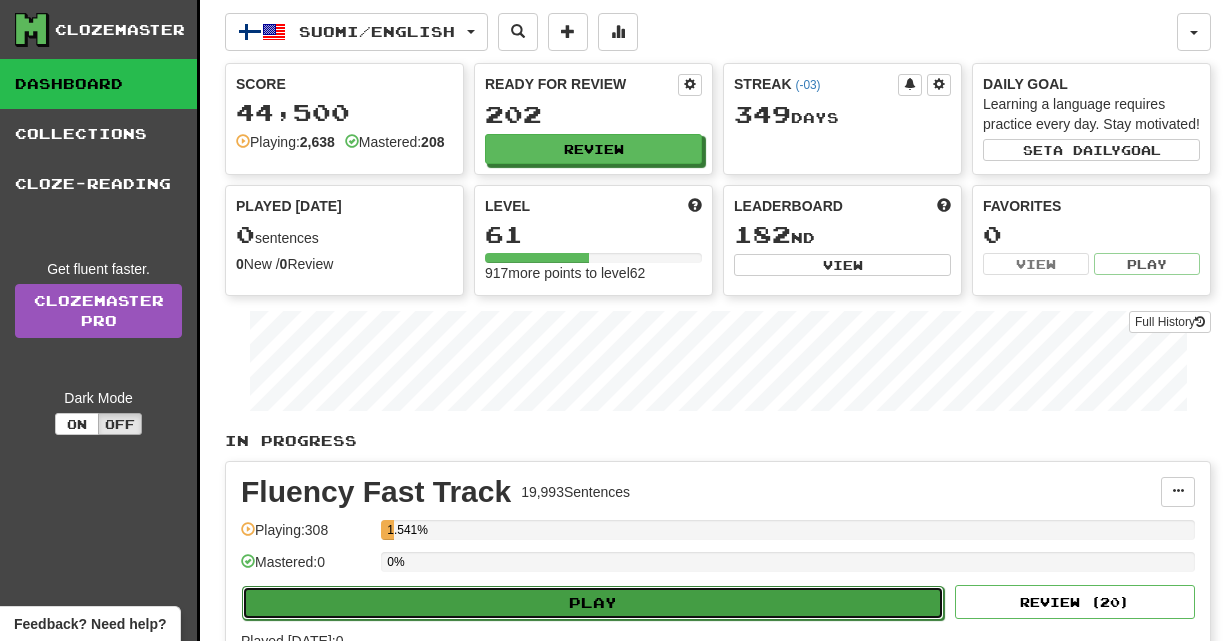 click on "Play" 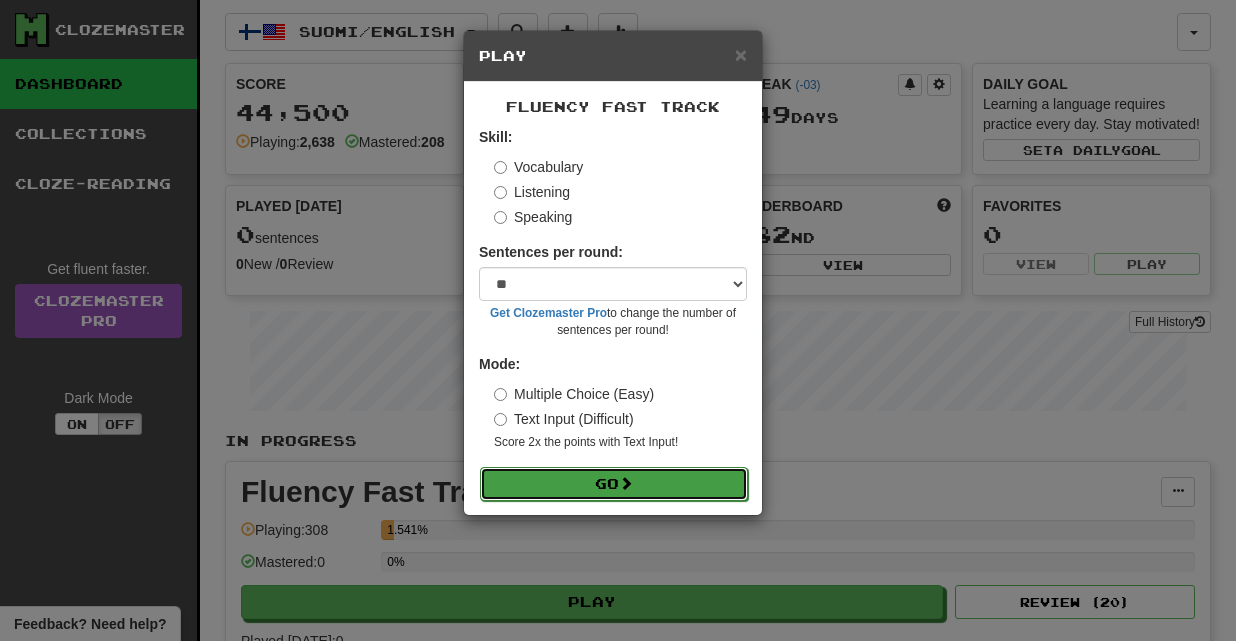 click on "Go" at bounding box center [614, 484] 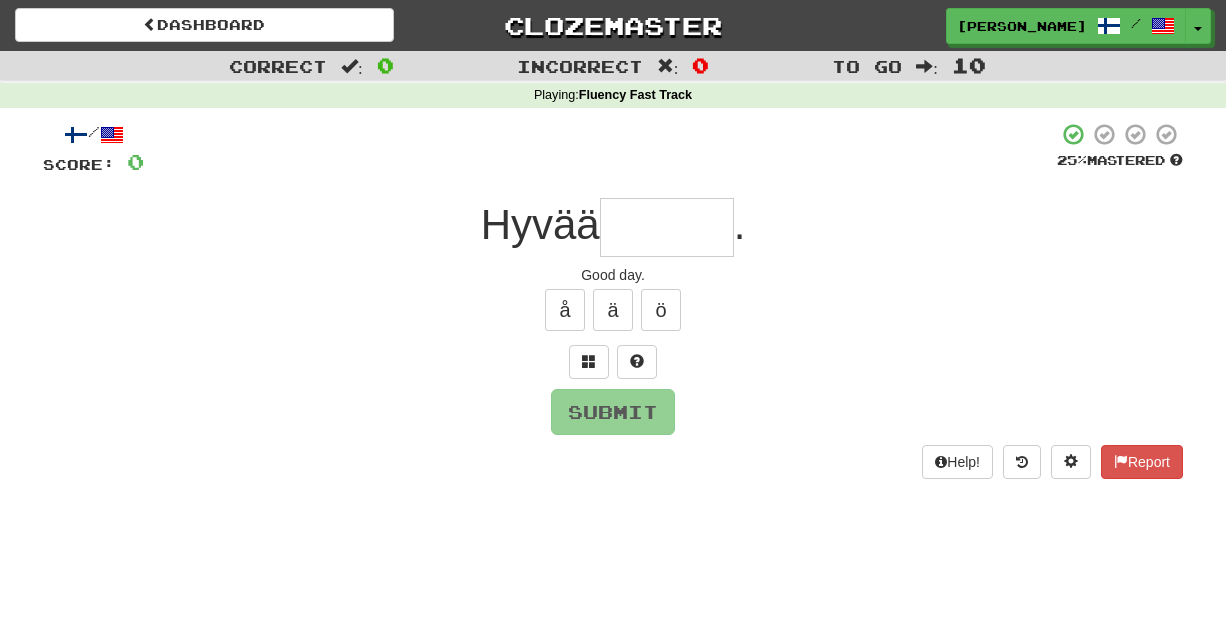 scroll, scrollTop: 0, scrollLeft: 0, axis: both 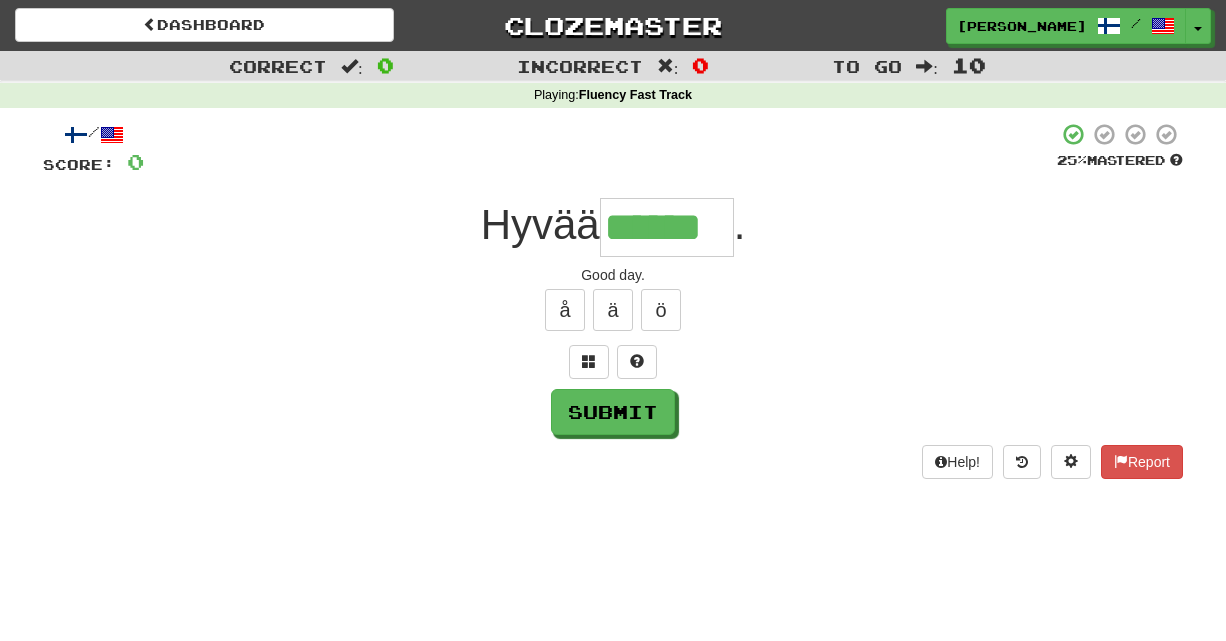 type on "******" 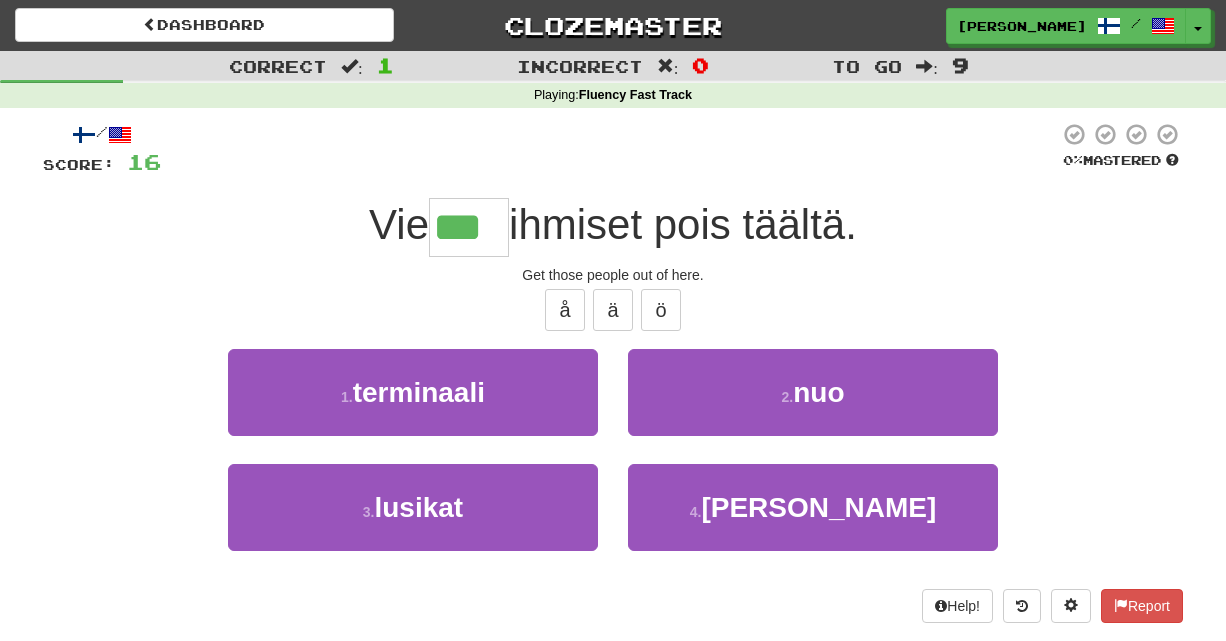 type on "***" 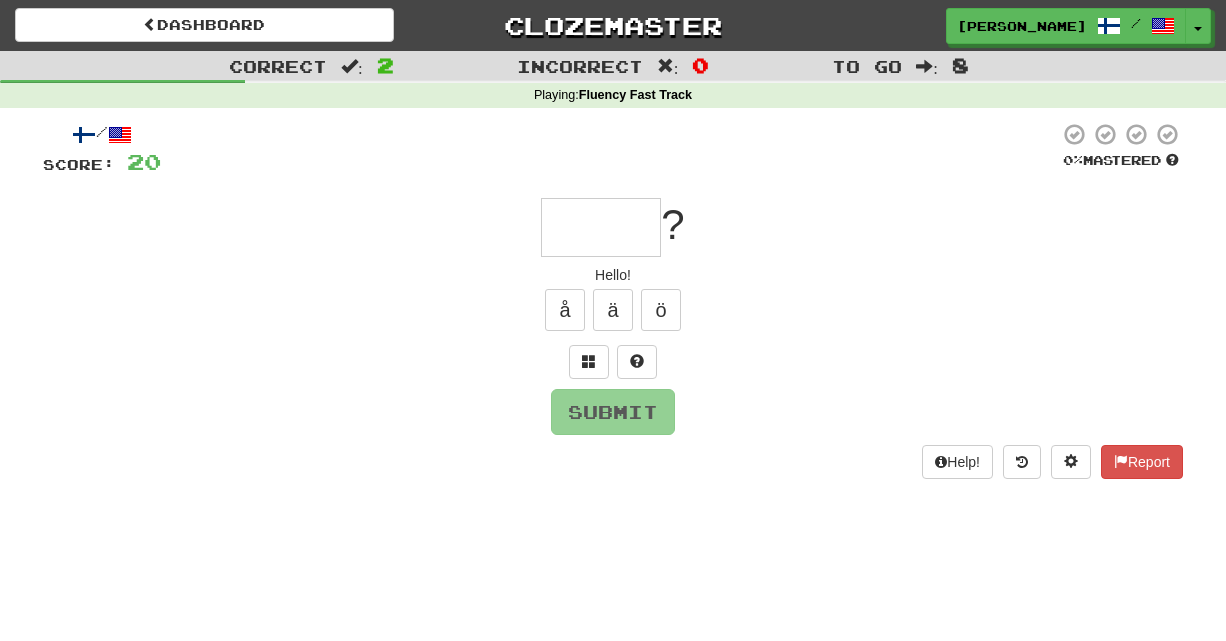 type on "*" 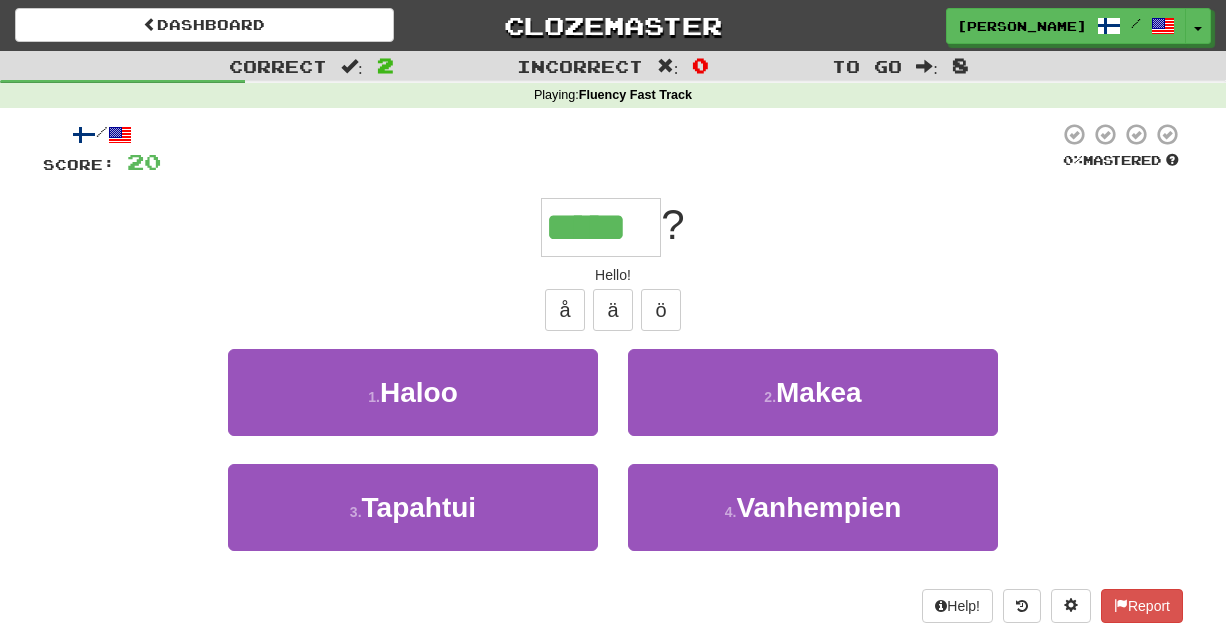 type on "*****" 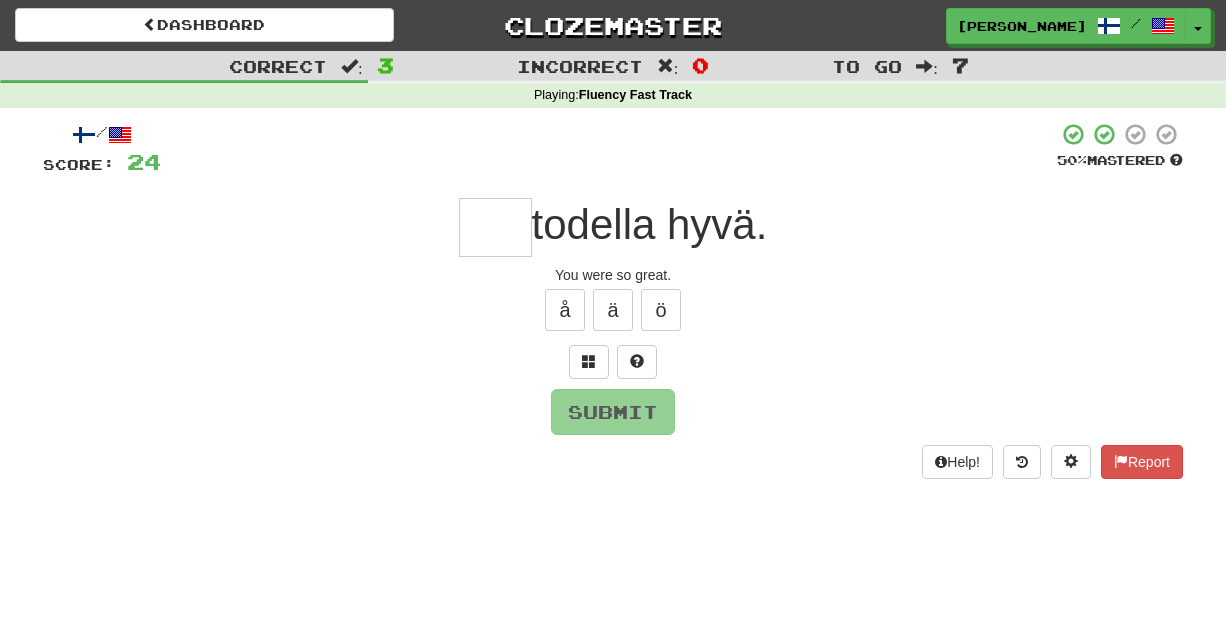 type on "*" 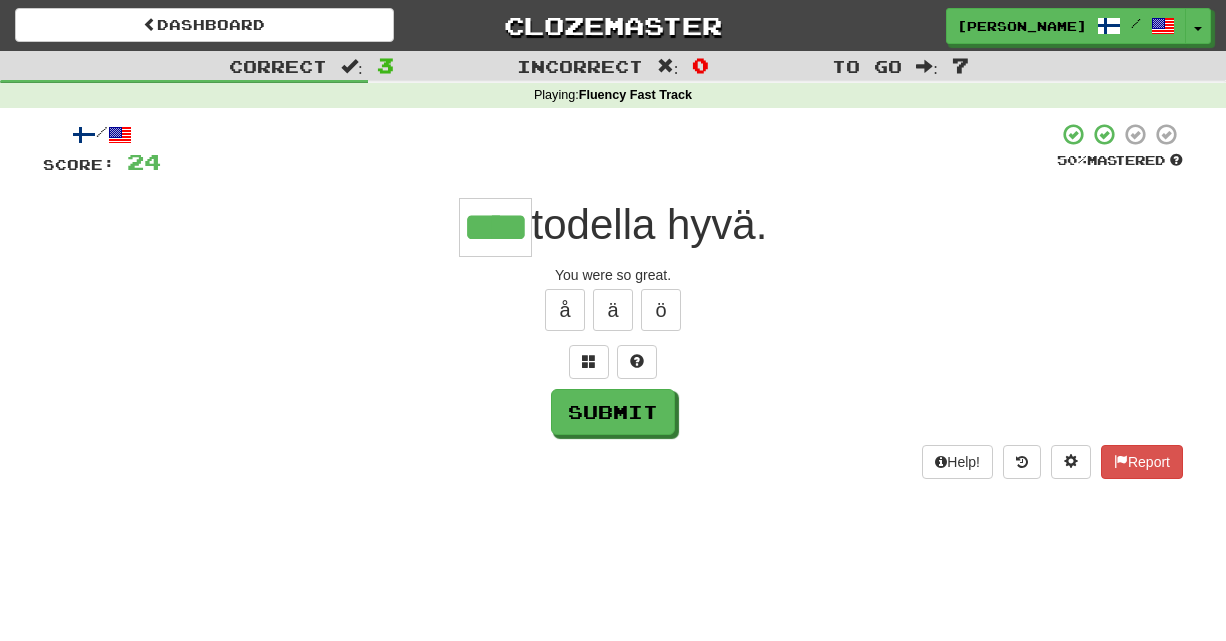 type on "****" 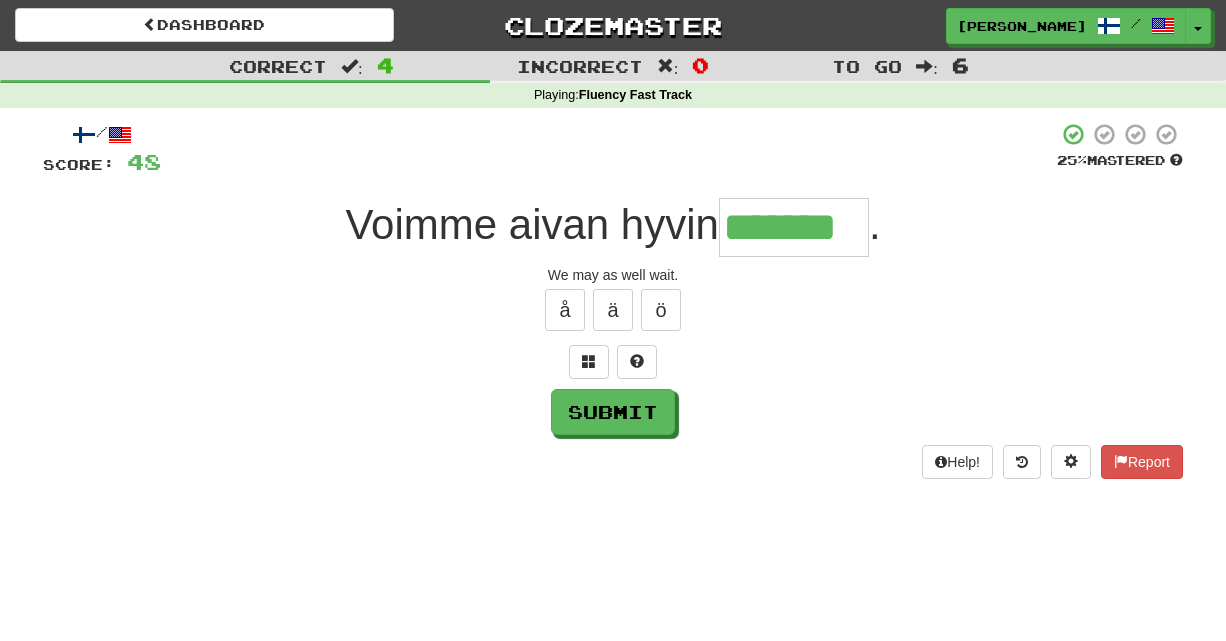 type on "*******" 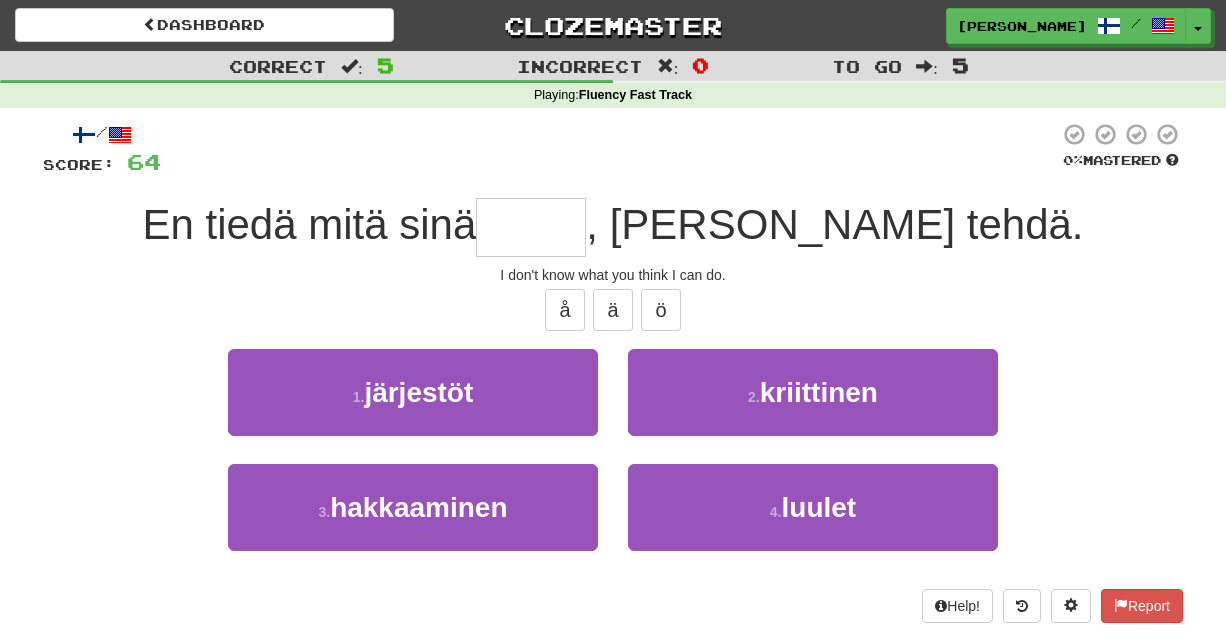 type on "*" 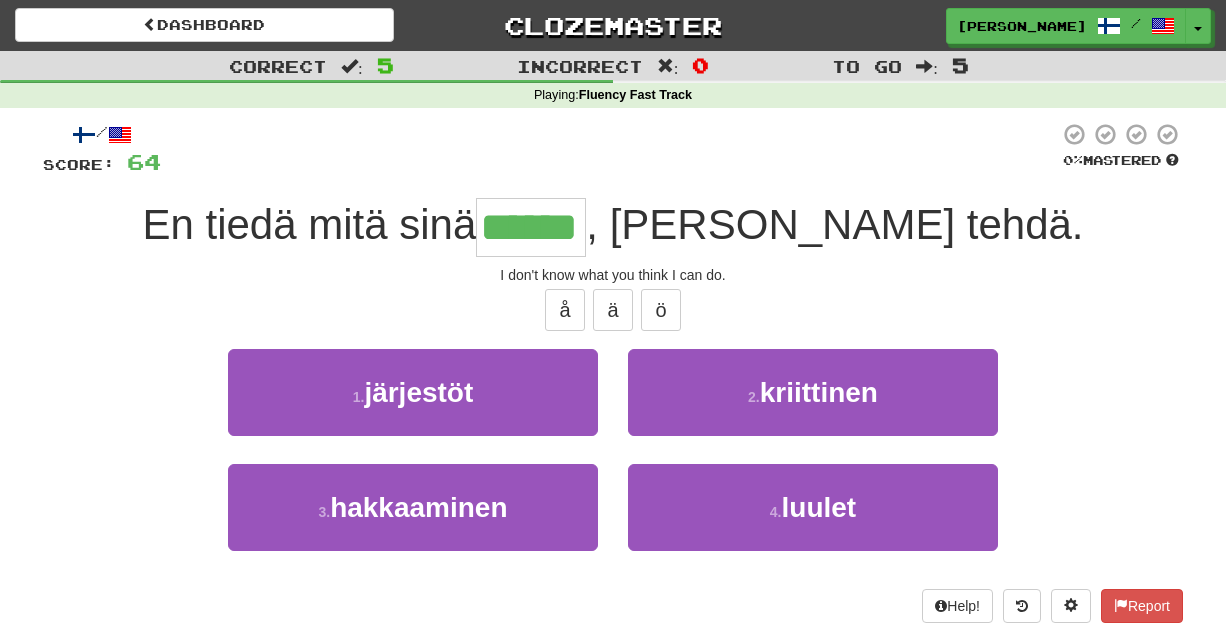 type on "******" 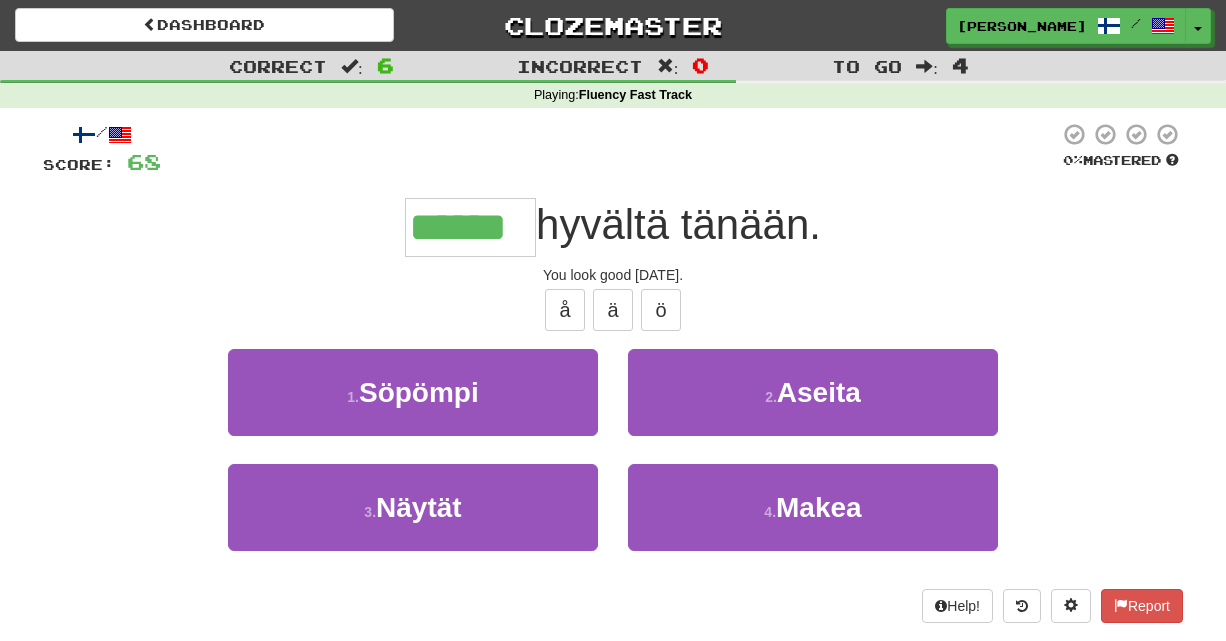 type on "******" 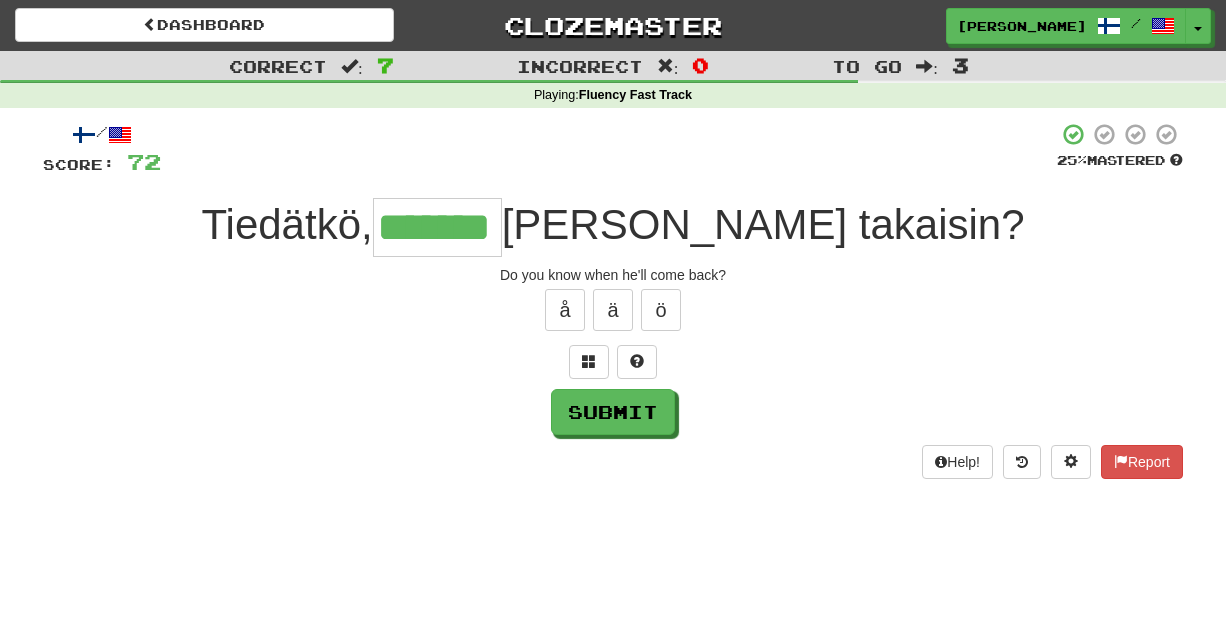 type on "*******" 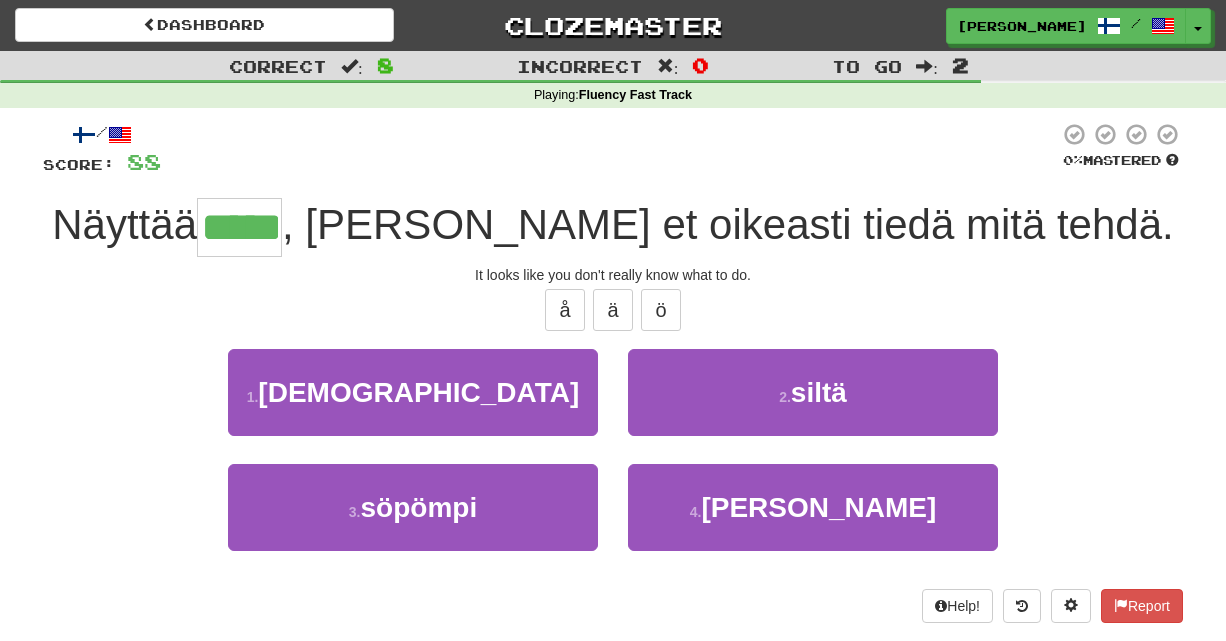type on "*****" 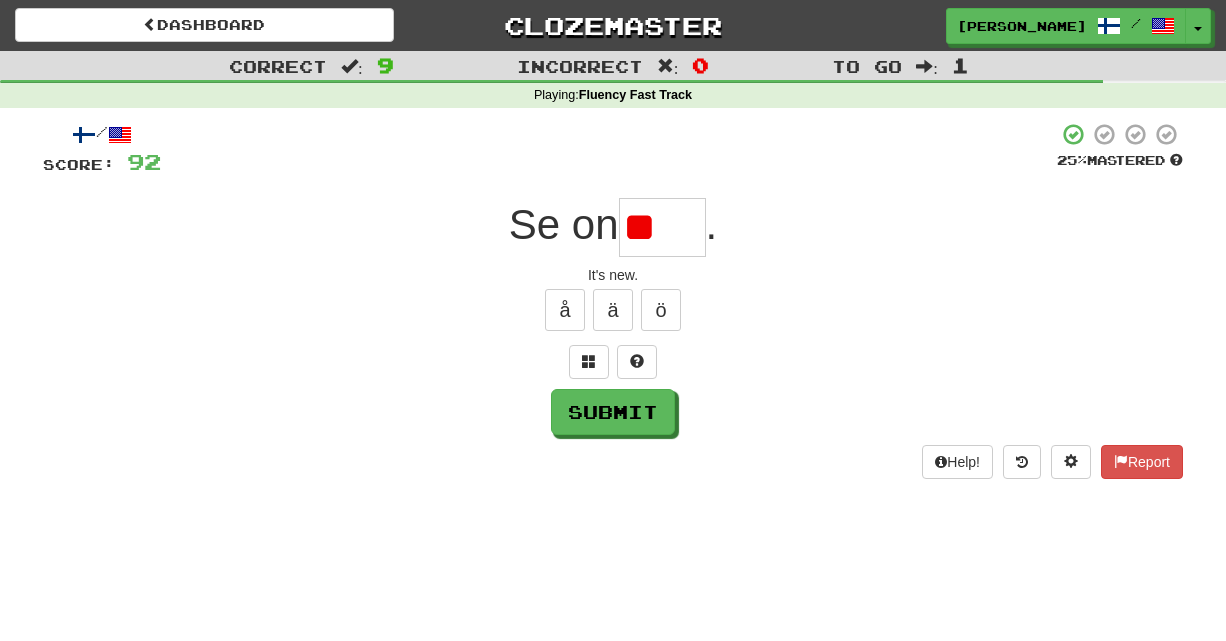 type on "*" 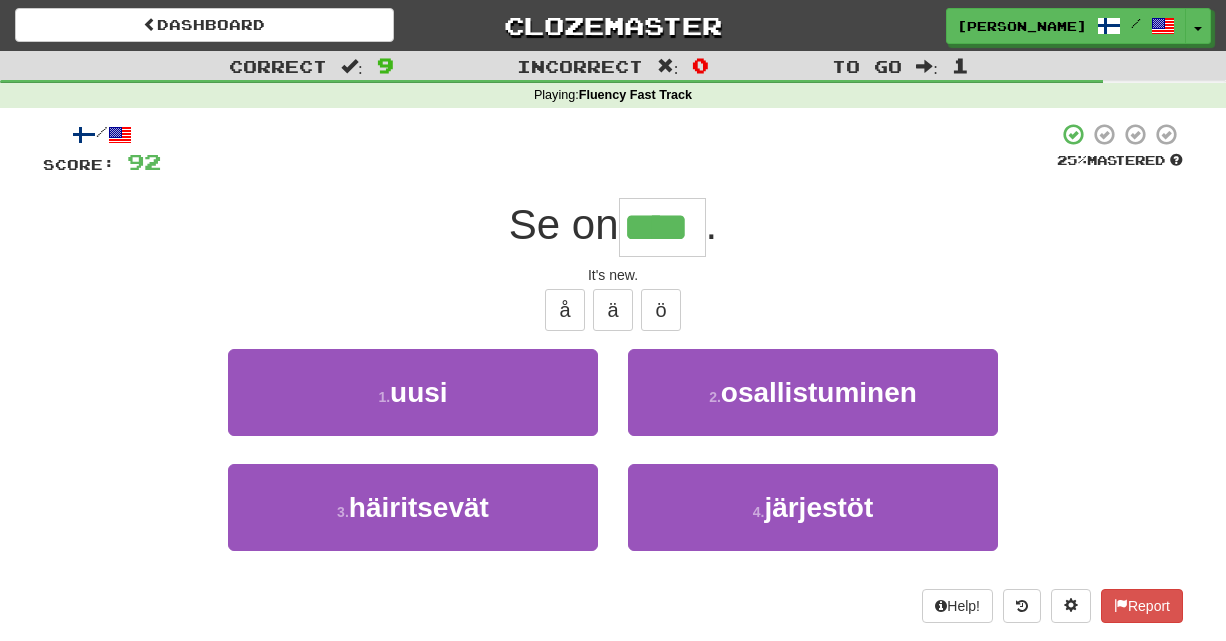 type on "****" 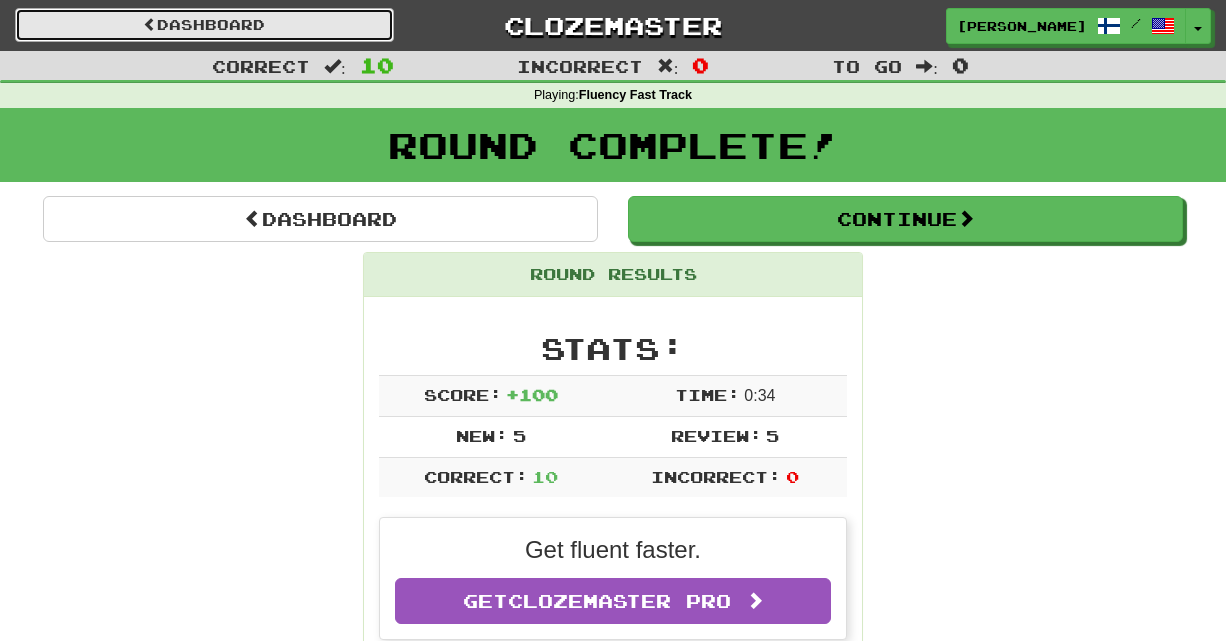 click on "Dashboard" at bounding box center (204, 25) 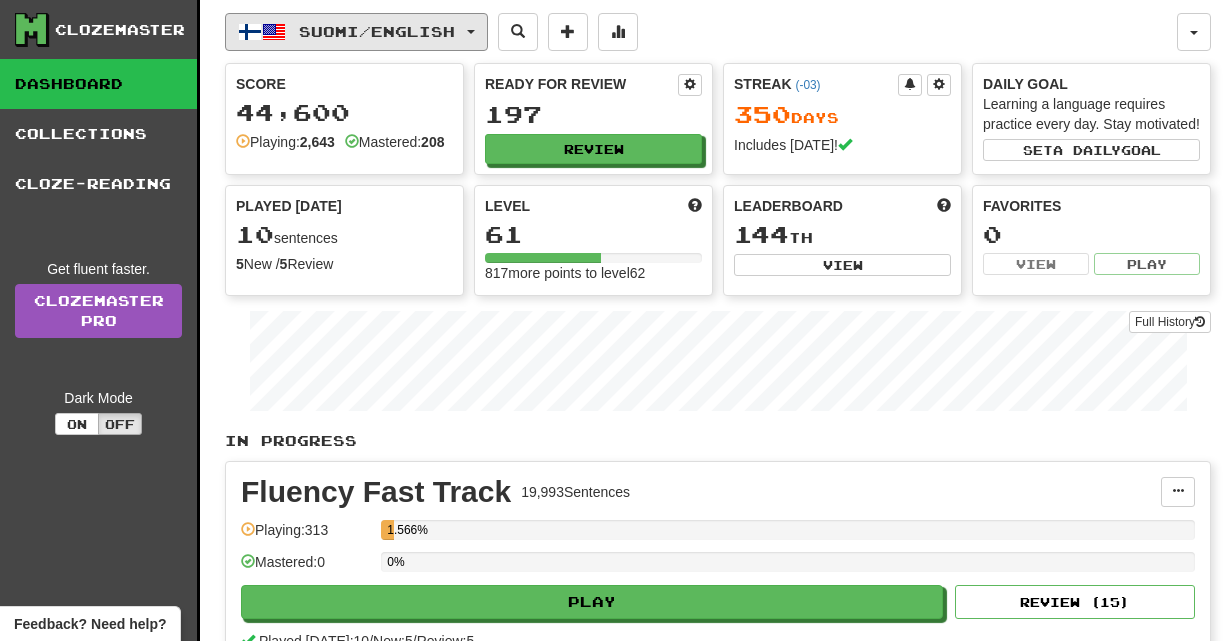 scroll, scrollTop: 0, scrollLeft: 0, axis: both 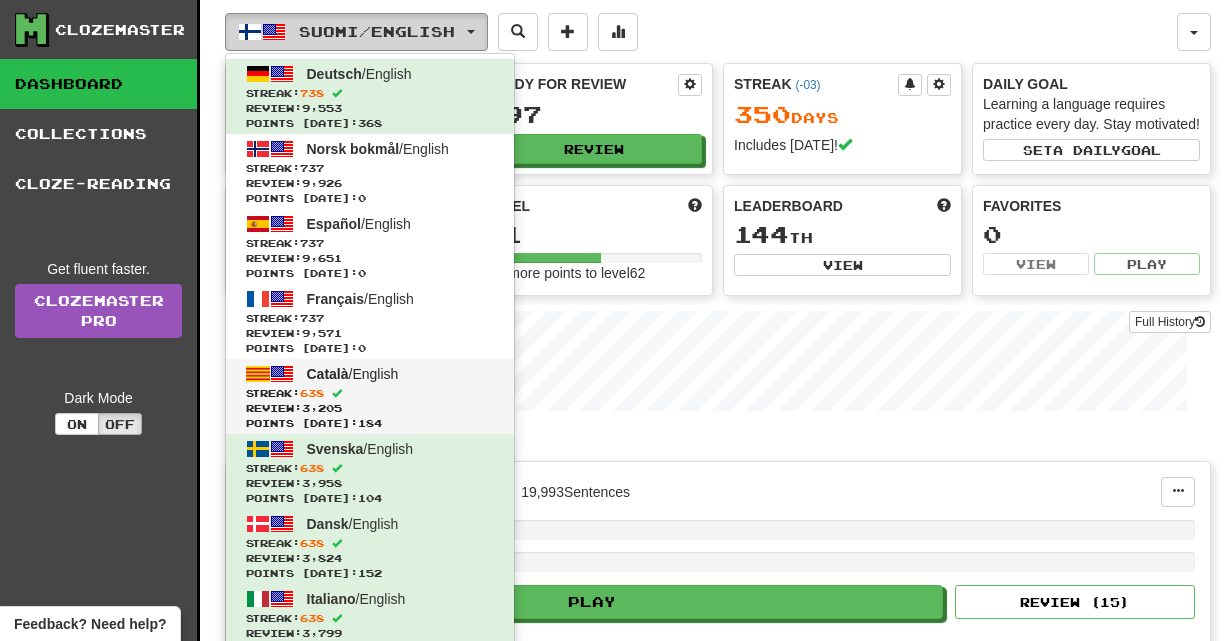 type 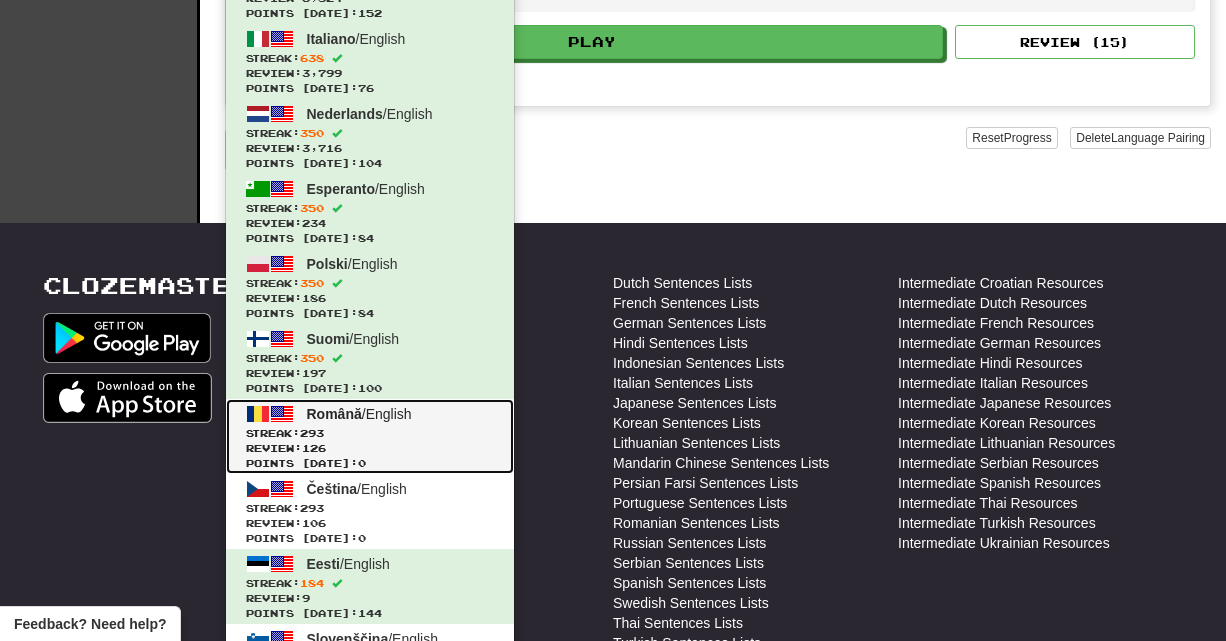 click on "Review:  126" 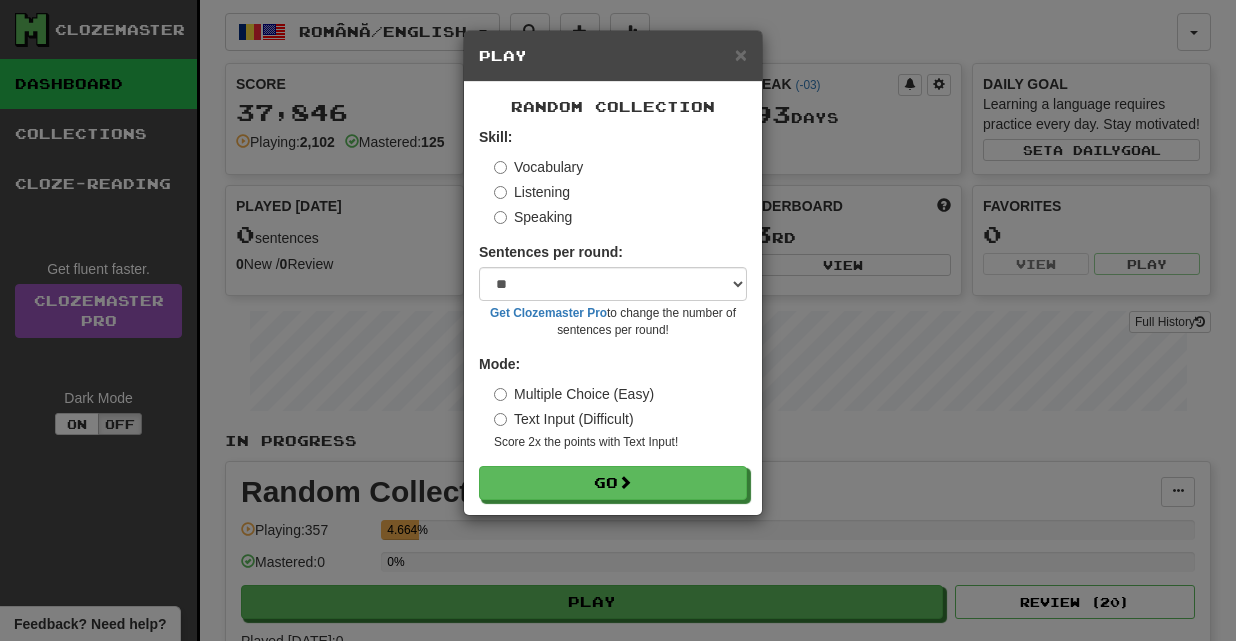 select on "**" 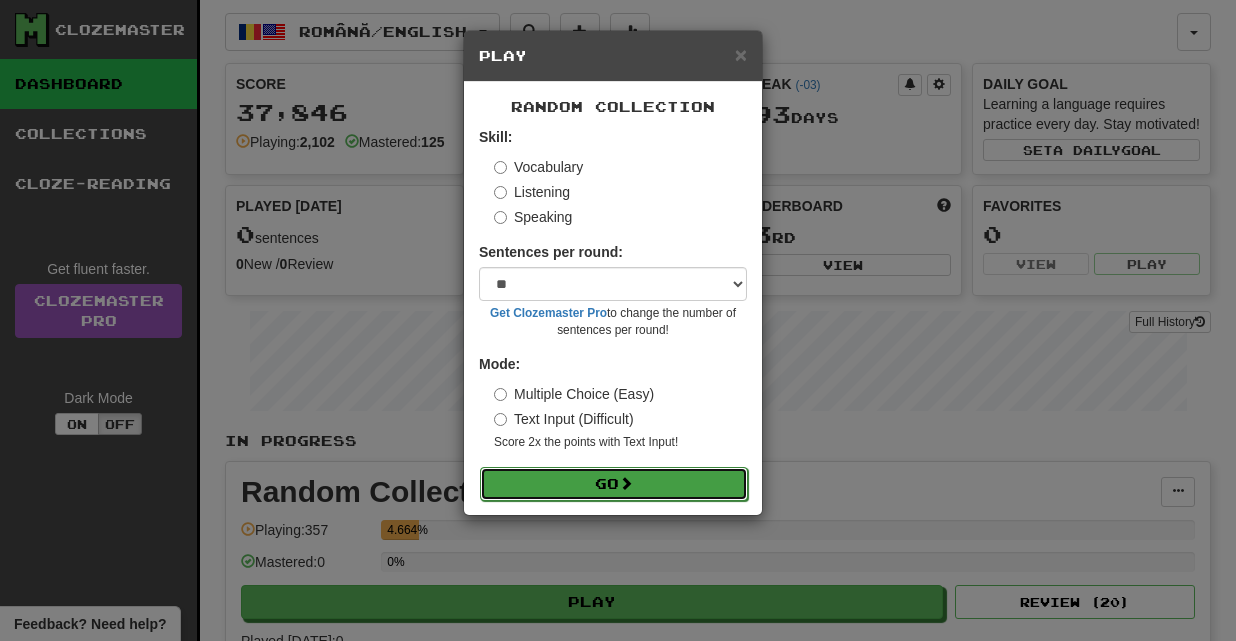 click on "Go" at bounding box center [614, 484] 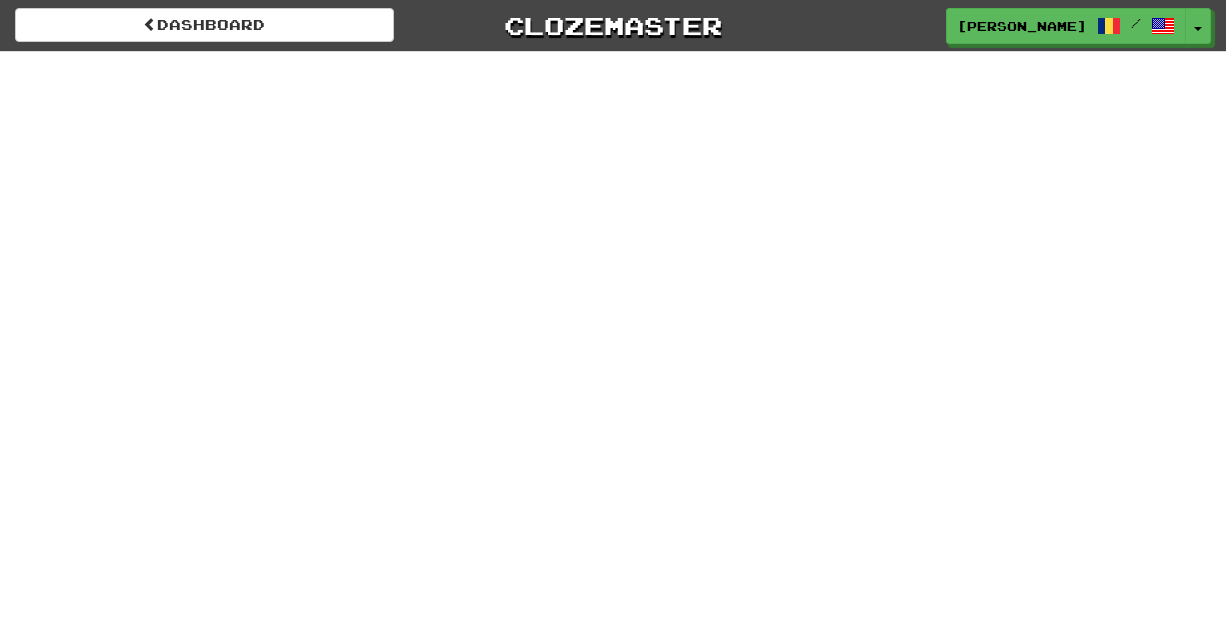 scroll, scrollTop: 0, scrollLeft: 0, axis: both 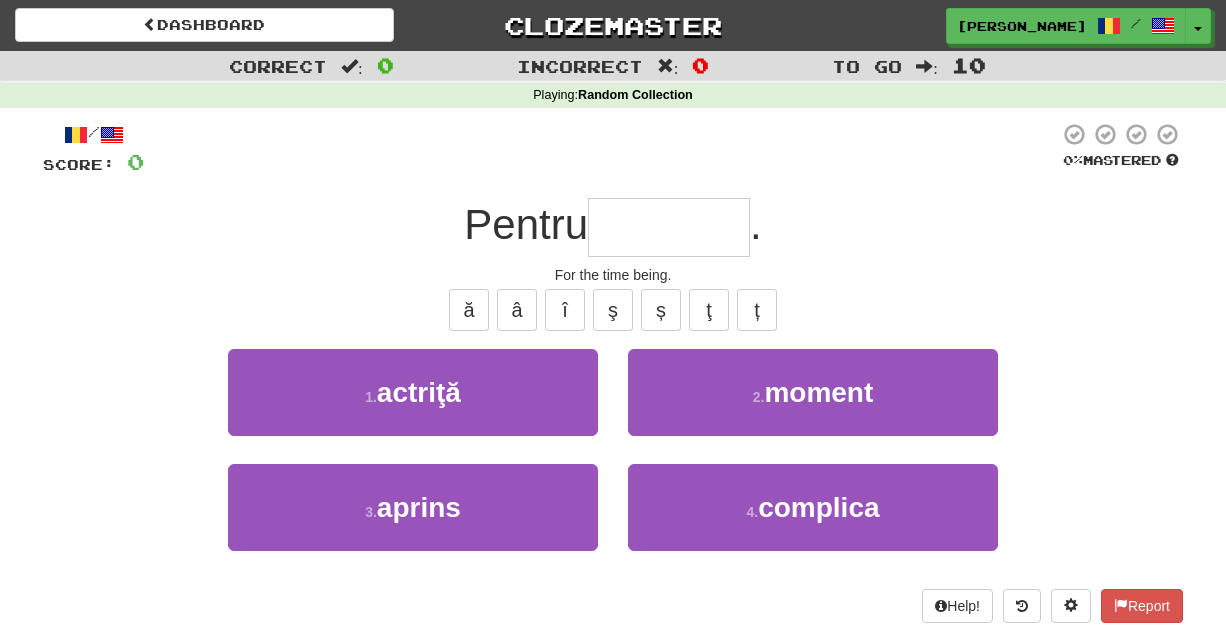 type on "*" 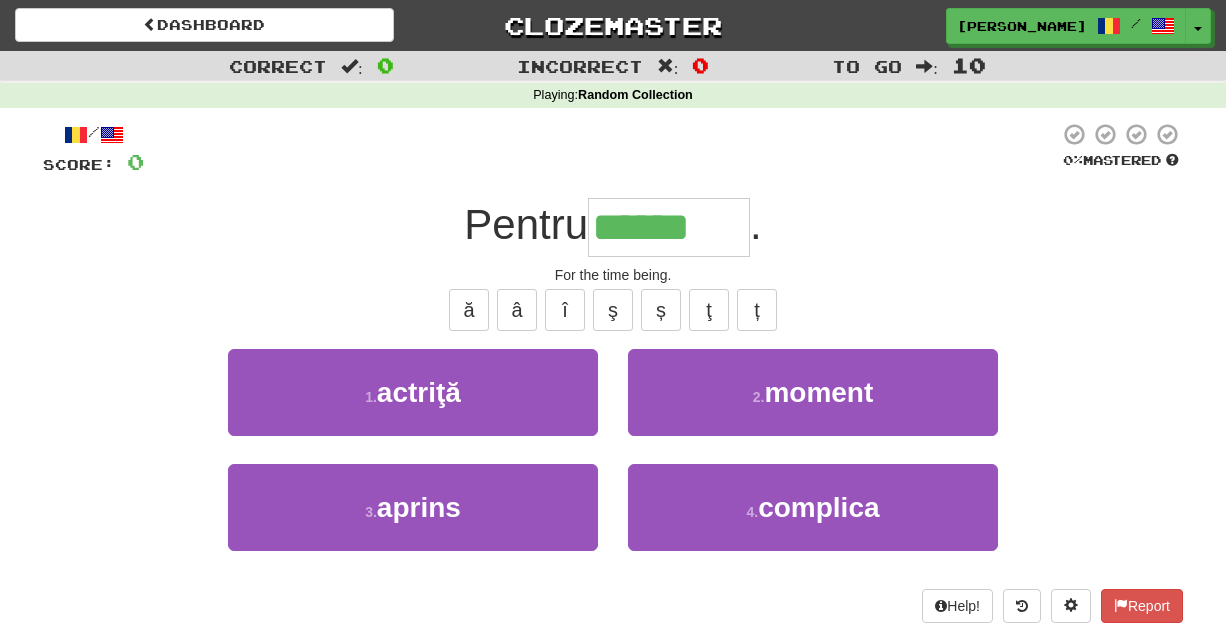 type on "******" 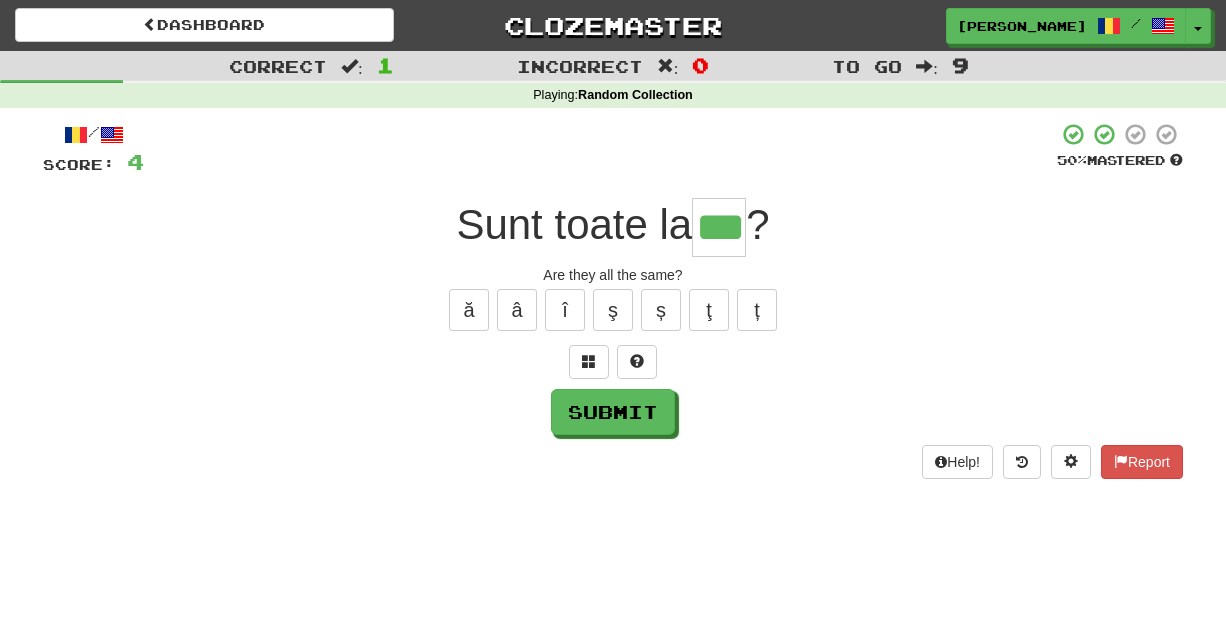 type on "***" 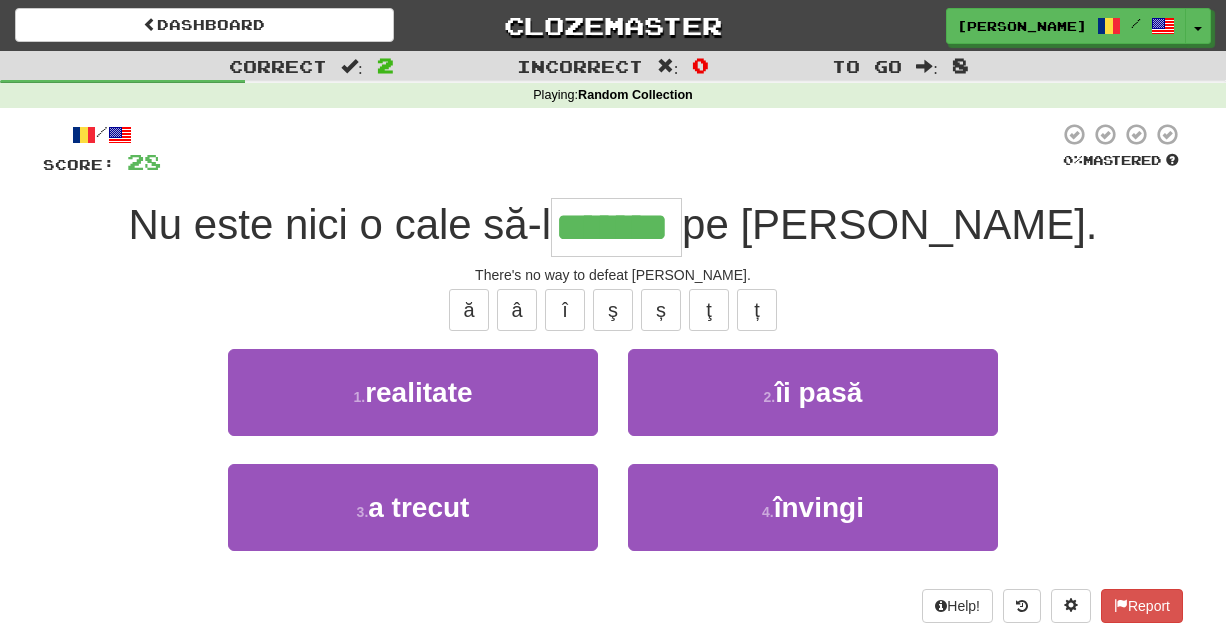 type on "*******" 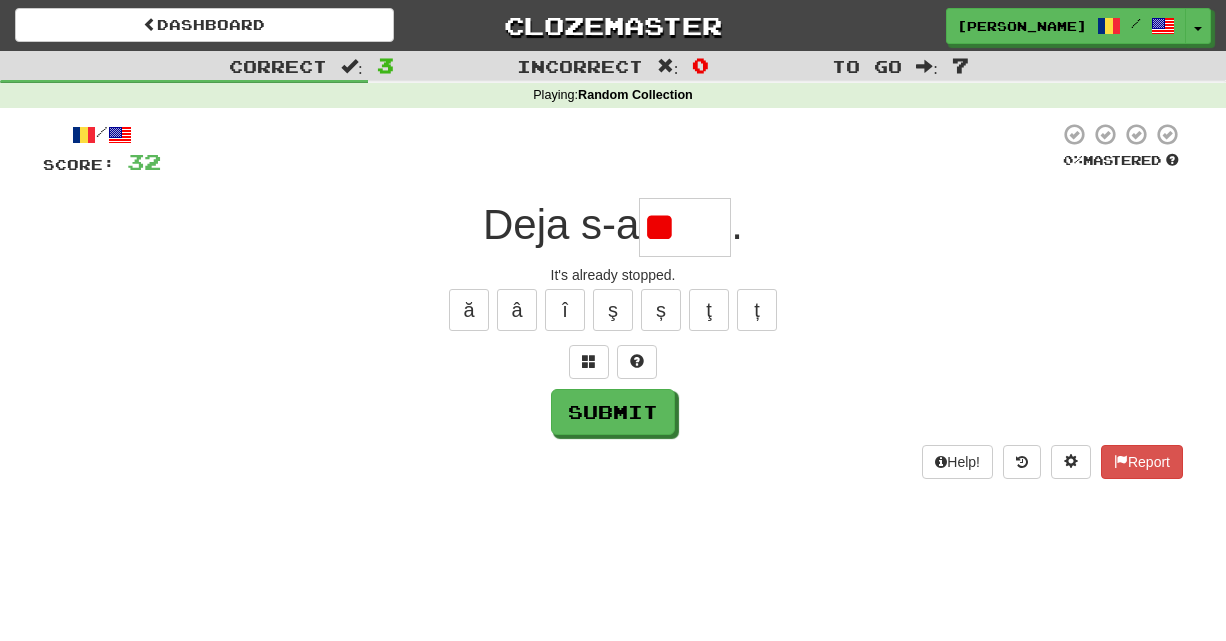 type on "*" 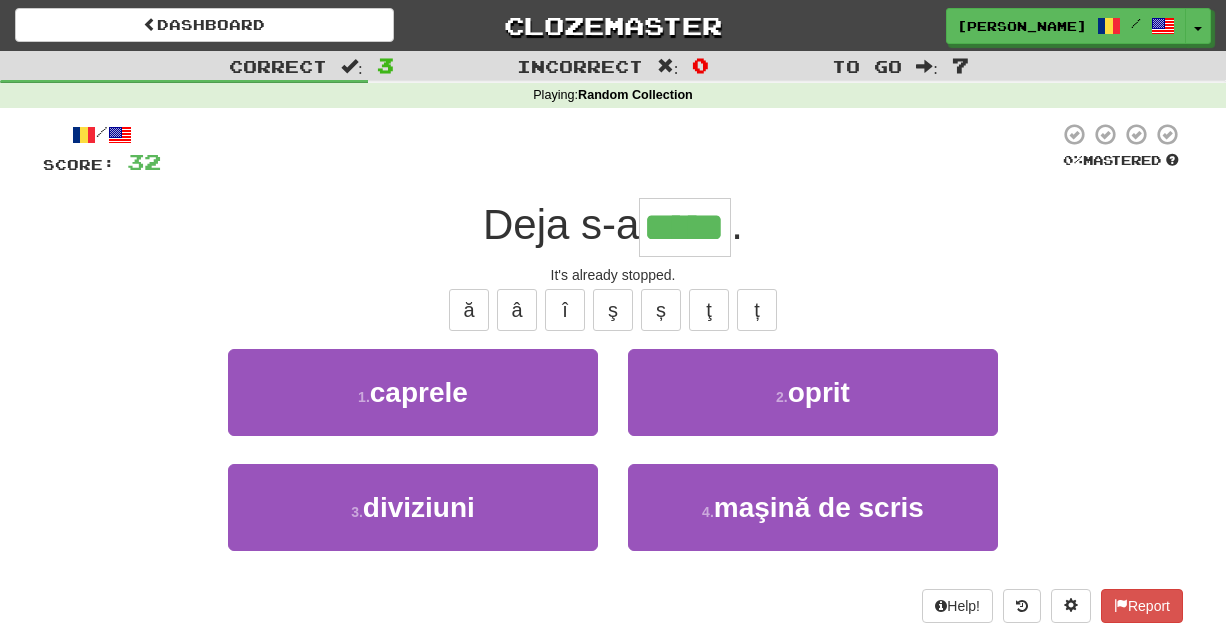 type on "*****" 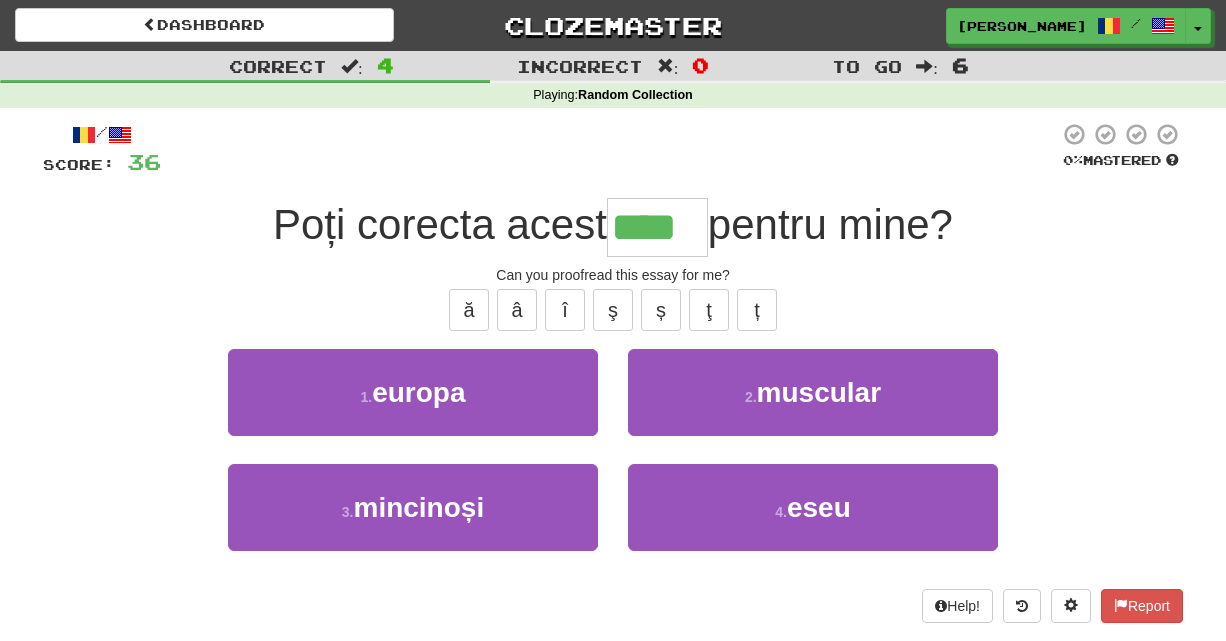 type on "****" 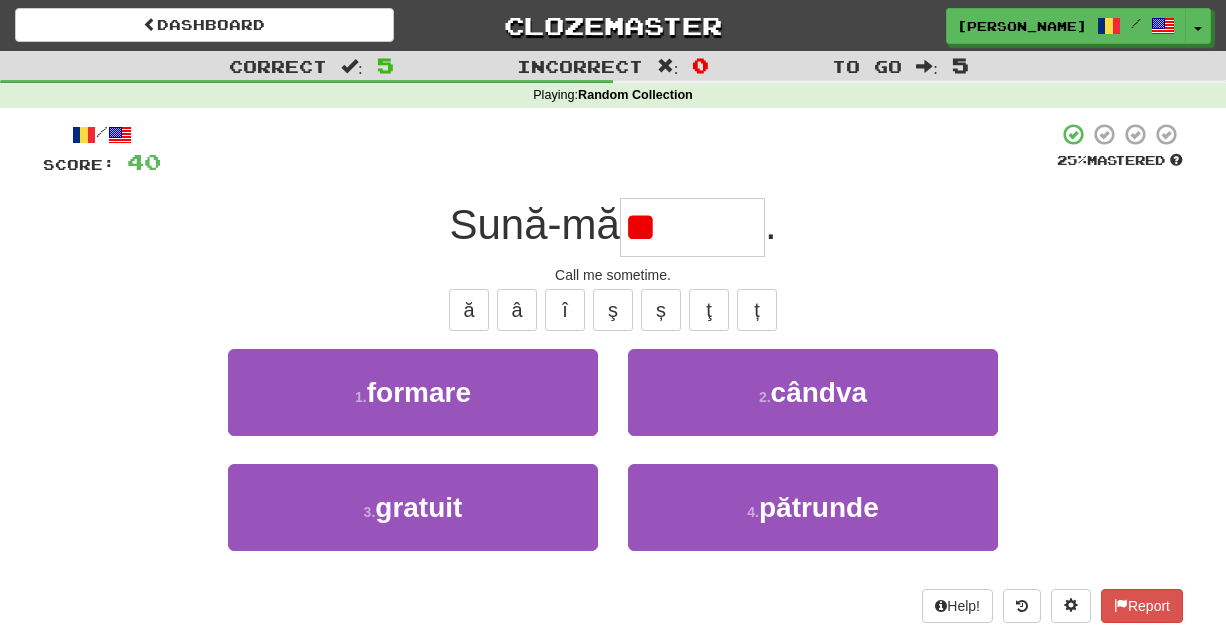 type on "*" 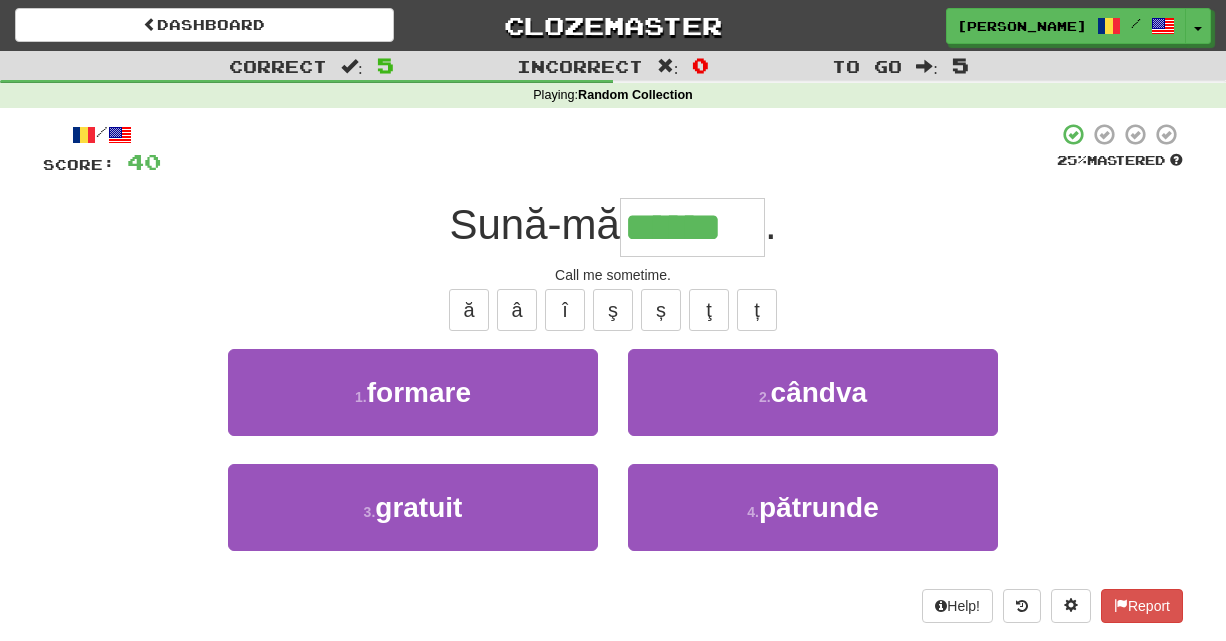 type on "******" 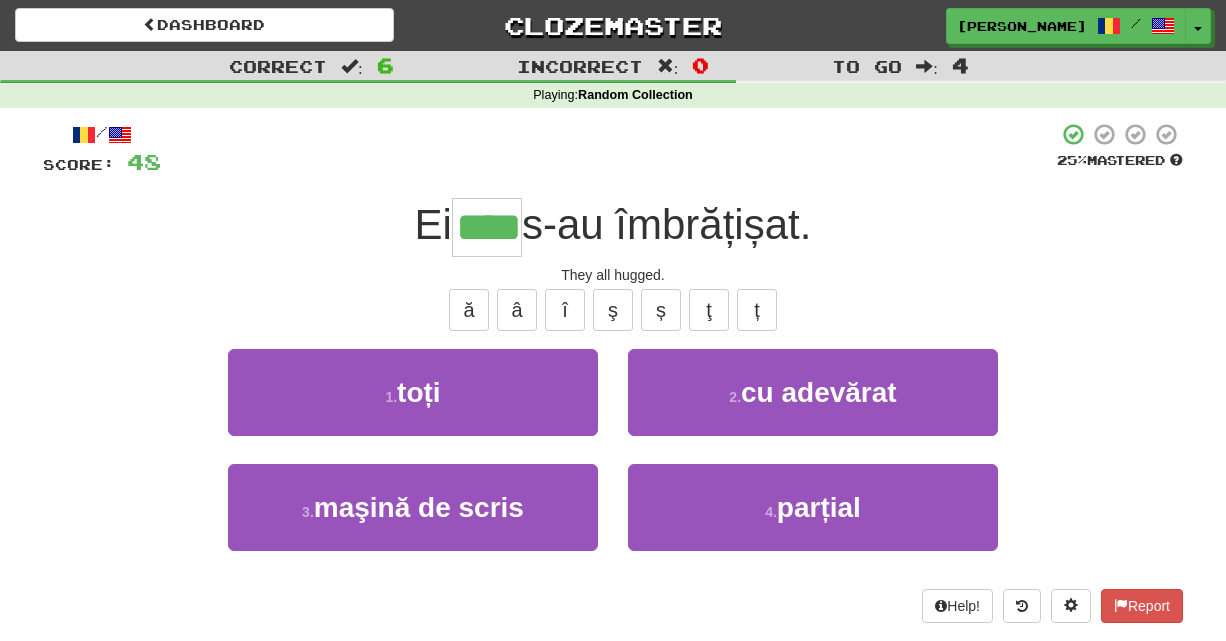 type on "****" 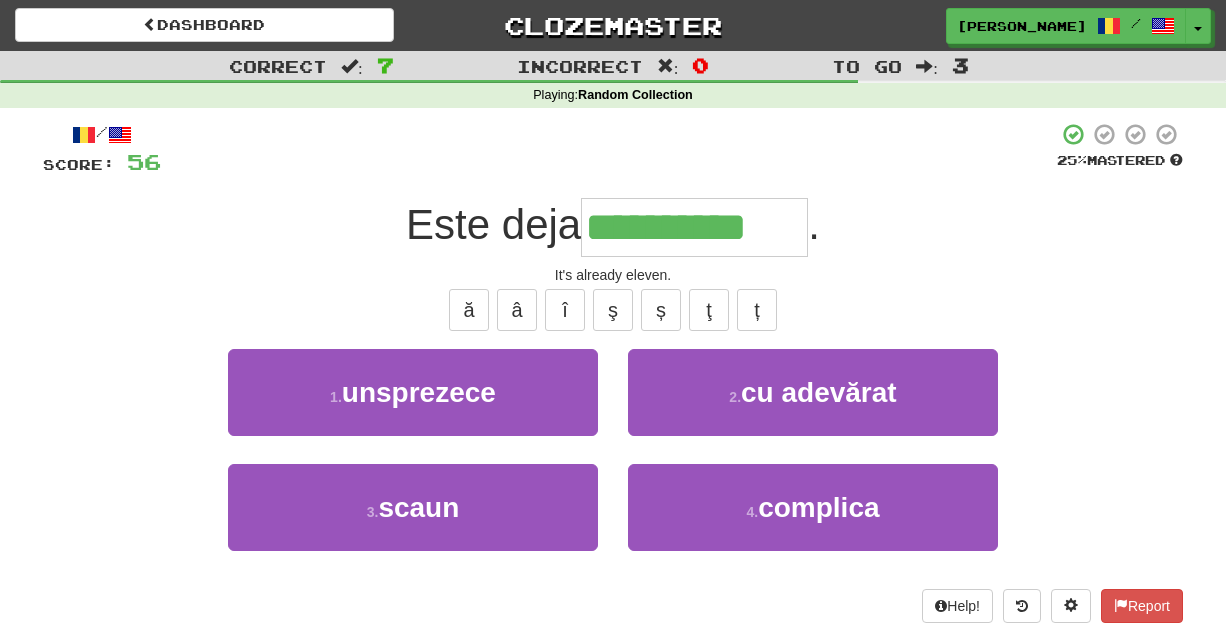 type on "**********" 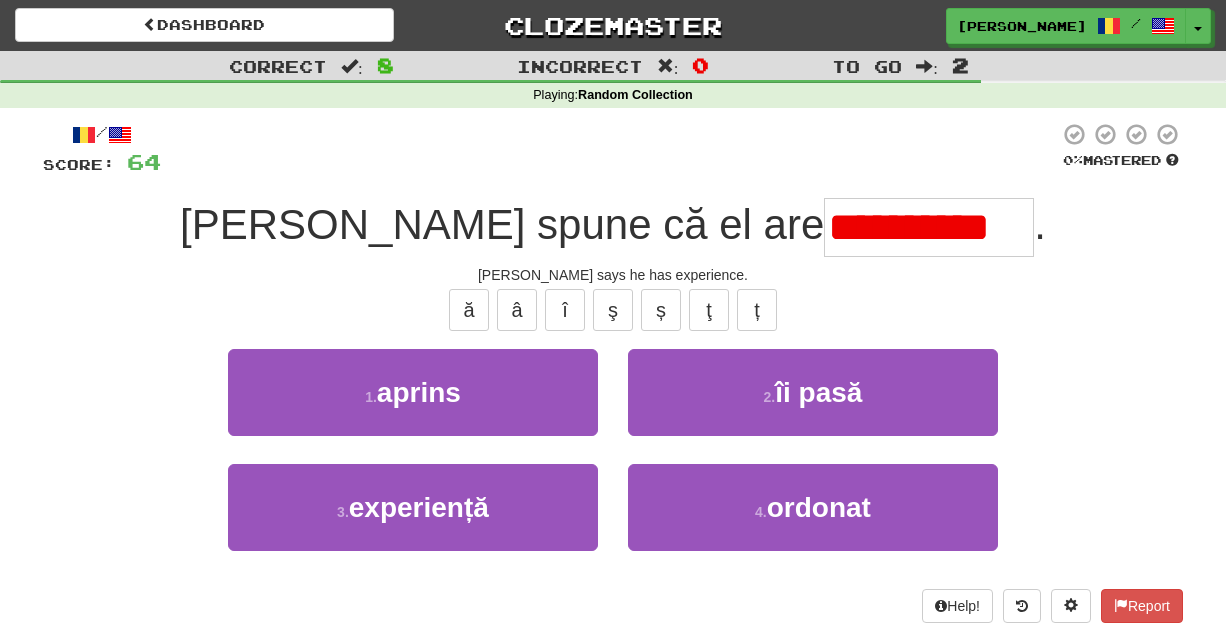 type on "**********" 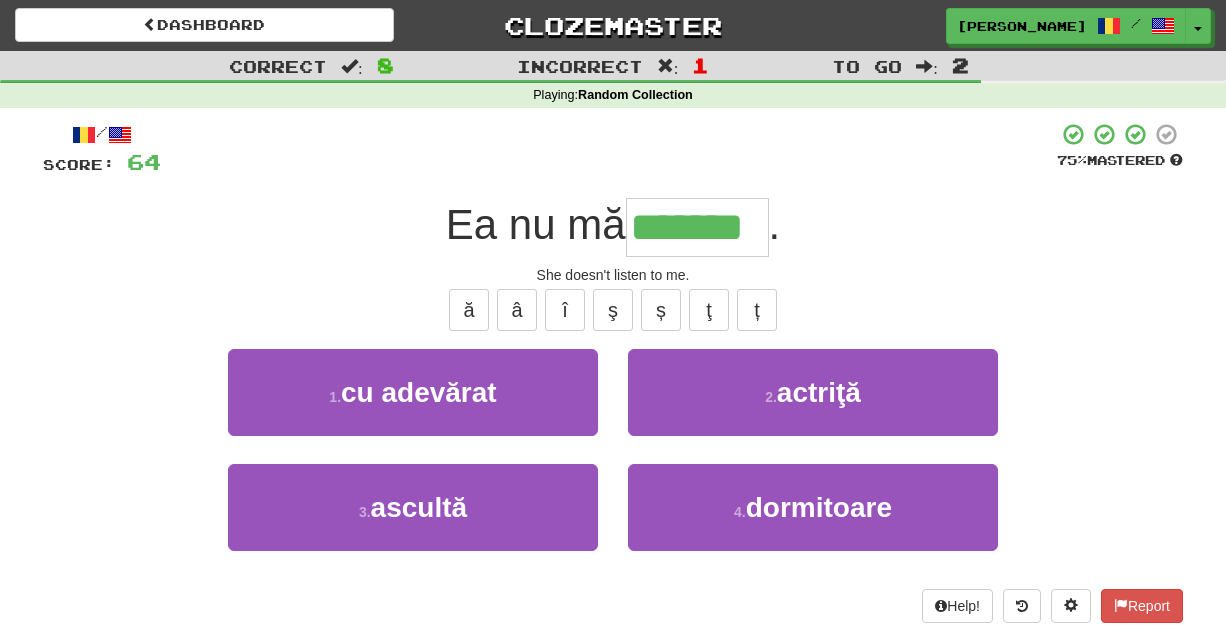 type on "*******" 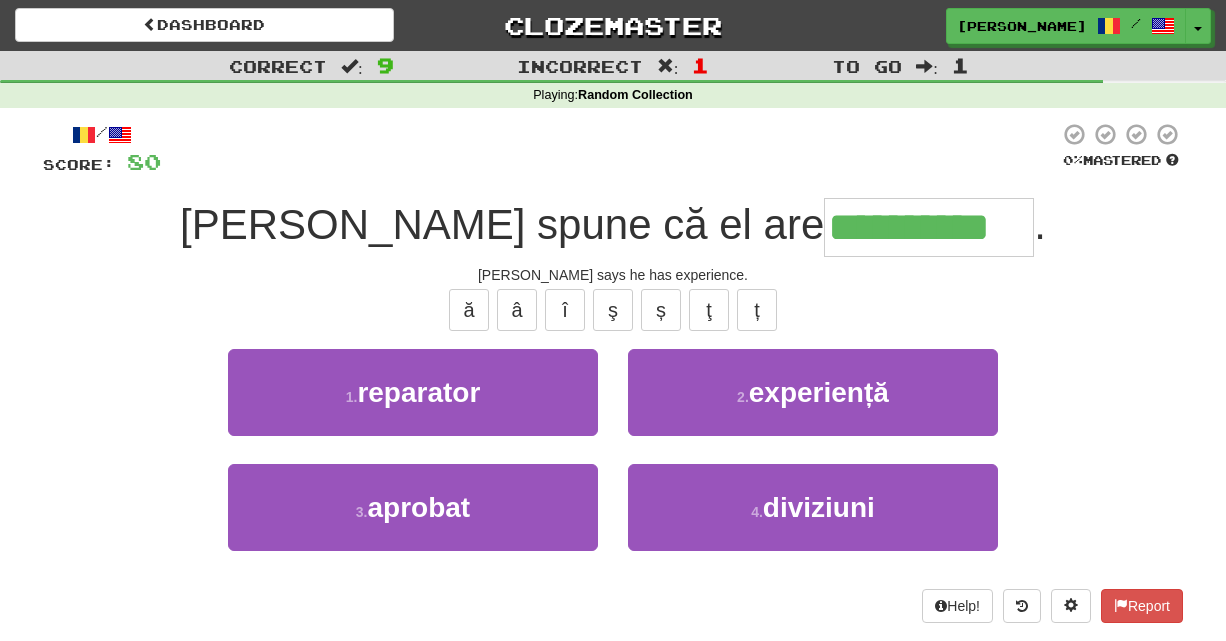 type on "**********" 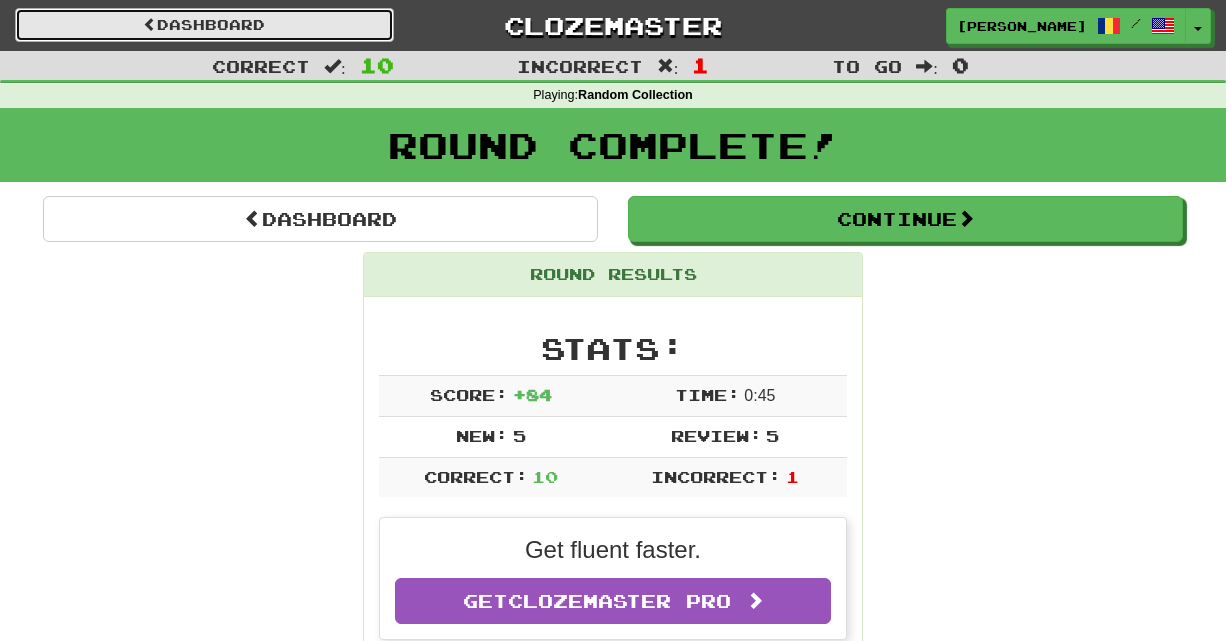 click on "Dashboard" at bounding box center (204, 25) 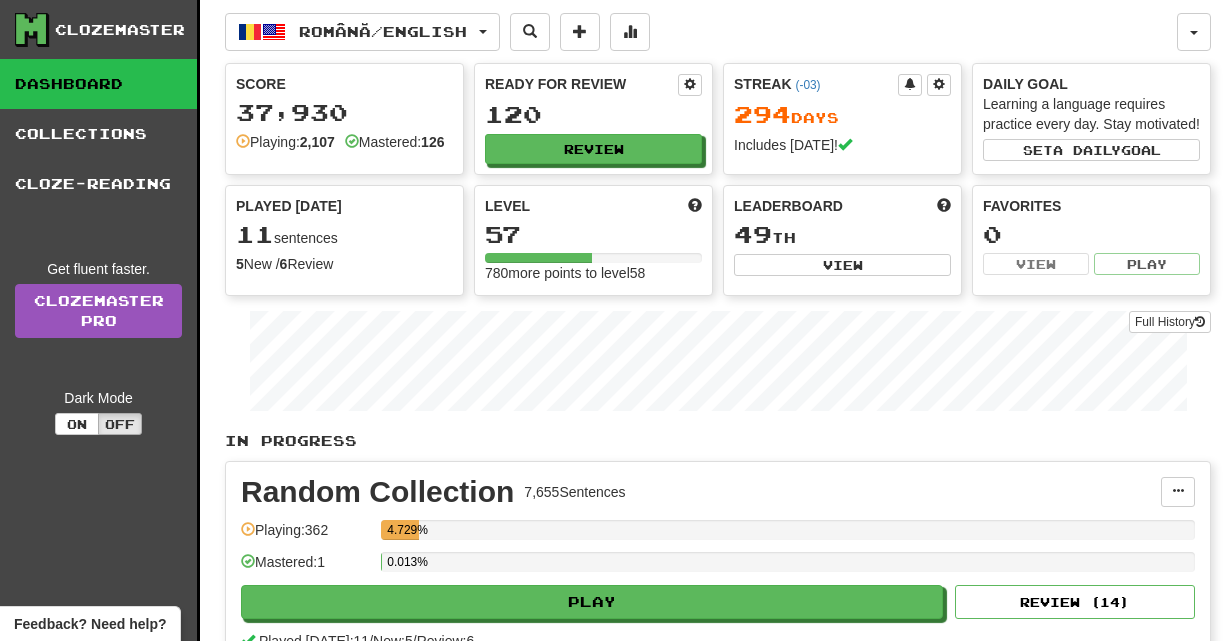 scroll, scrollTop: 0, scrollLeft: 0, axis: both 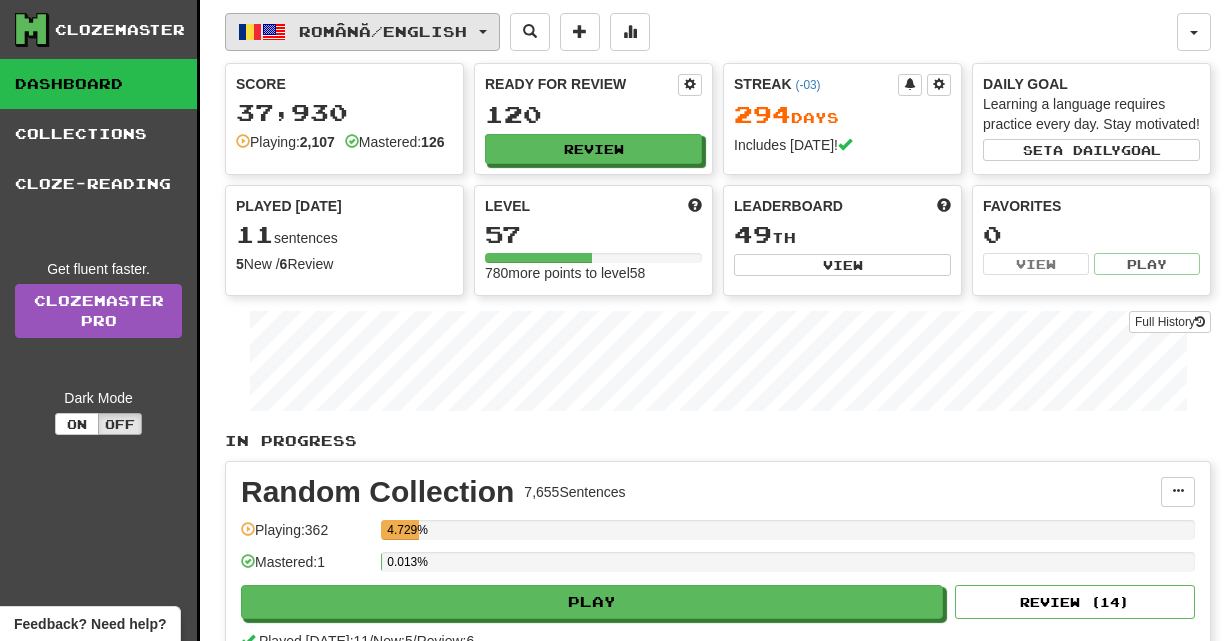 click on "Română  /  English" 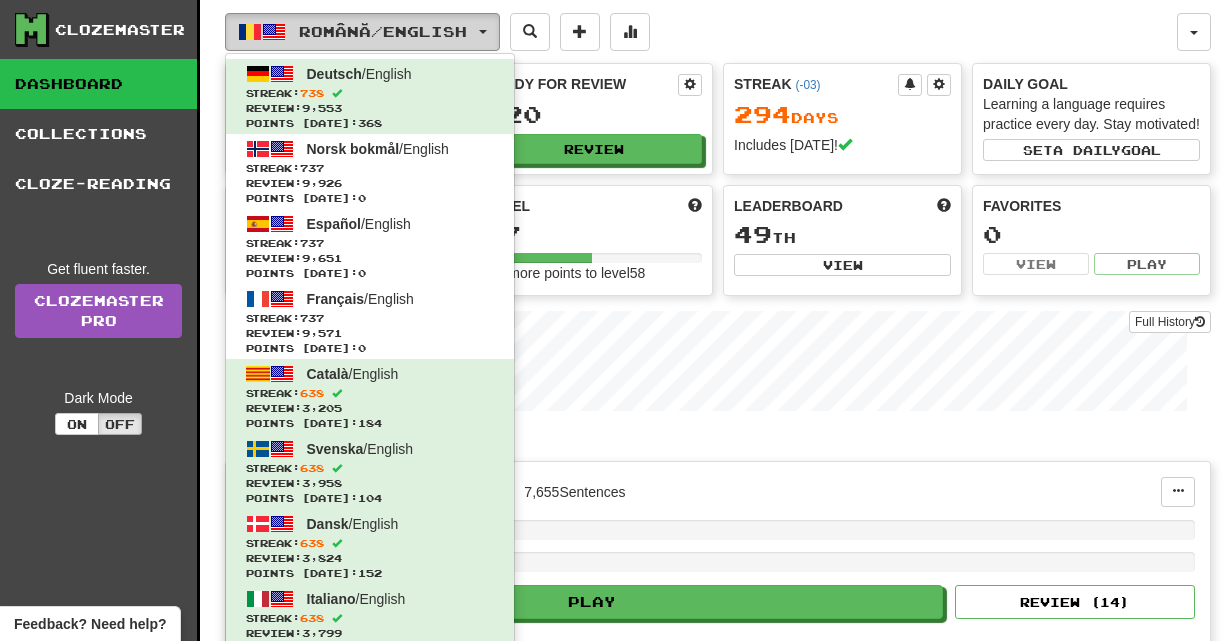 type 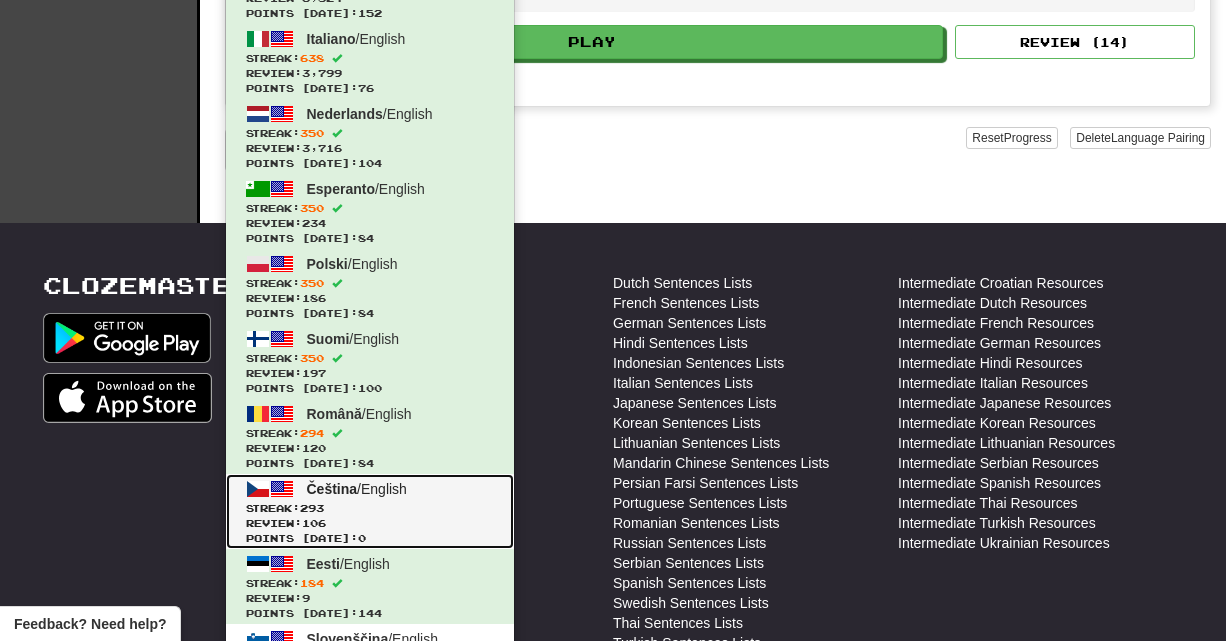 click on "Review:  106" 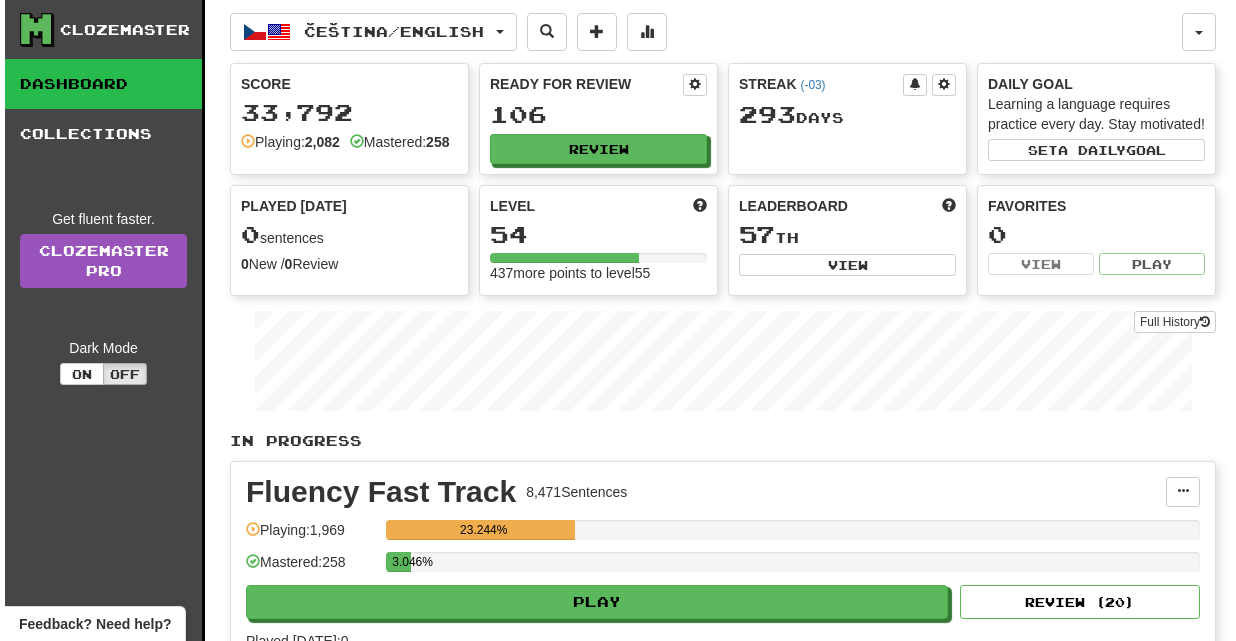 scroll, scrollTop: 0, scrollLeft: 0, axis: both 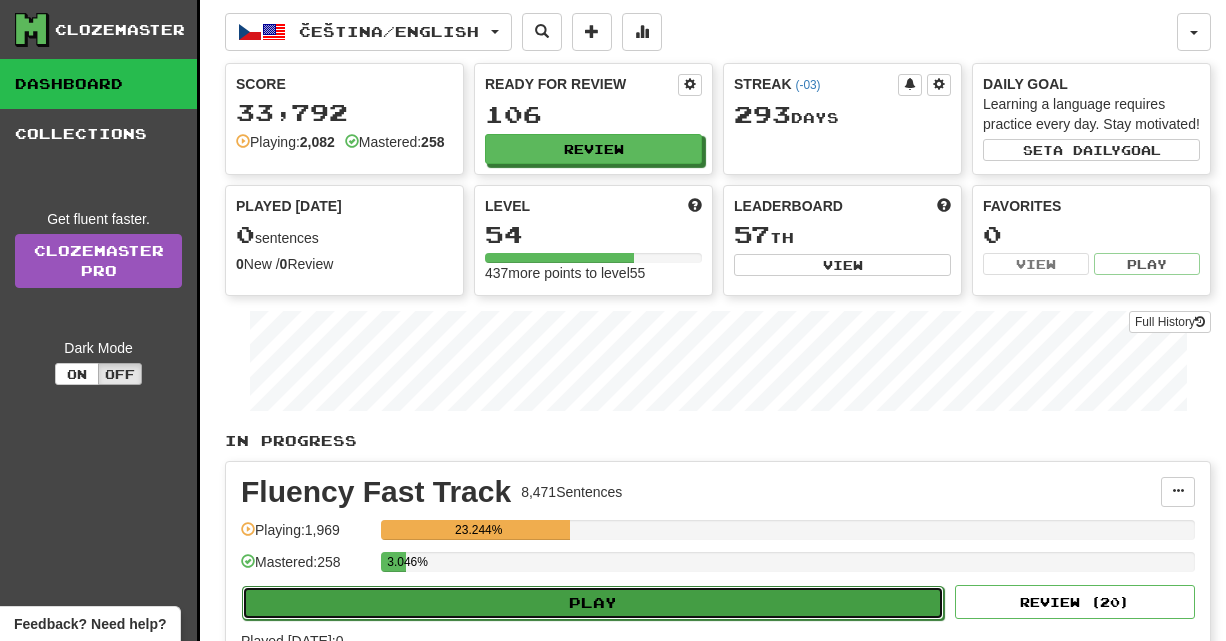 click on "Play" at bounding box center (593, 603) 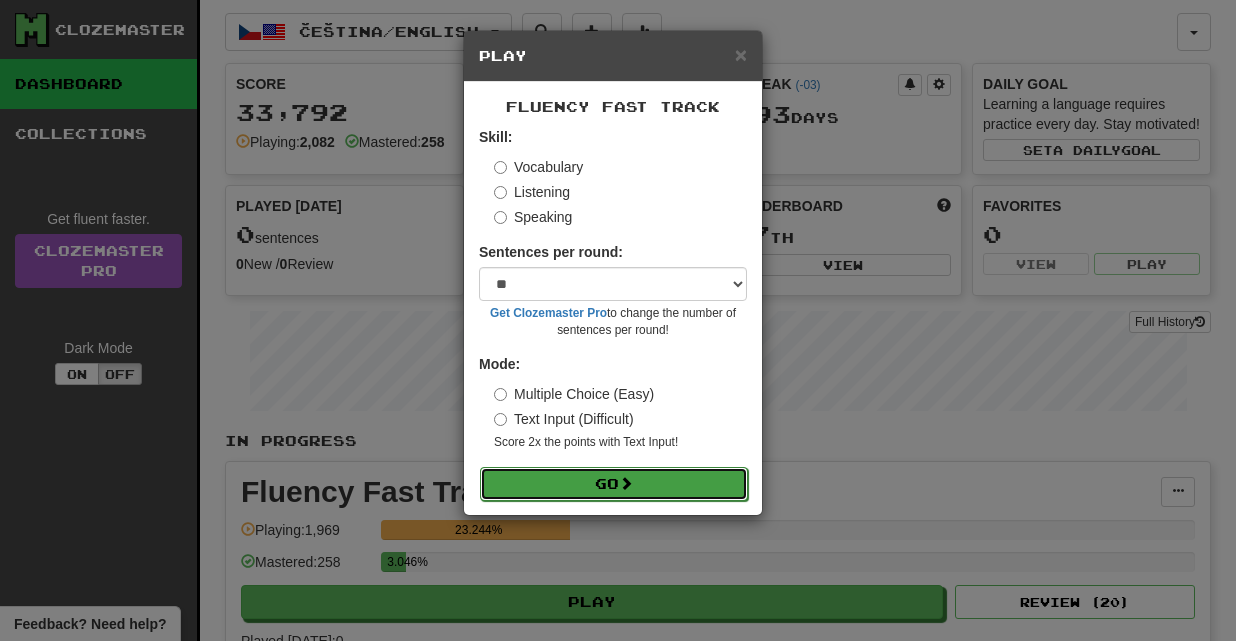 click on "Go" at bounding box center [614, 484] 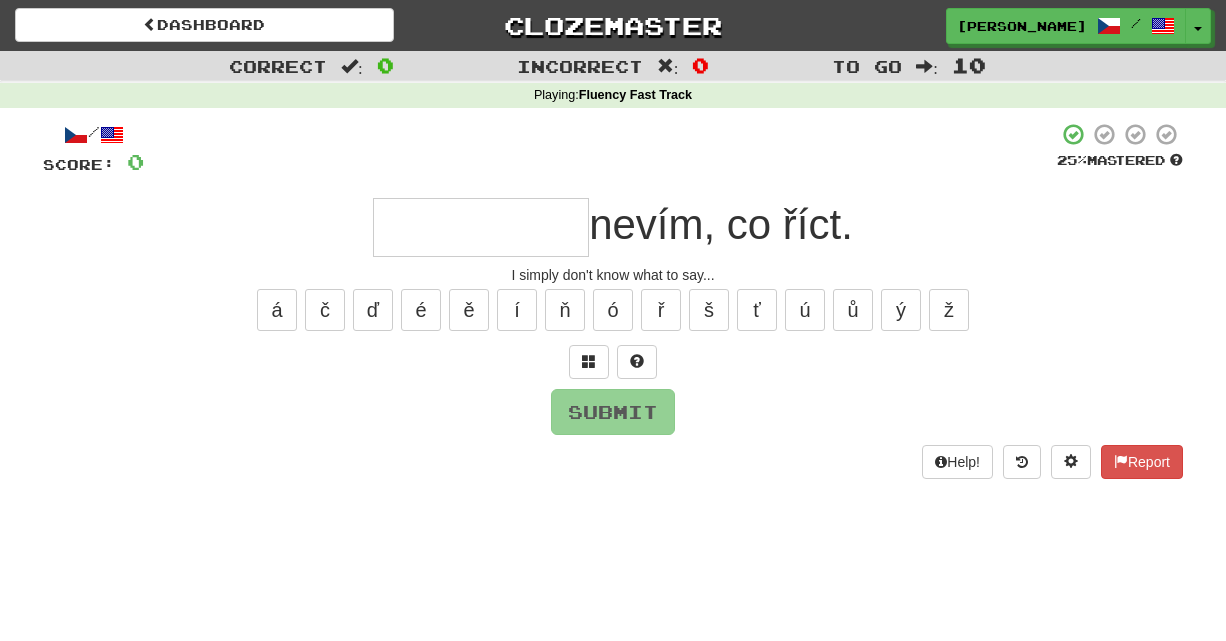 scroll, scrollTop: 0, scrollLeft: 0, axis: both 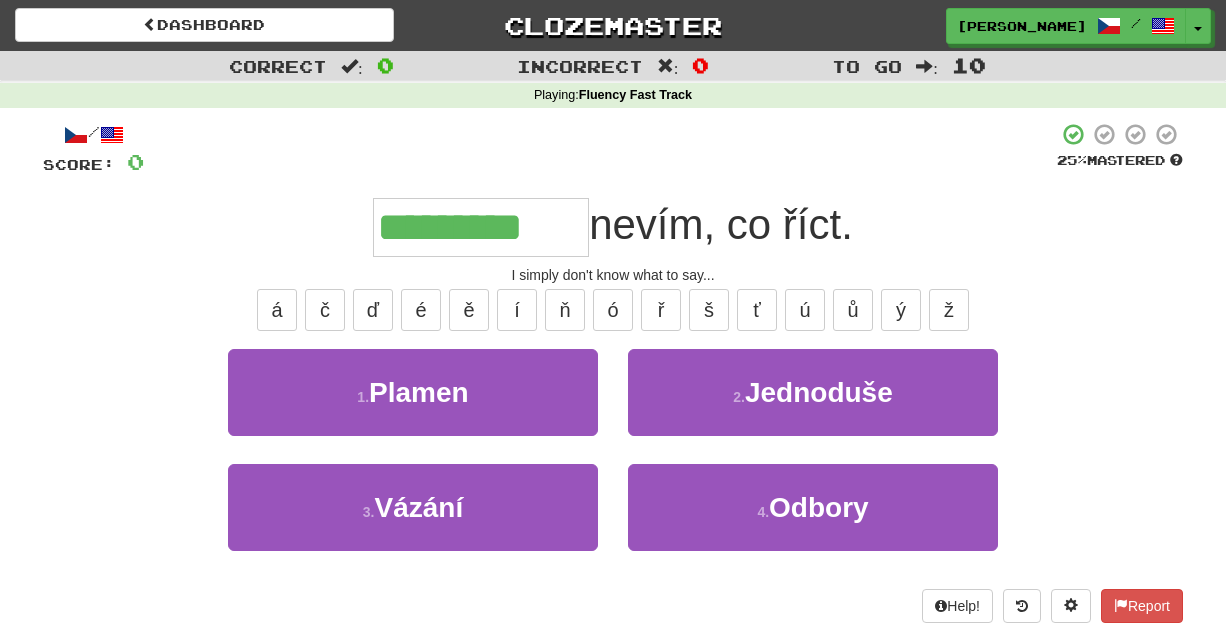 type on "*********" 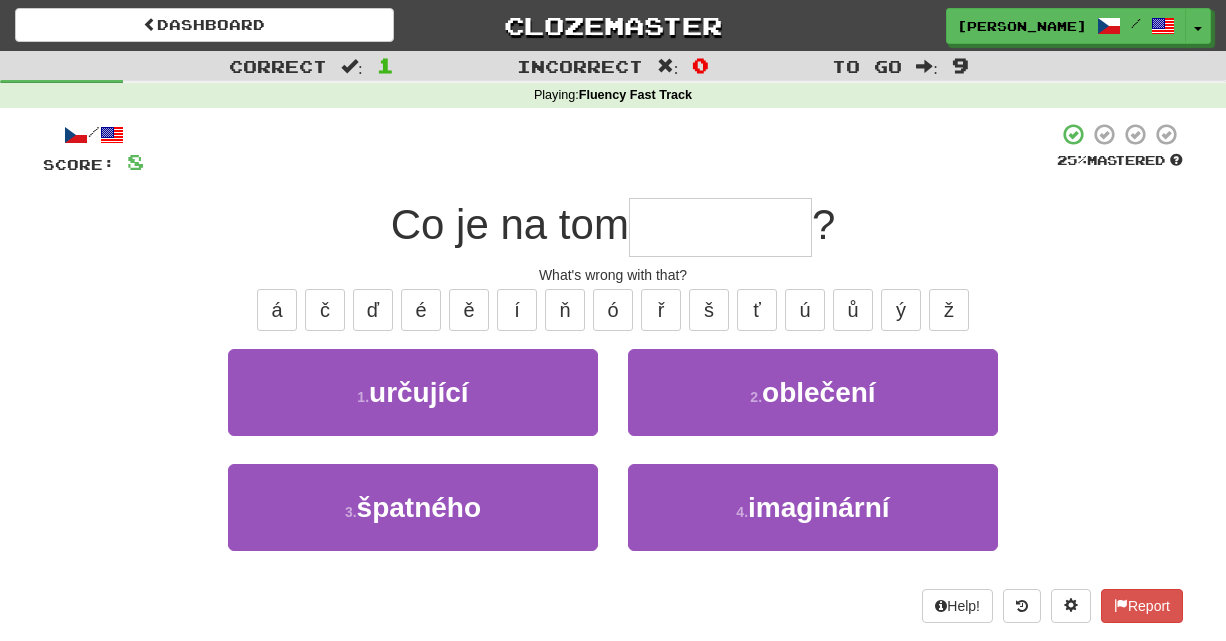 type on "*" 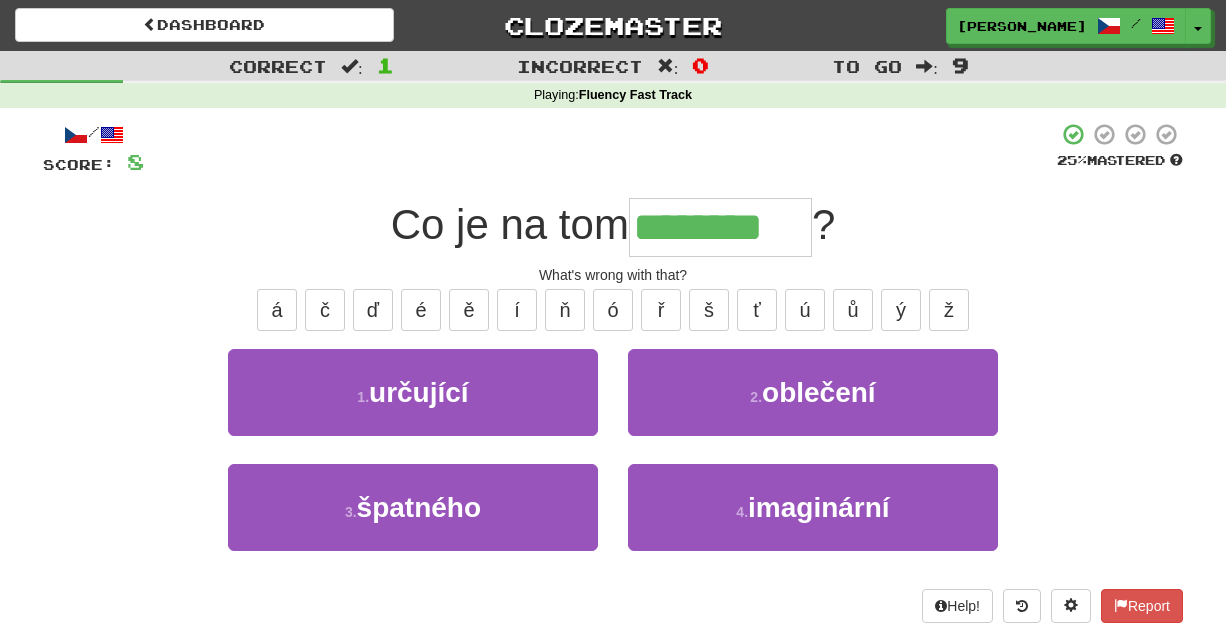 type on "********" 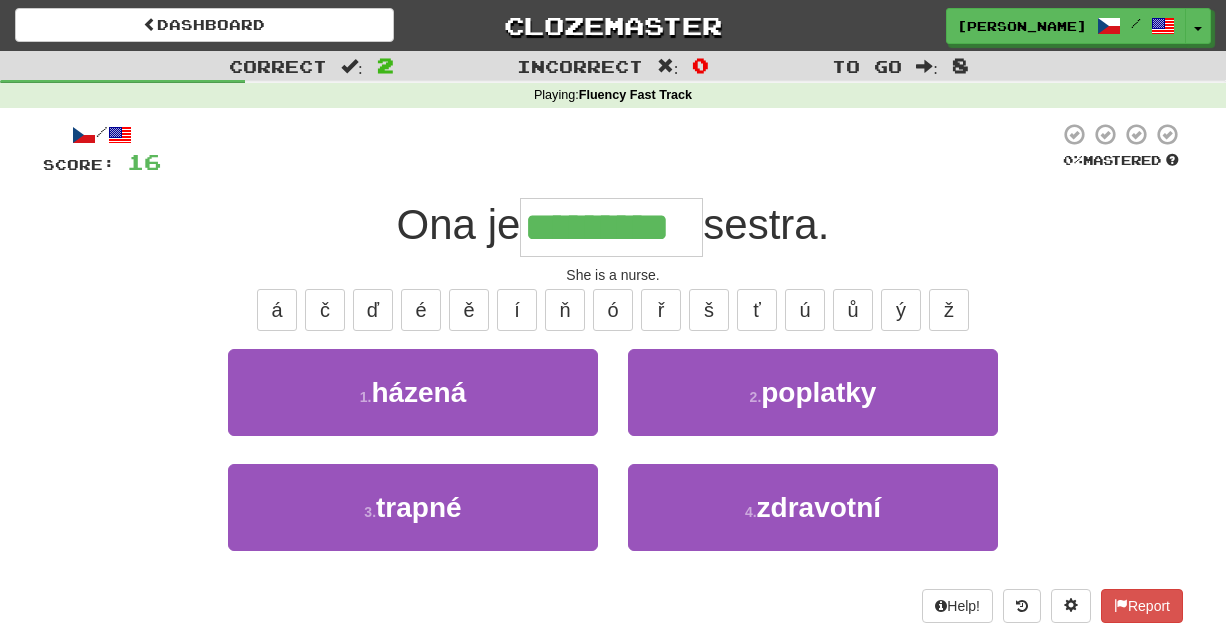 type on "*********" 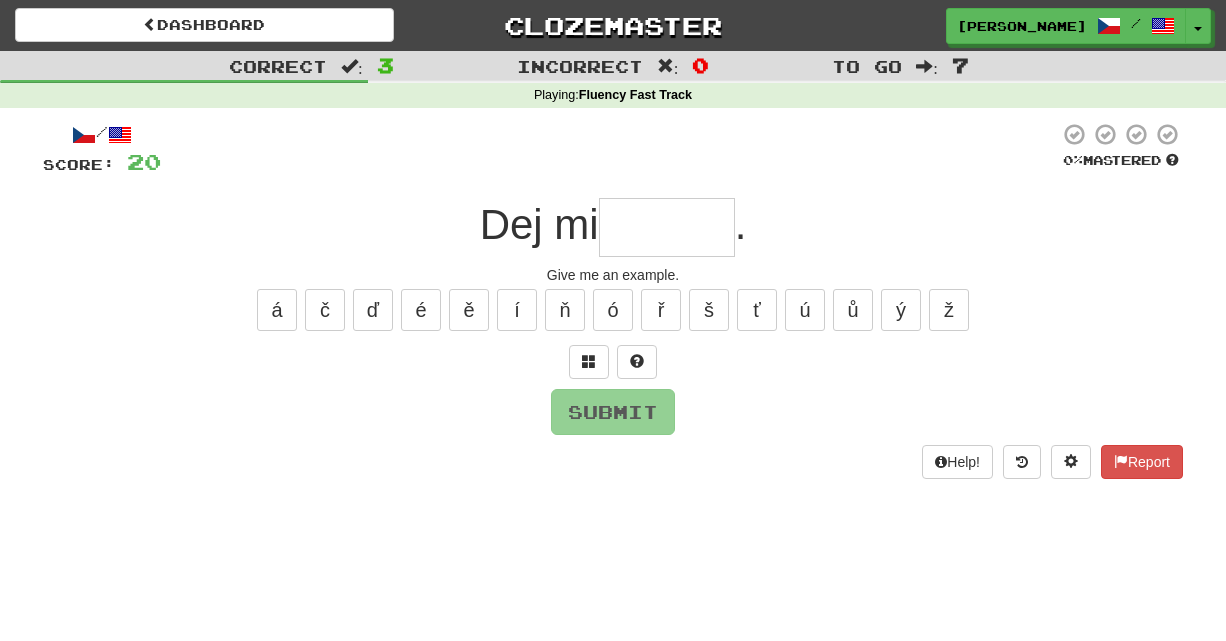 type on "*" 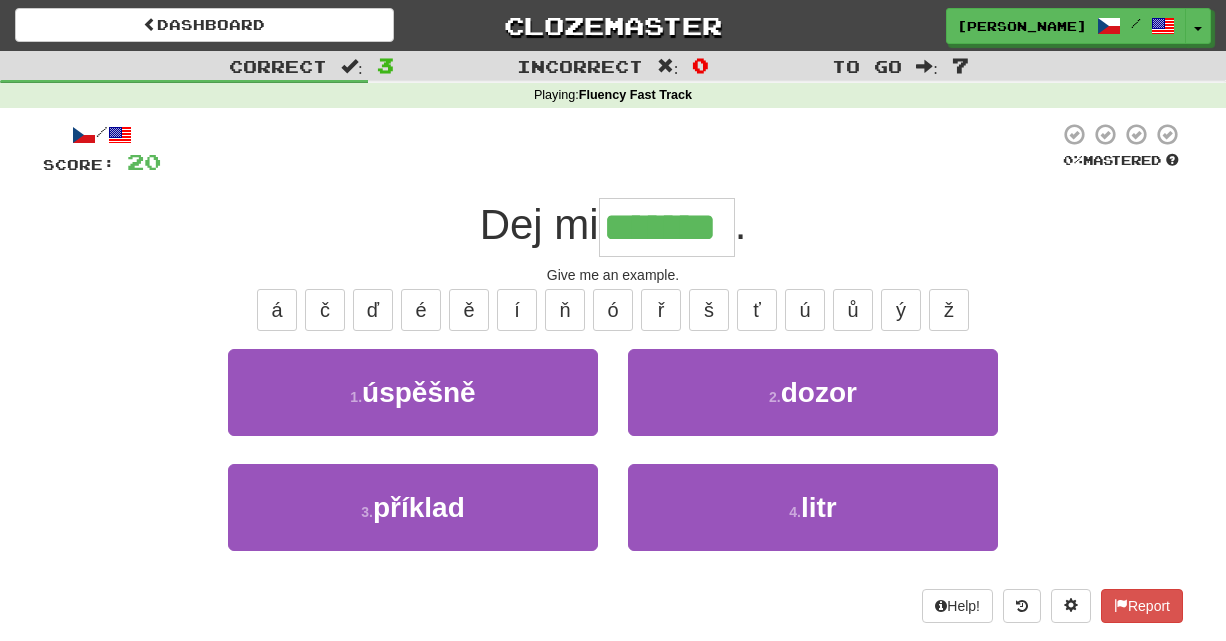 type on "*******" 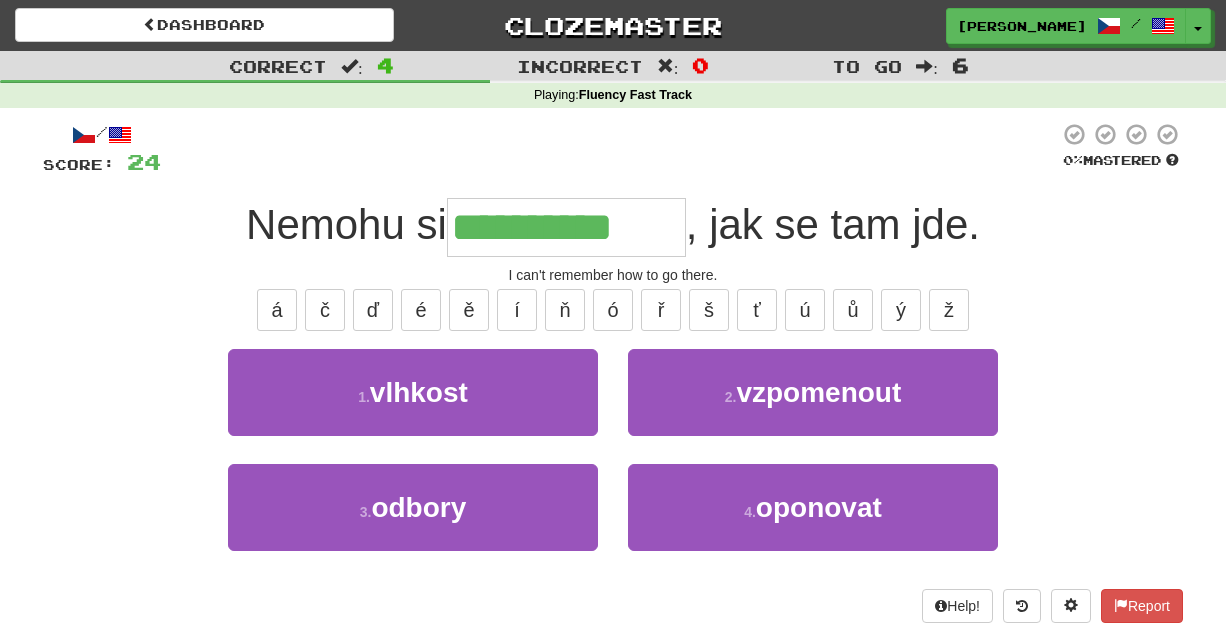 type on "**********" 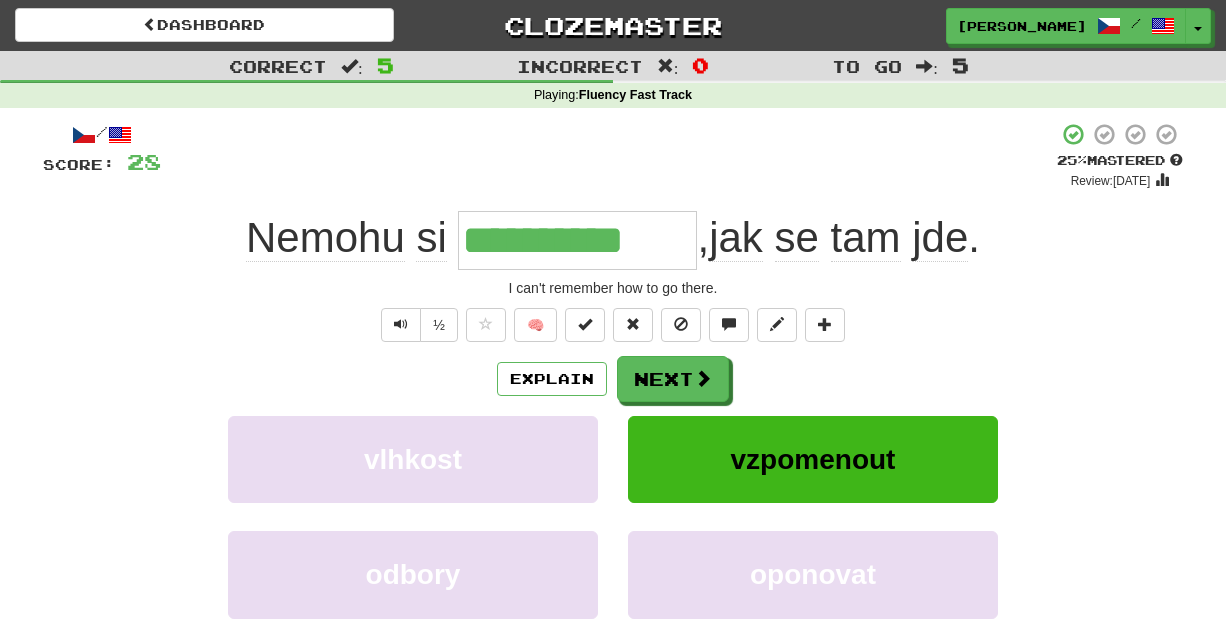 click on "**********" at bounding box center [613, 240] 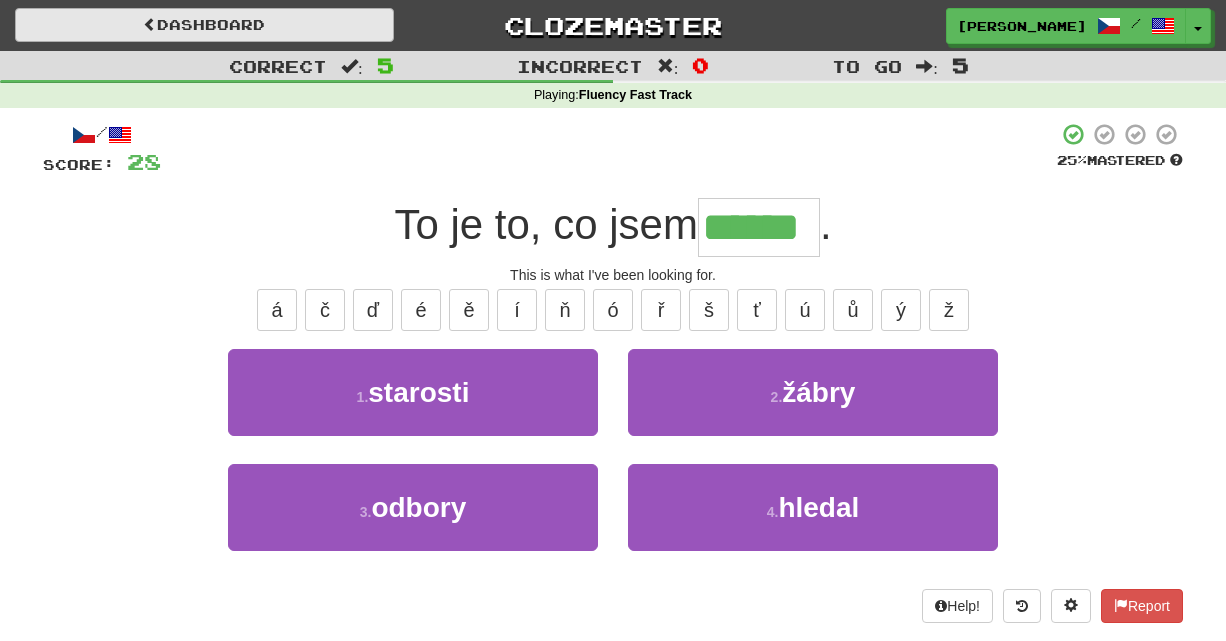 type on "******" 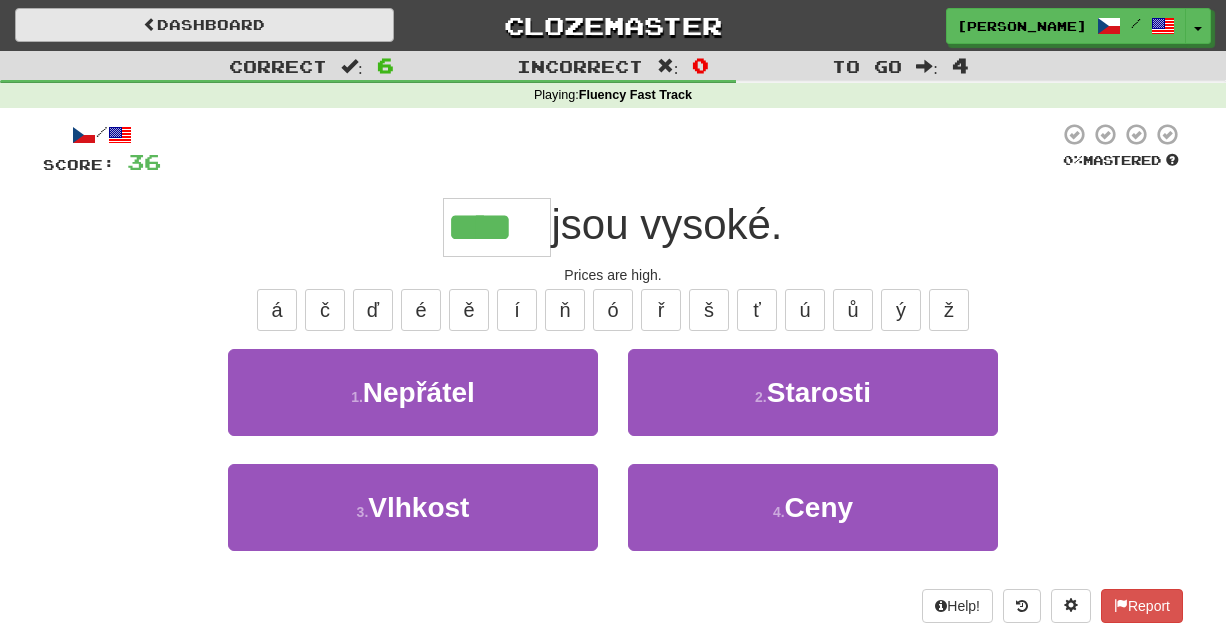 type on "****" 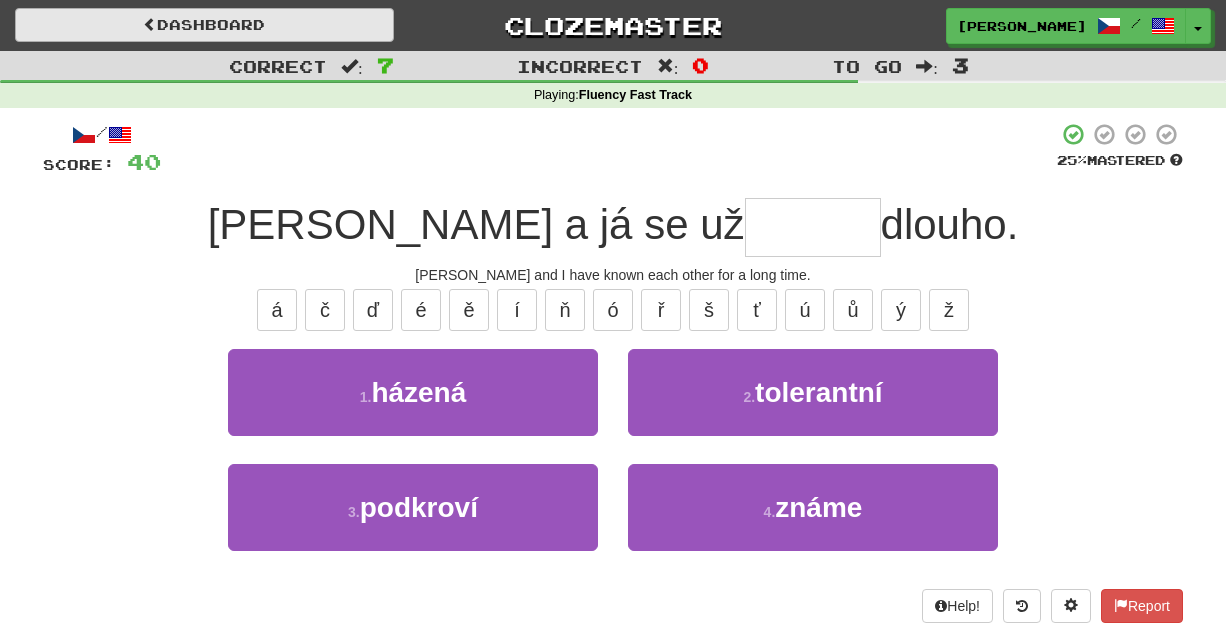 type on "*" 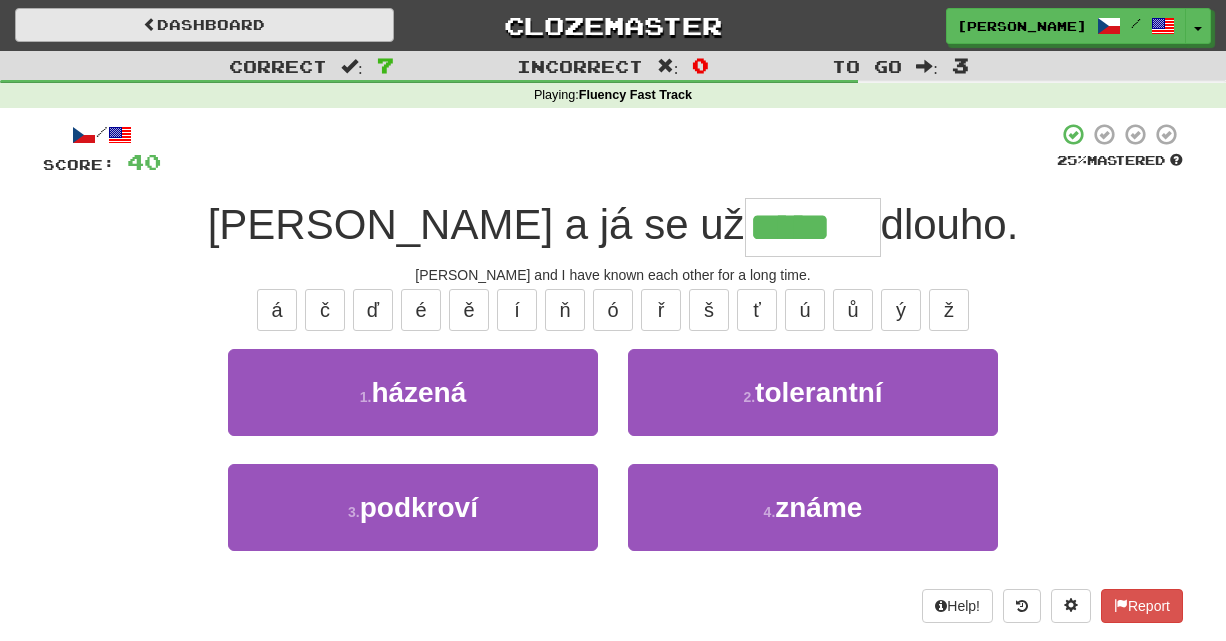 type on "*****" 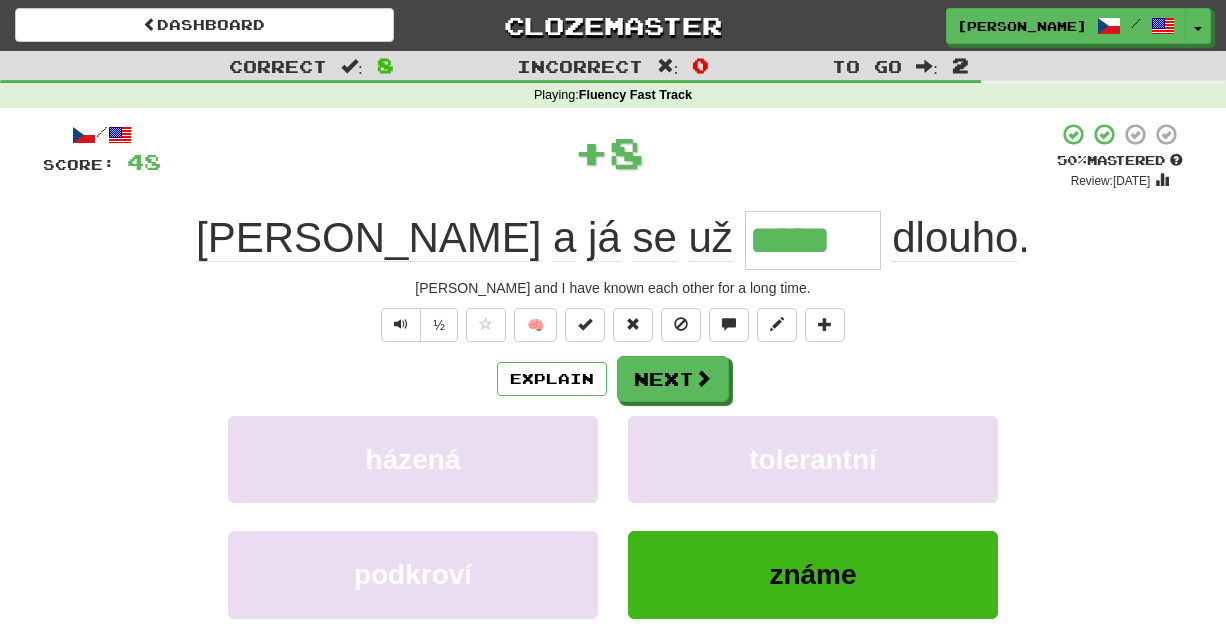 click on "Tom   a   já   se   už   *****   dlouho ." at bounding box center [613, 240] 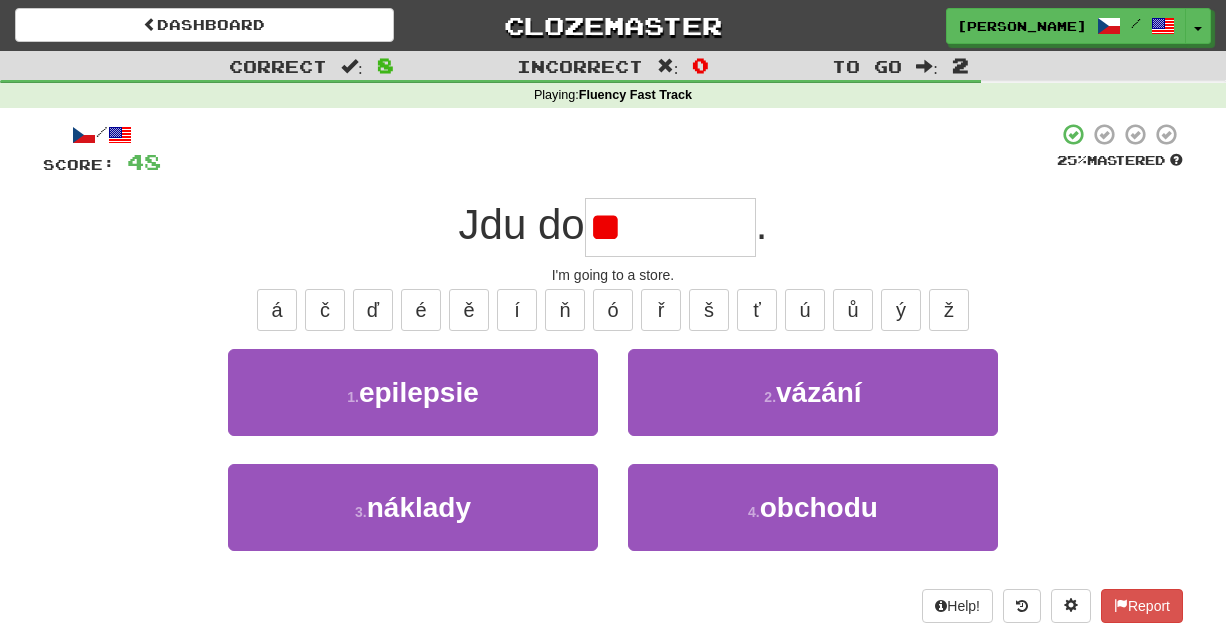 type on "*" 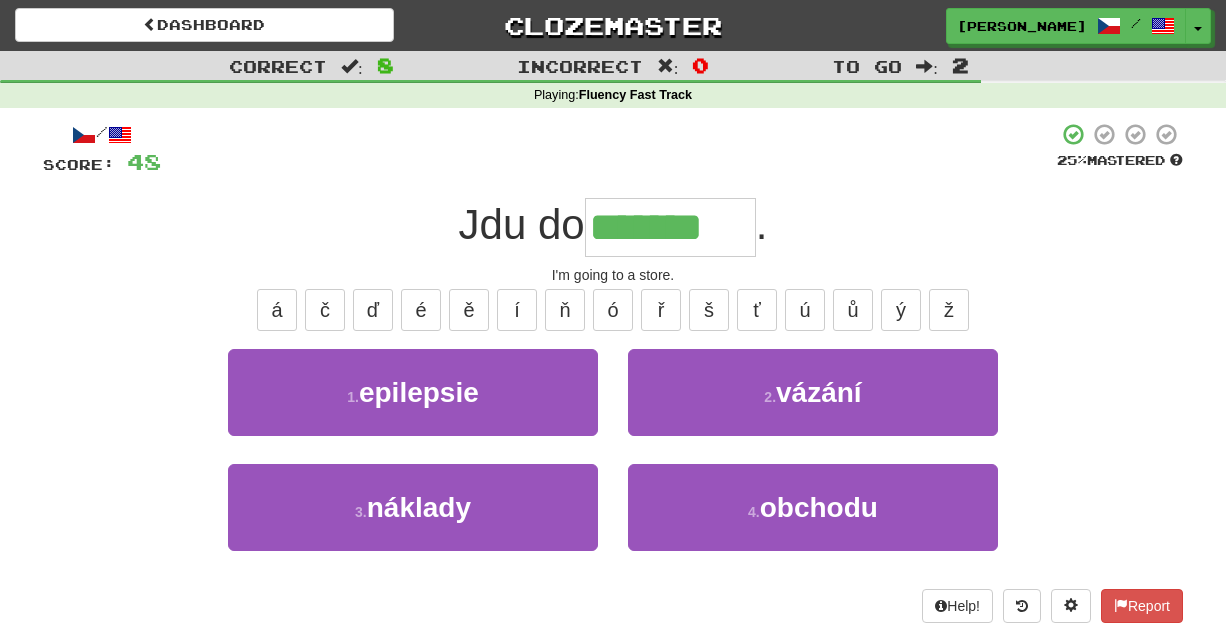 type on "*******" 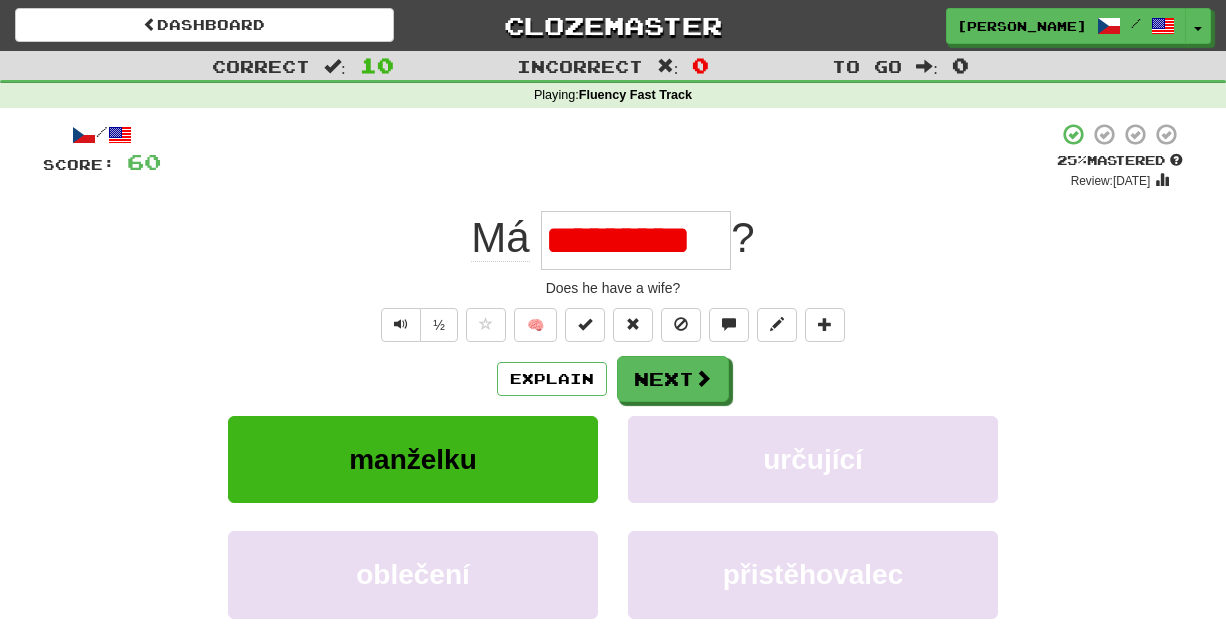 scroll, scrollTop: 0, scrollLeft: 8, axis: horizontal 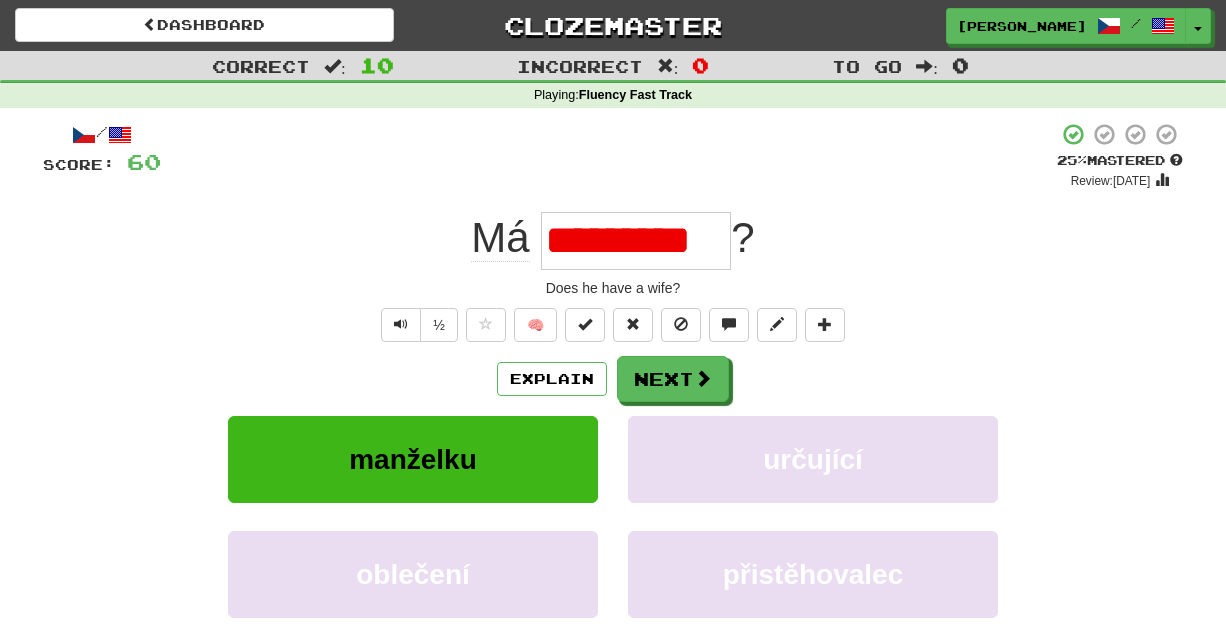 type on "********" 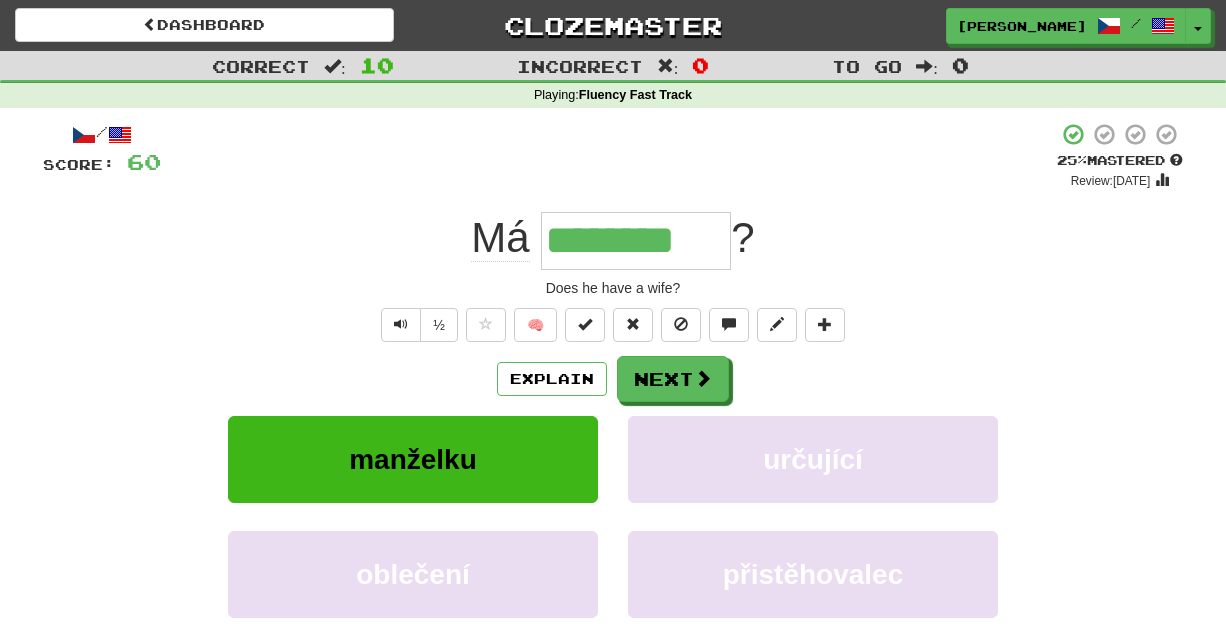 scroll, scrollTop: 0, scrollLeft: 0, axis: both 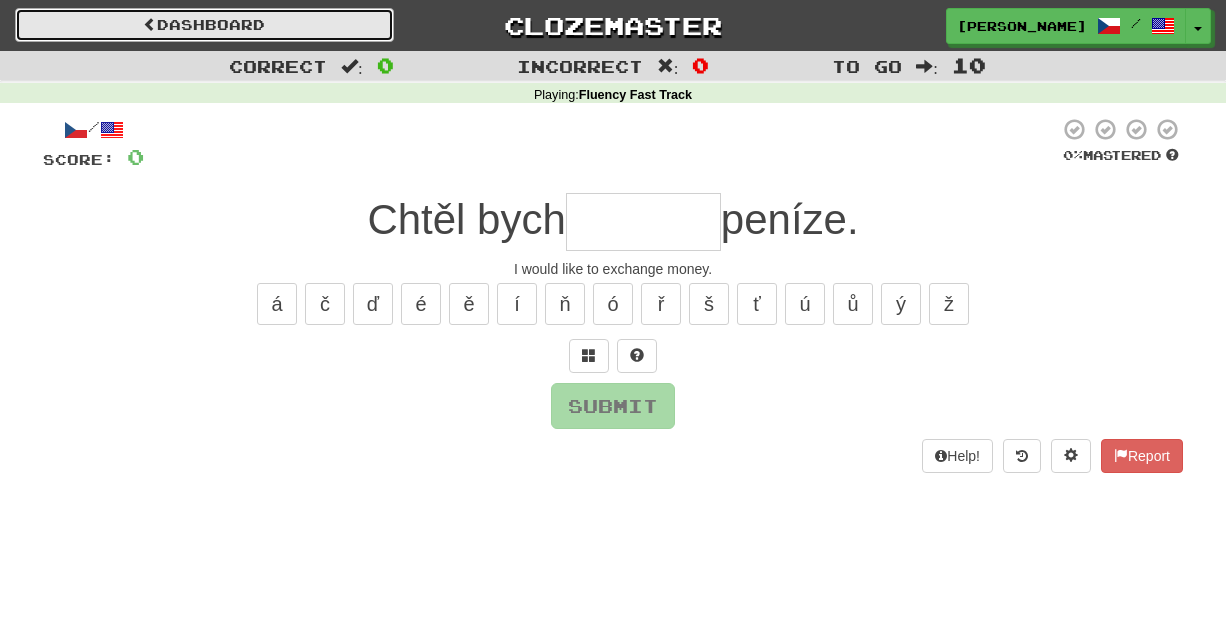 click on "Dashboard" at bounding box center (204, 25) 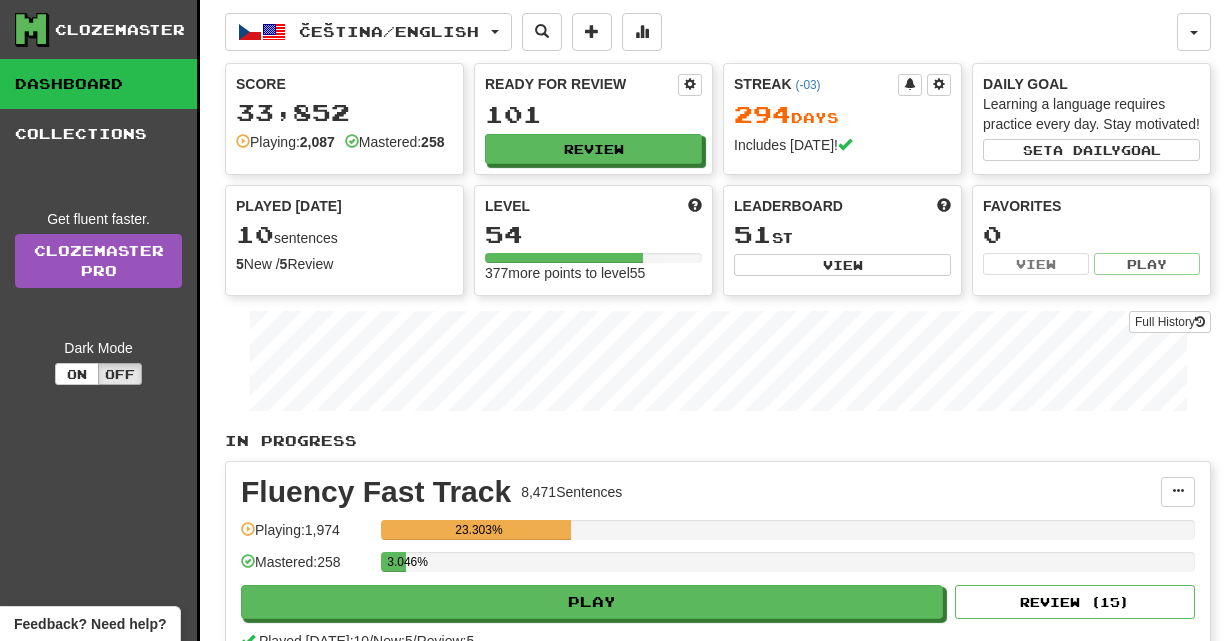 scroll, scrollTop: 0, scrollLeft: 0, axis: both 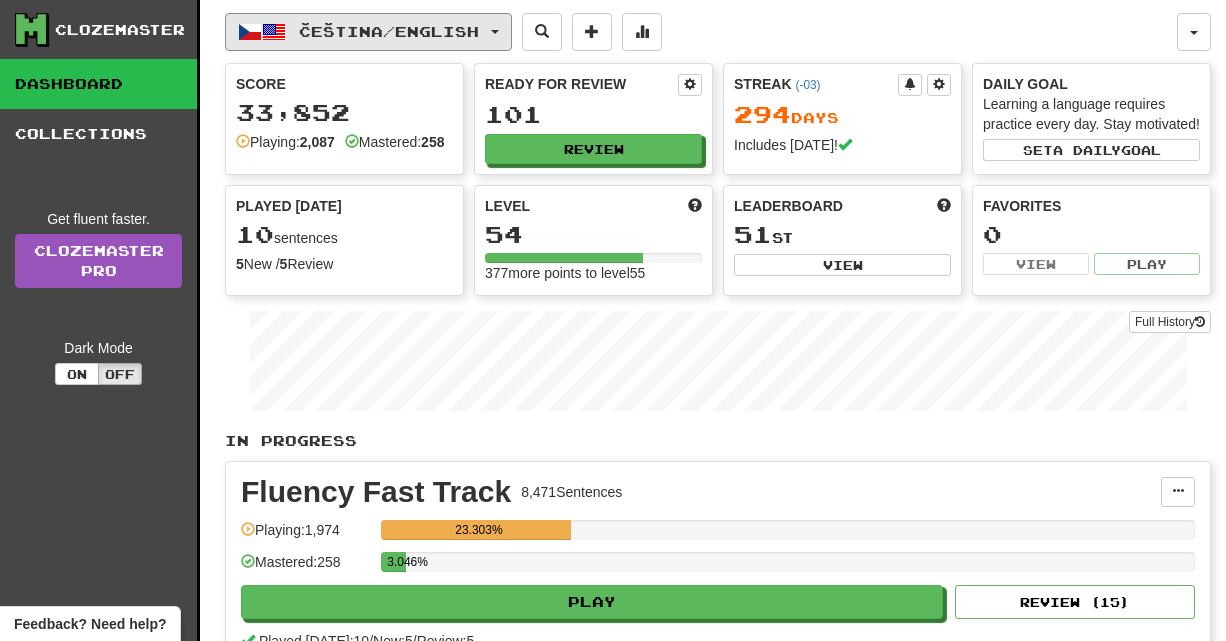 click on "Čeština  /  English" at bounding box center [389, 31] 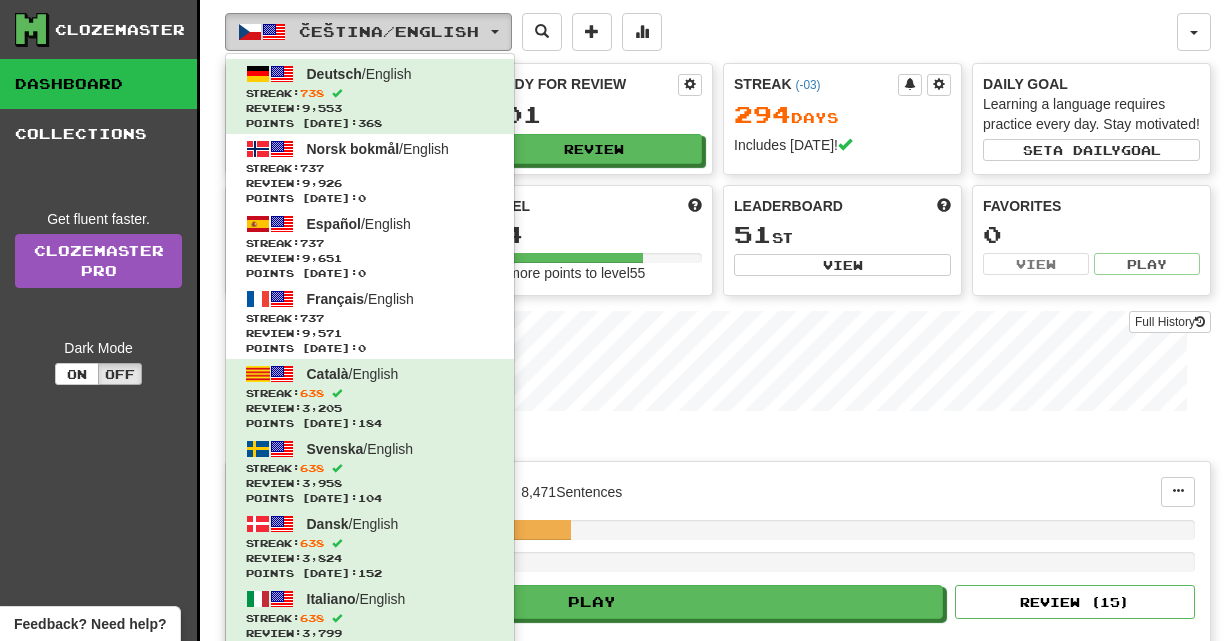 type 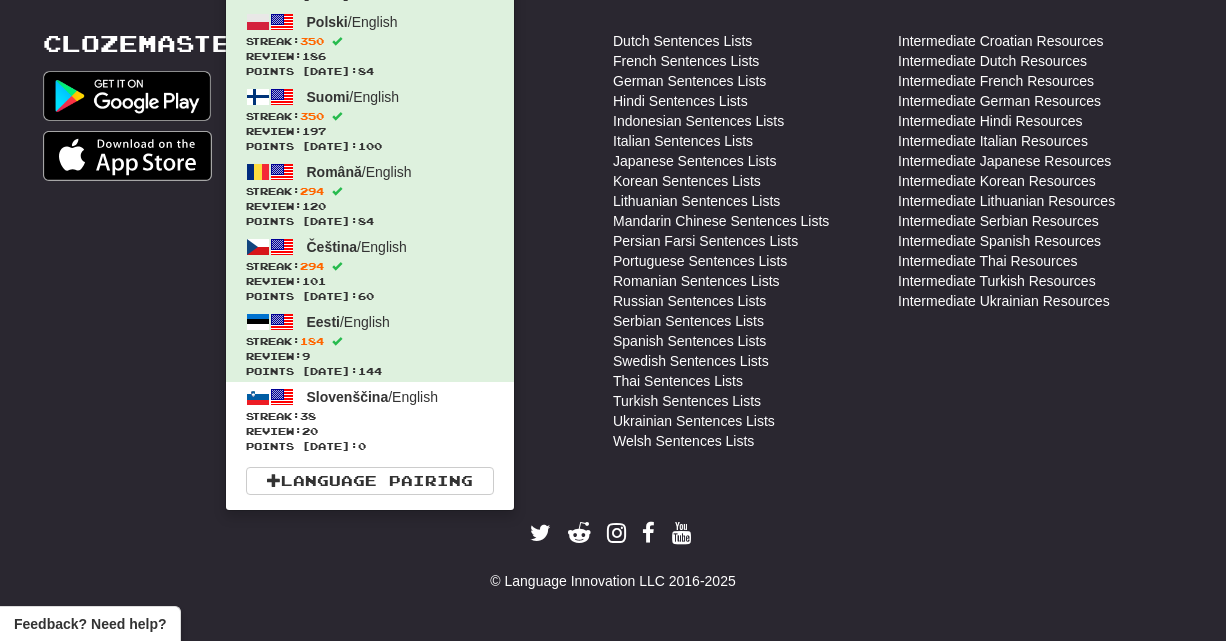 scroll, scrollTop: 0, scrollLeft: 0, axis: both 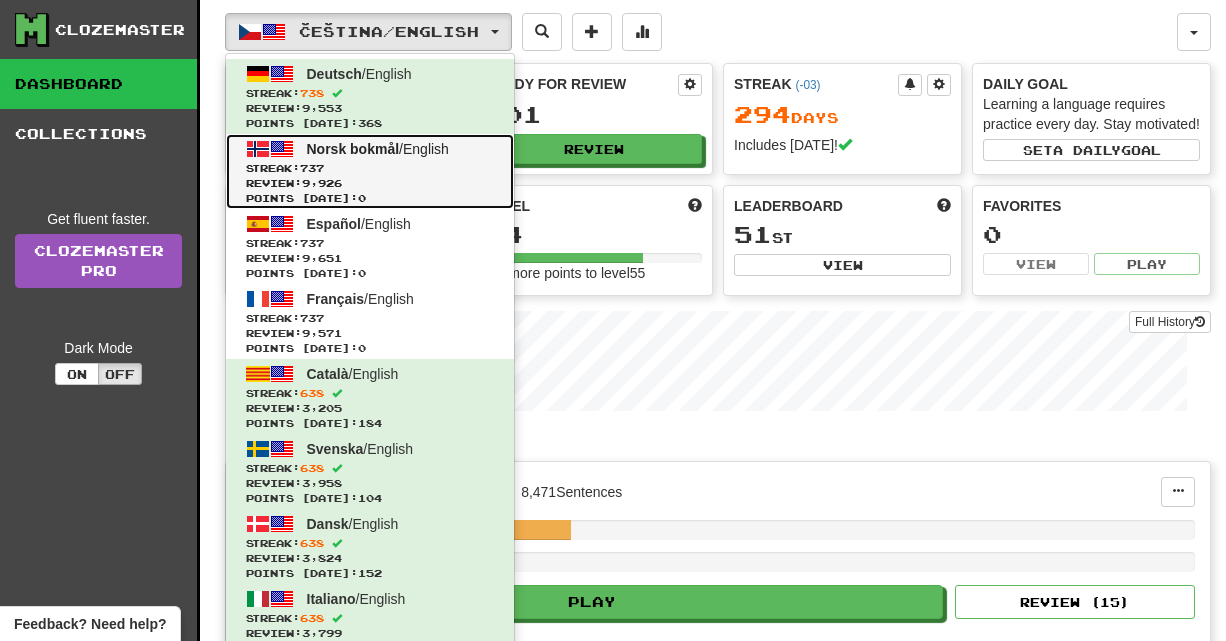 click on "Norsk bokmål" at bounding box center (353, 149) 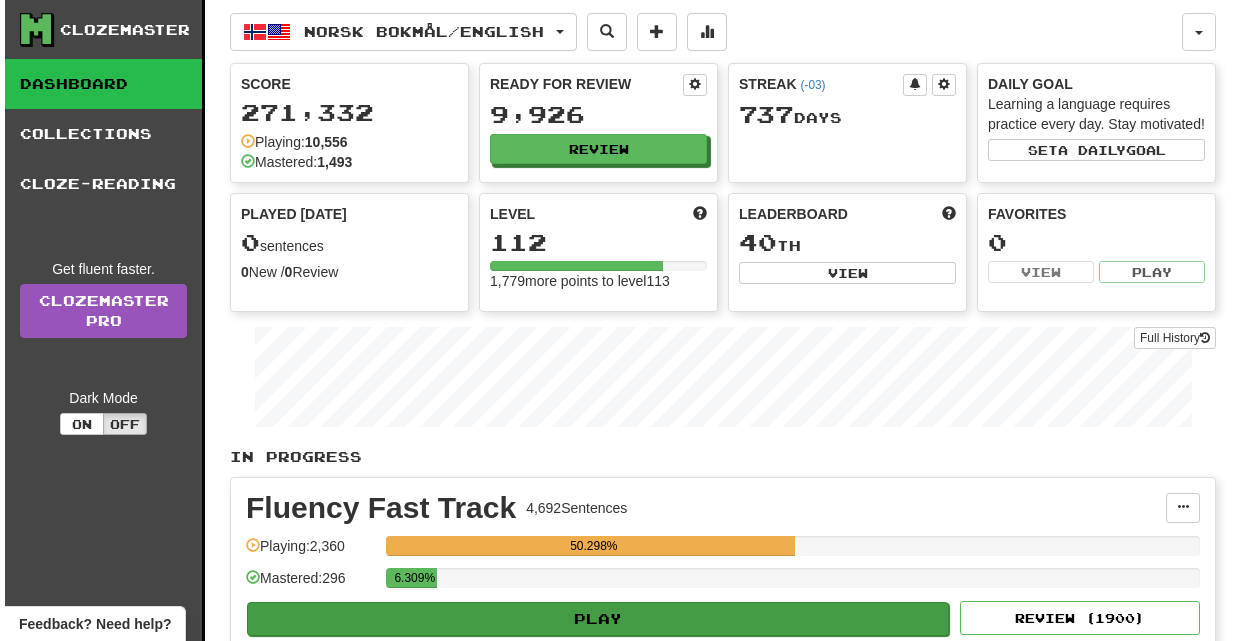 scroll, scrollTop: 0, scrollLeft: 0, axis: both 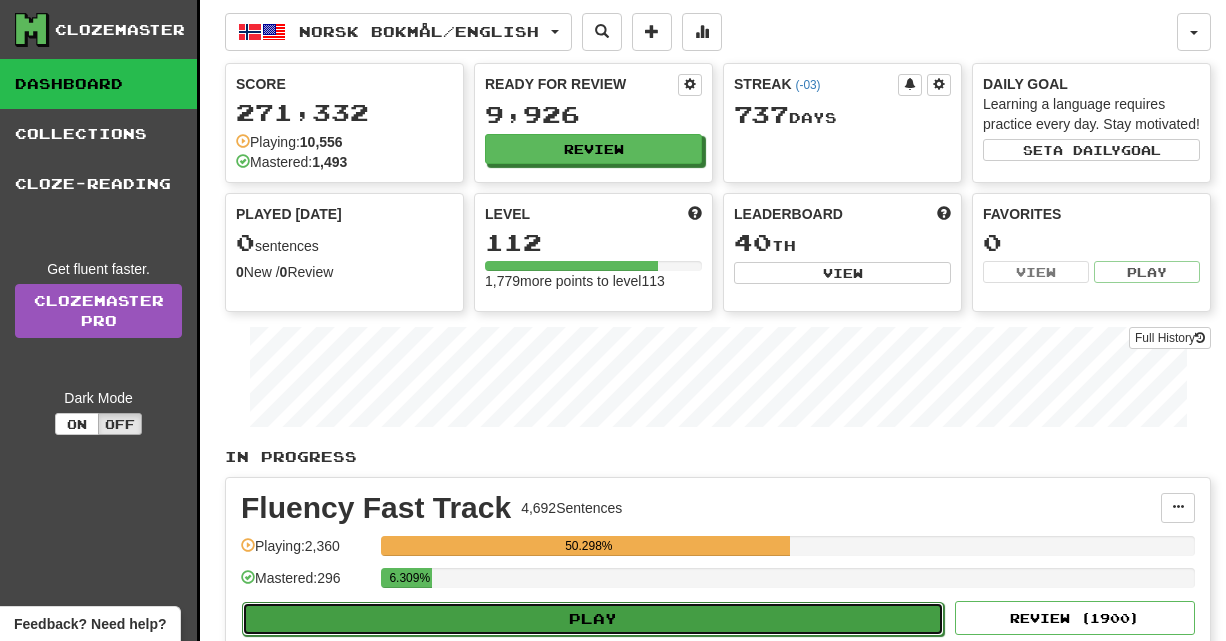 click on "Play" at bounding box center [593, 619] 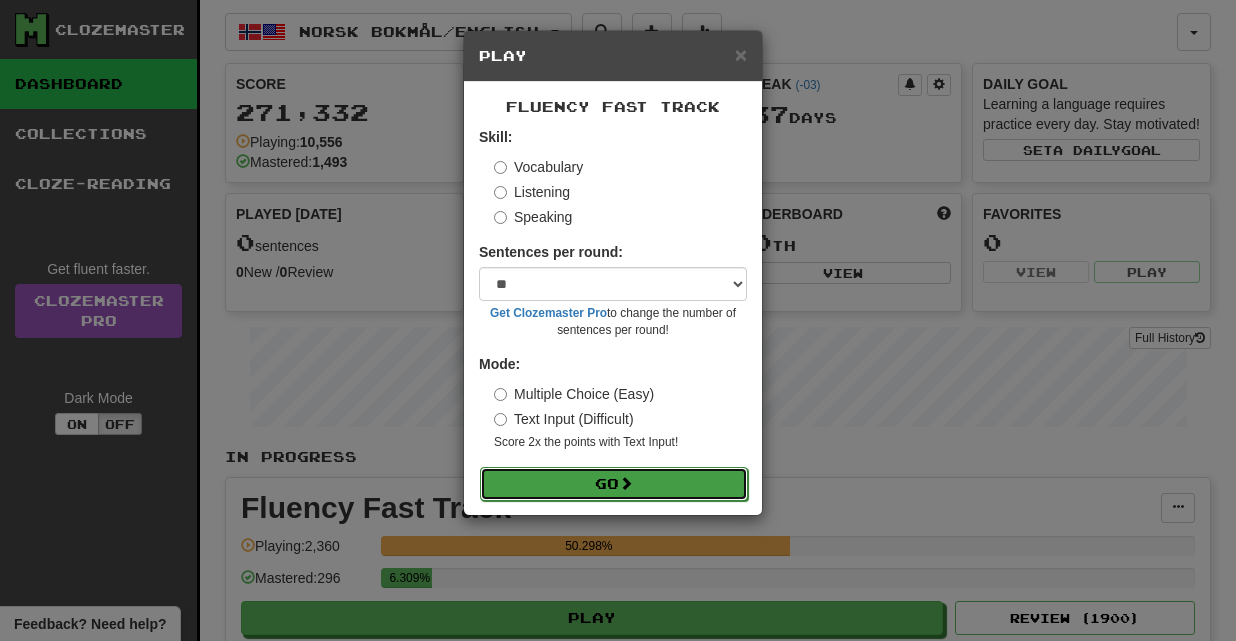 click on "Go" at bounding box center [614, 484] 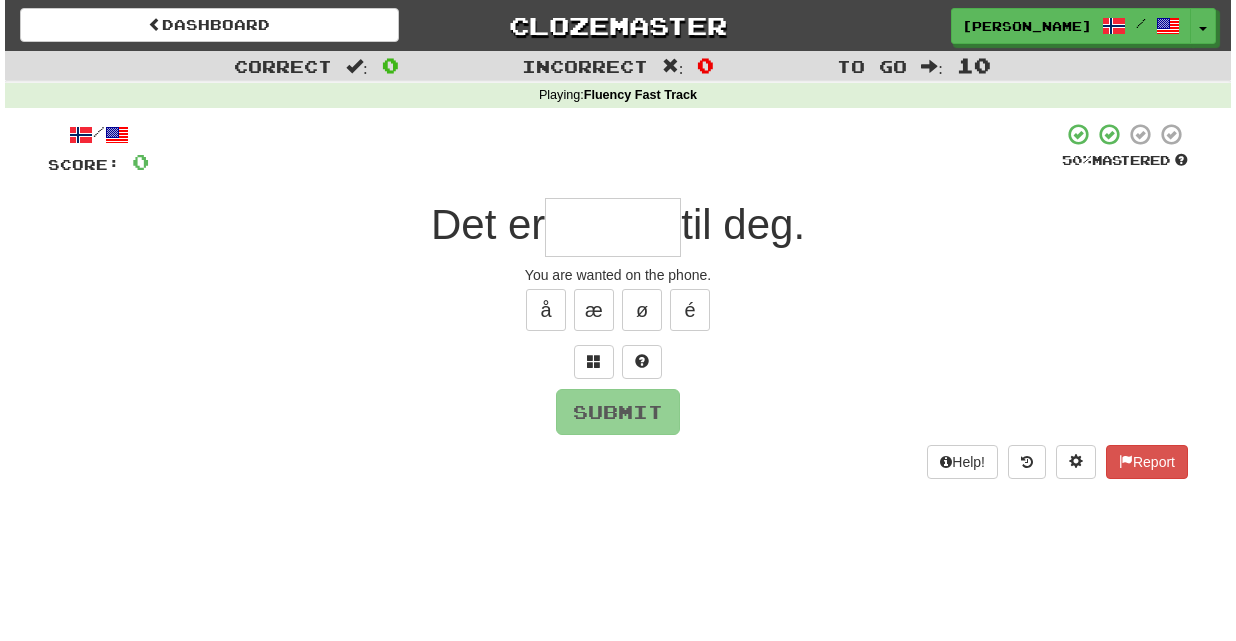 scroll, scrollTop: 0, scrollLeft: 0, axis: both 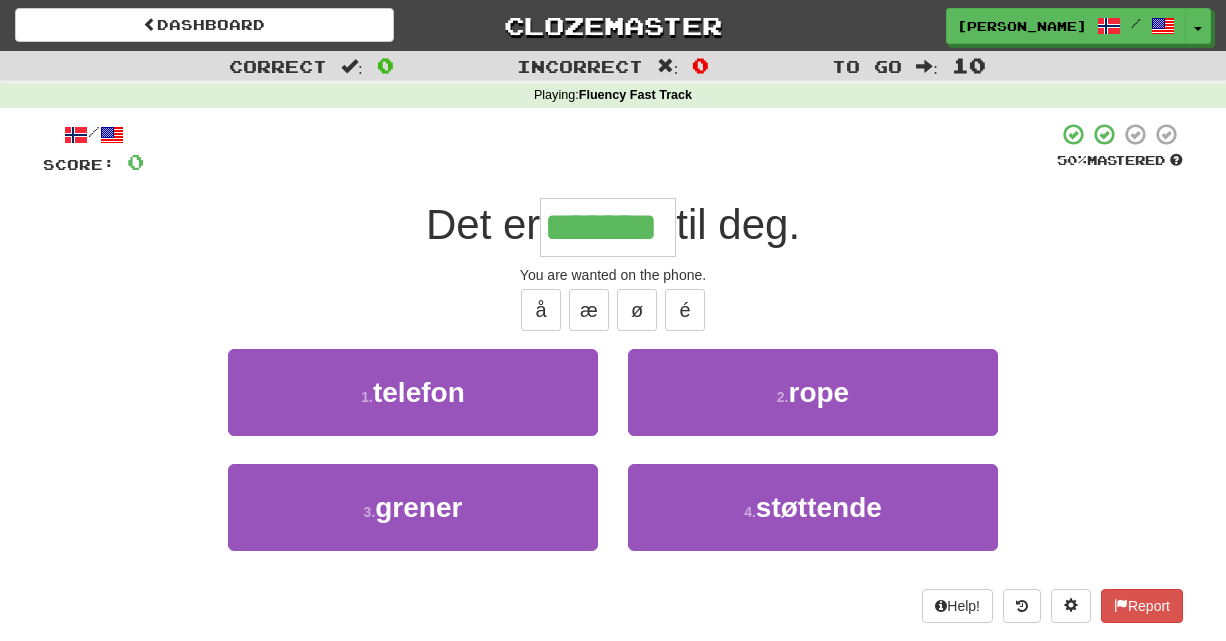 type on "*******" 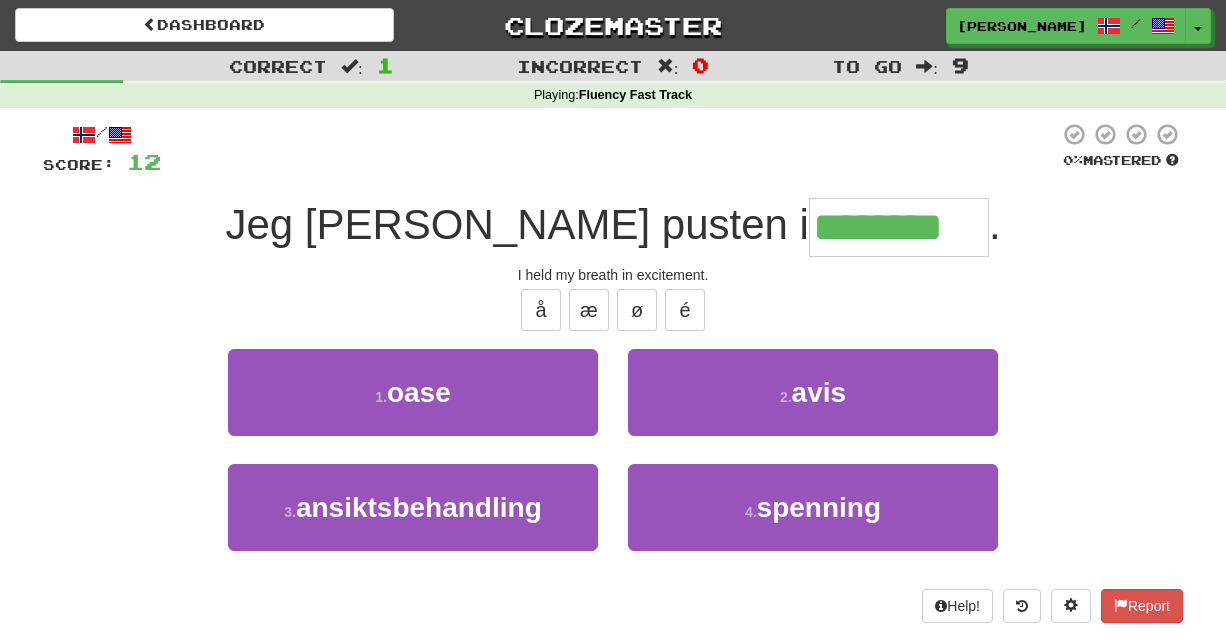 type on "********" 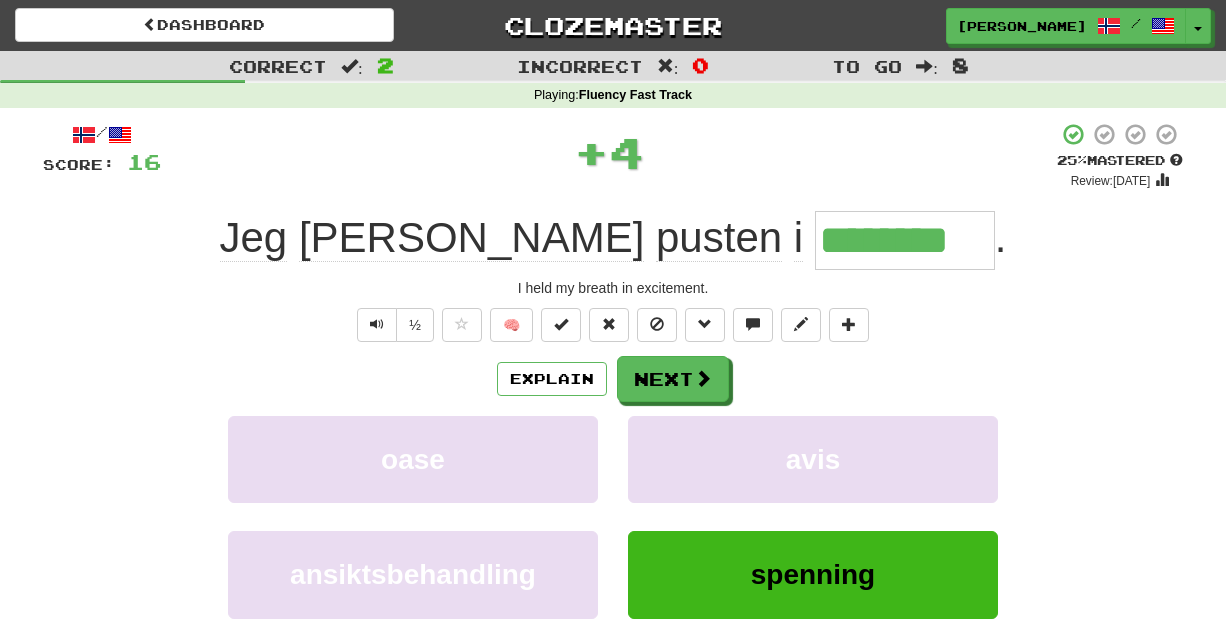click on "+ 4" at bounding box center (609, 152) 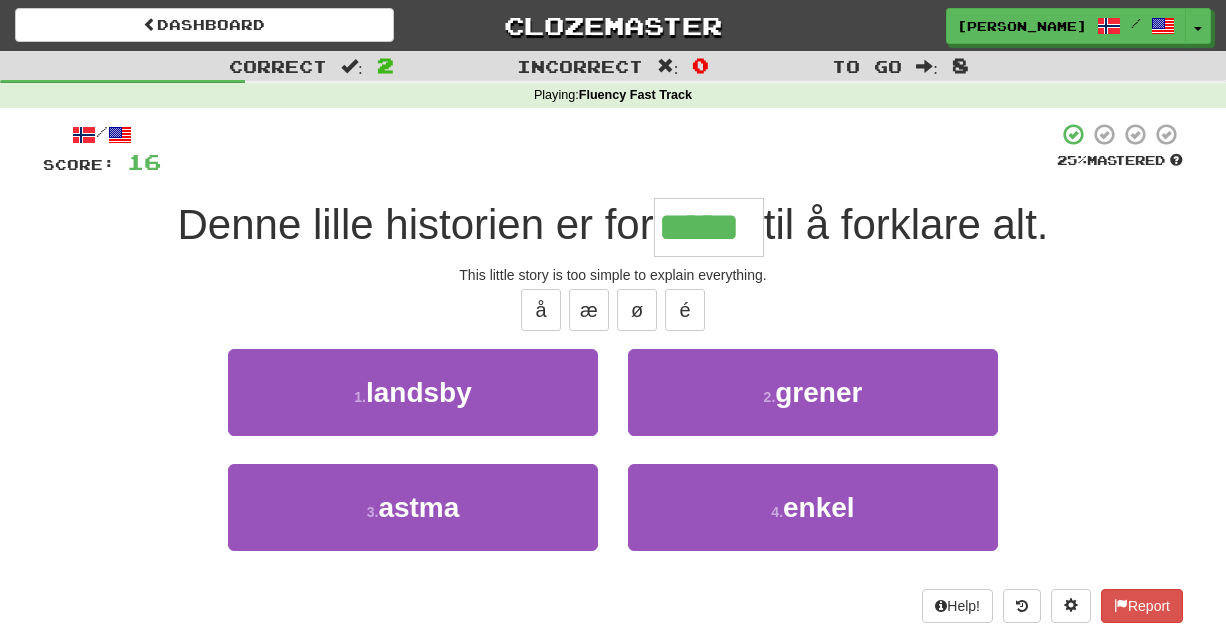 type on "*****" 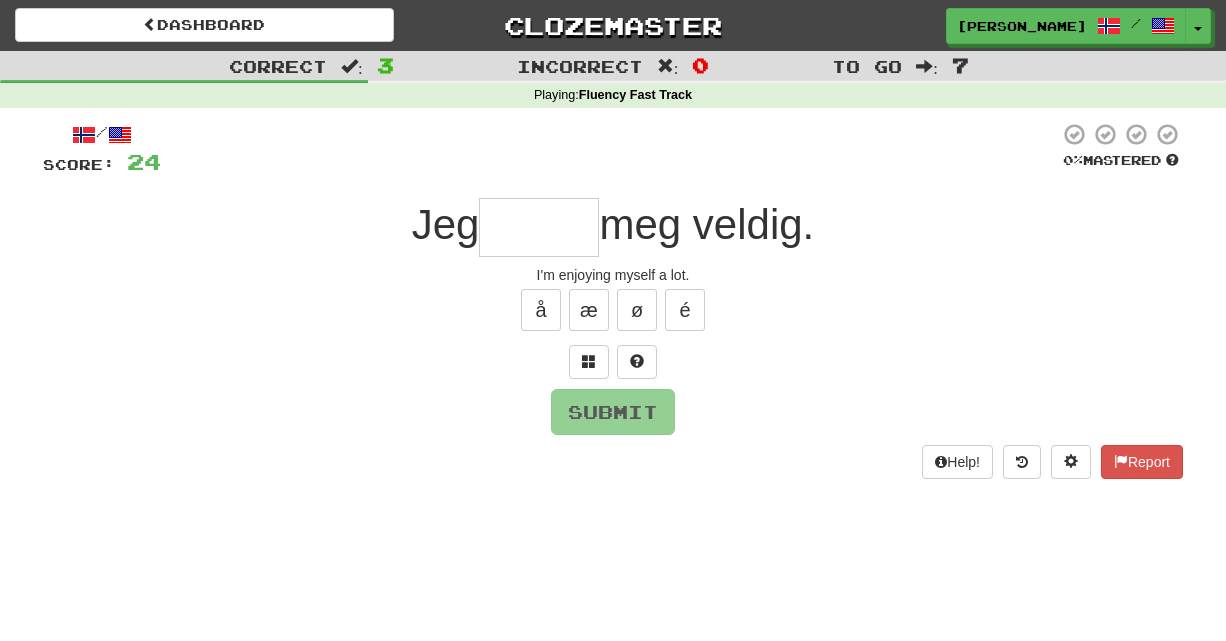 type on "*" 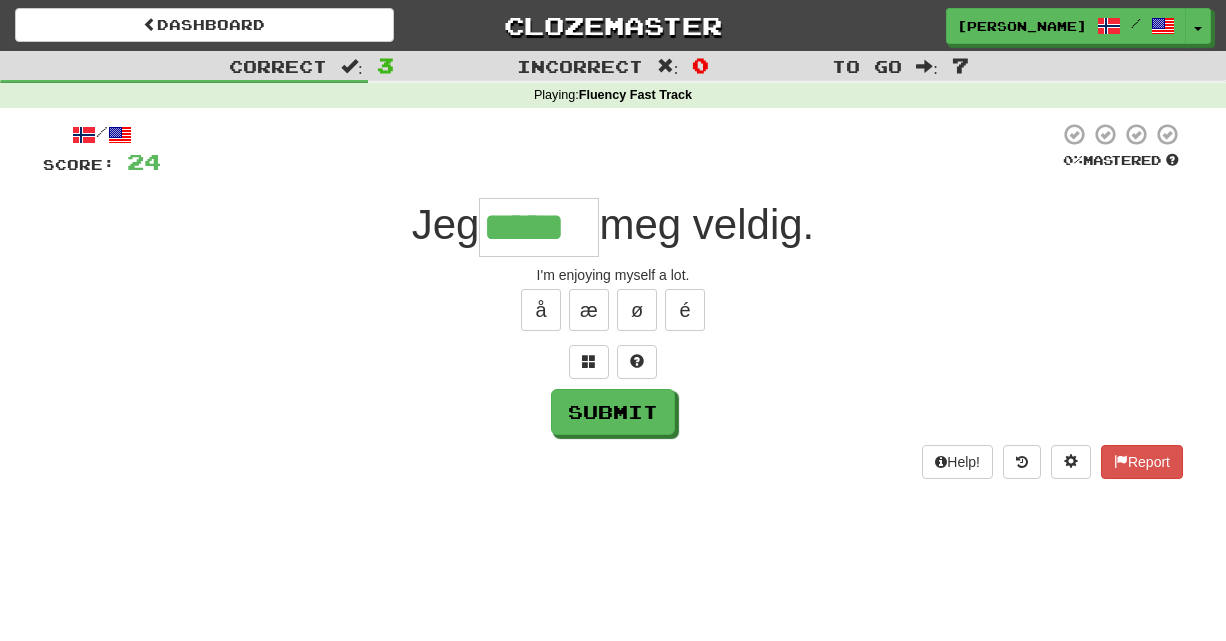 type on "*****" 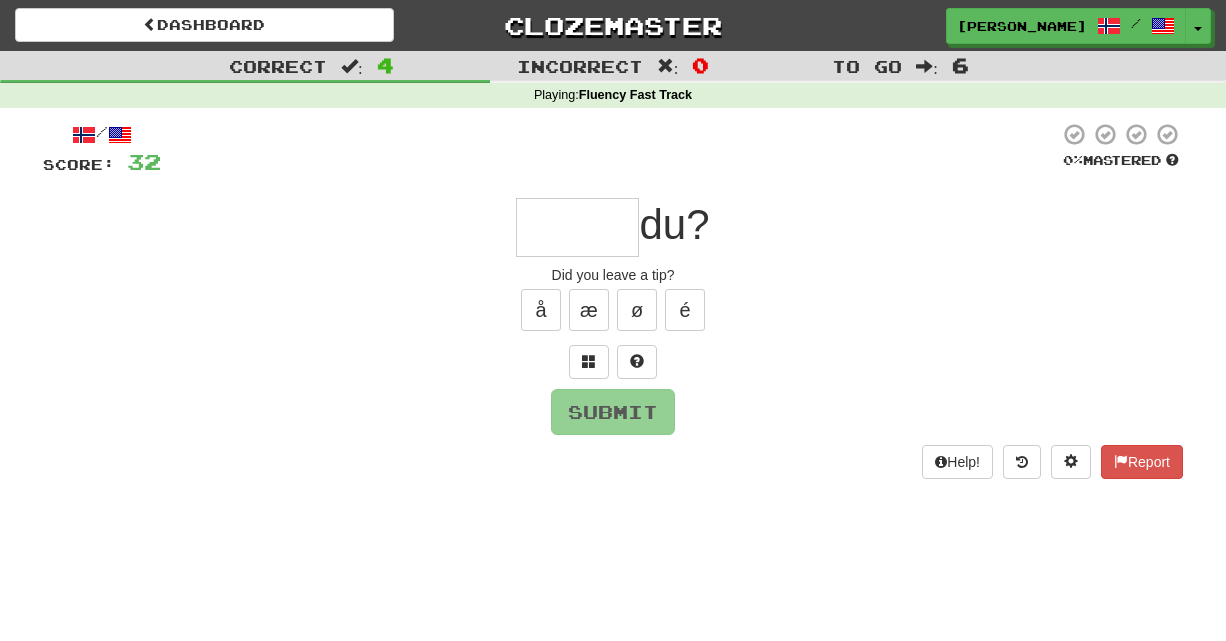 type on "*" 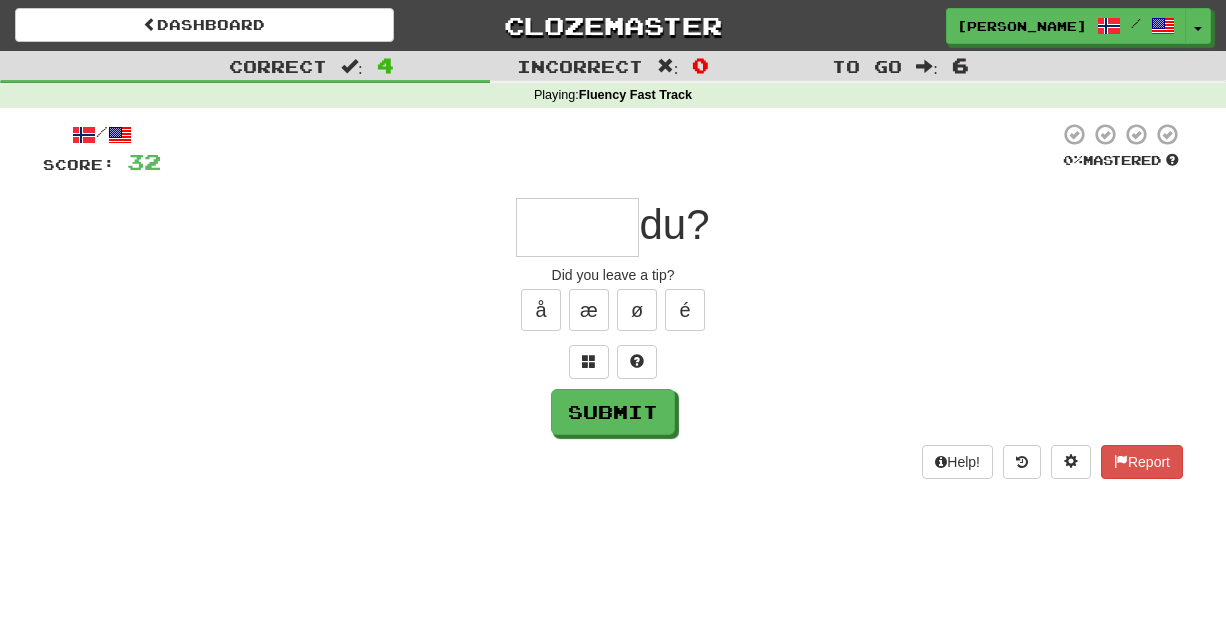 type on "*" 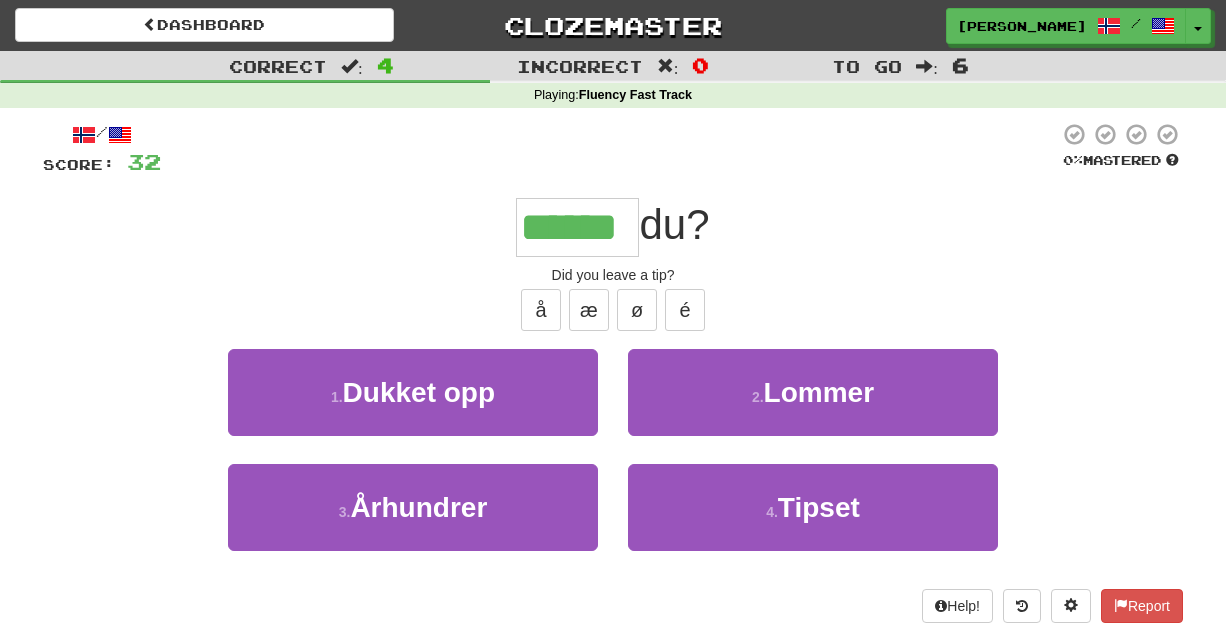 type on "******" 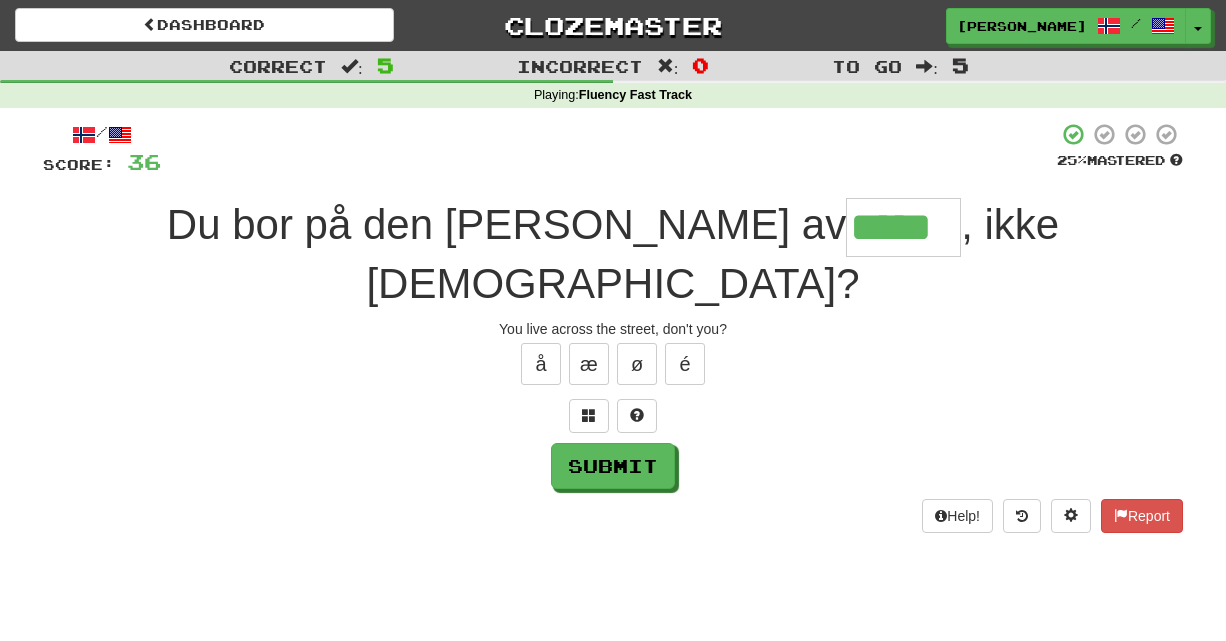 type on "*****" 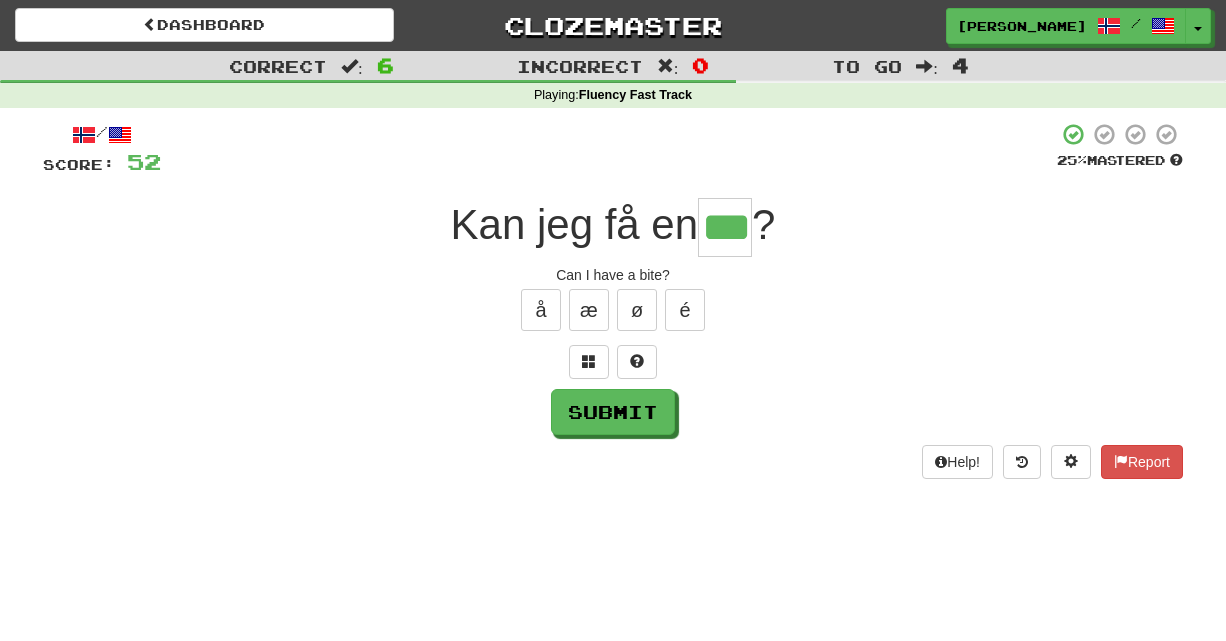 type on "***" 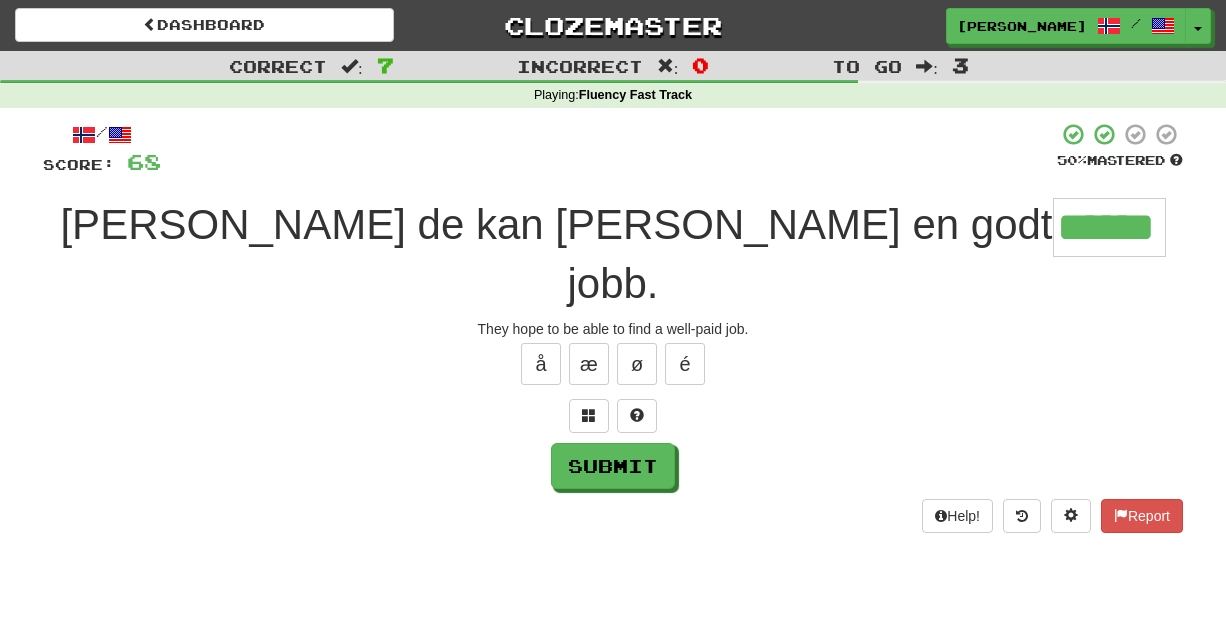 type on "******" 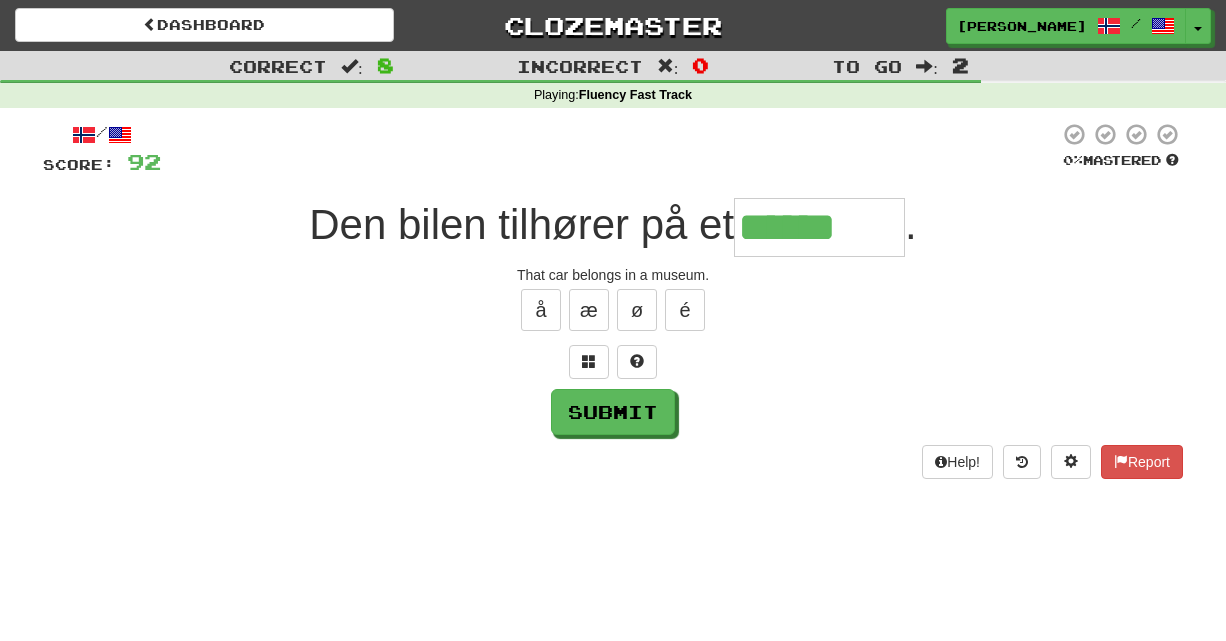 type on "******" 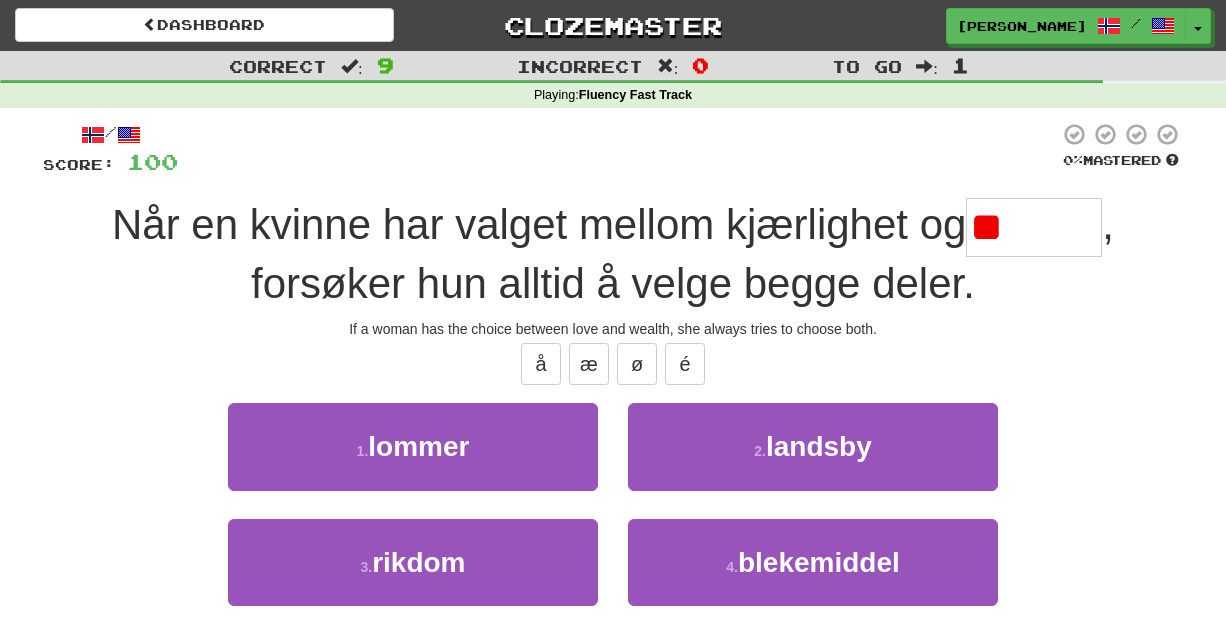 type on "*" 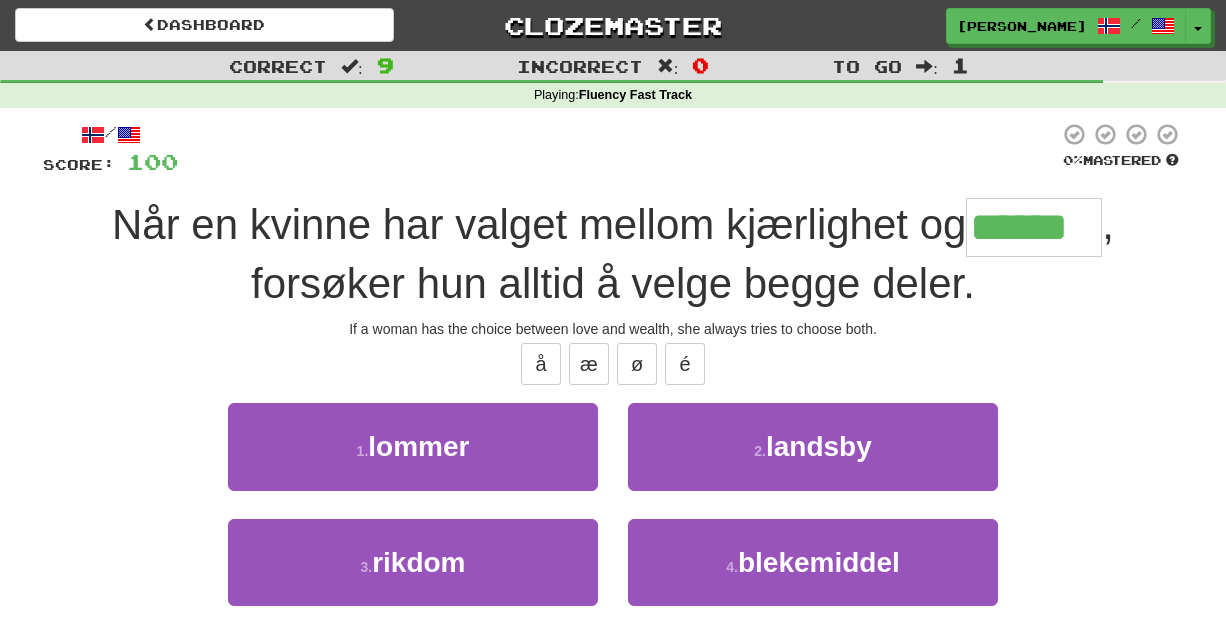 type on "******" 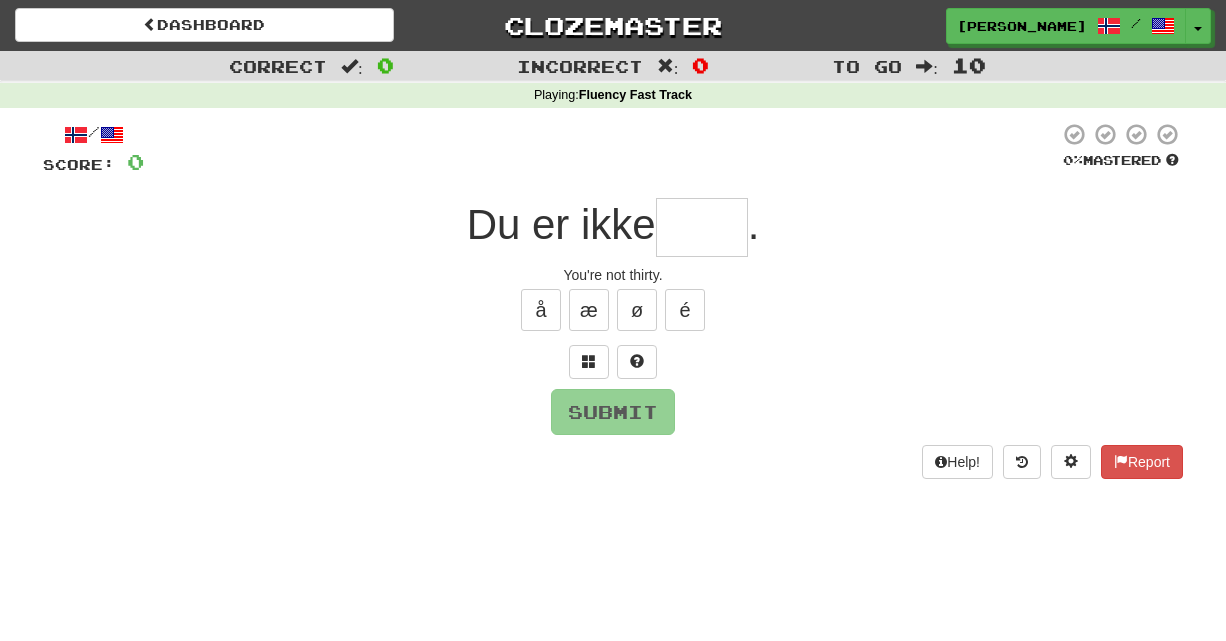type on "*" 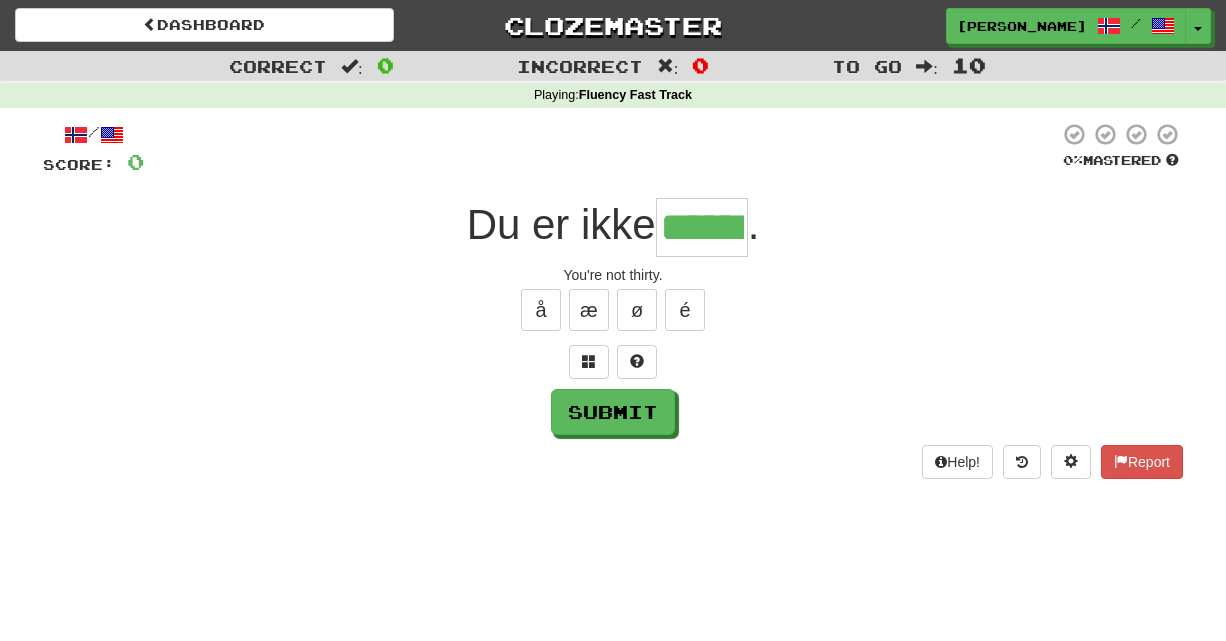 type on "******" 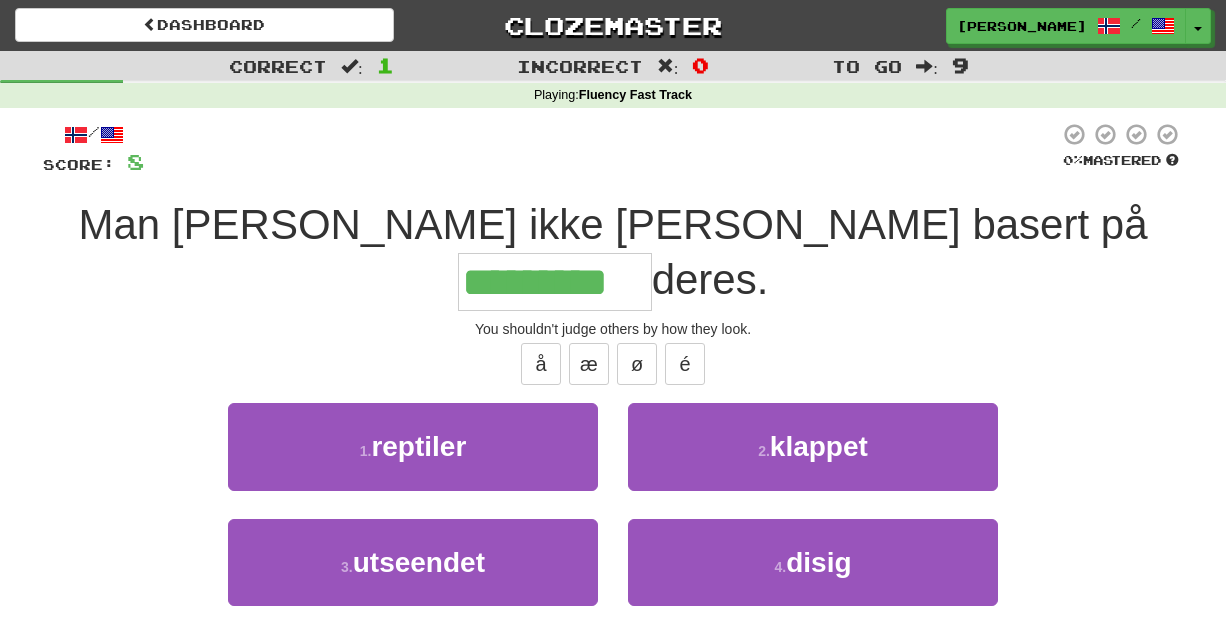 type on "*********" 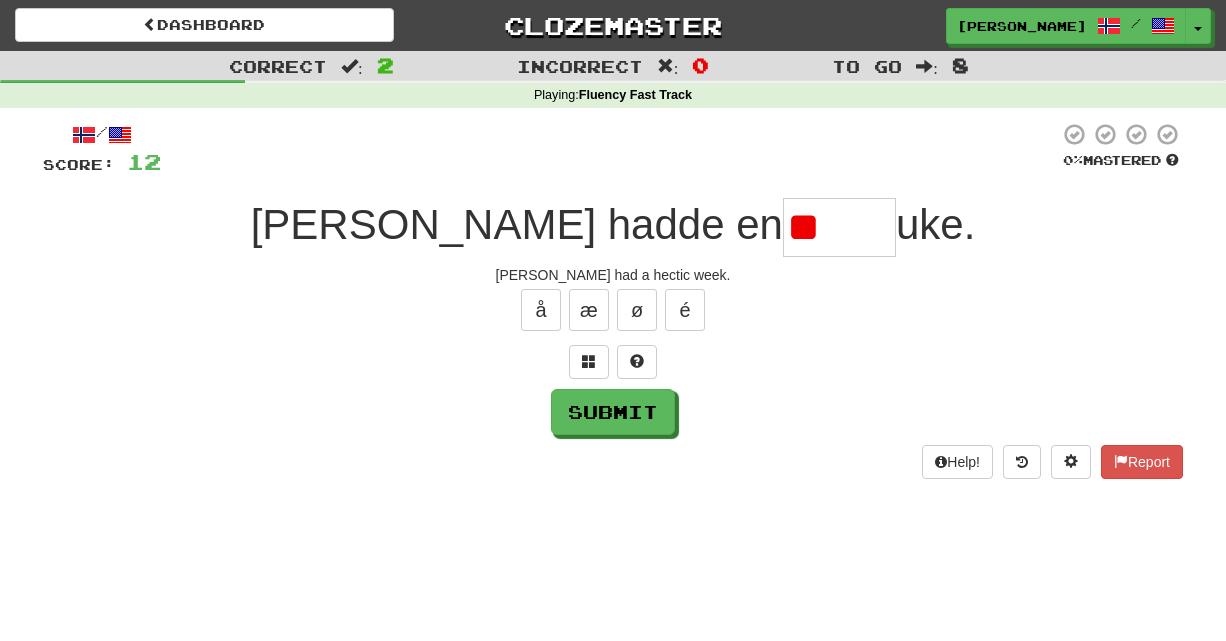 type on "*" 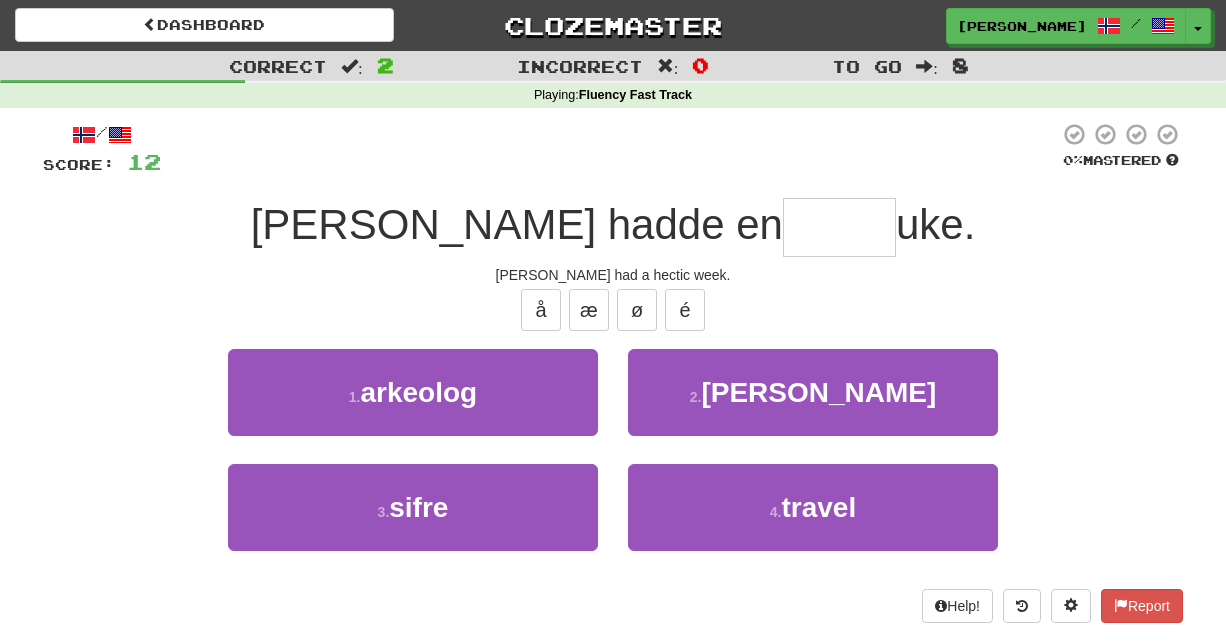 type on "*" 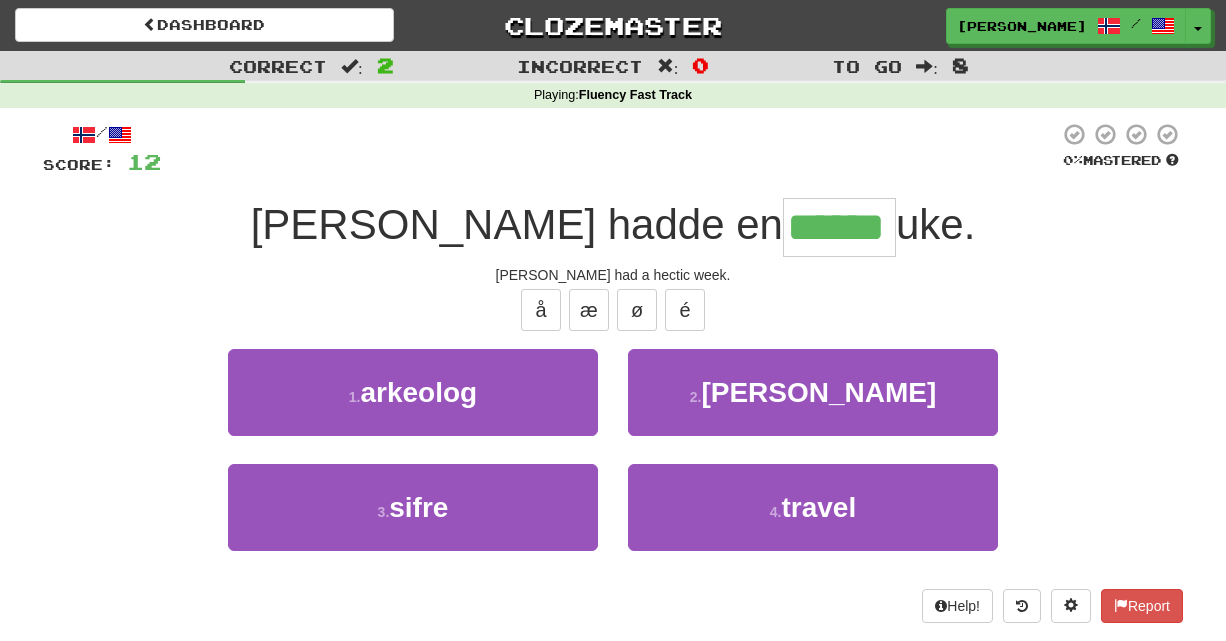 type on "******" 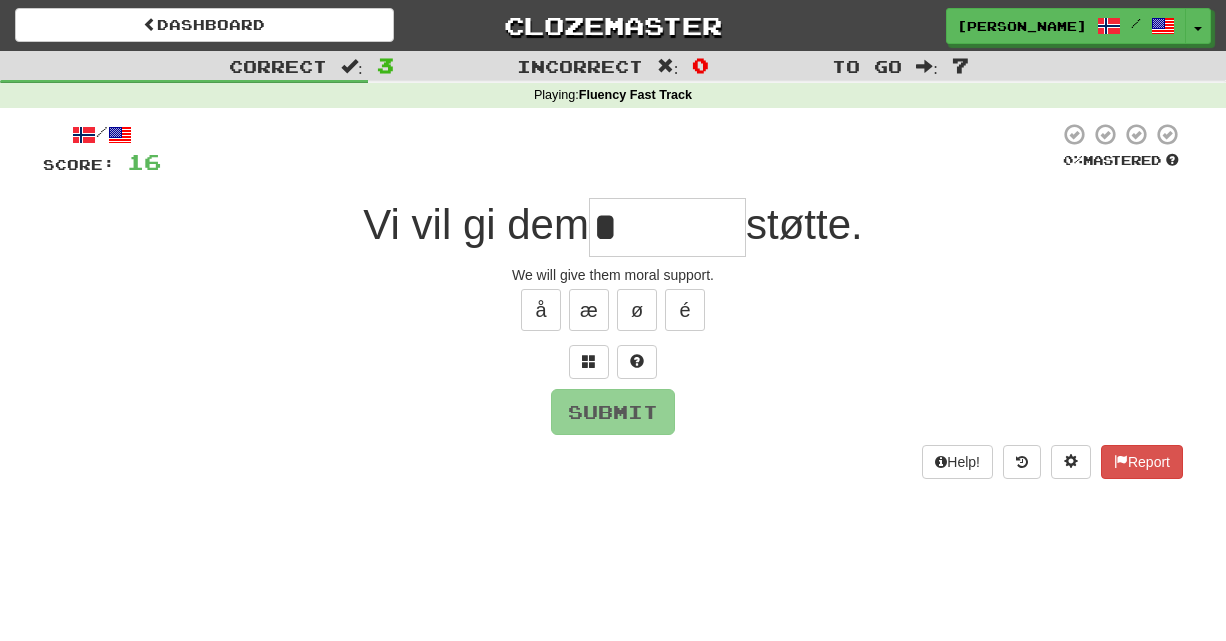 click on "*" at bounding box center (667, 227) 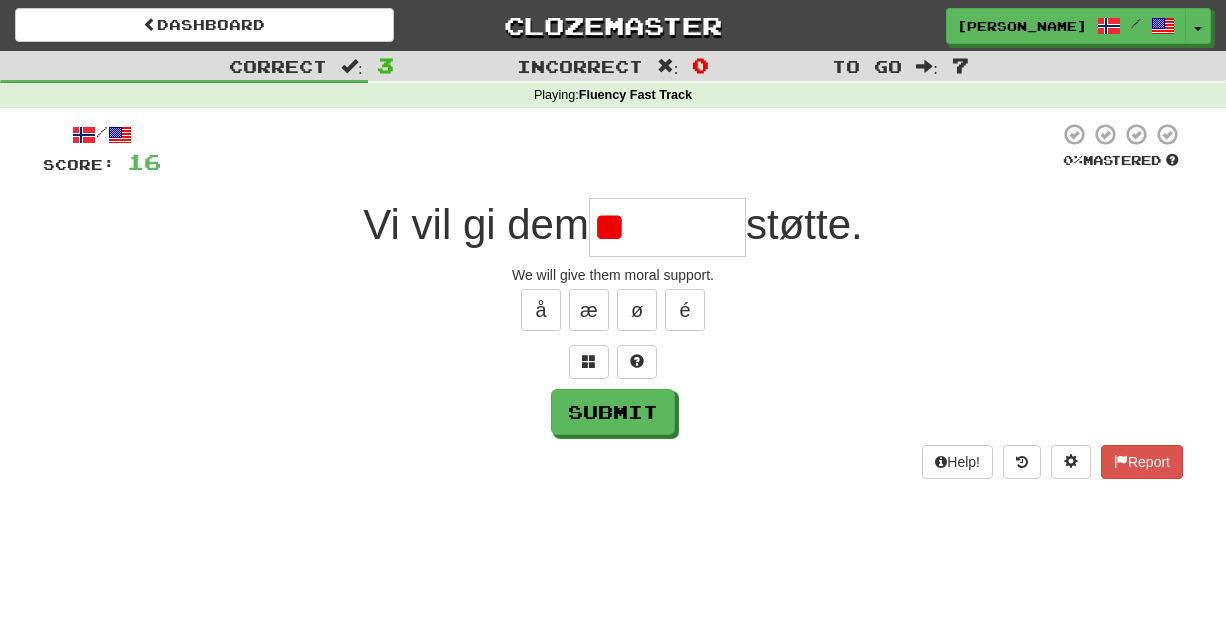click on "**" at bounding box center (667, 227) 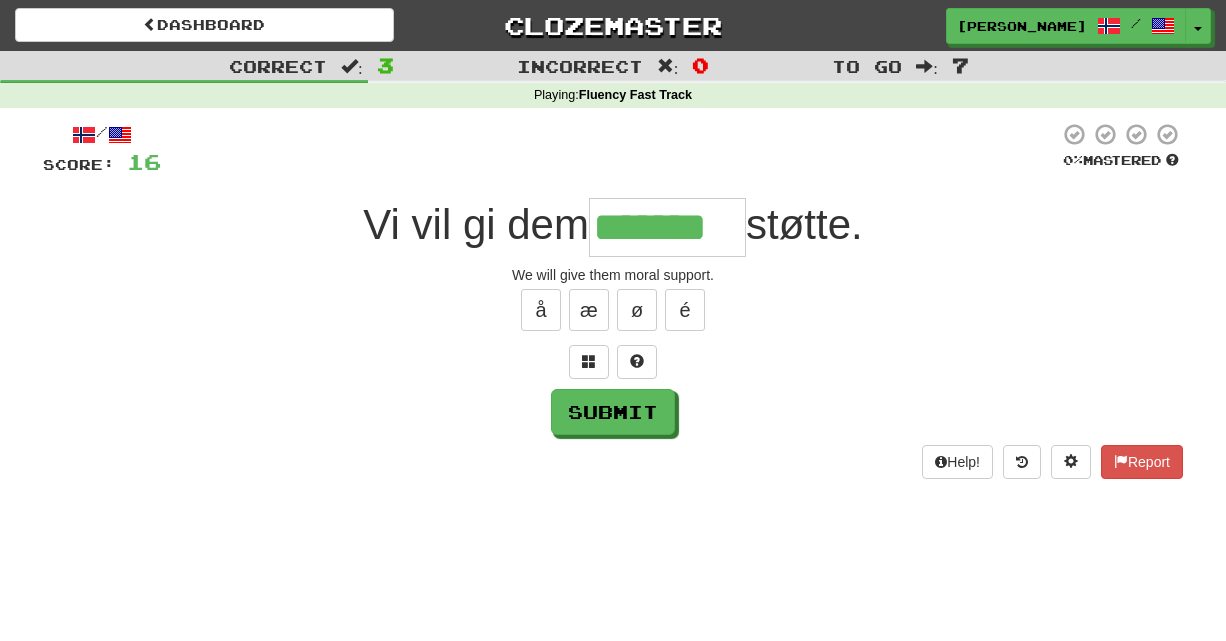 type on "*******" 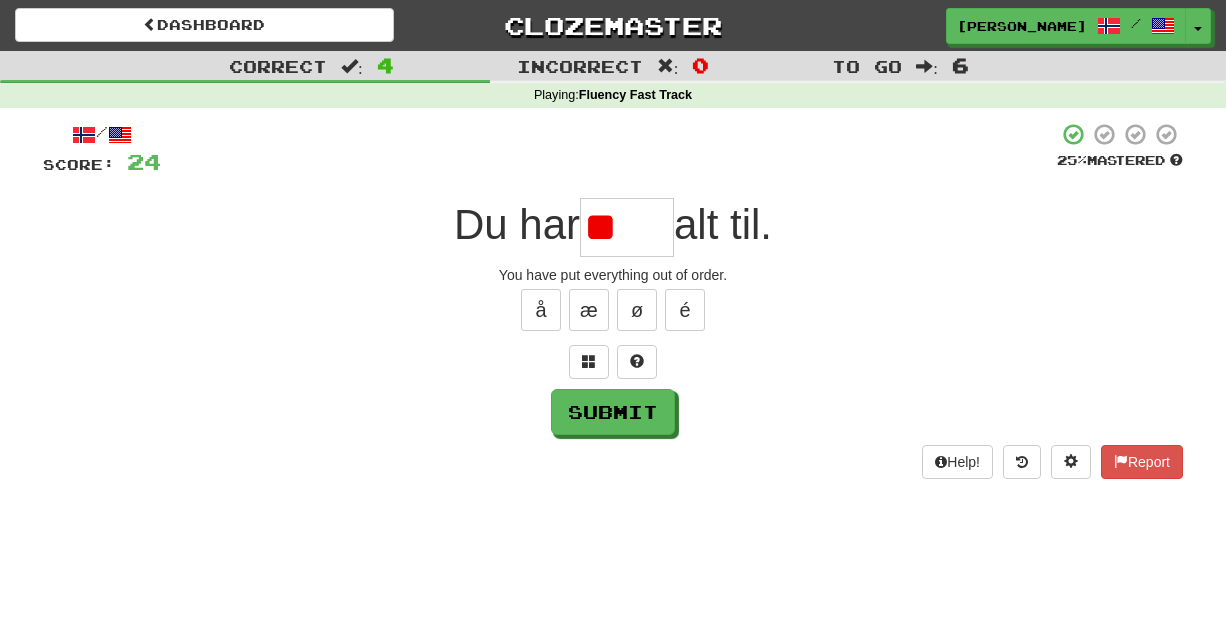 type on "*" 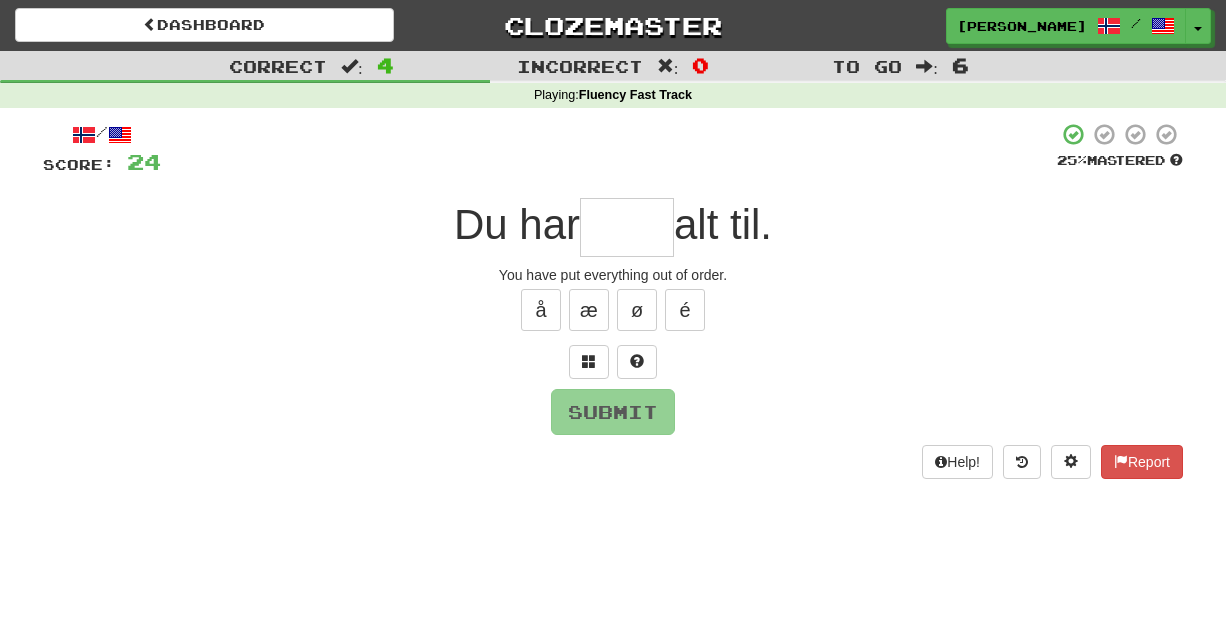 type on "*" 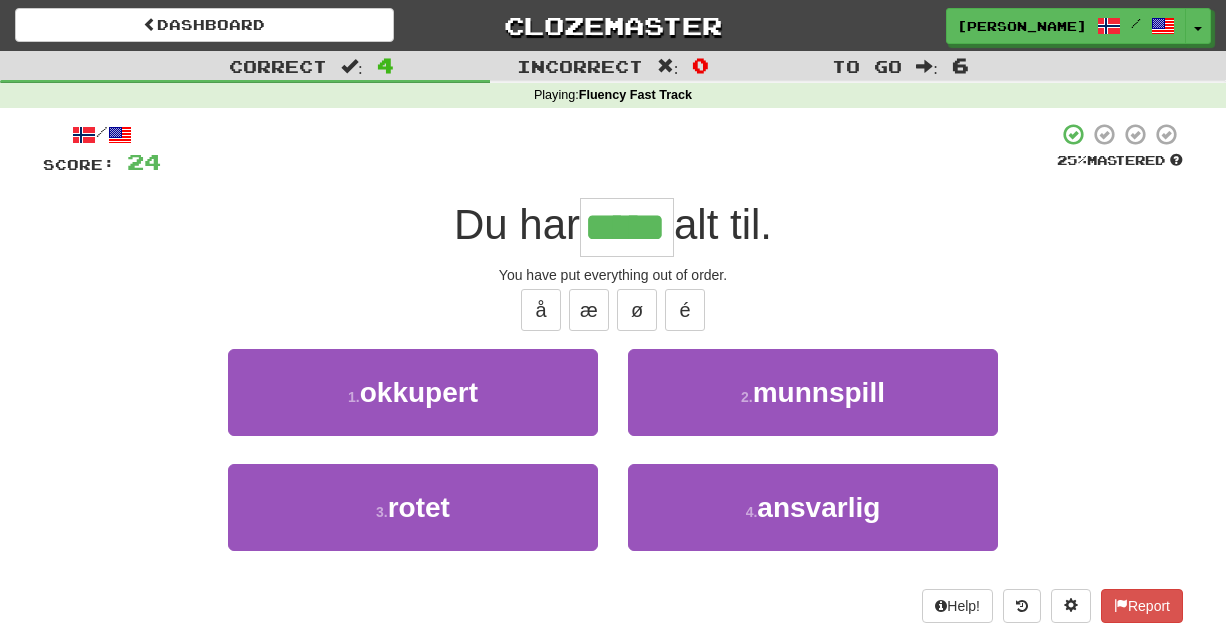 type on "*****" 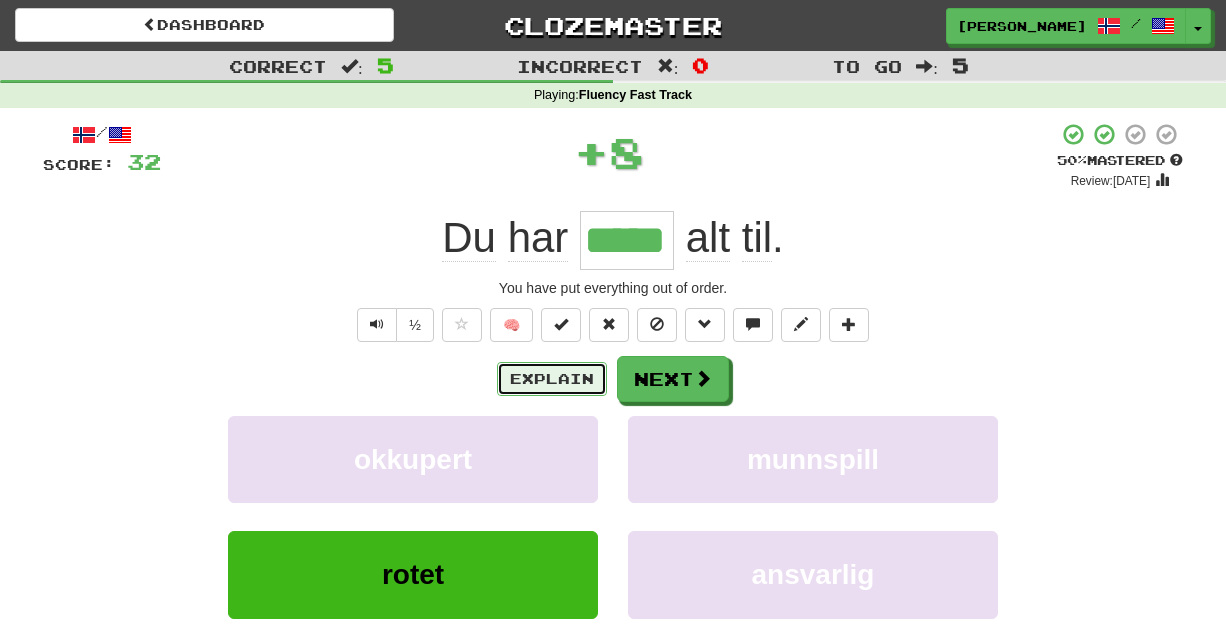 click on "Explain" at bounding box center [552, 379] 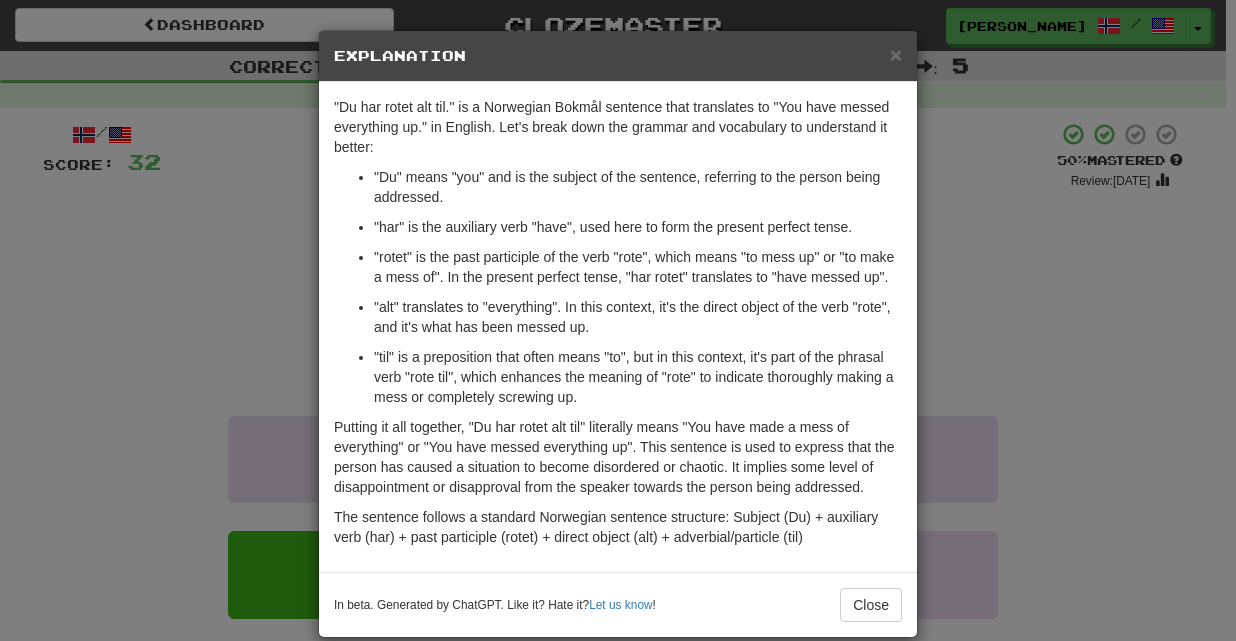 click on "× Explanation "Du har rotet alt til." is a Norwegian Bokmål sentence that translates to "You have messed everything up." in English. Let's break down the grammar and vocabulary to understand it better:
"Du" means "you" and is the subject of the sentence, referring to the person being addressed.
"har" is the auxiliary verb "have", used here to form the present perfect tense.
"rotet" is the past participle of the verb "rote", which means "to mess up" or "to make a mess of". In the present perfect tense, "har rotet" translates to "have messed up".
"alt" translates to "everything". In this context, it's the direct object of the verb "rote", and it's what has been messed up.
"til" is a preposition that often means "to", but in this context, it's part of the phrasal verb "rote til", which enhances the meaning of "rote" to indicate thoroughly making a mess or completely screwing up.
In beta. Generated by ChatGPT. Like it? Hate it?  Let us know ! Close" at bounding box center (618, 320) 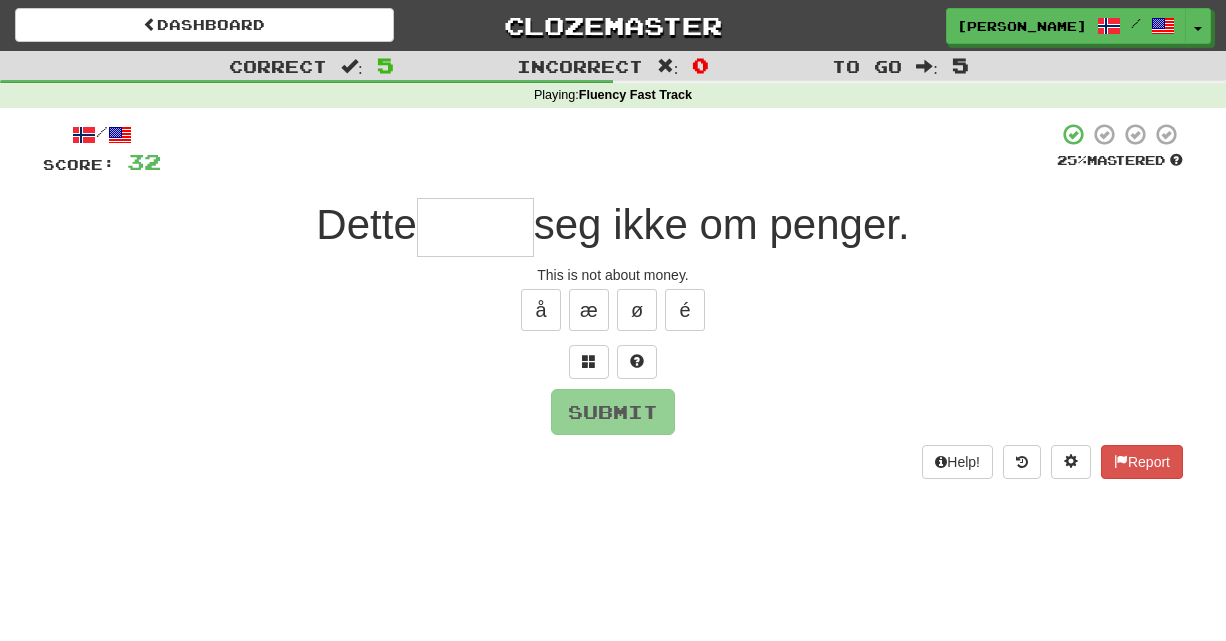 type on "*" 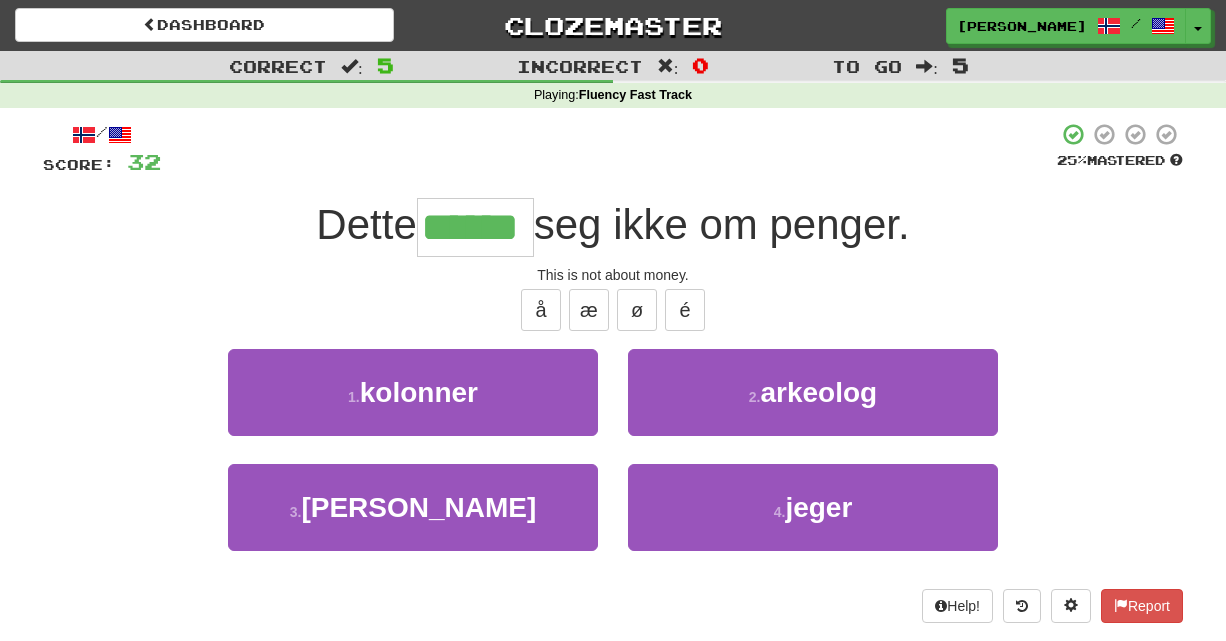 type on "******" 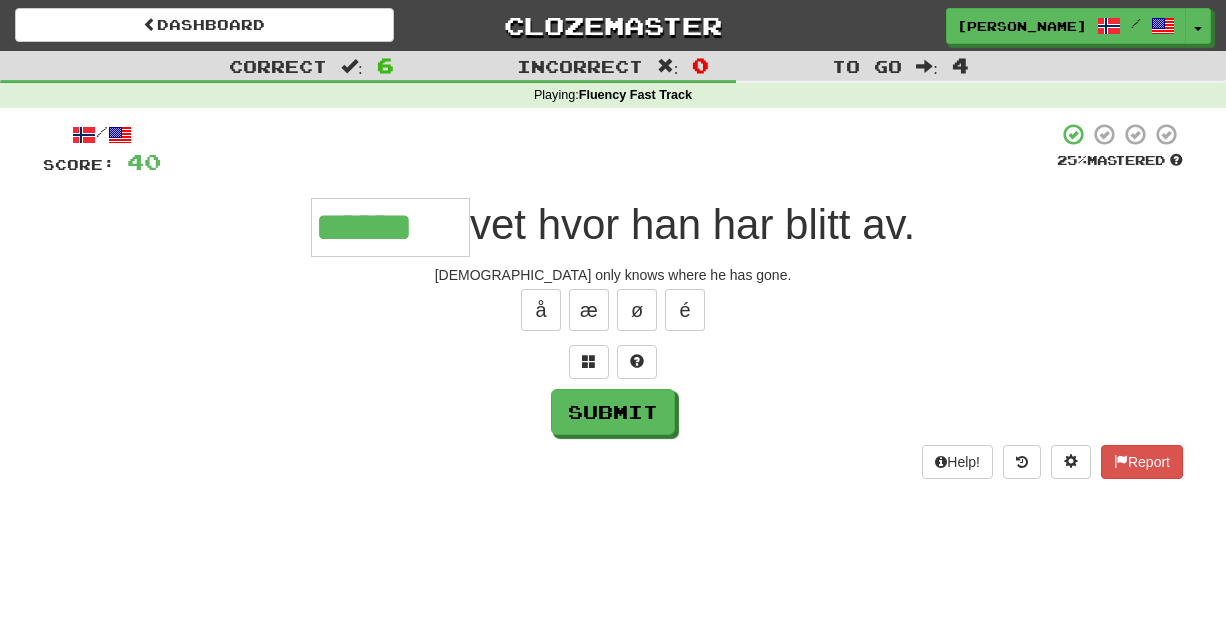 type on "******" 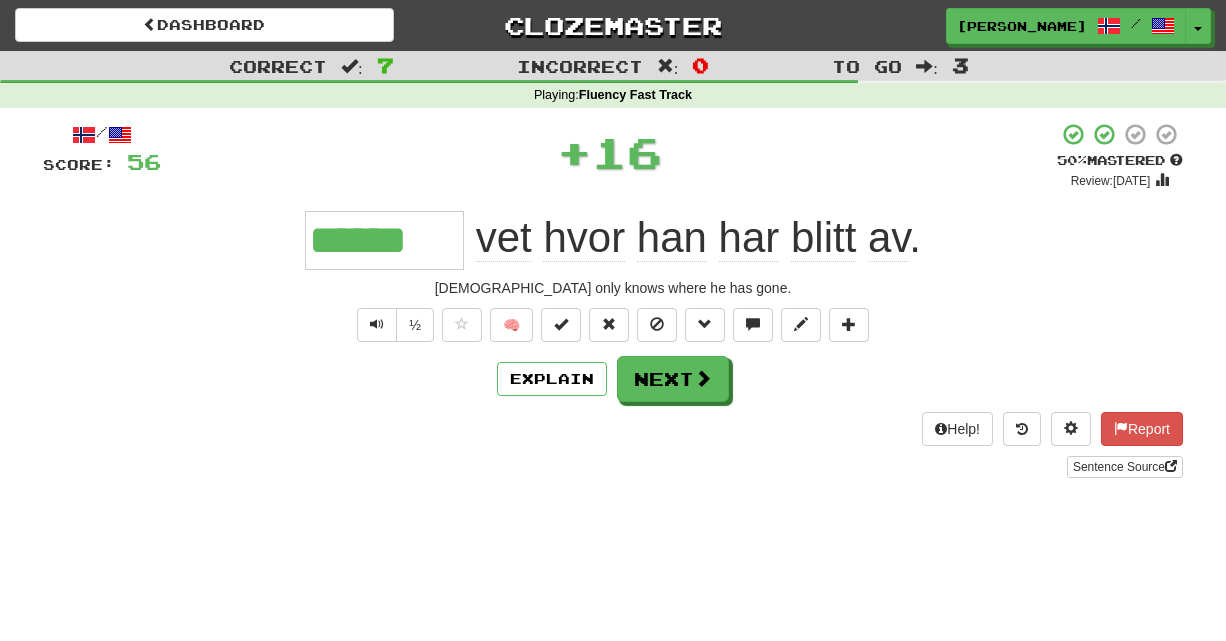 click on "Help!  Report Sentence Source" at bounding box center (613, 445) 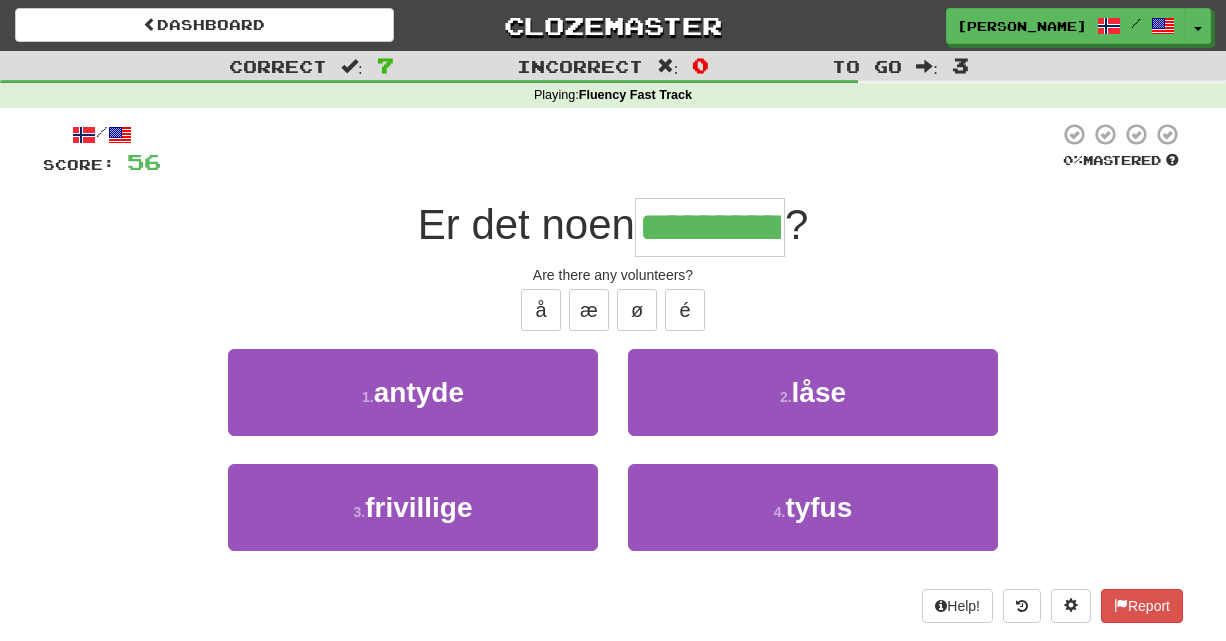 type on "**********" 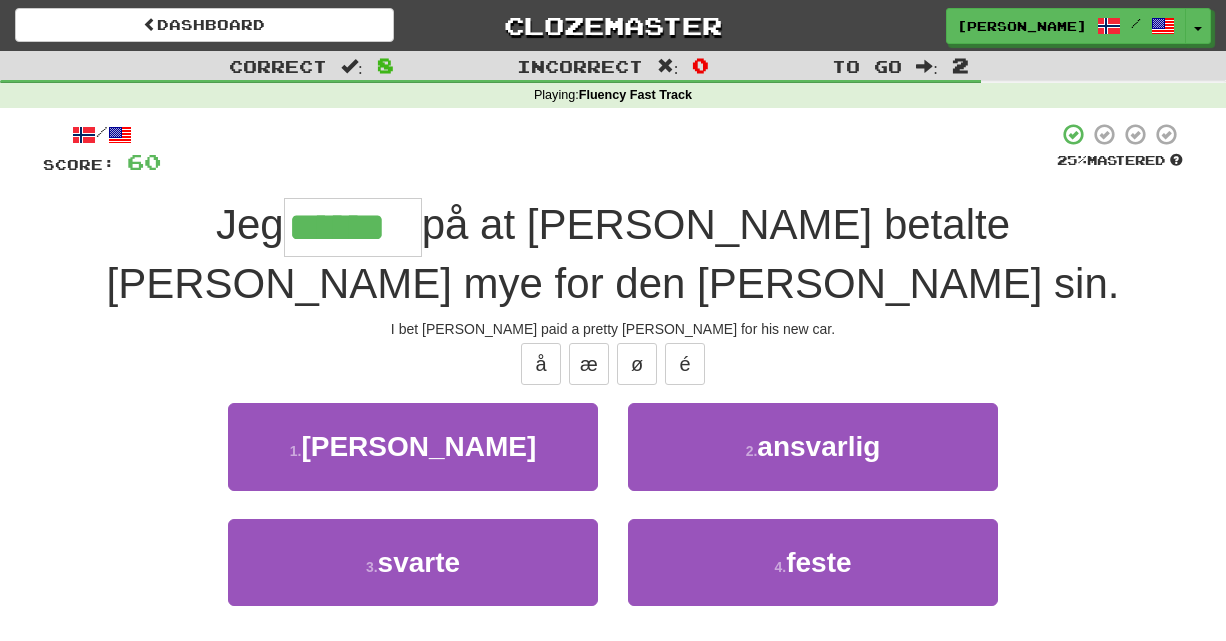 type on "******" 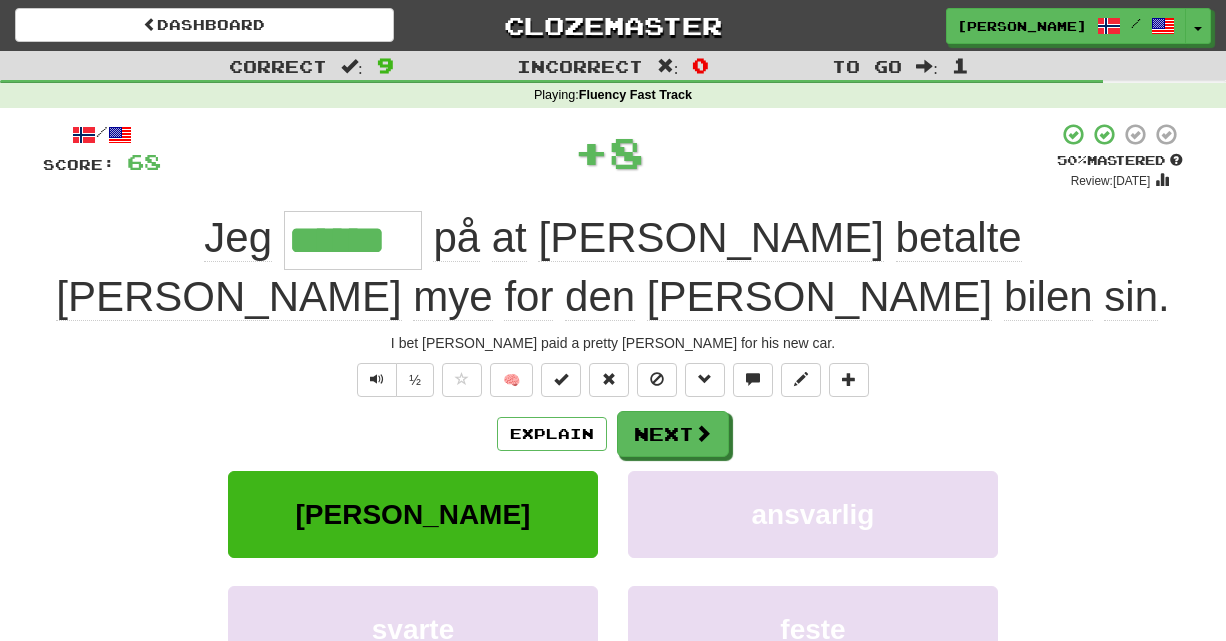 click on "I bet Dave paid a pretty penny for his new car." at bounding box center (613, 343) 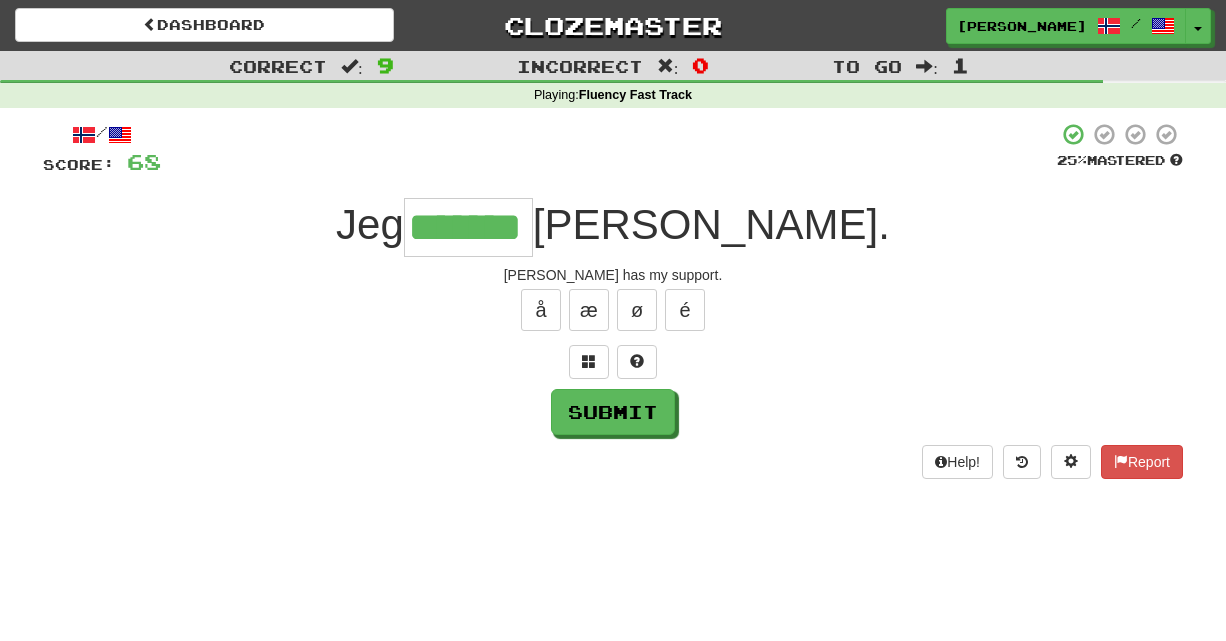 type on "*******" 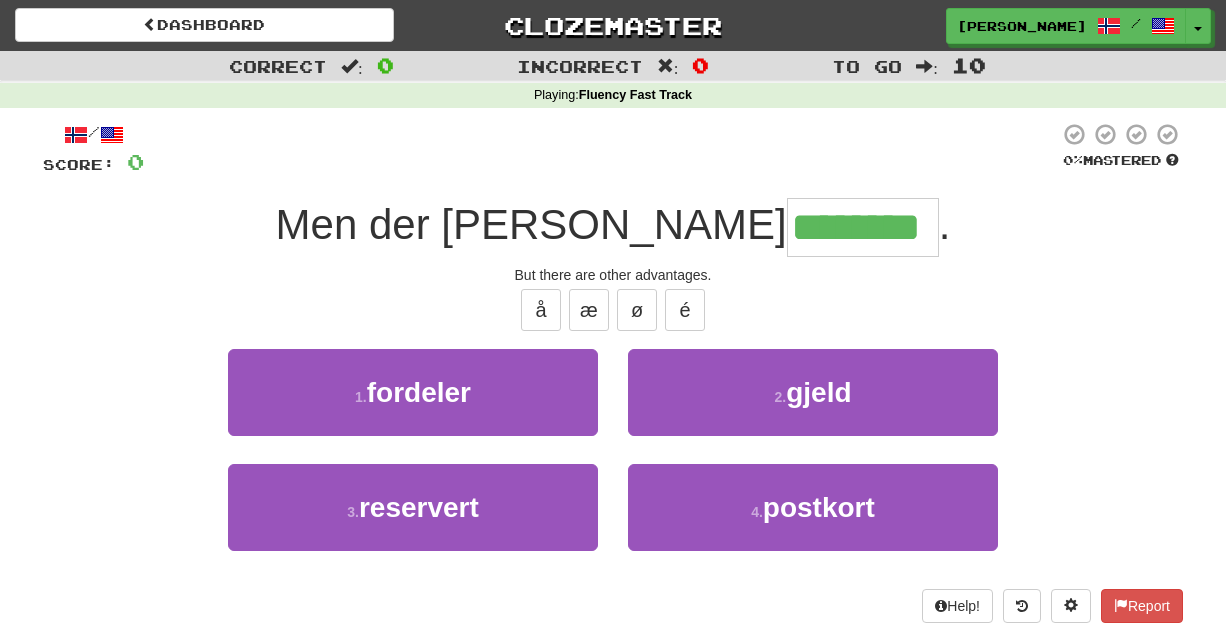 type on "********" 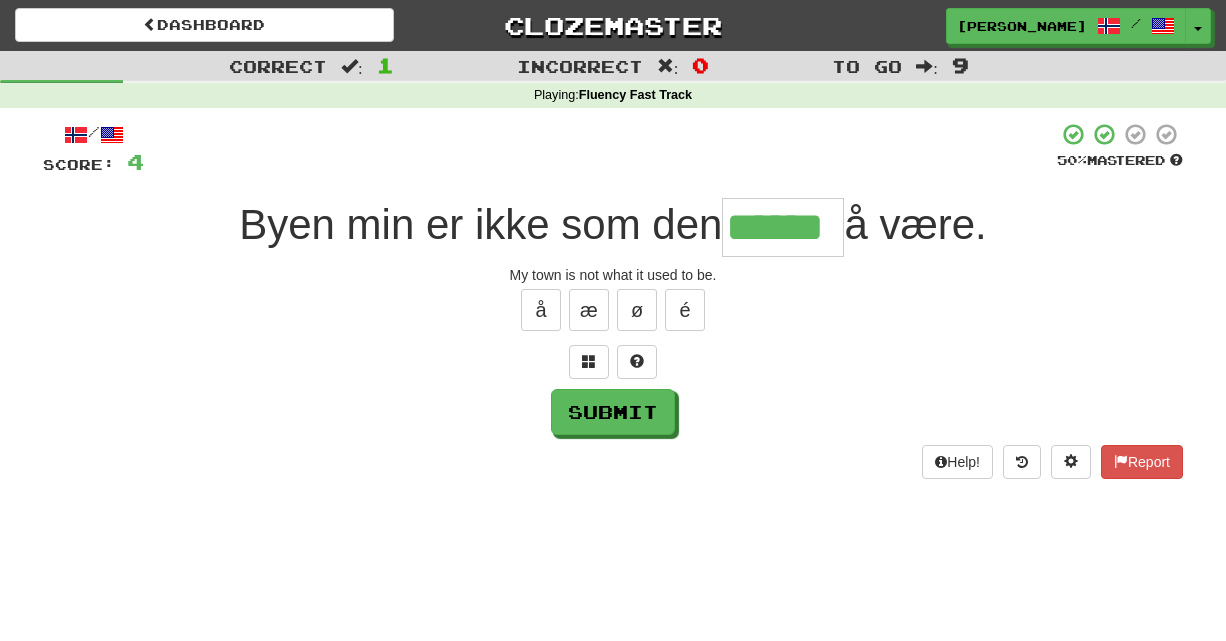 type on "******" 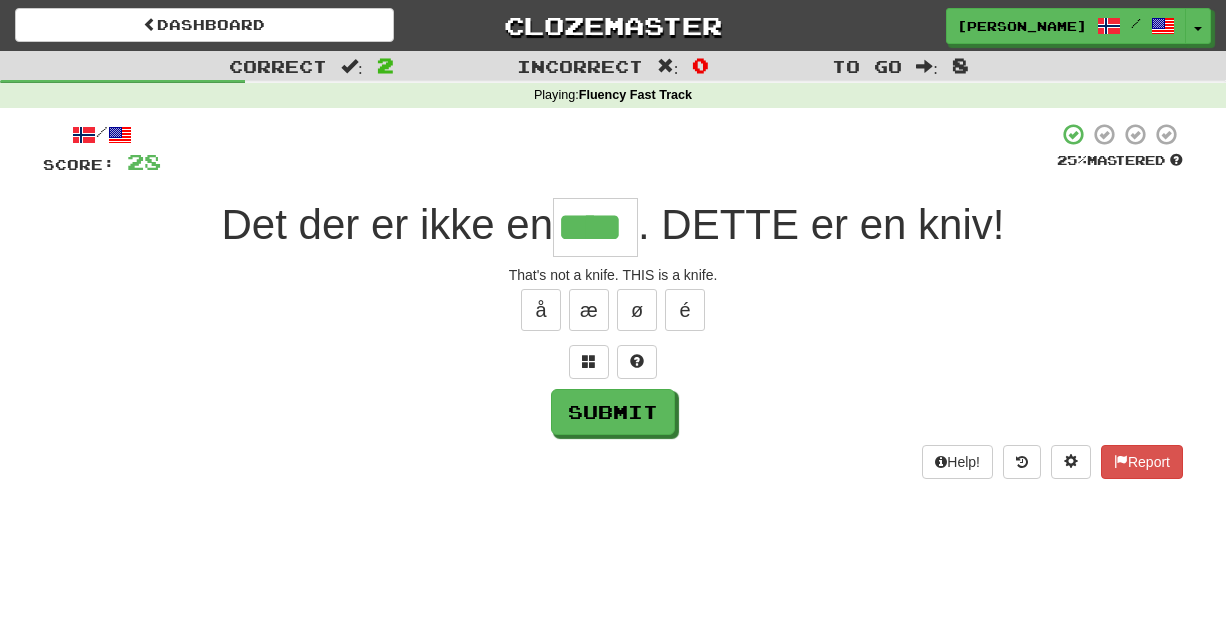 type on "****" 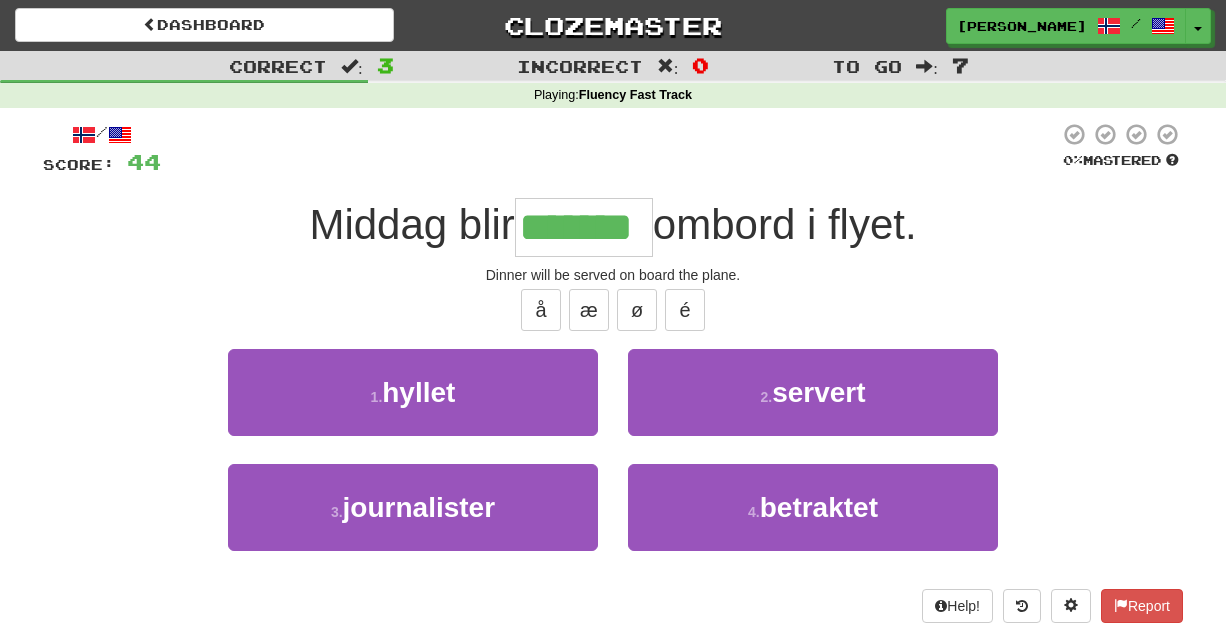 type on "*******" 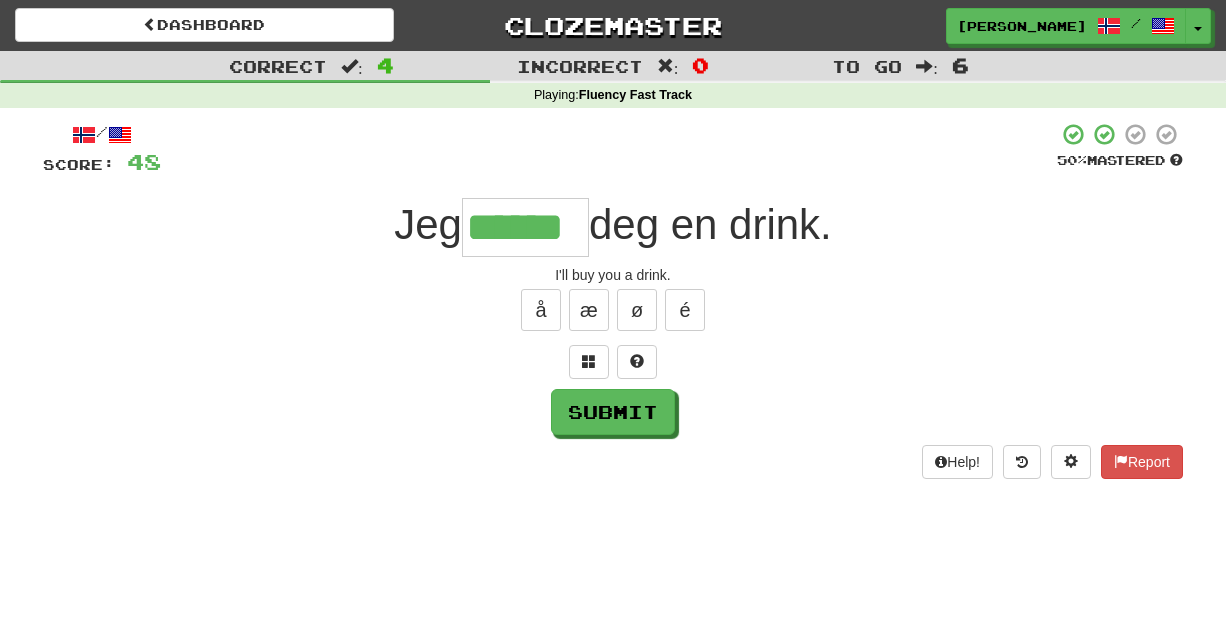 type on "******" 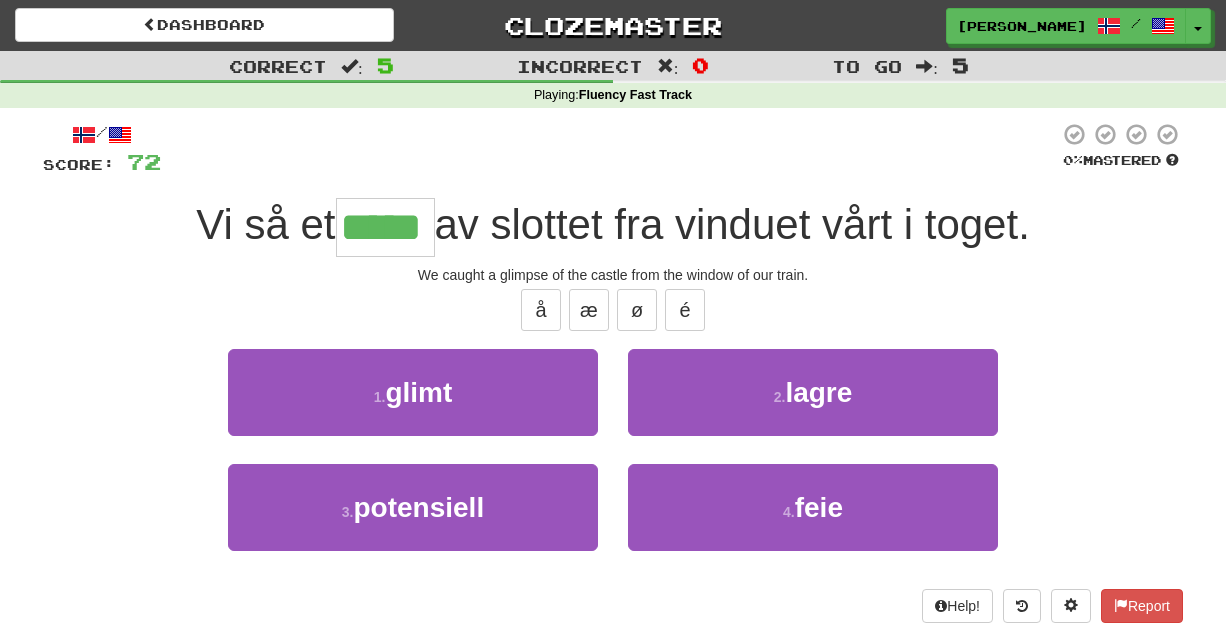 type on "*****" 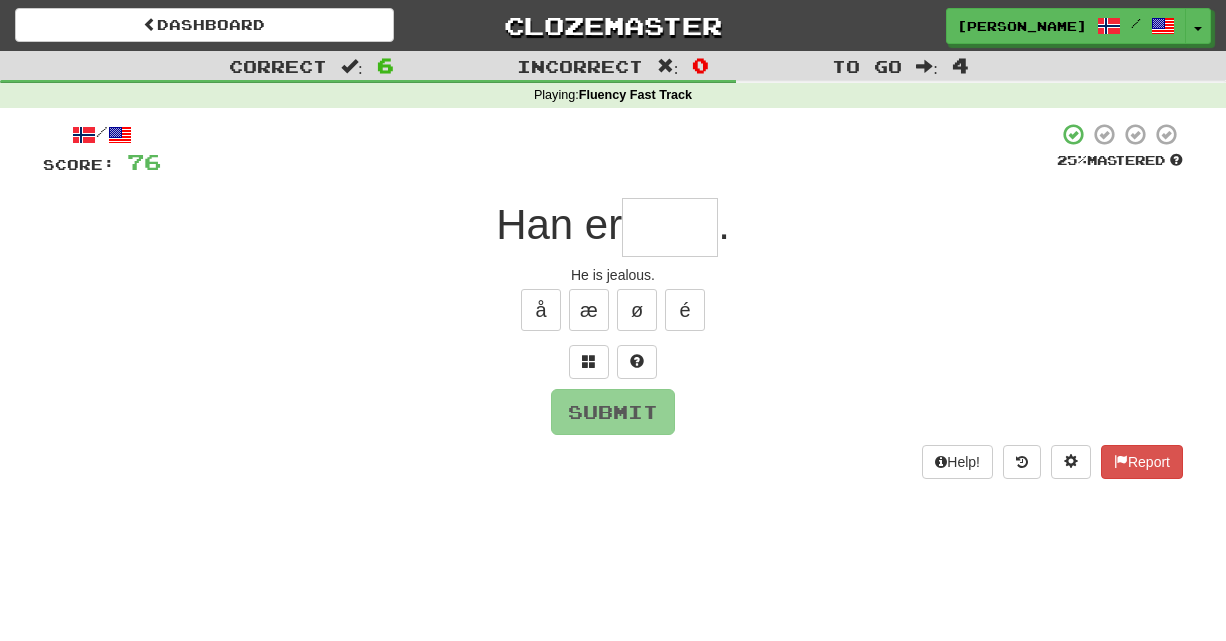 type on "*" 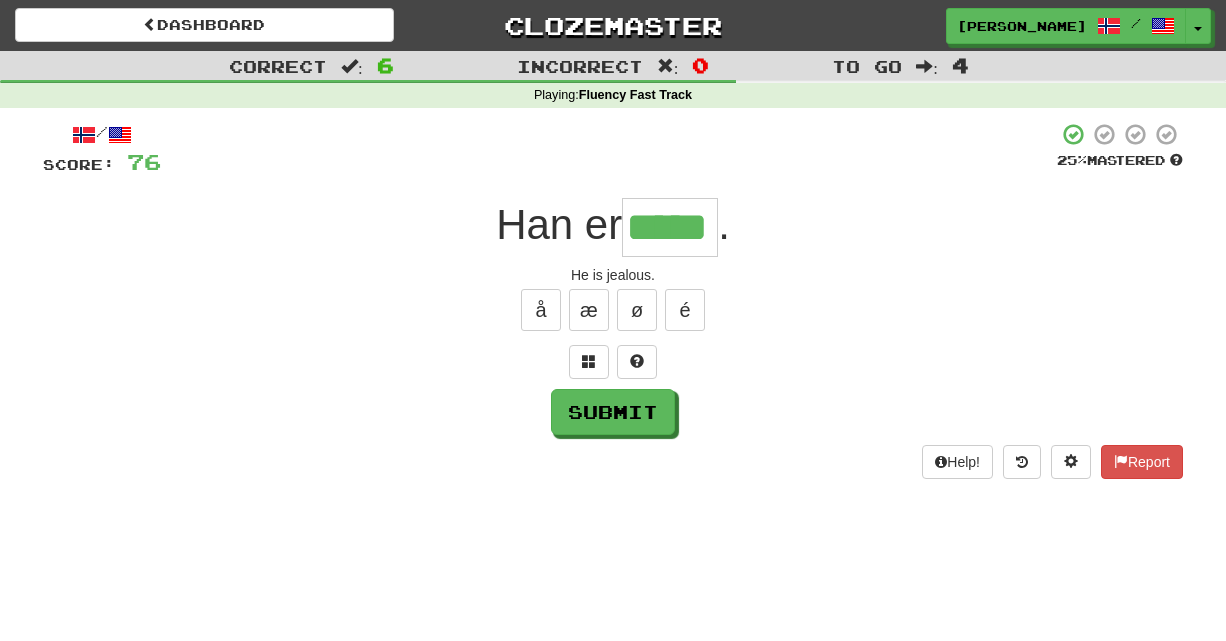 type on "*****" 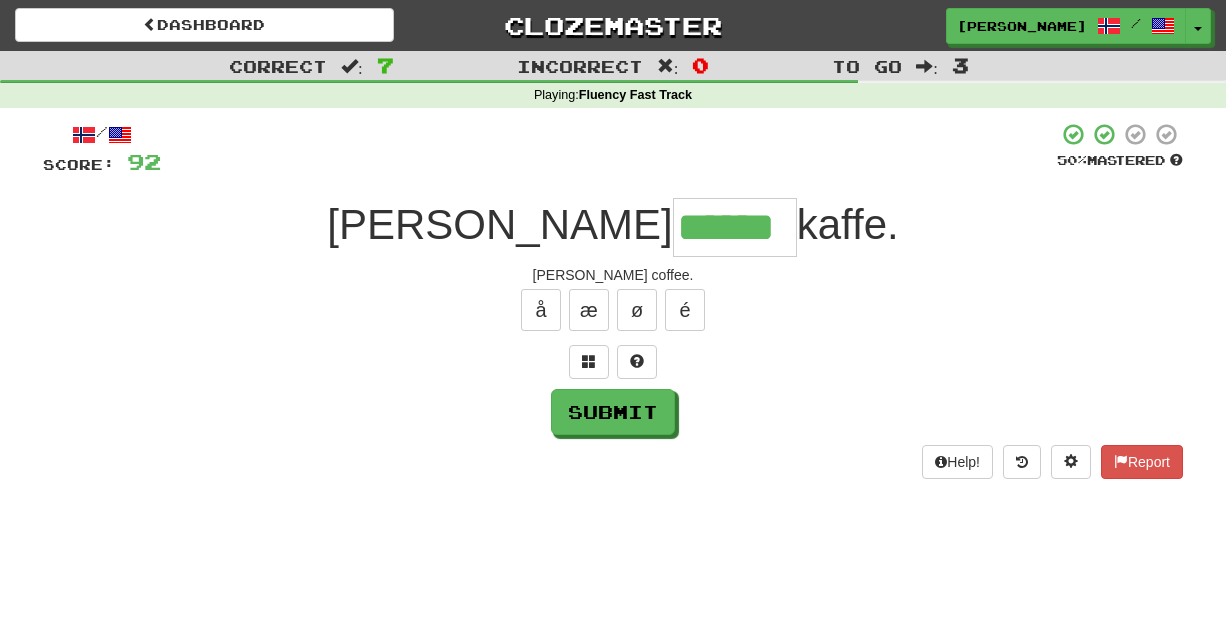 type on "******" 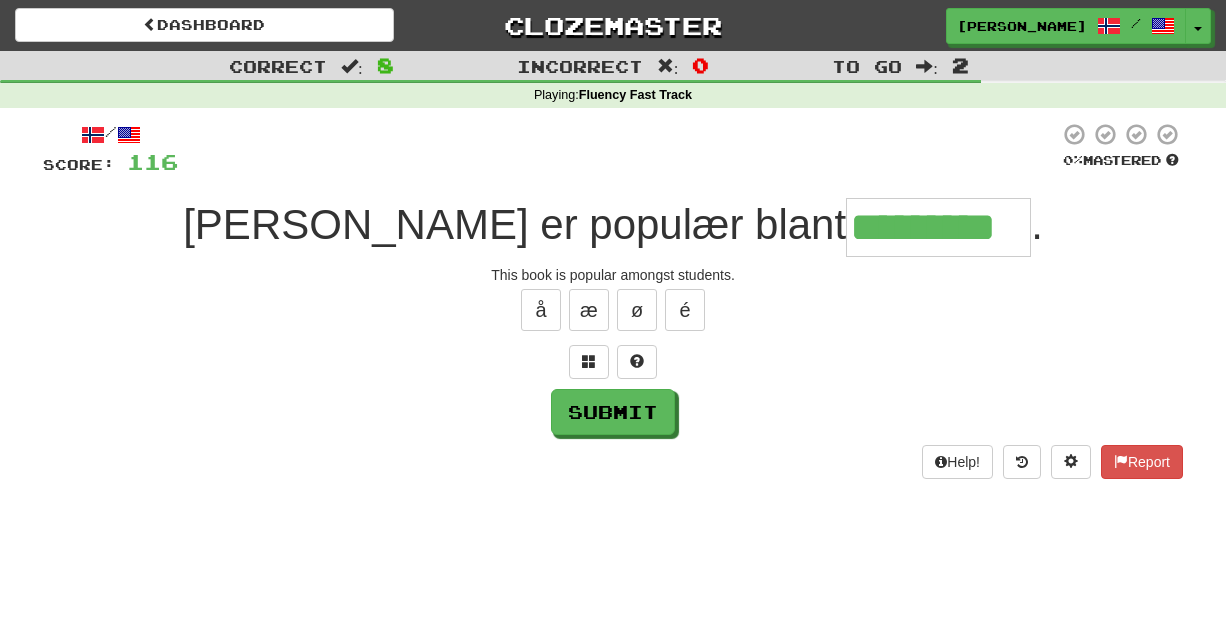 type on "*********" 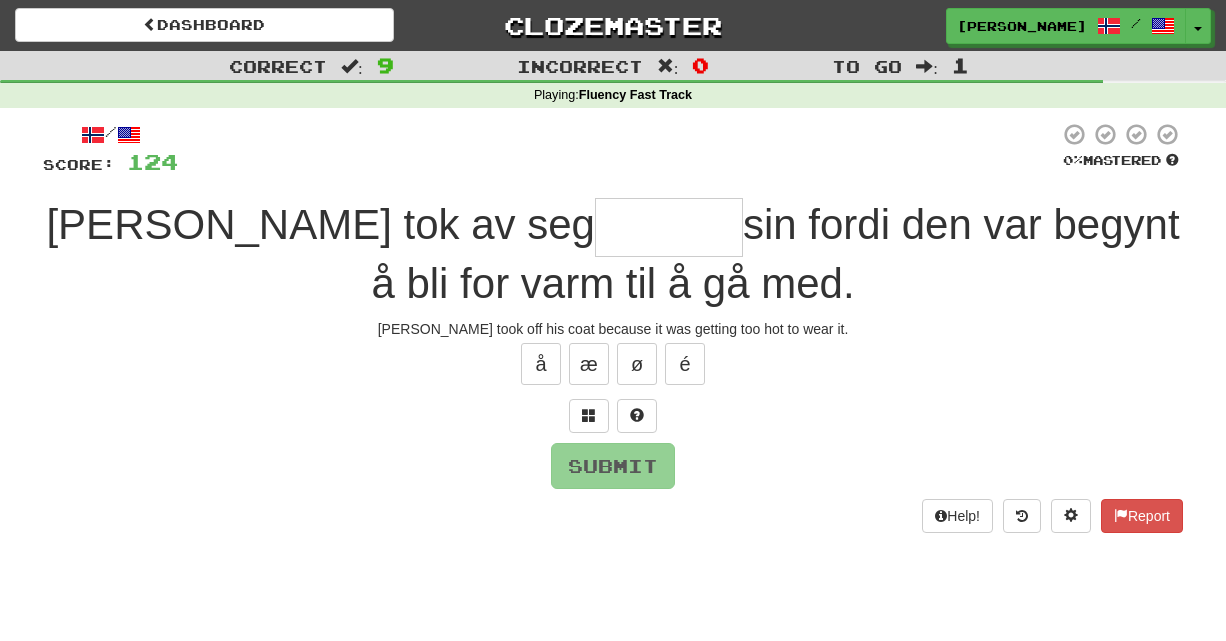 type on "*" 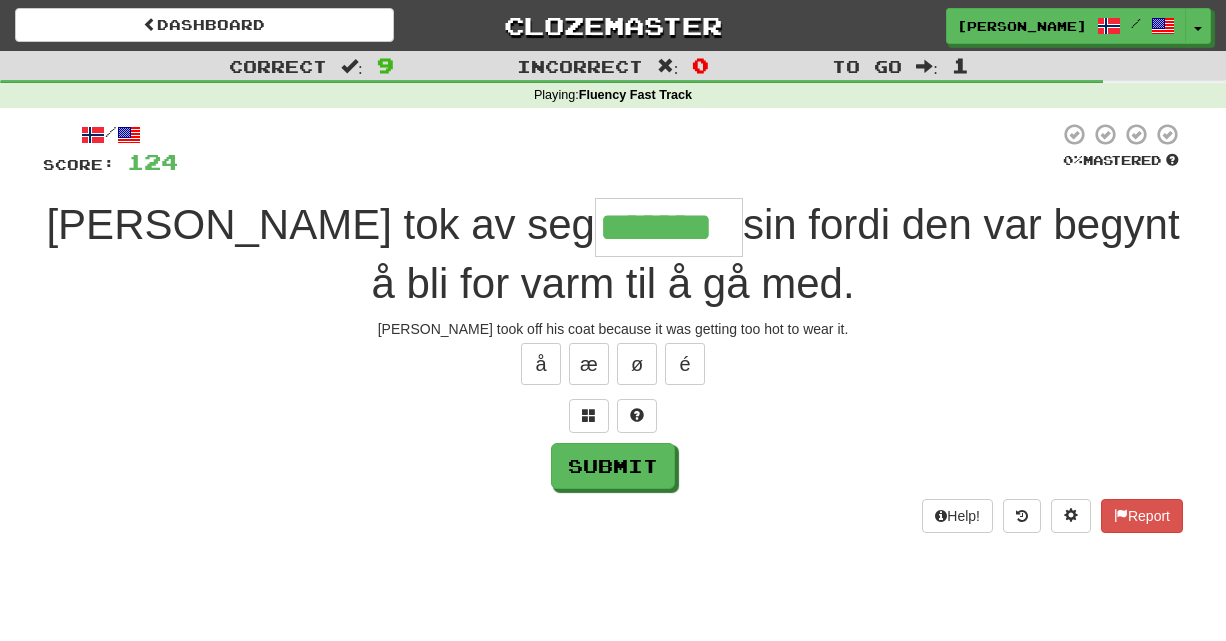 type on "*******" 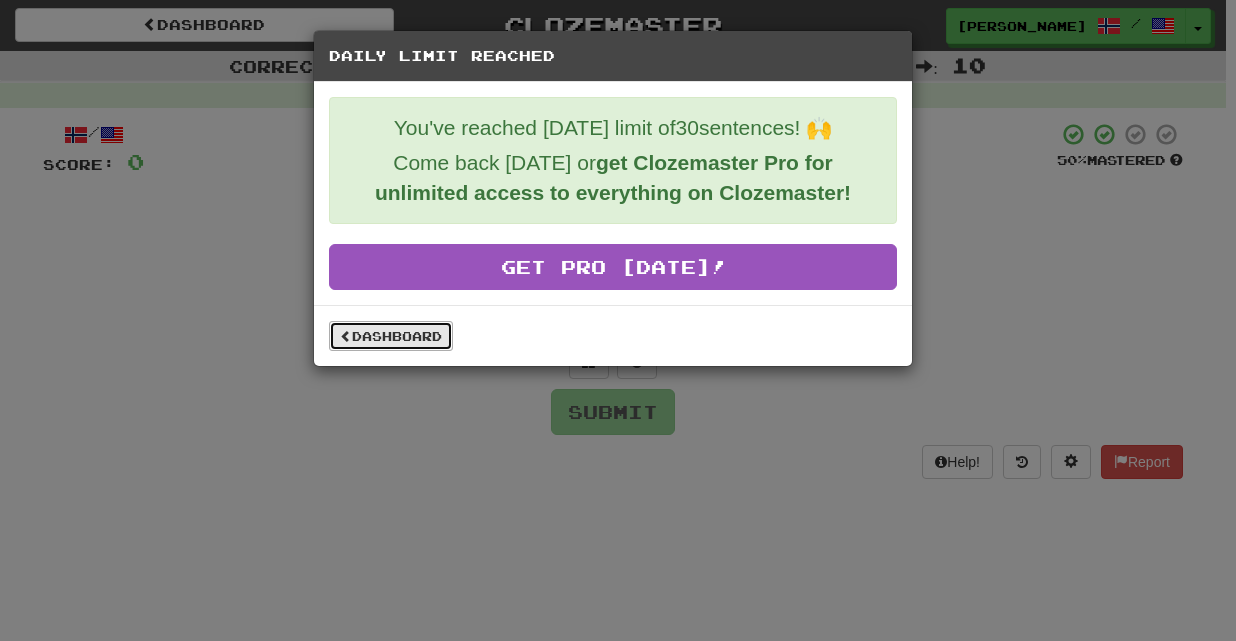click on "Dashboard" at bounding box center (391, 336) 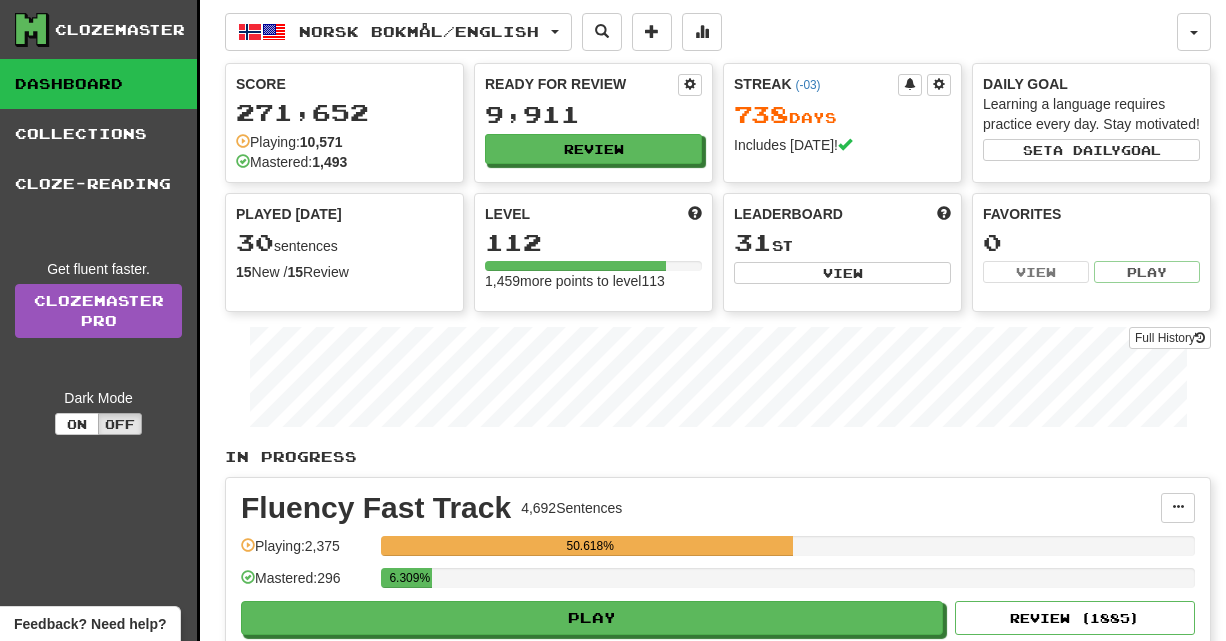 scroll, scrollTop: 0, scrollLeft: 0, axis: both 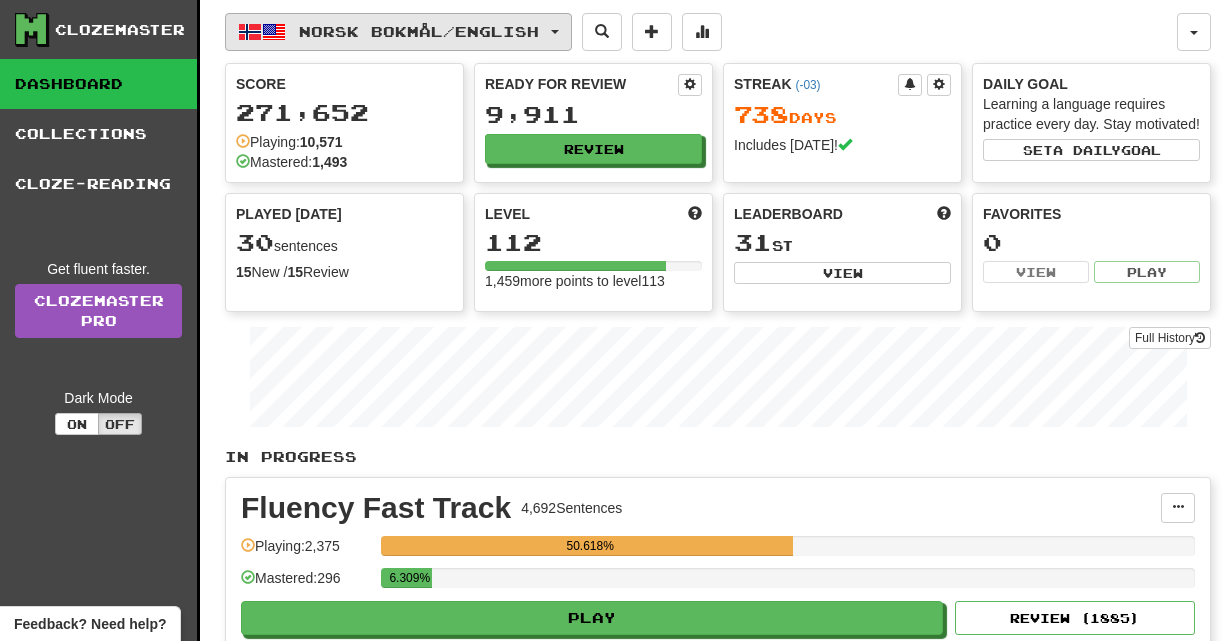 click on "Norsk bokmål  /  English" 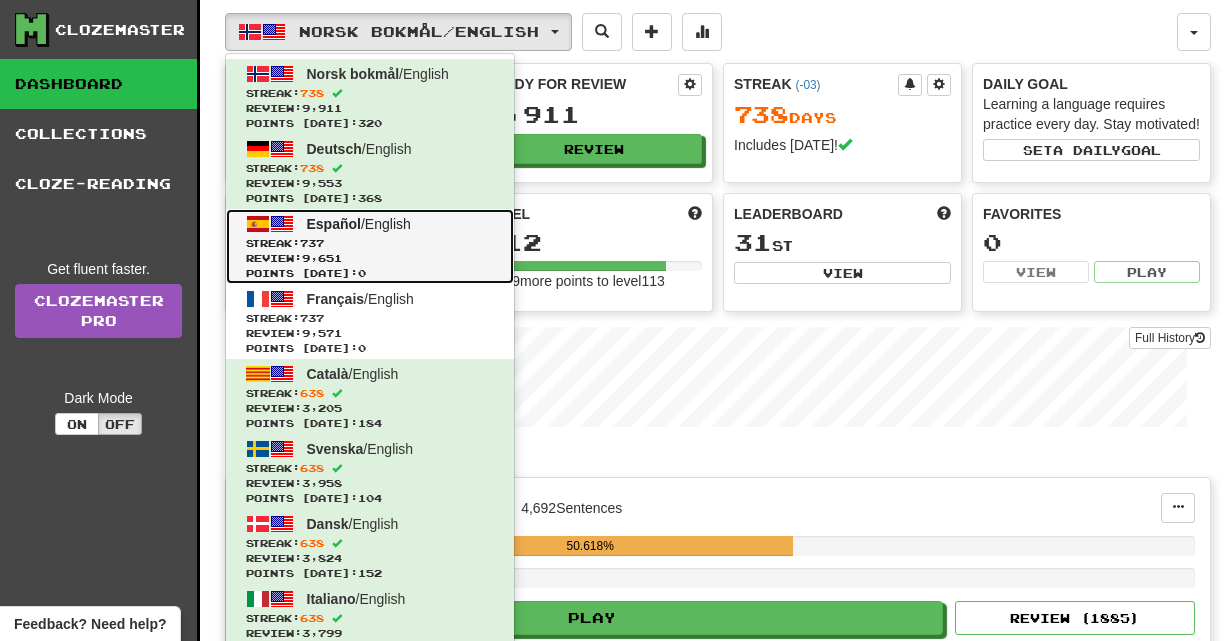 click on "Streak:  737" 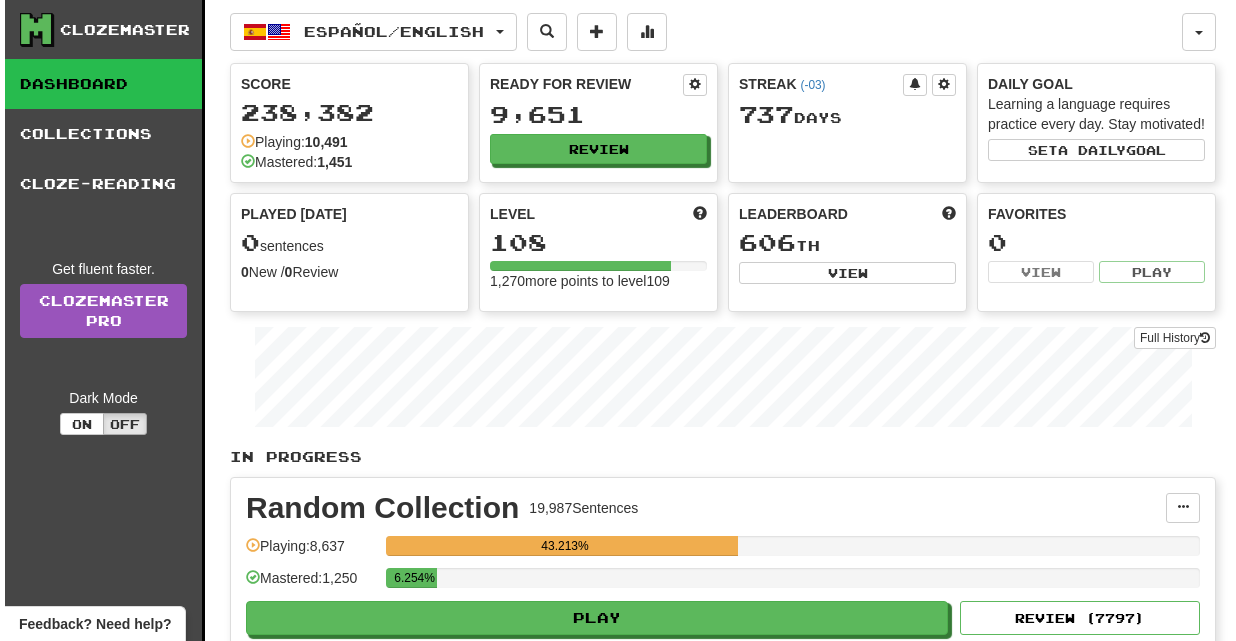 scroll, scrollTop: 0, scrollLeft: 0, axis: both 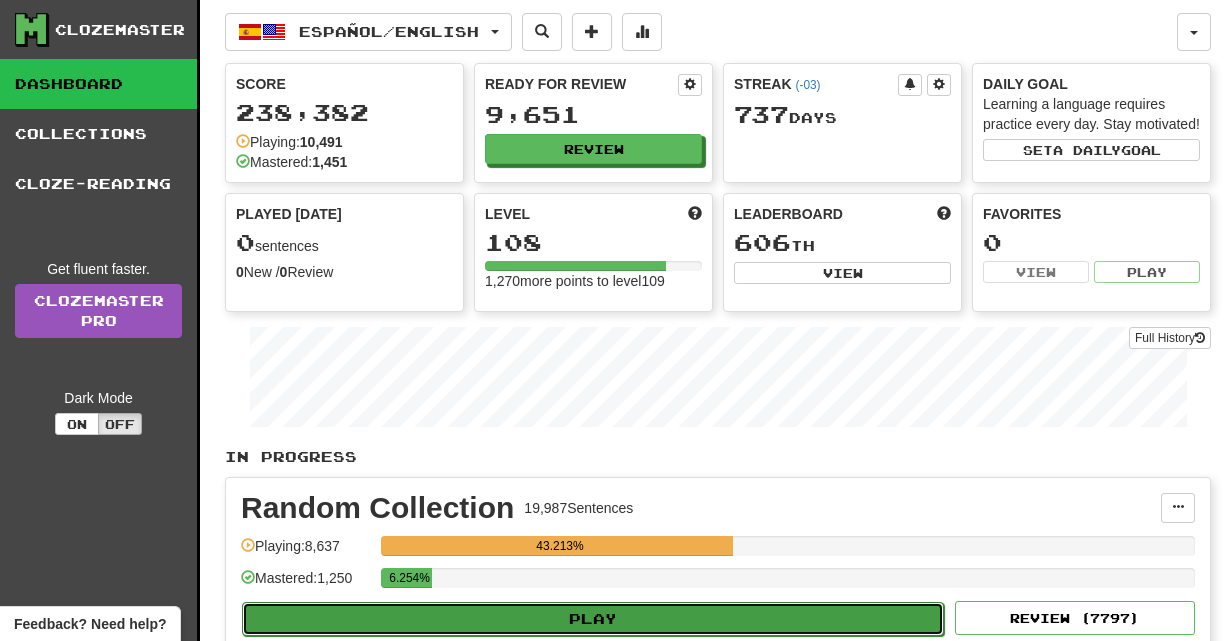 click on "Play" 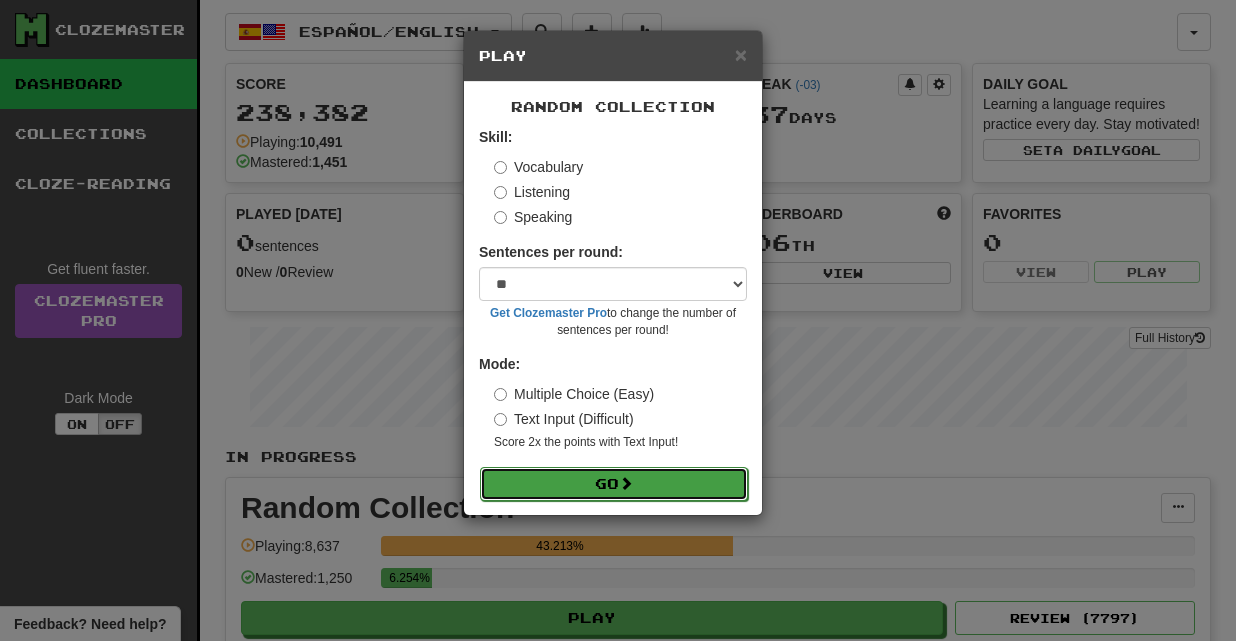 click on "Go" at bounding box center [614, 484] 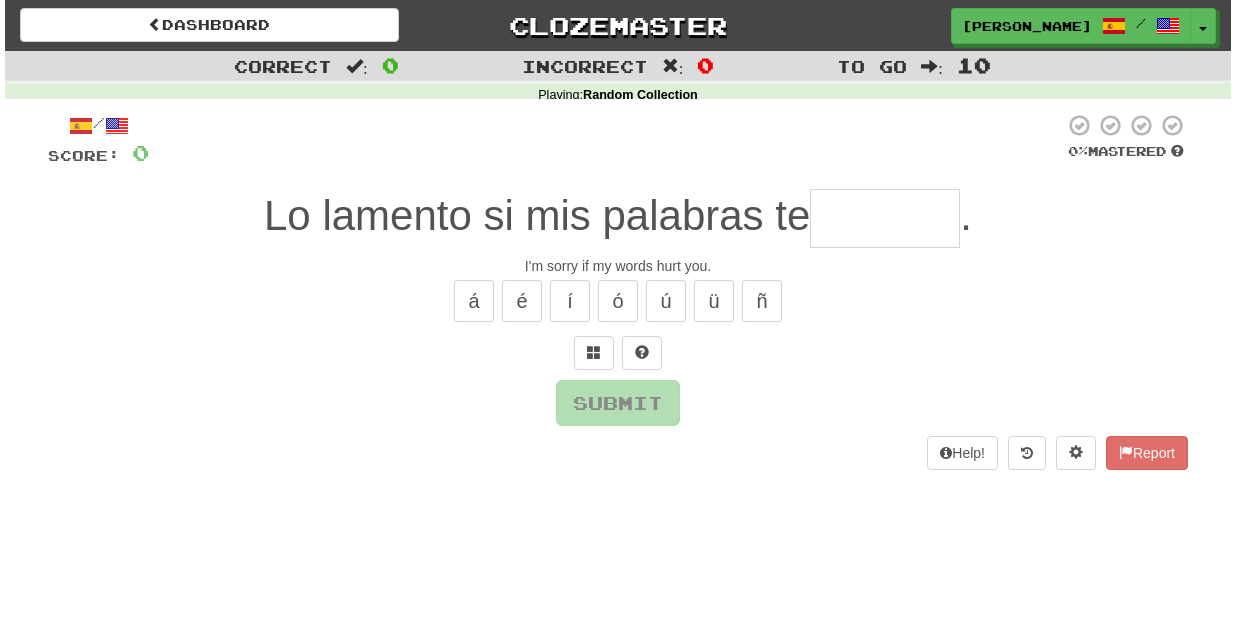 scroll, scrollTop: 0, scrollLeft: 0, axis: both 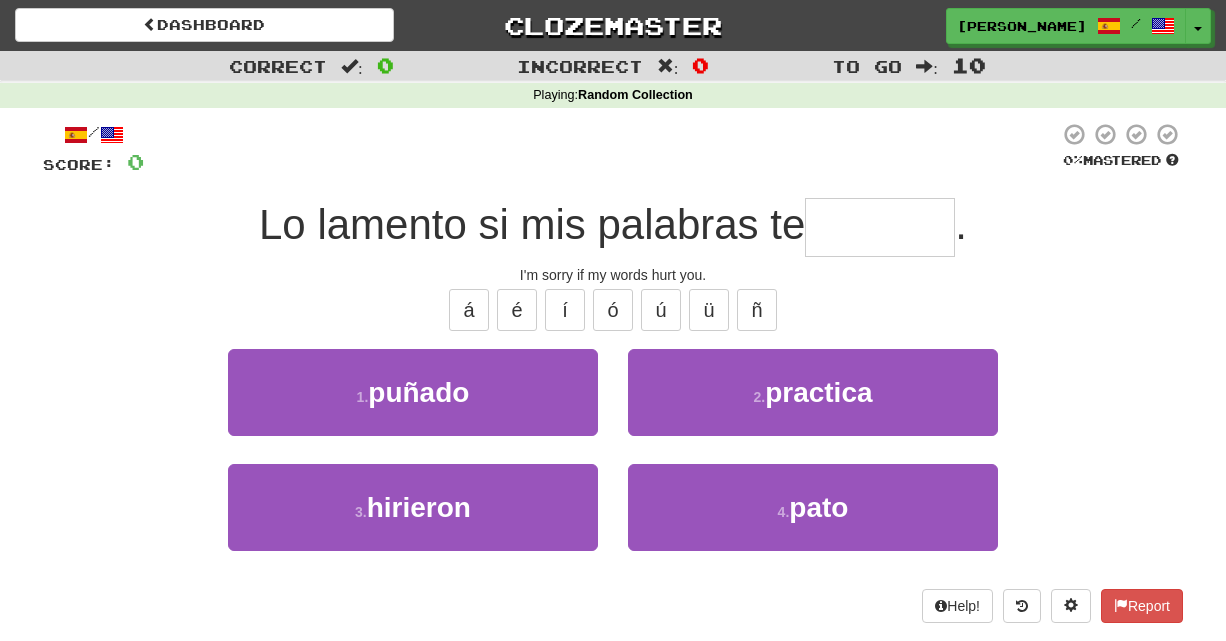 type on "*" 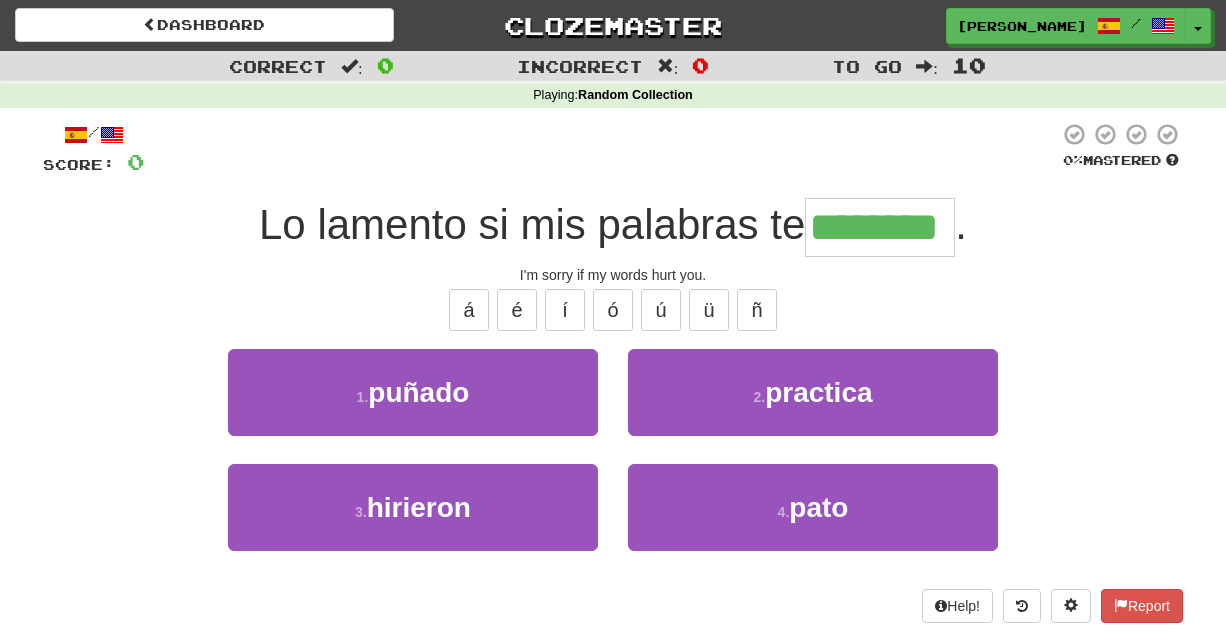 type on "********" 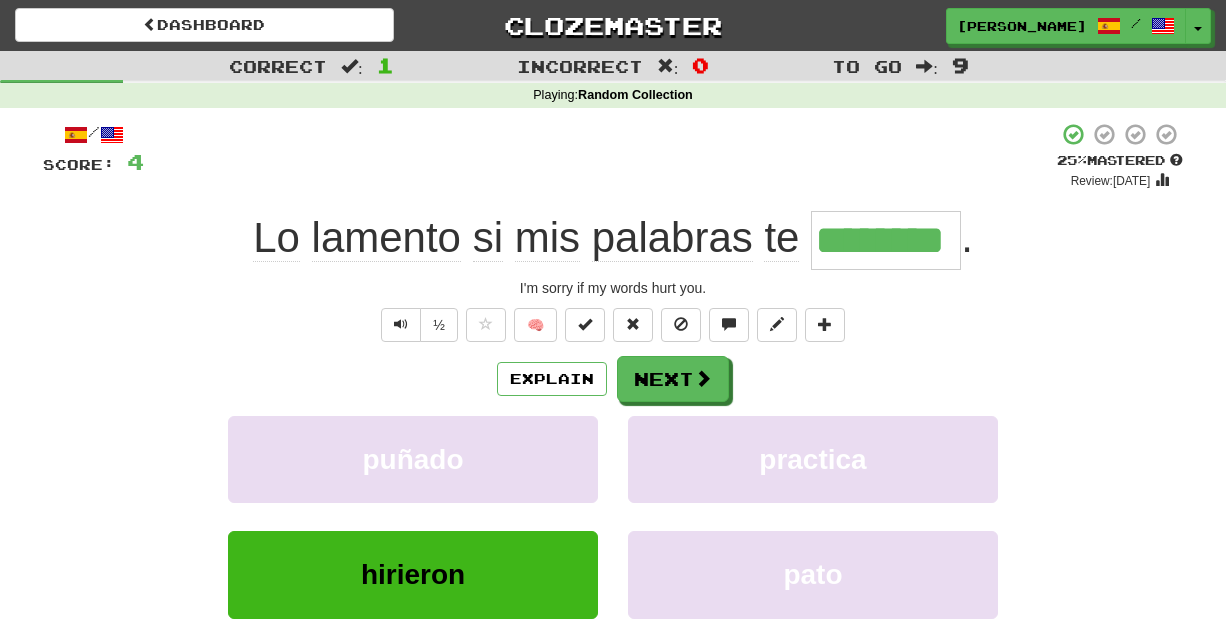 click on "I'm sorry if my words hurt you." at bounding box center (613, 288) 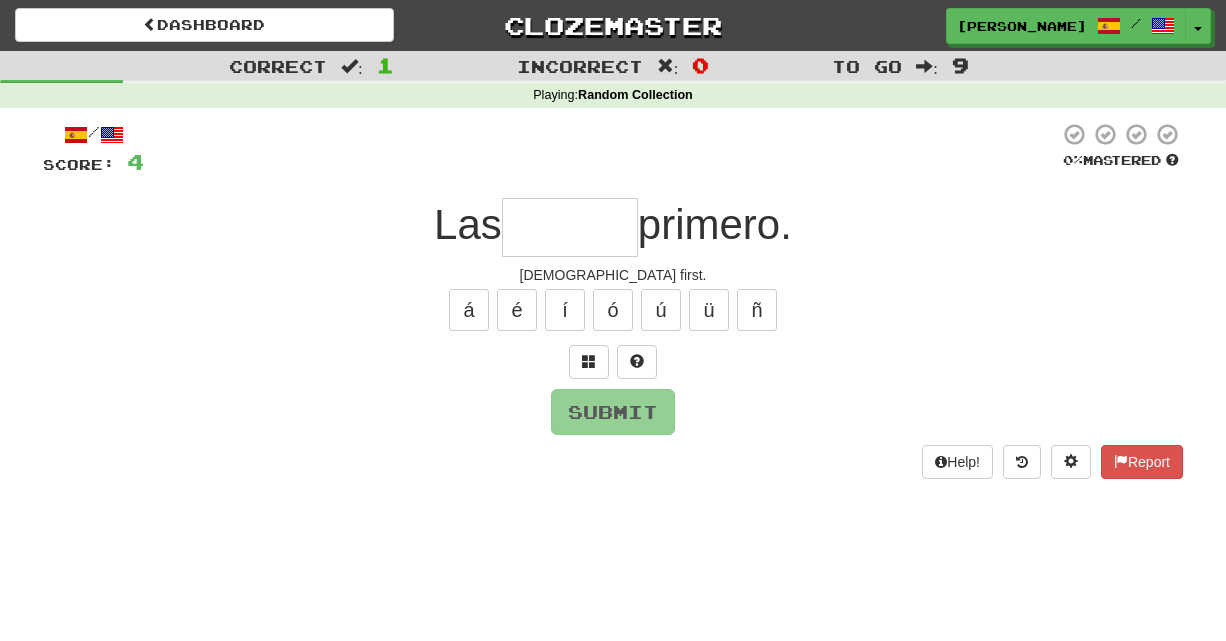 type on "*" 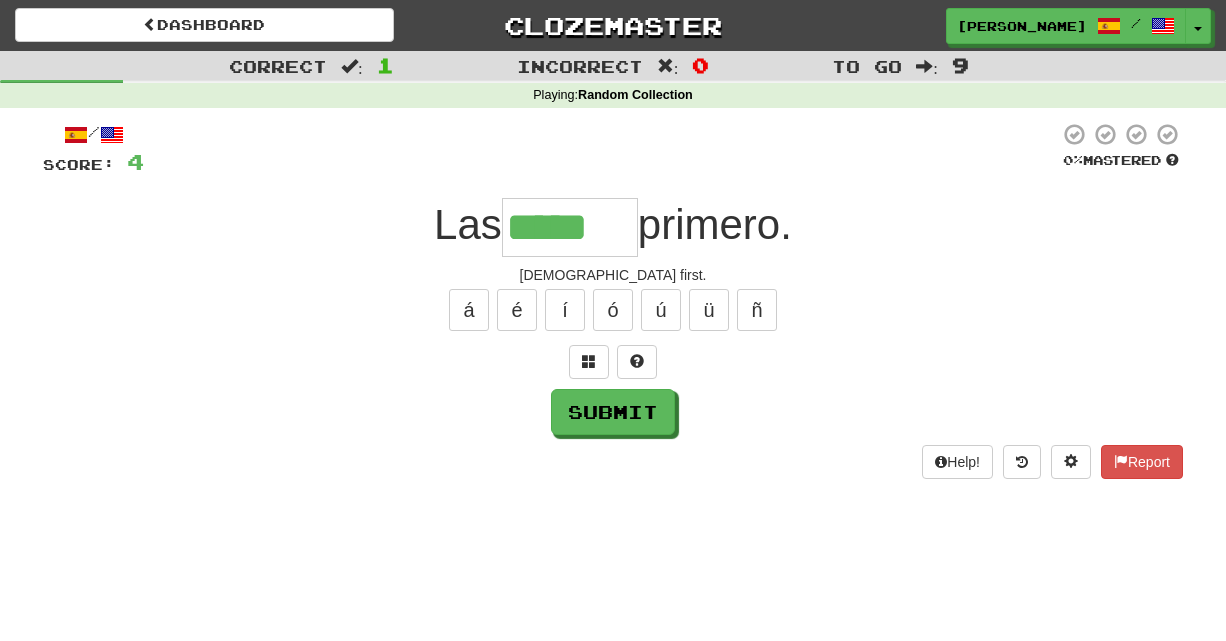 type on "*****" 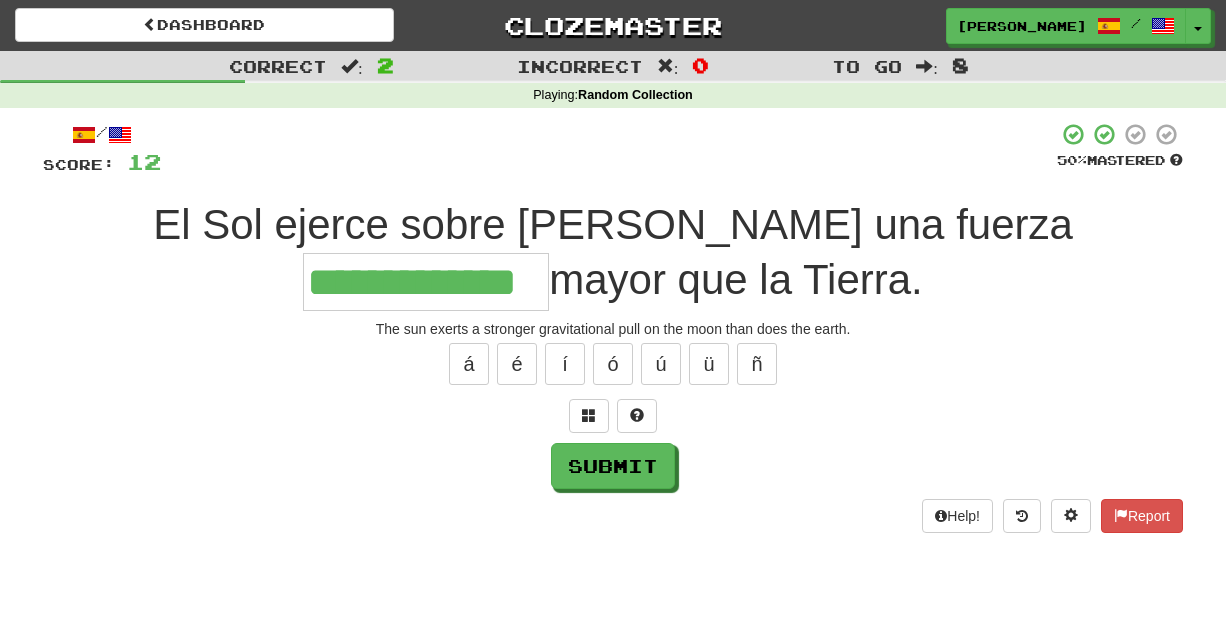 type on "**********" 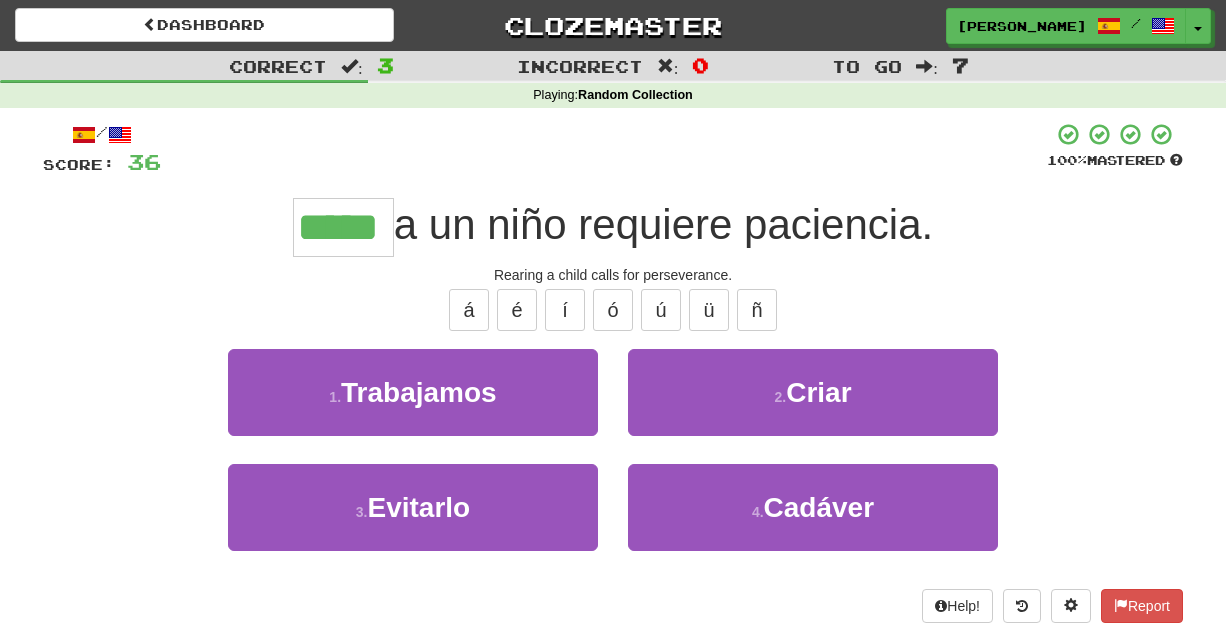 type on "*****" 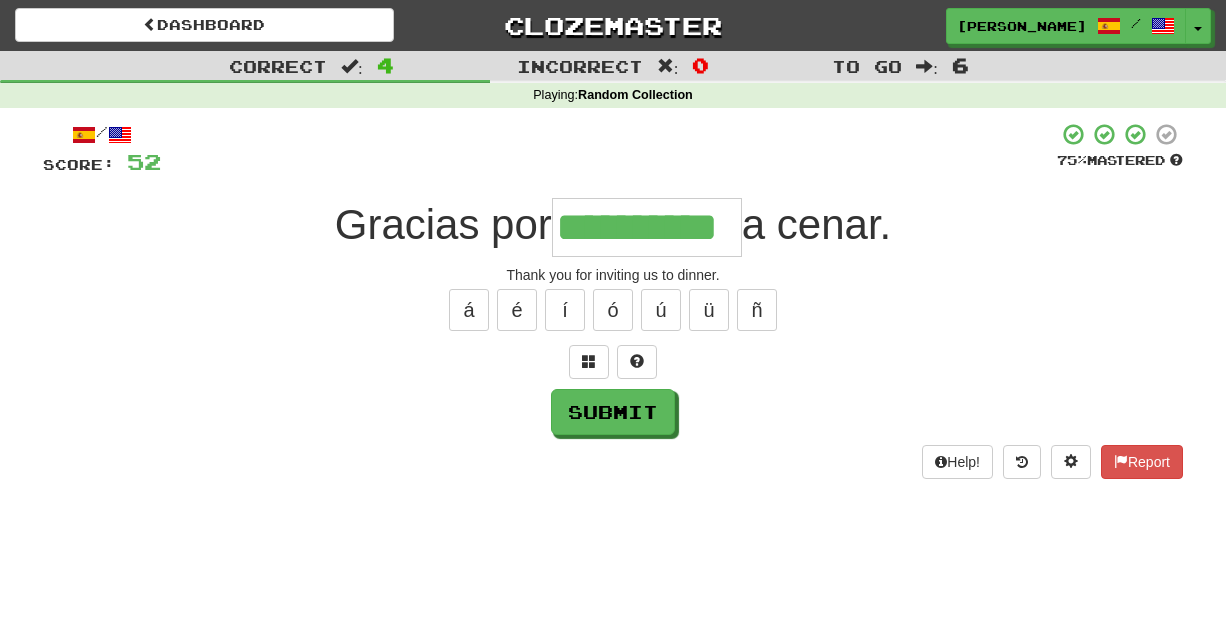 type on "**********" 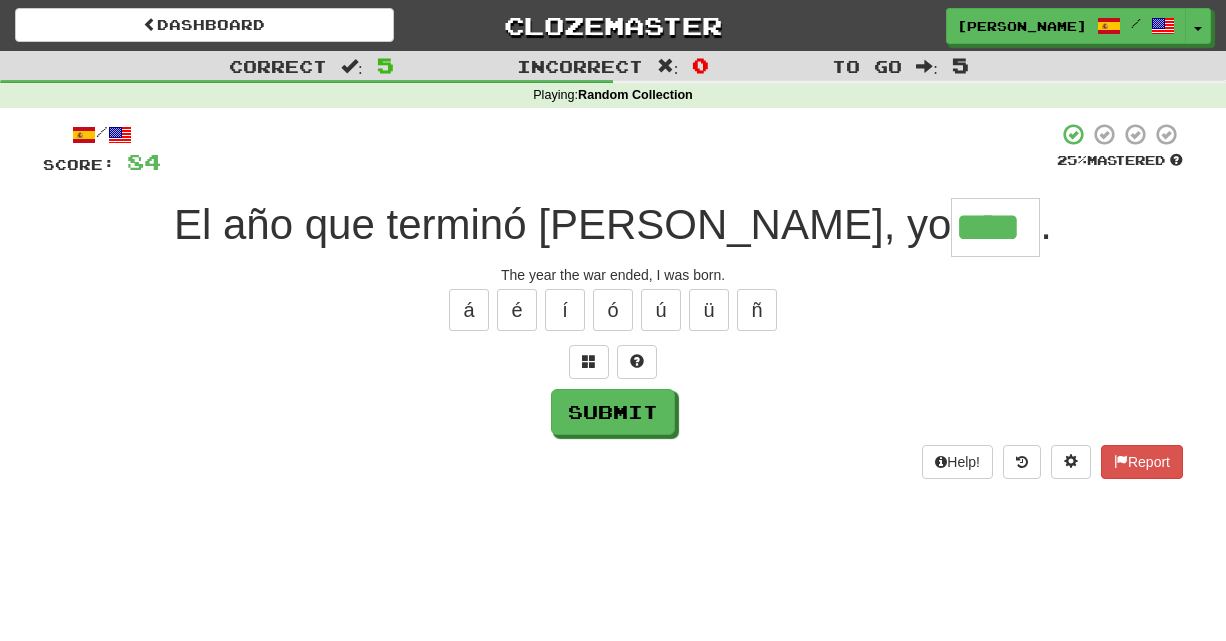 type on "****" 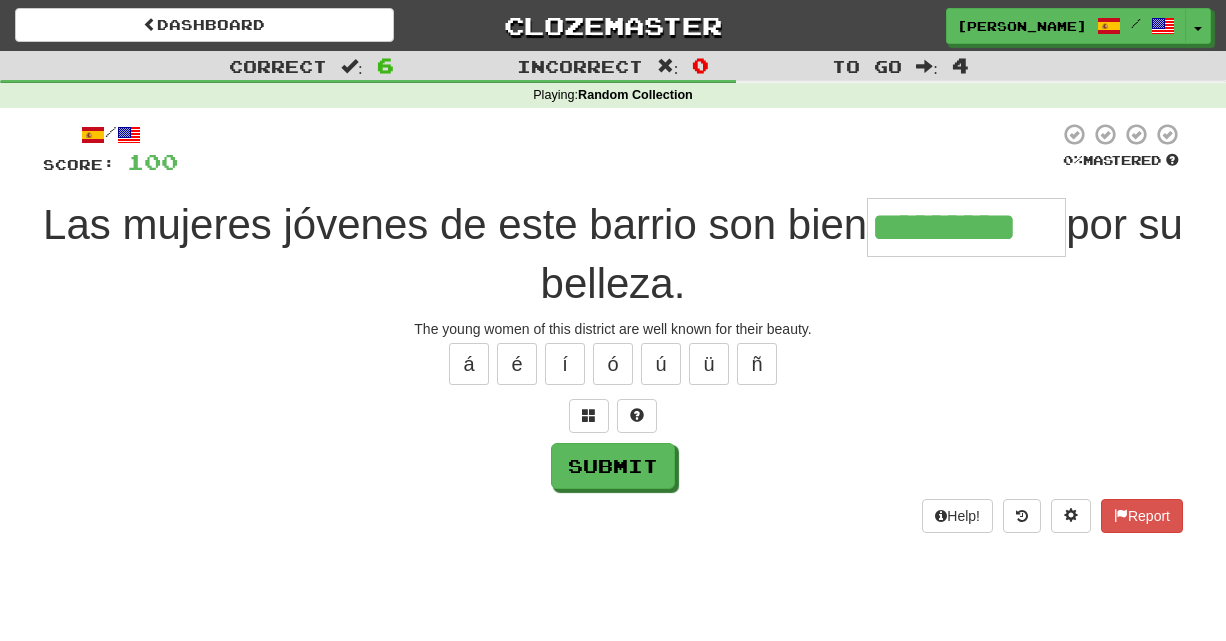 type on "*********" 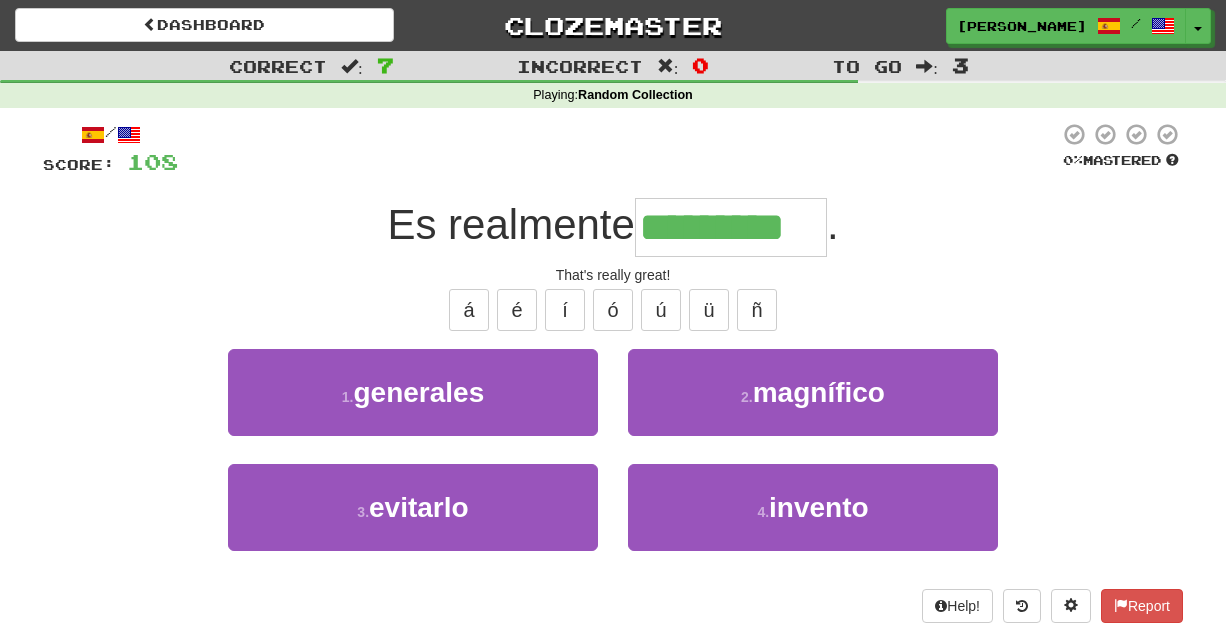 type on "*********" 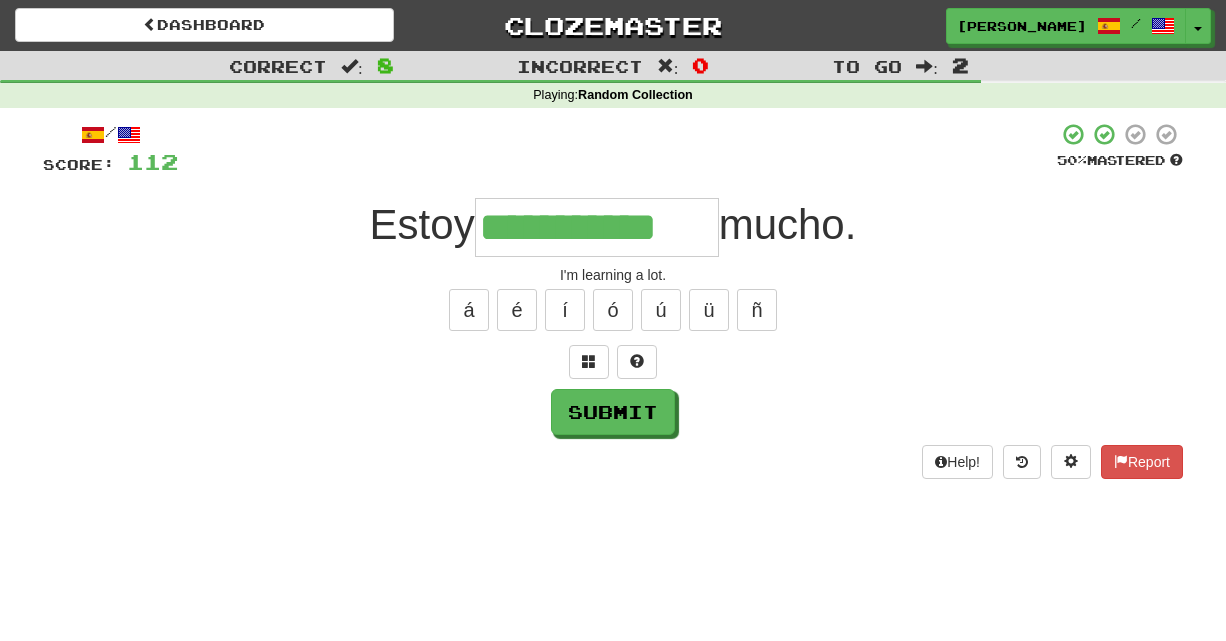 type on "**********" 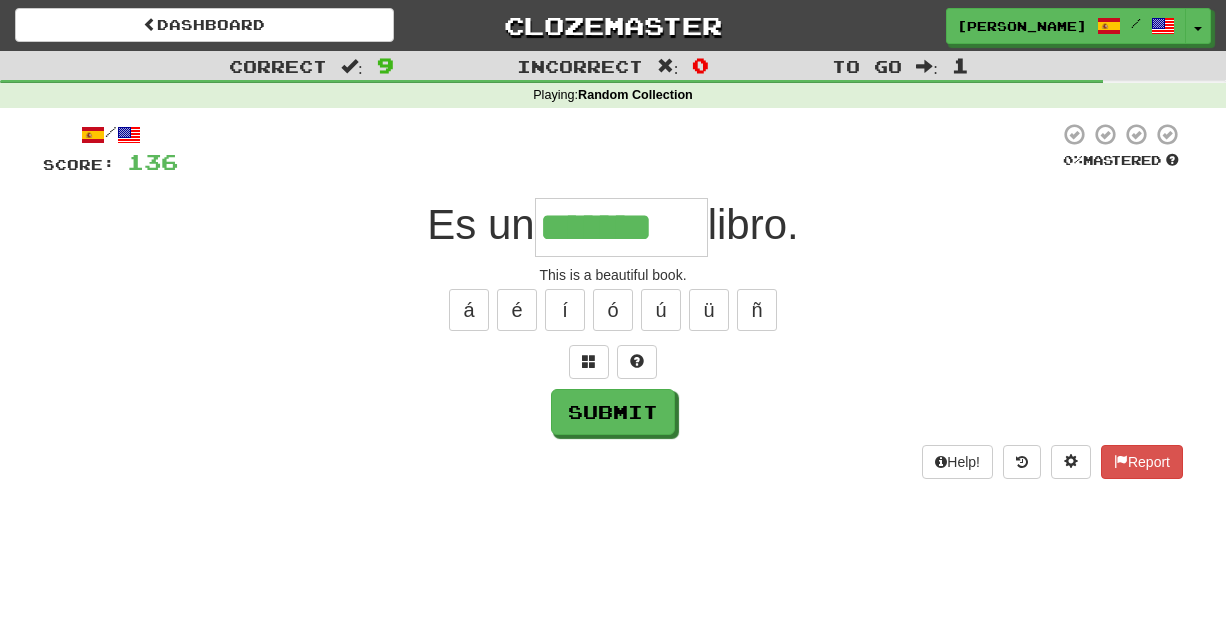 type on "*******" 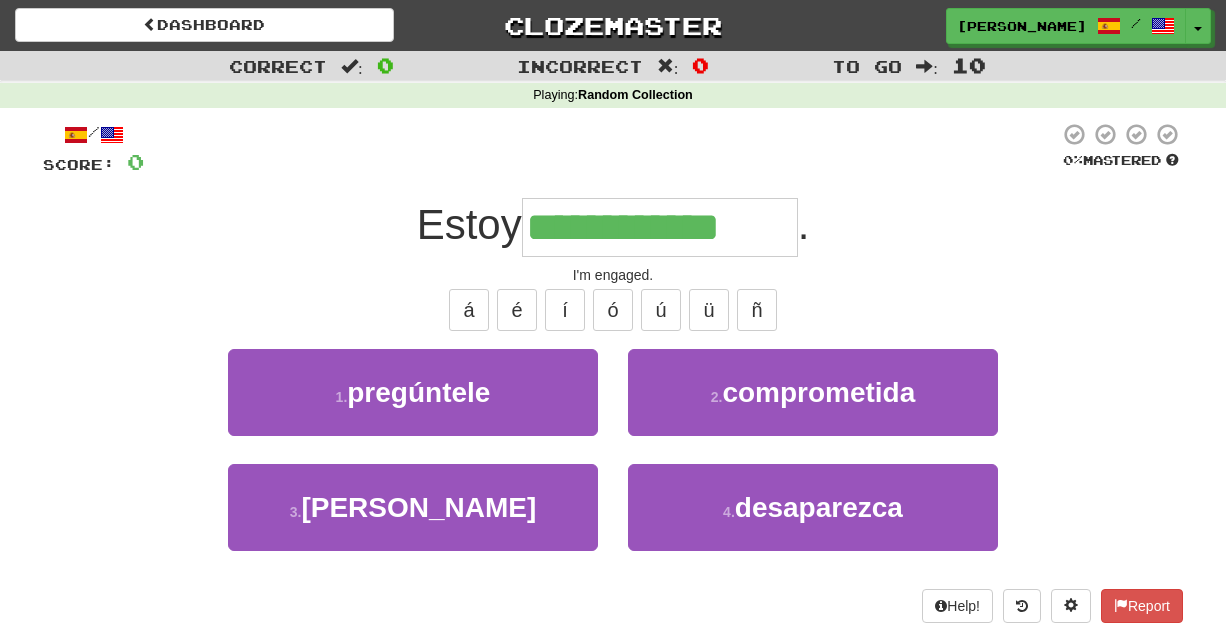 type on "**********" 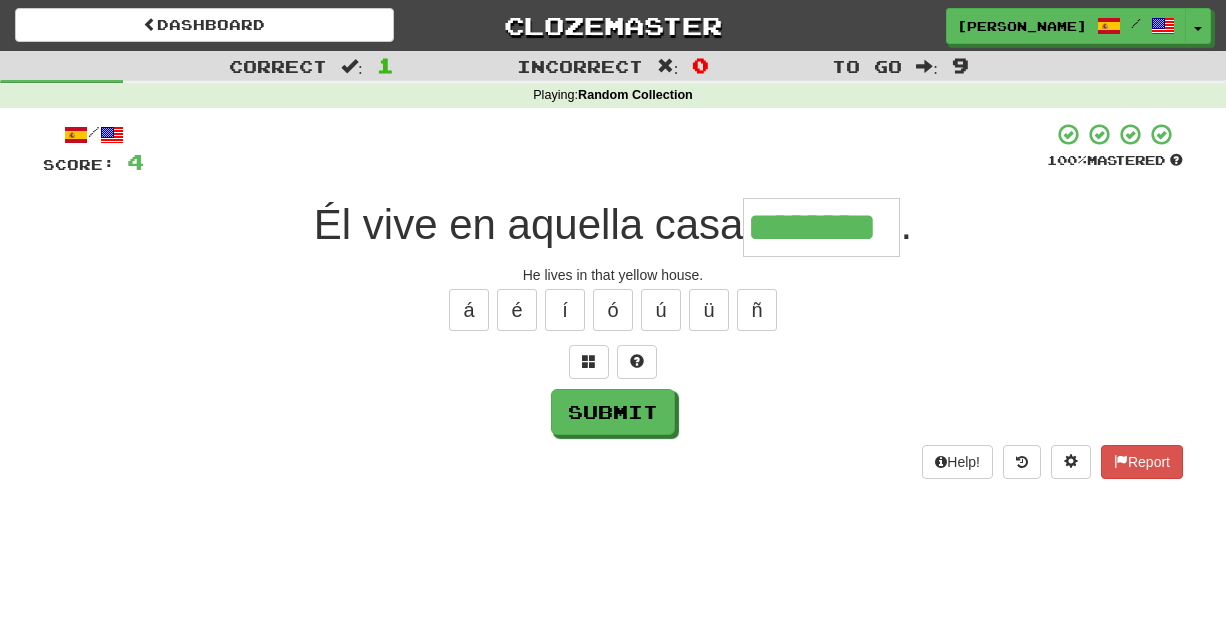 type on "********" 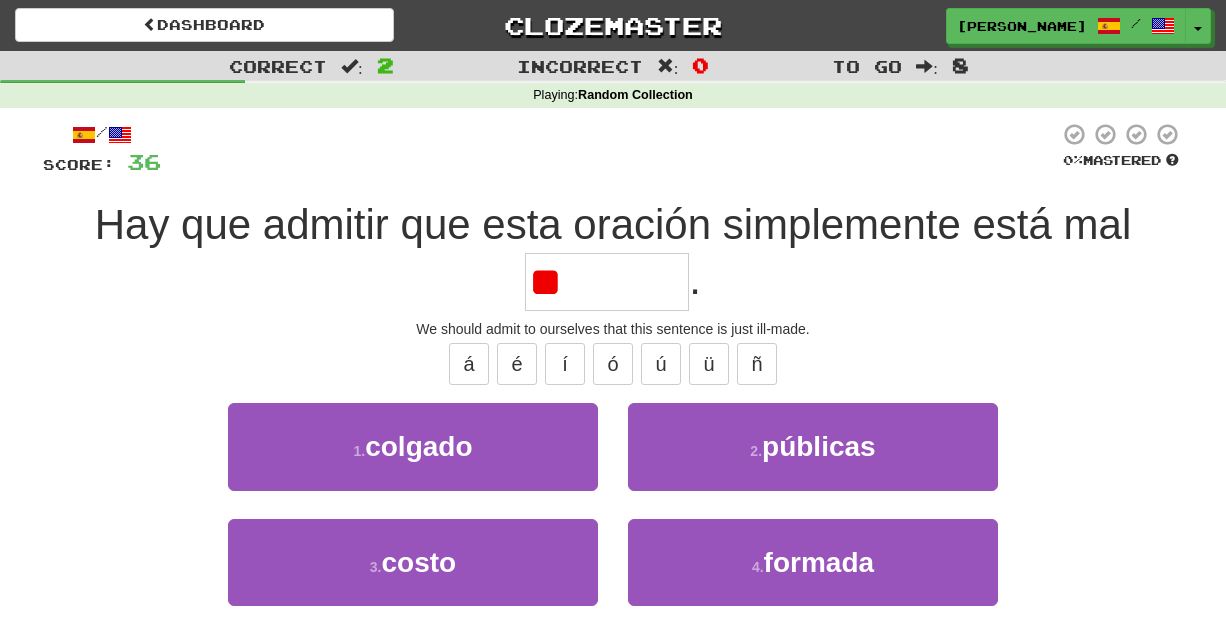 type on "*" 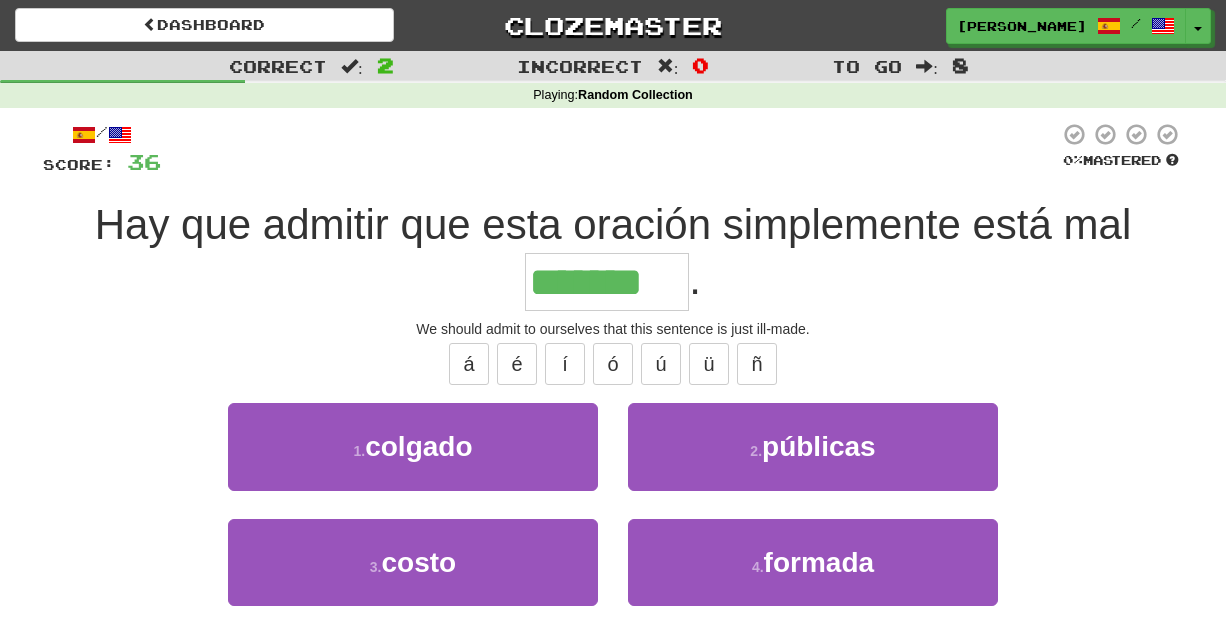 type on "*******" 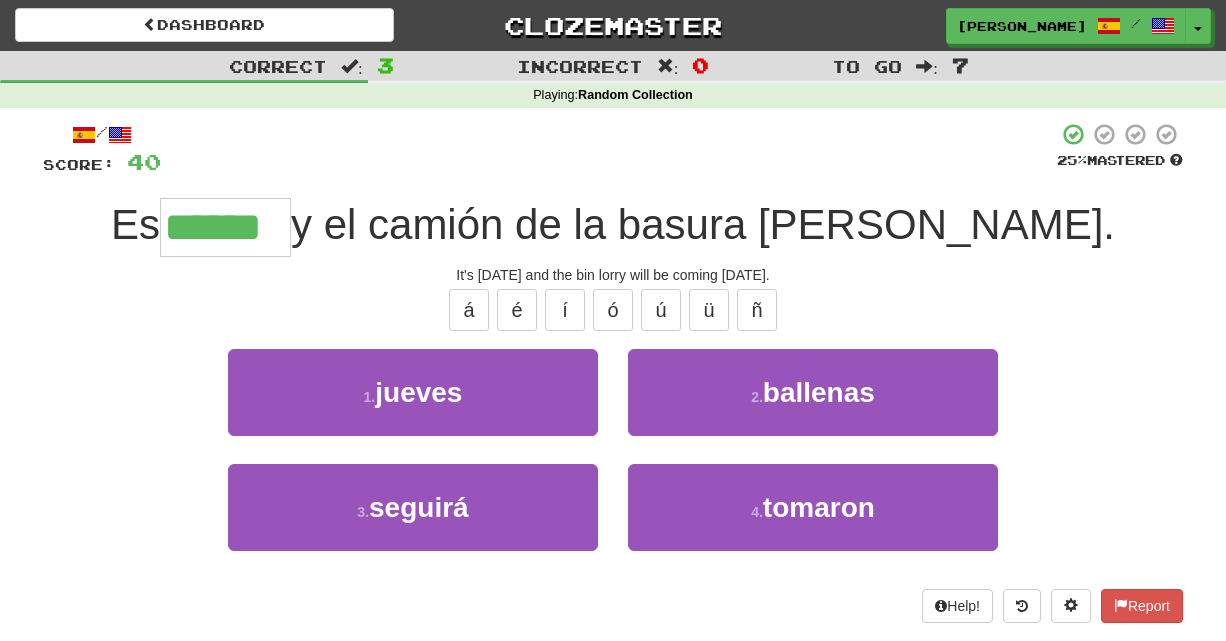 type on "******" 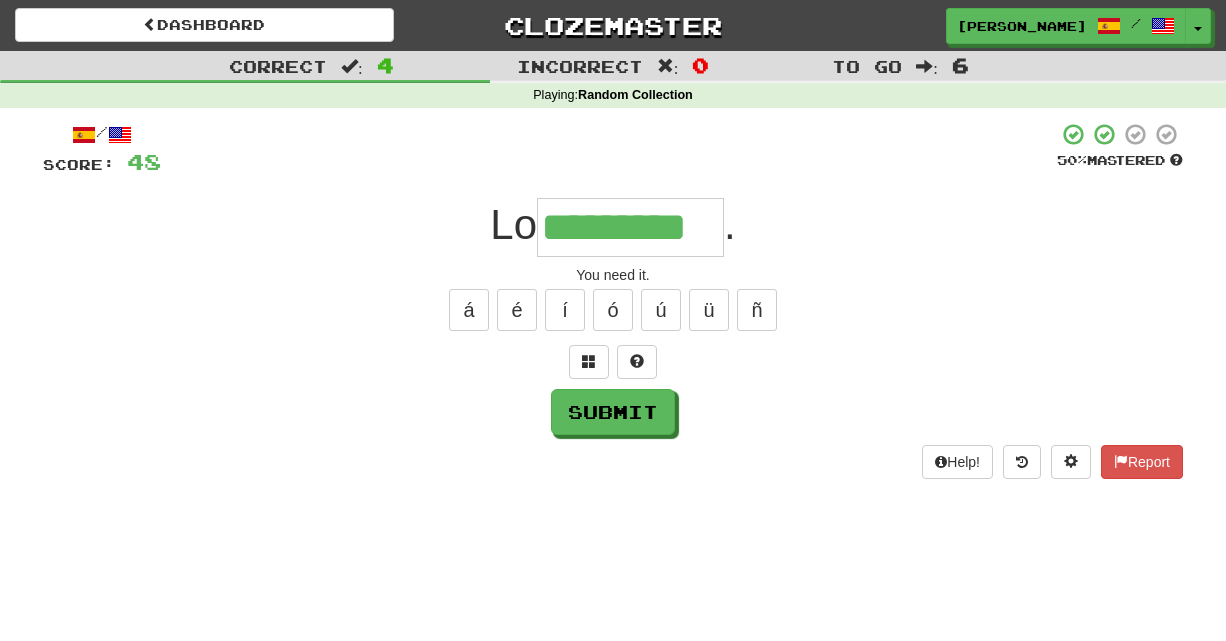type on "*********" 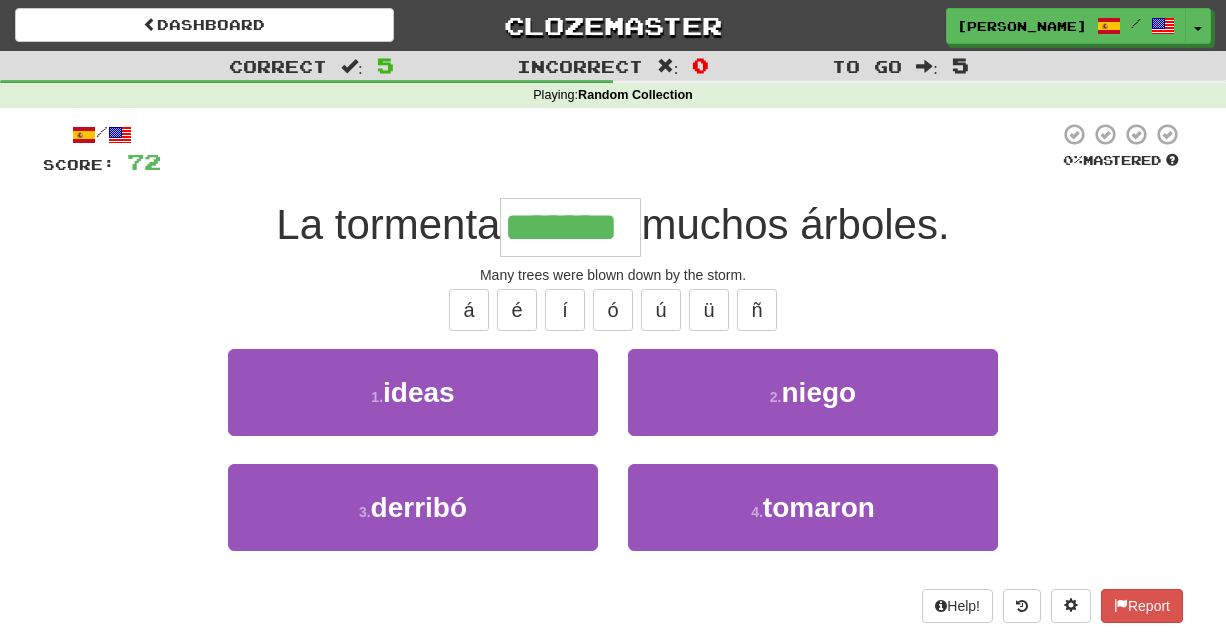 type on "*******" 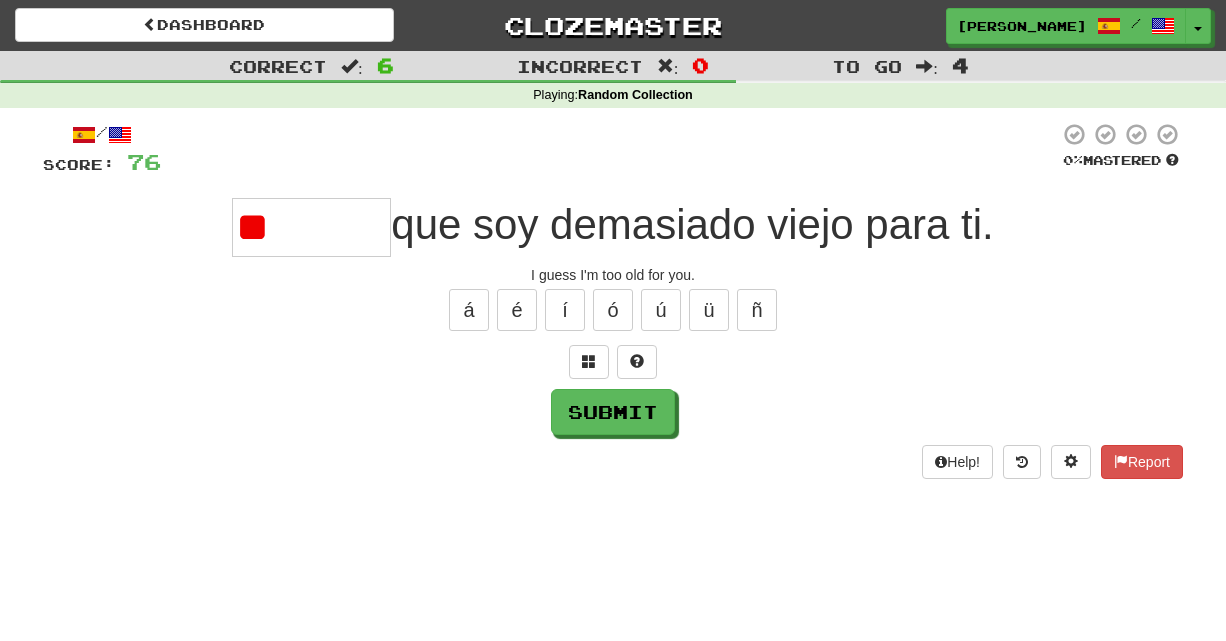 type on "*" 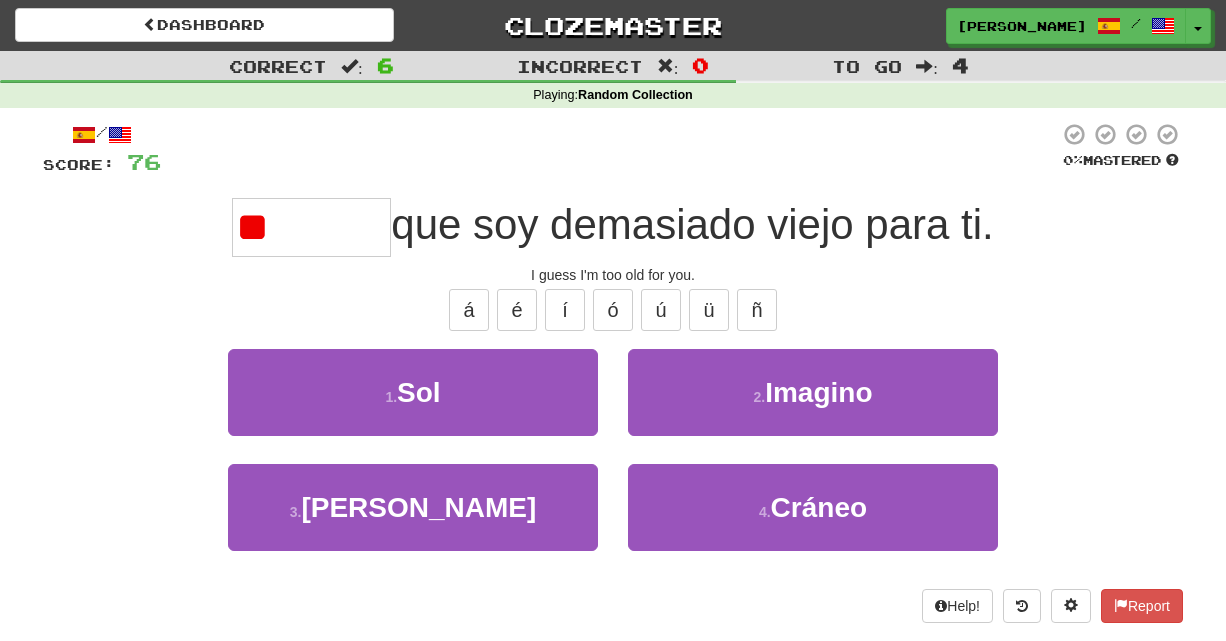 type on "*" 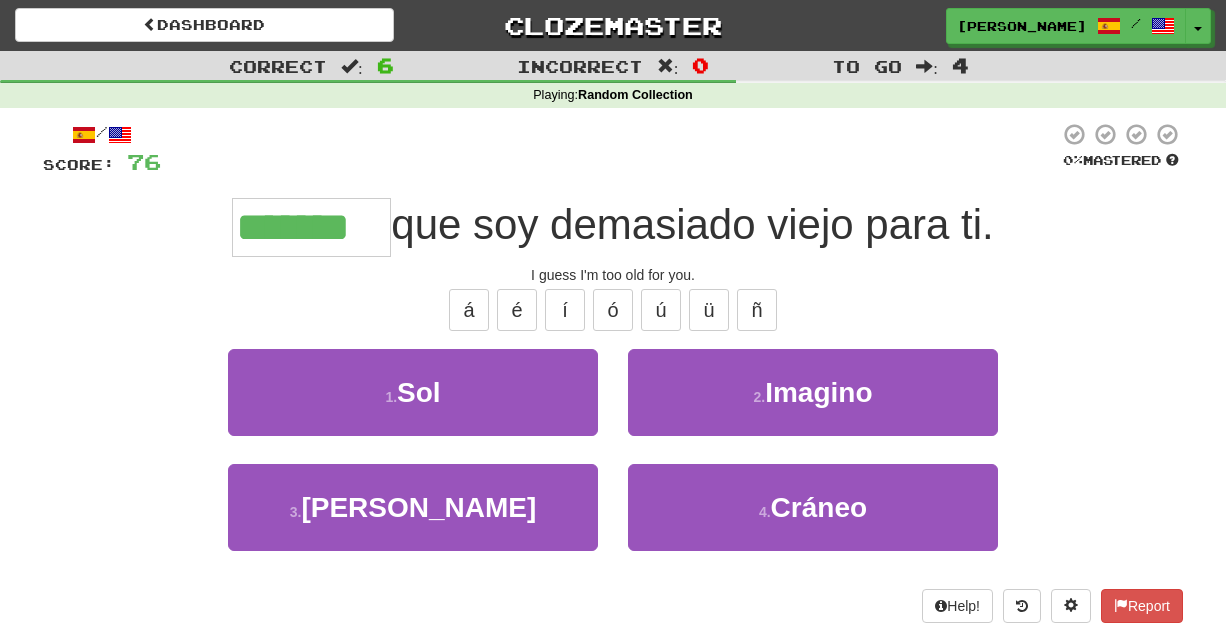 type on "*******" 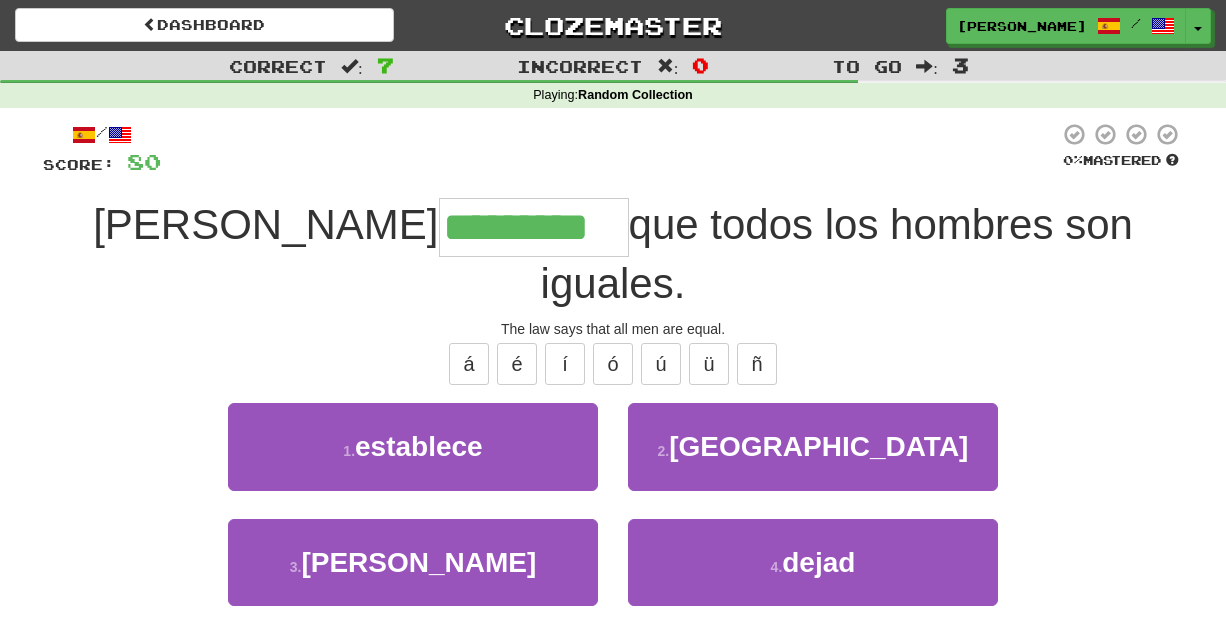 type on "*********" 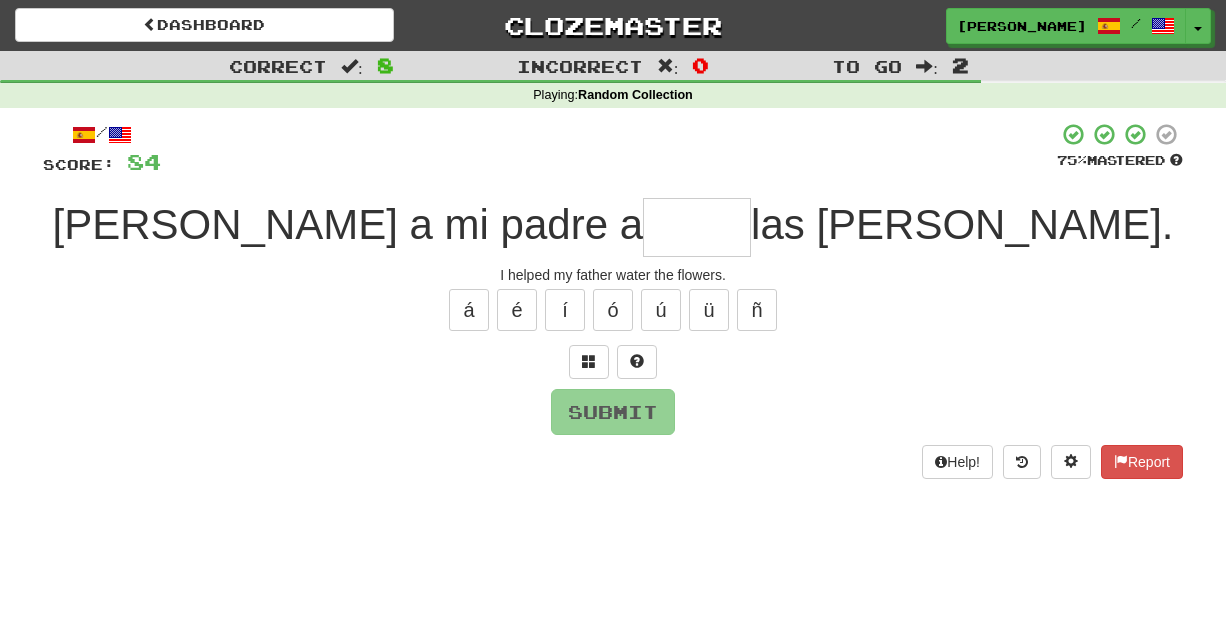 type on "*" 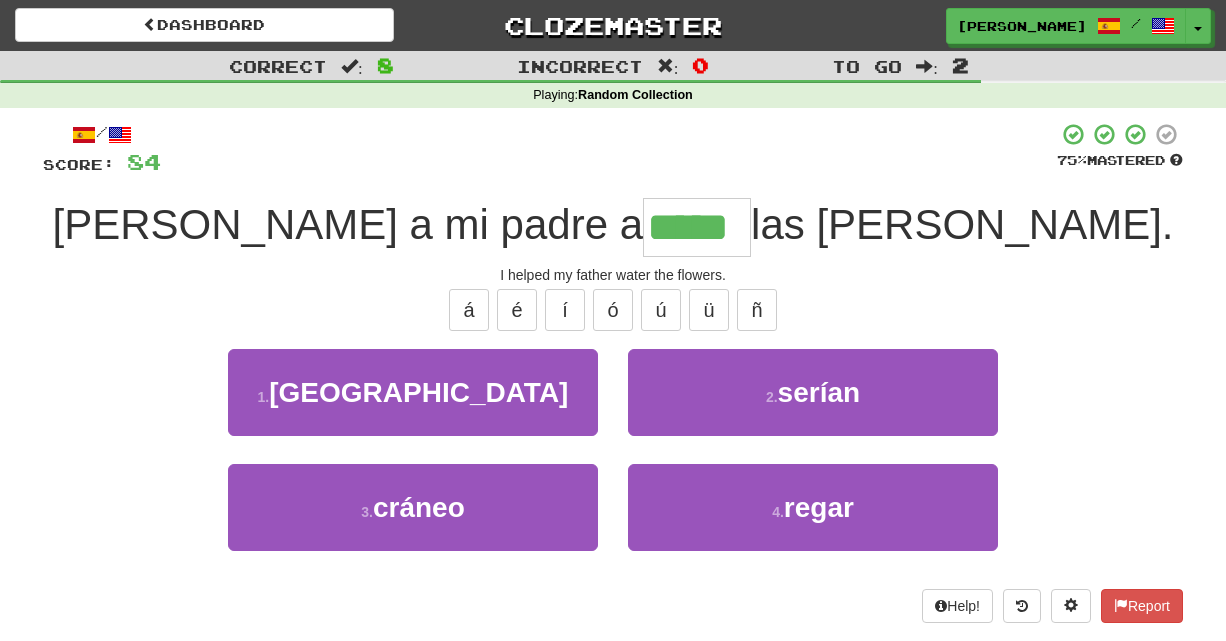 type on "*****" 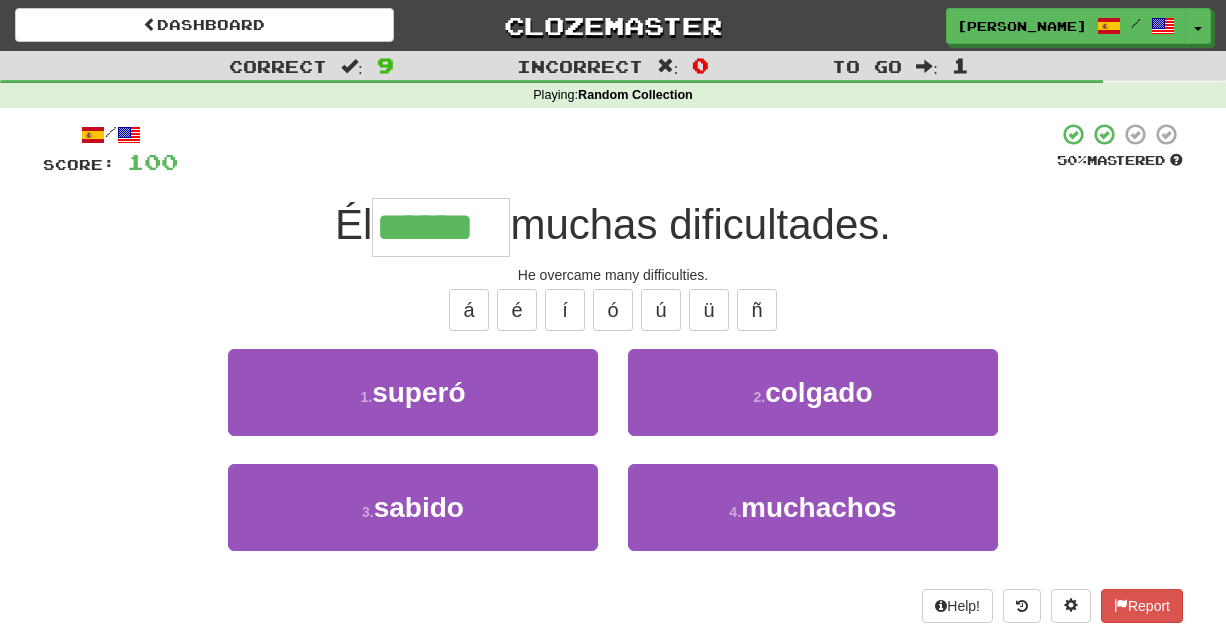 type on "******" 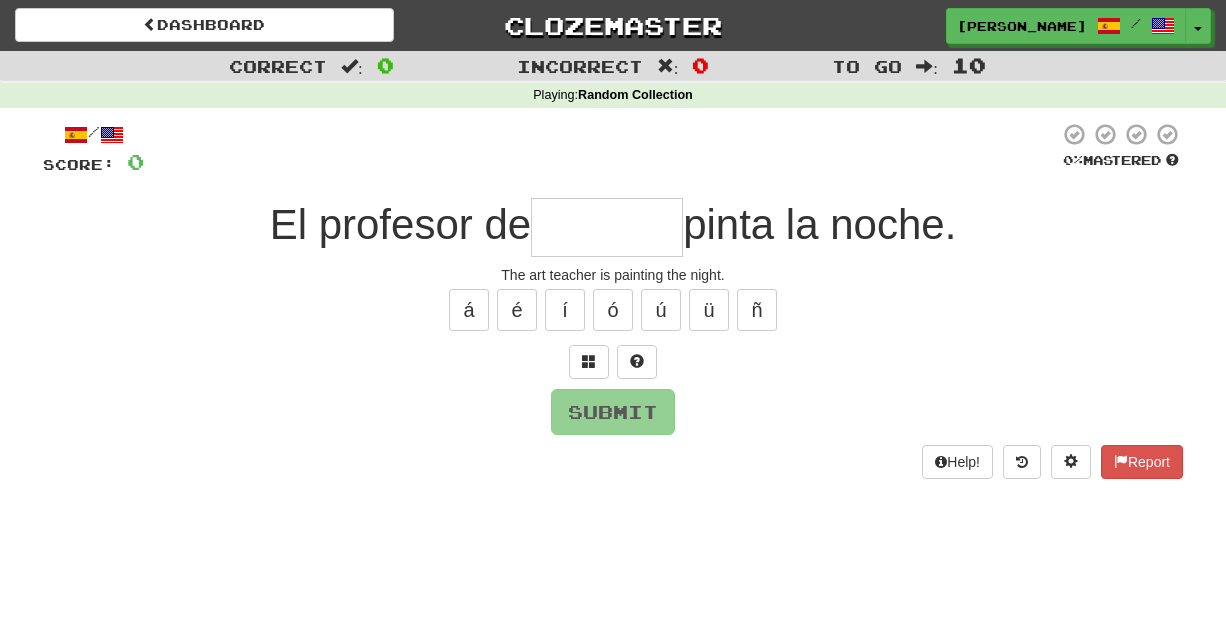 type on "*" 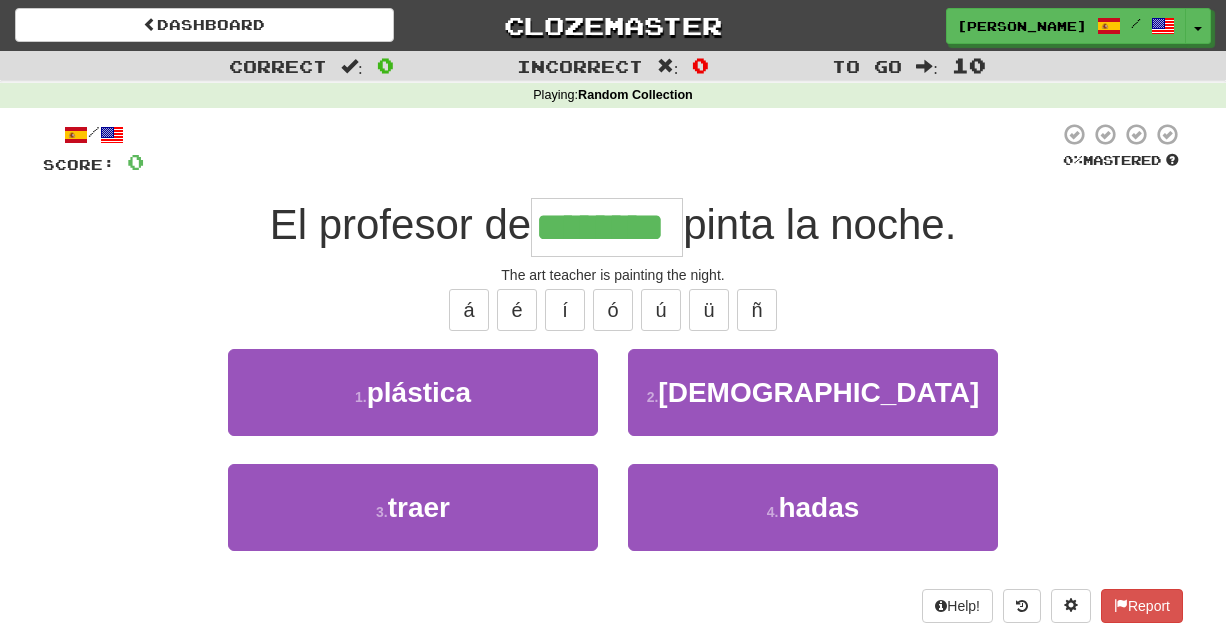 type on "********" 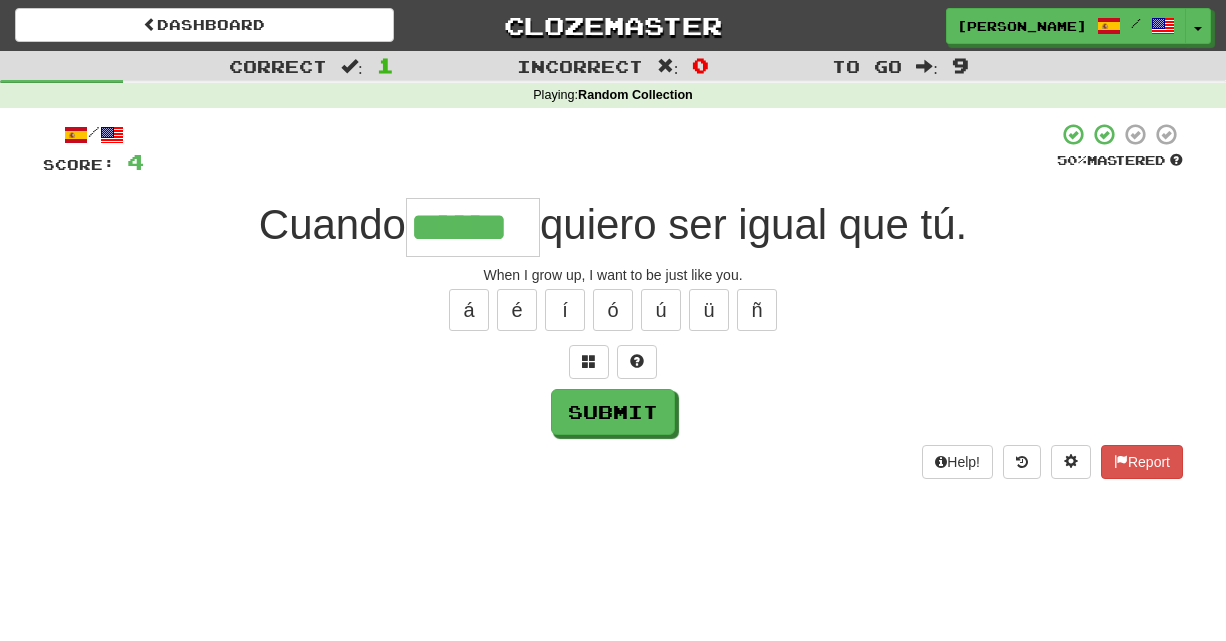 type on "******" 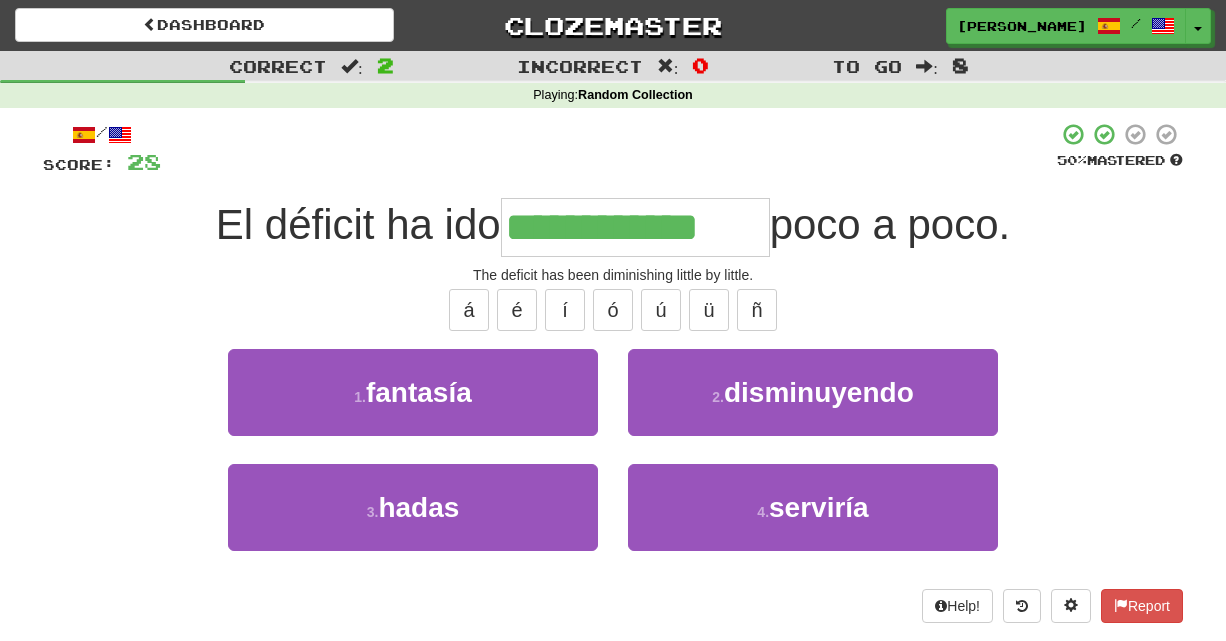type on "**********" 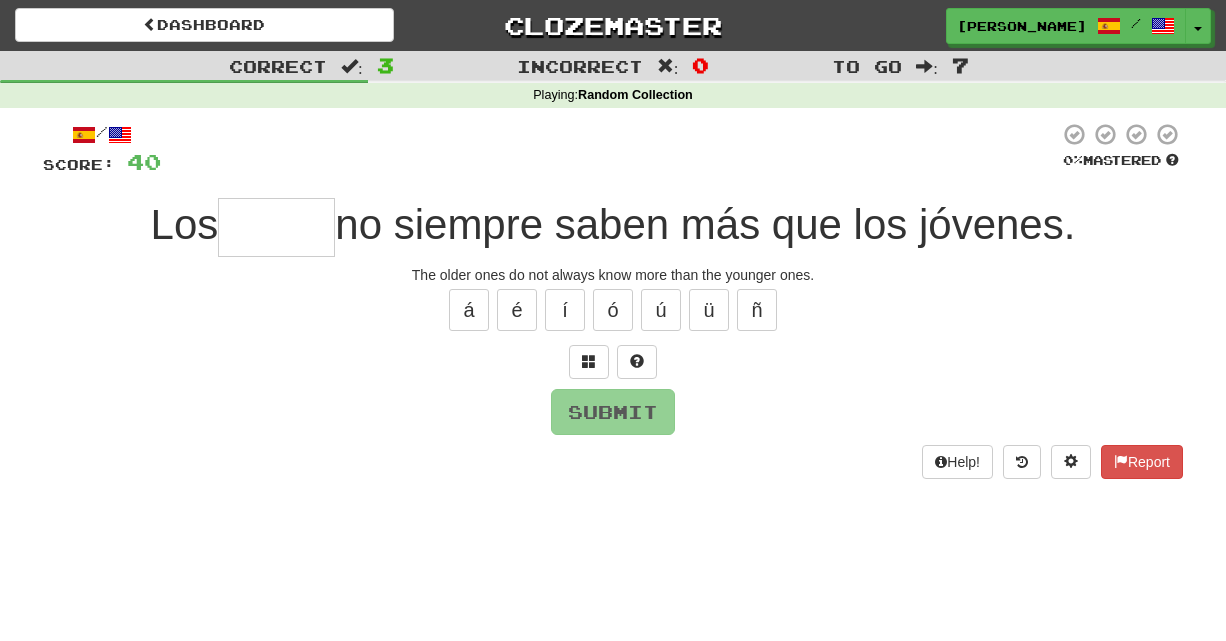 type on "*" 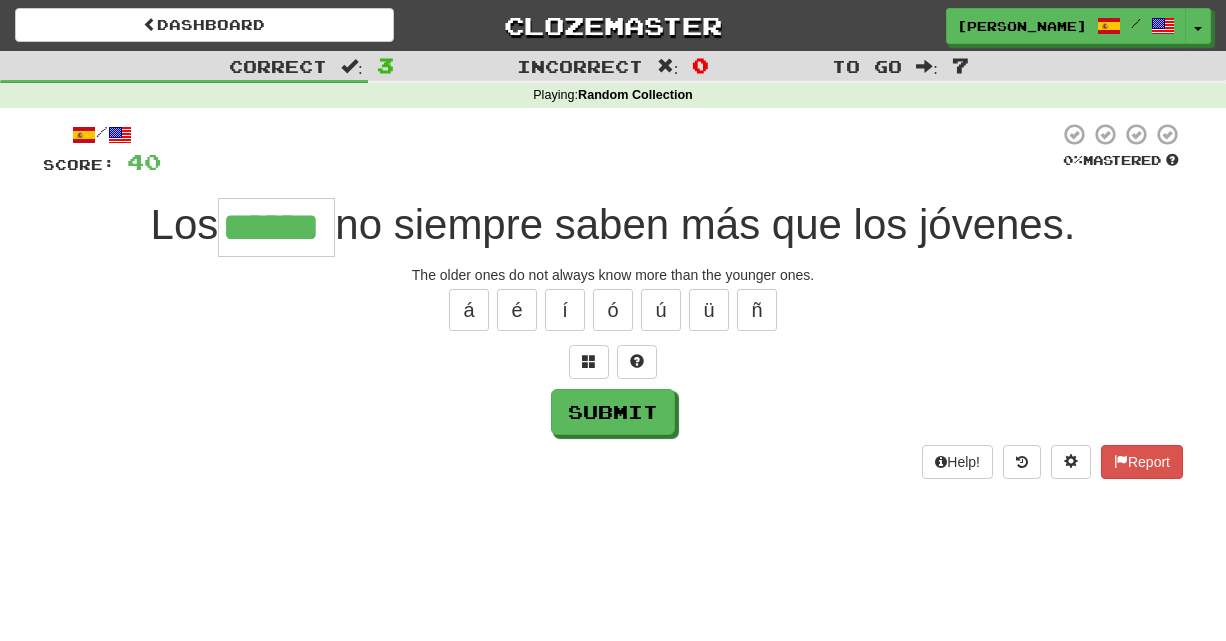 type on "******" 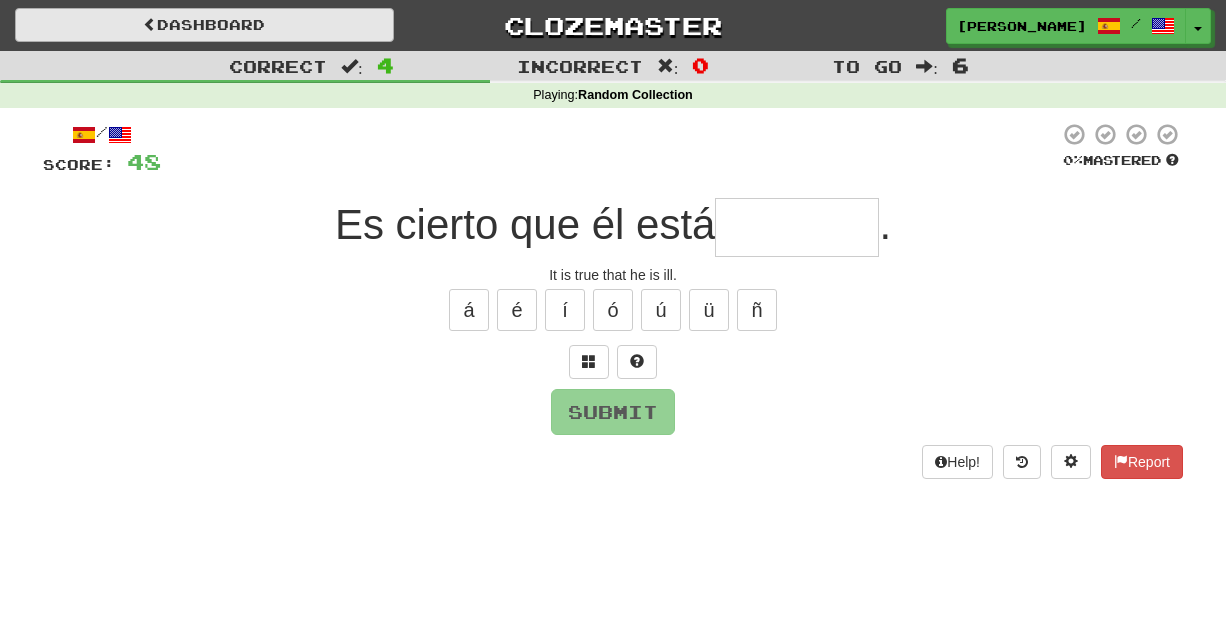 type on "*" 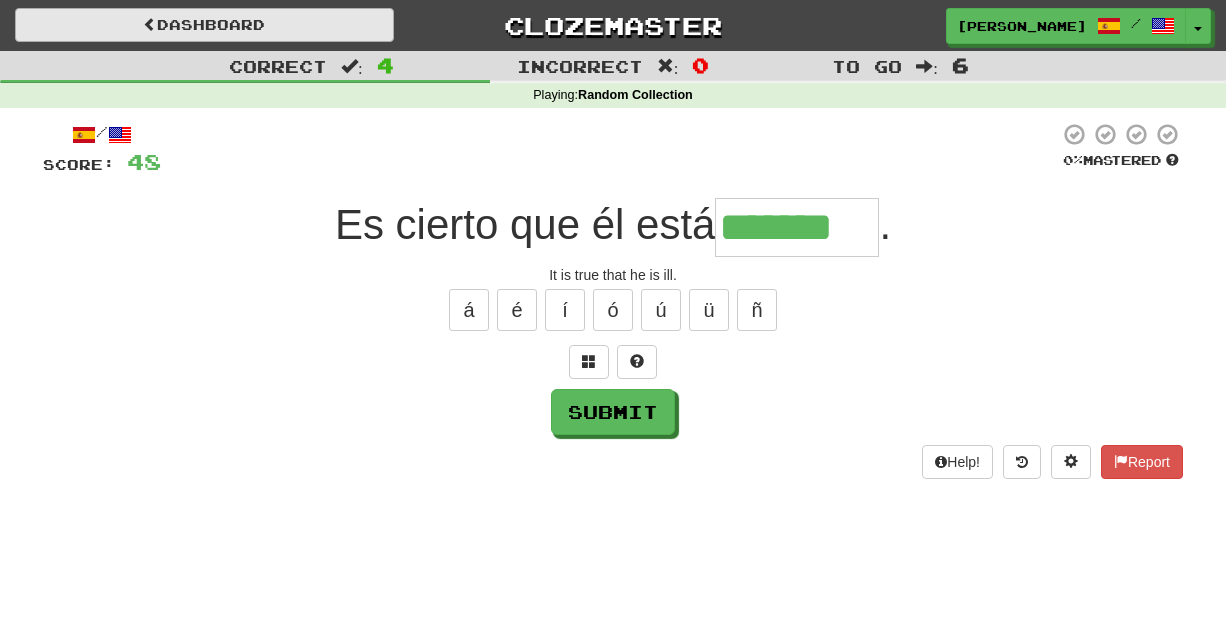 type on "*******" 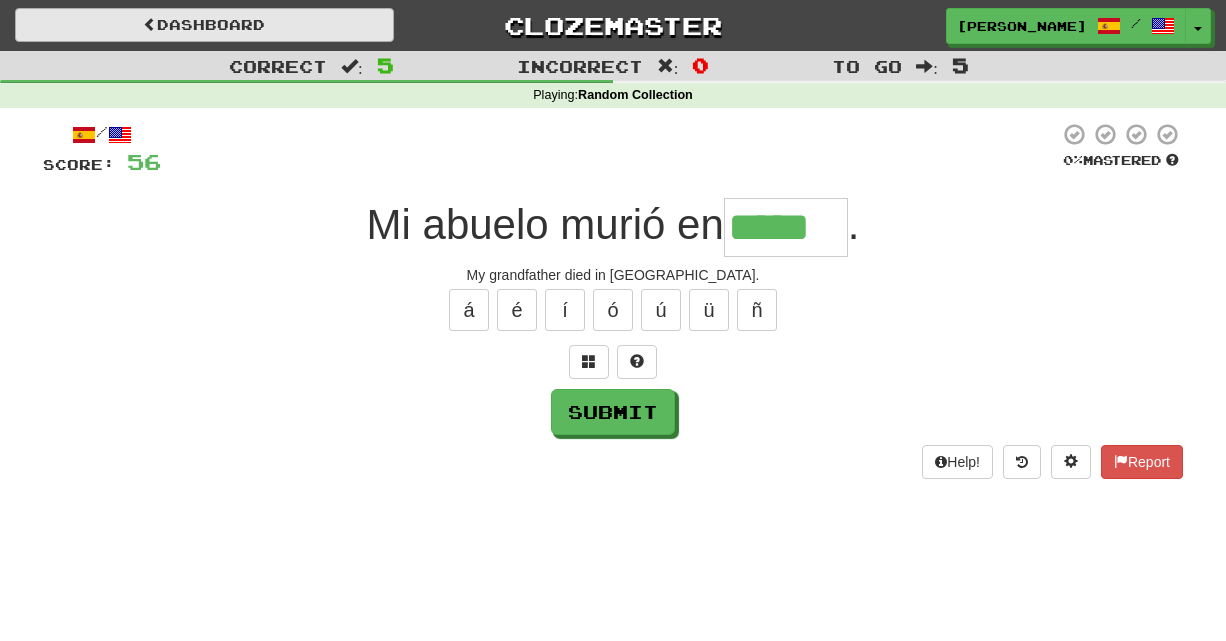 type on "*****" 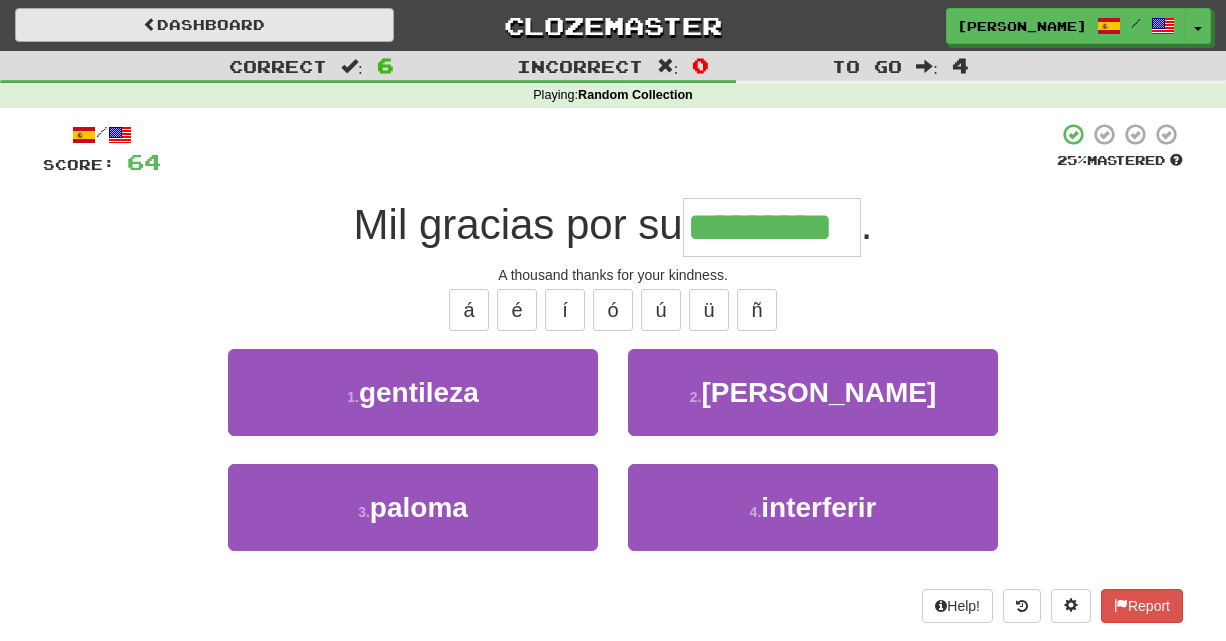 type on "*********" 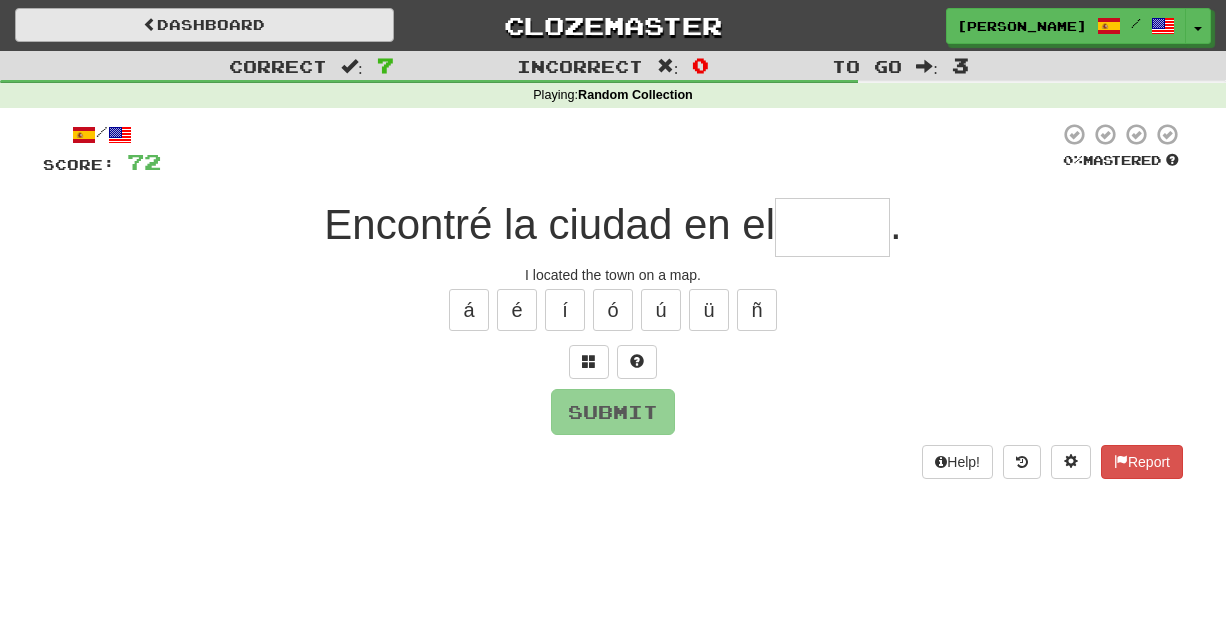 type on "*" 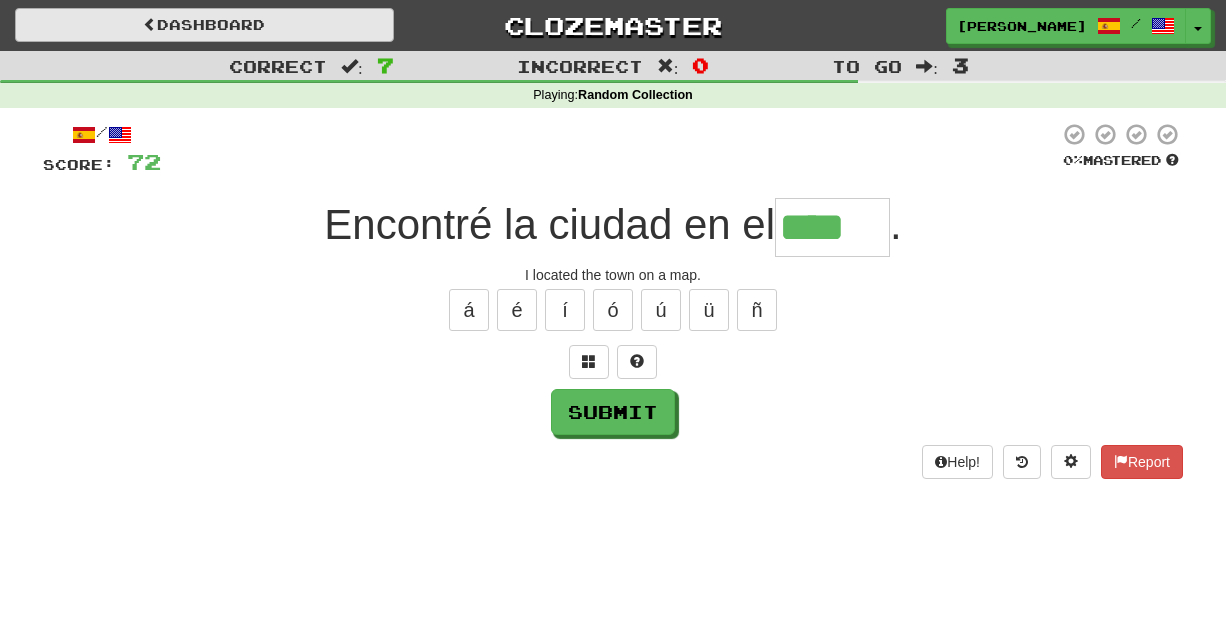 type on "****" 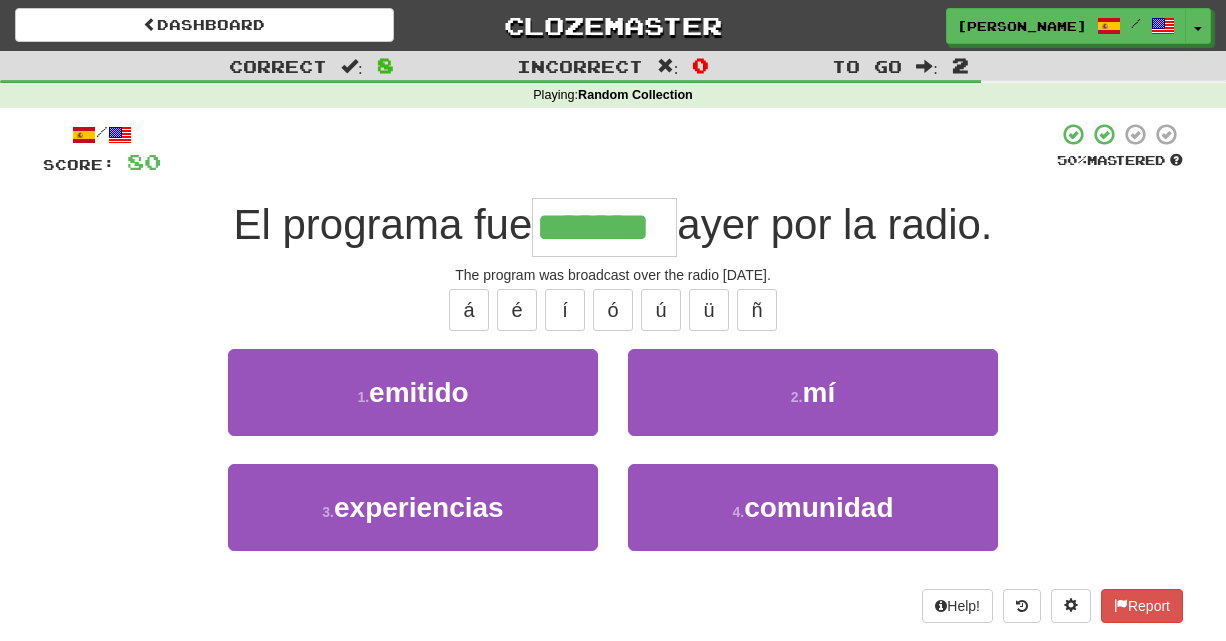 type on "*******" 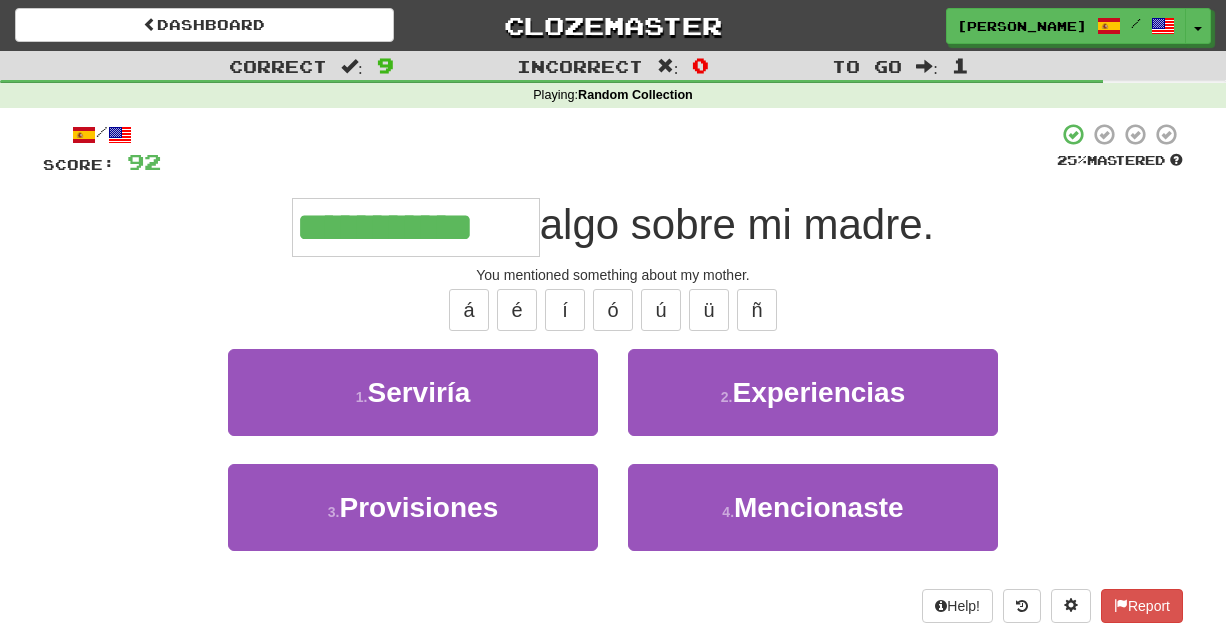 type on "**********" 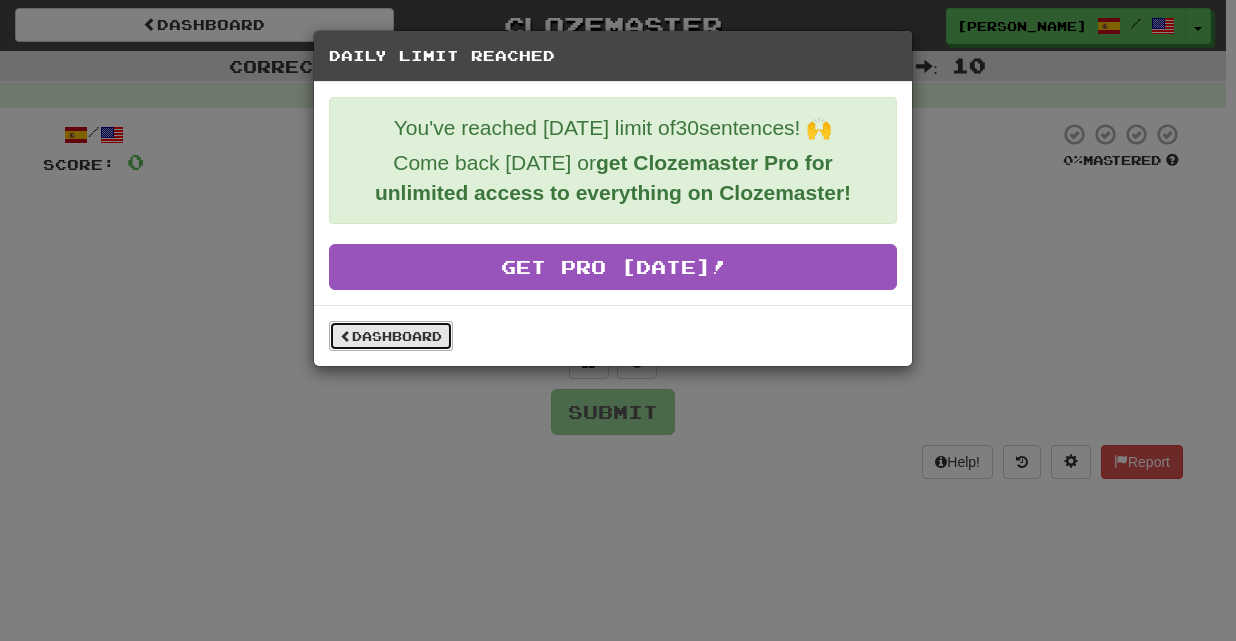 click on "Dashboard" at bounding box center [391, 336] 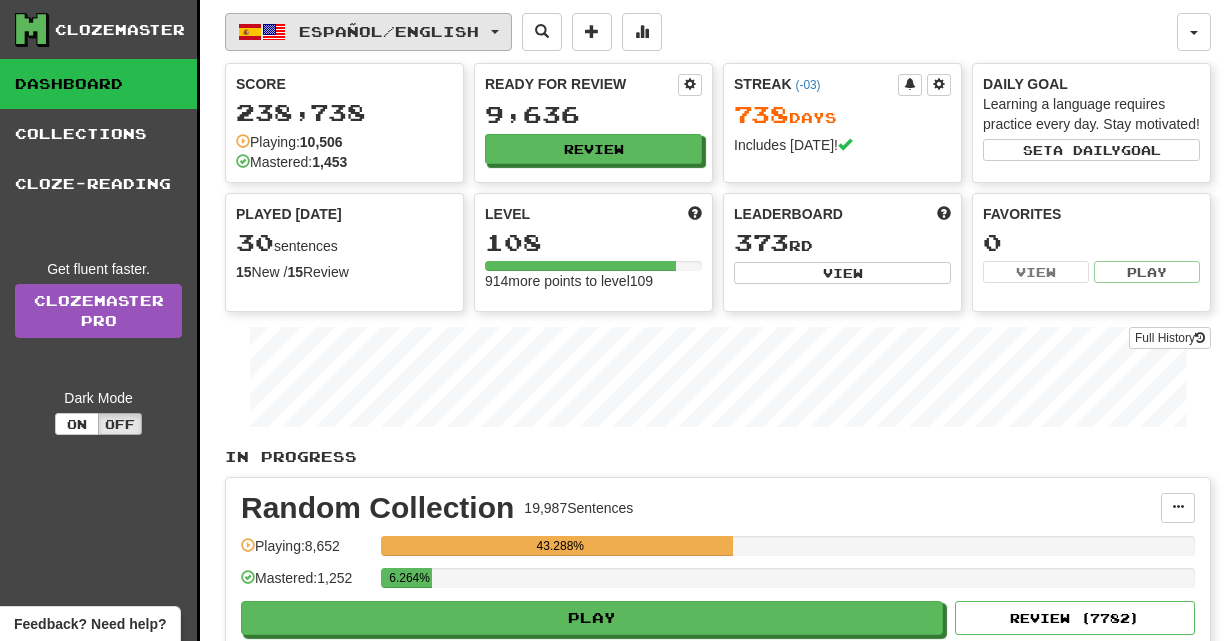 scroll, scrollTop: 0, scrollLeft: 0, axis: both 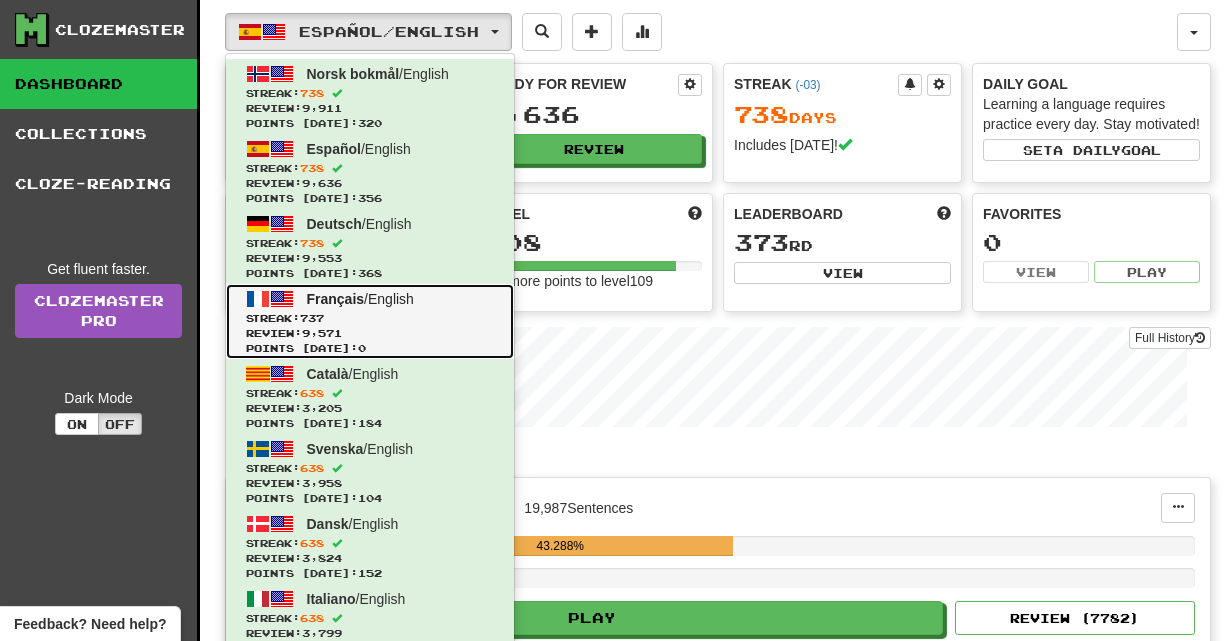 click on "Streak:  737" at bounding box center [370, 318] 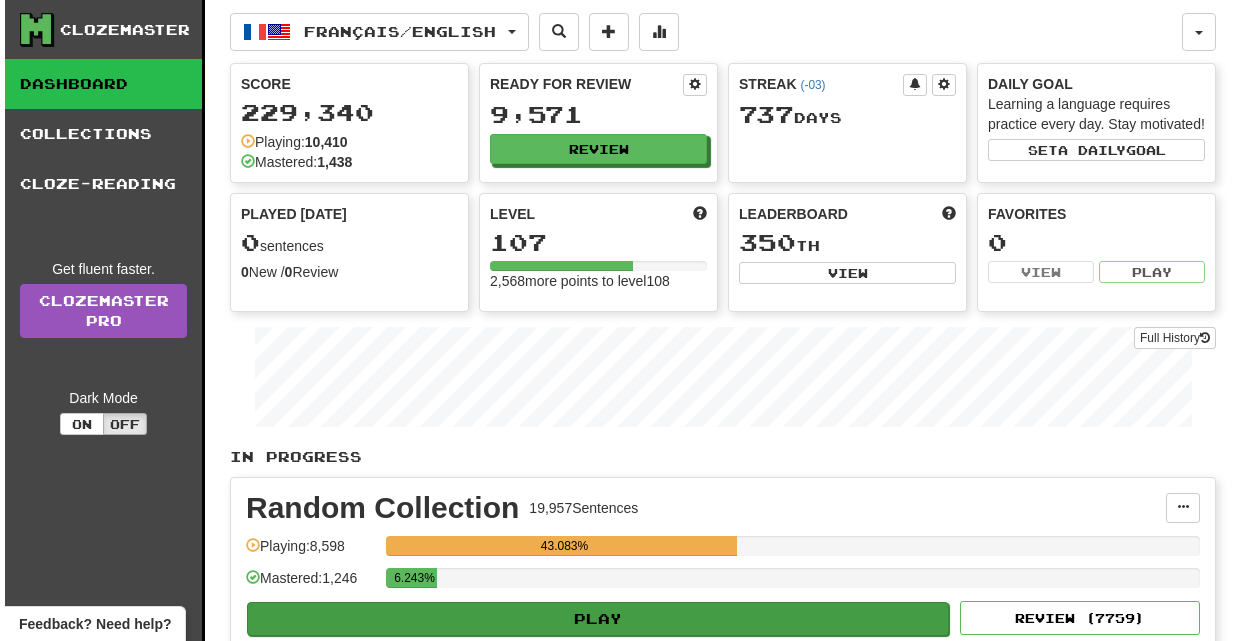 scroll, scrollTop: 0, scrollLeft: 0, axis: both 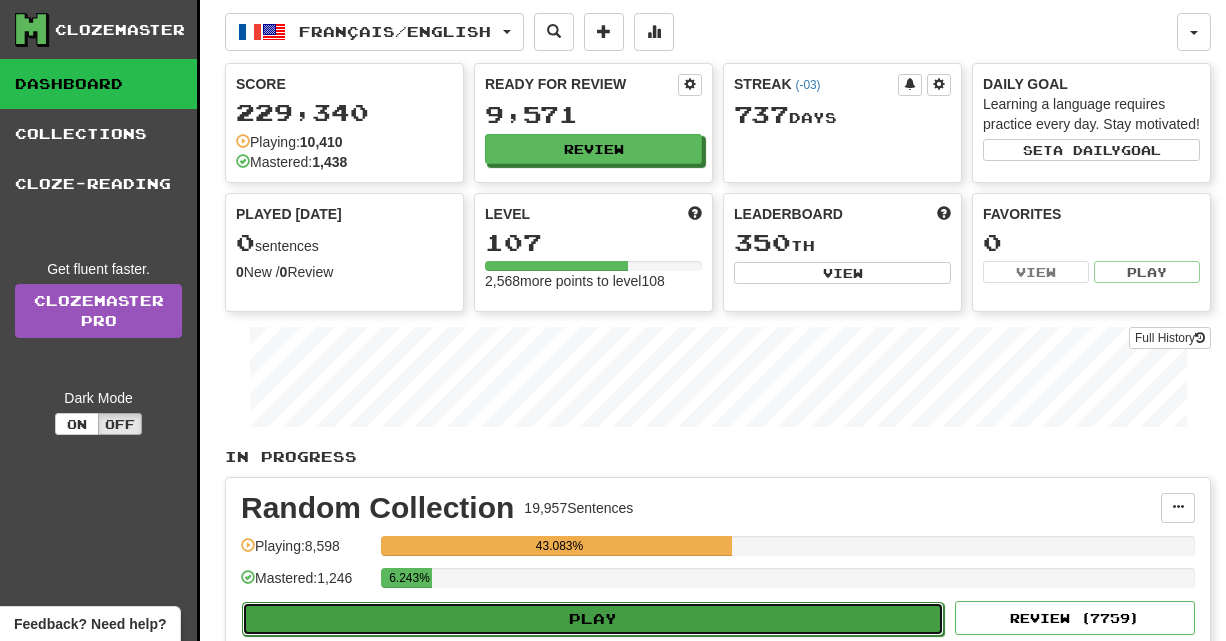 click on "Play" at bounding box center (593, 619) 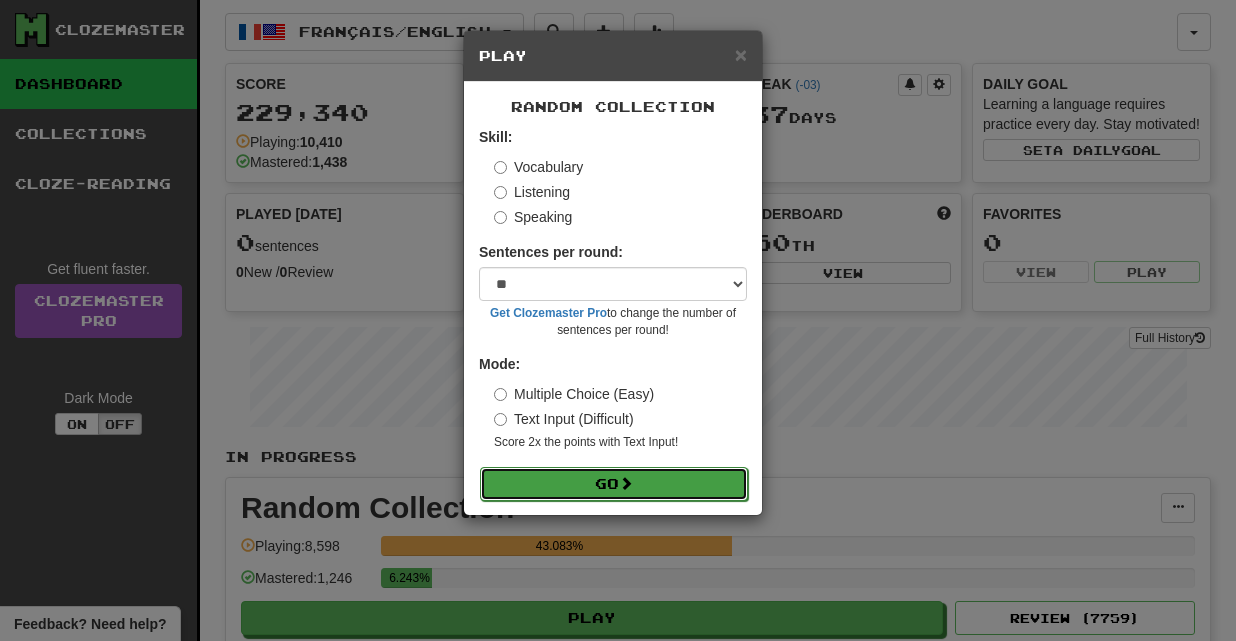 click on "Go" at bounding box center (614, 484) 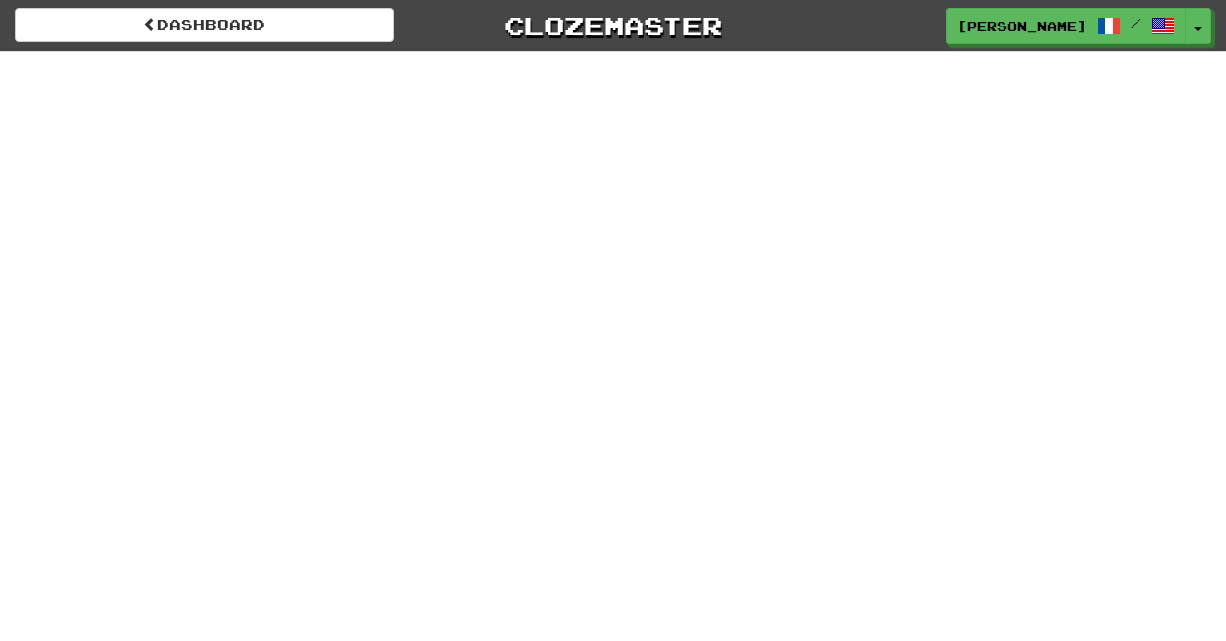 scroll, scrollTop: 0, scrollLeft: 0, axis: both 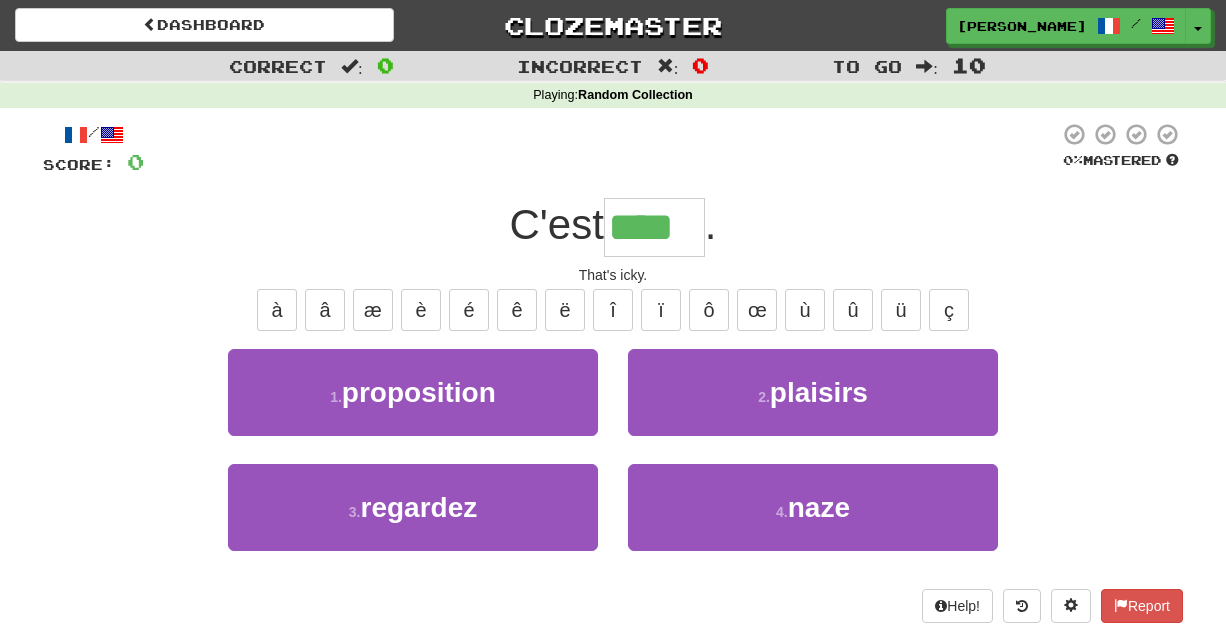 type on "****" 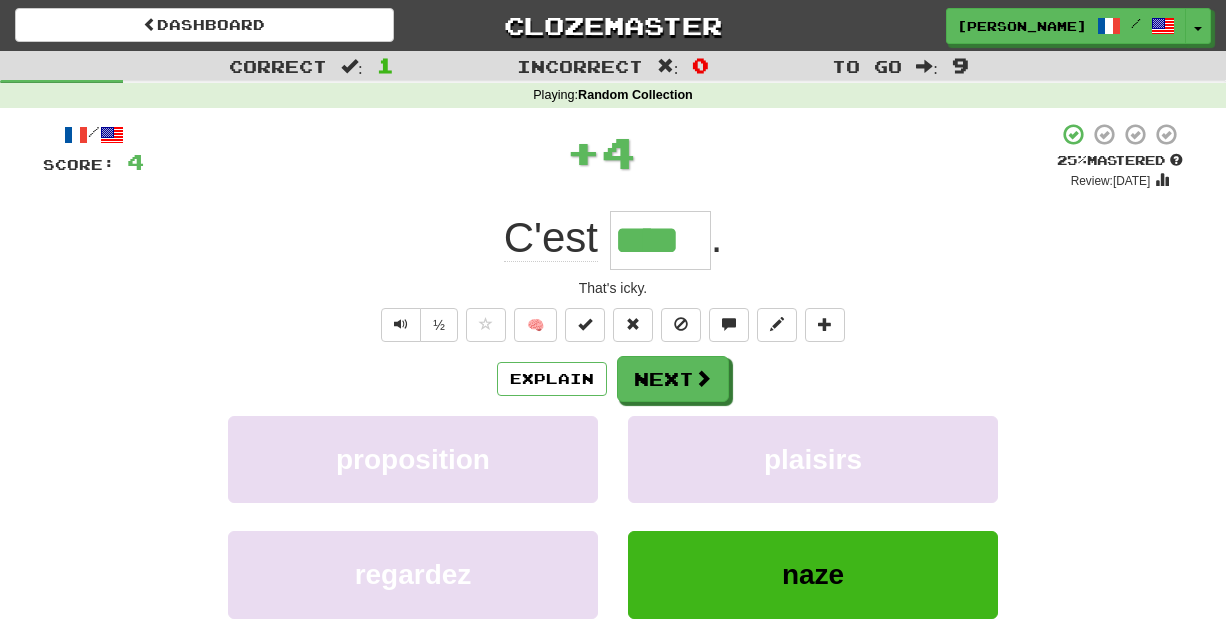 click on "½ 🧠" at bounding box center [613, 325] 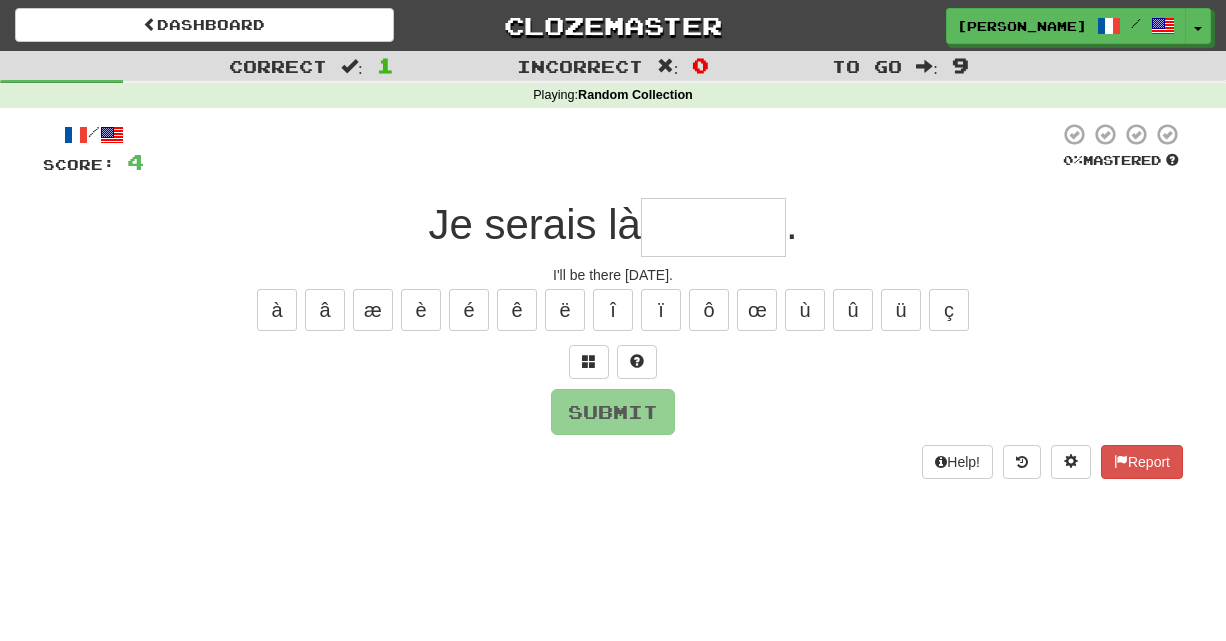 type on "*" 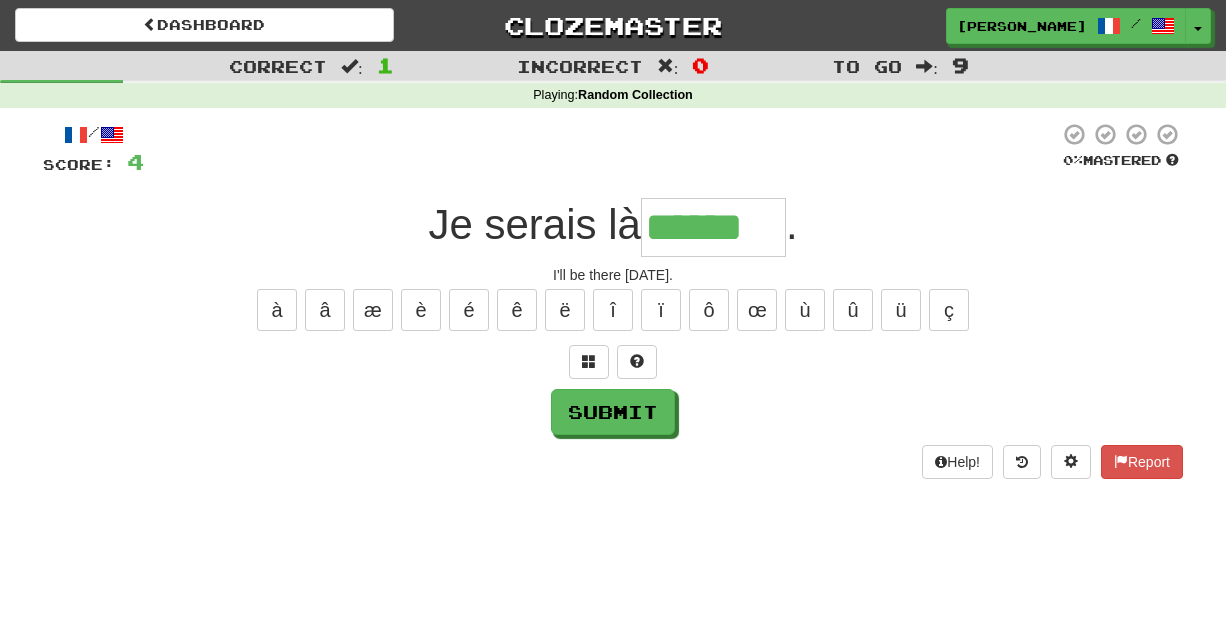 type on "******" 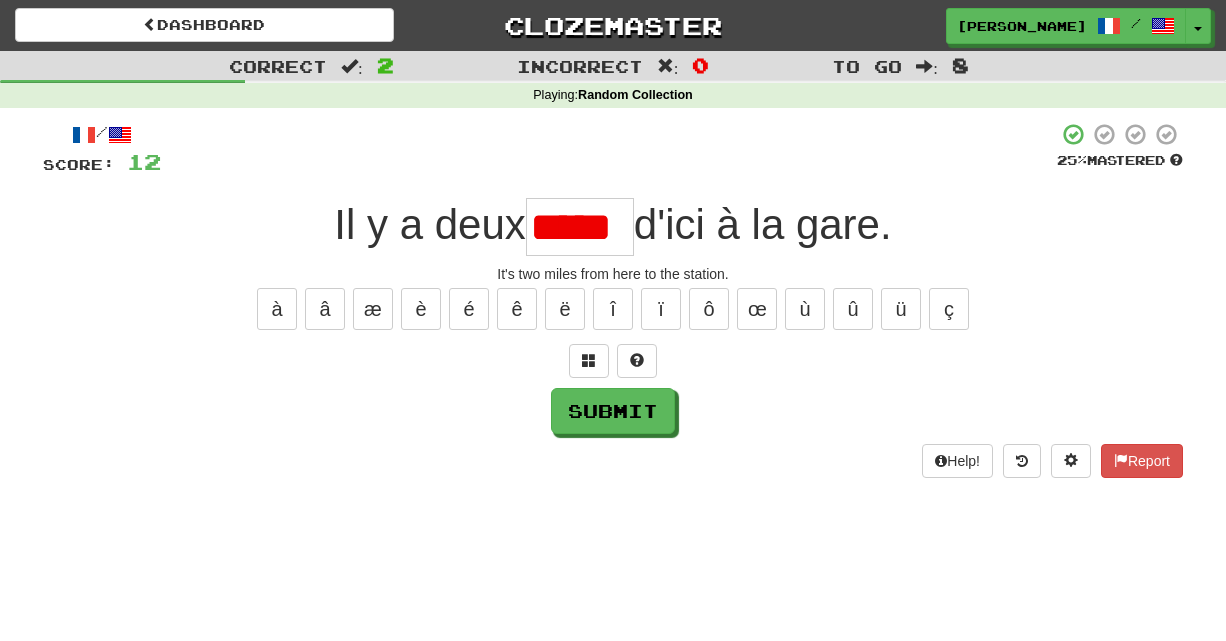 scroll, scrollTop: 0, scrollLeft: 0, axis: both 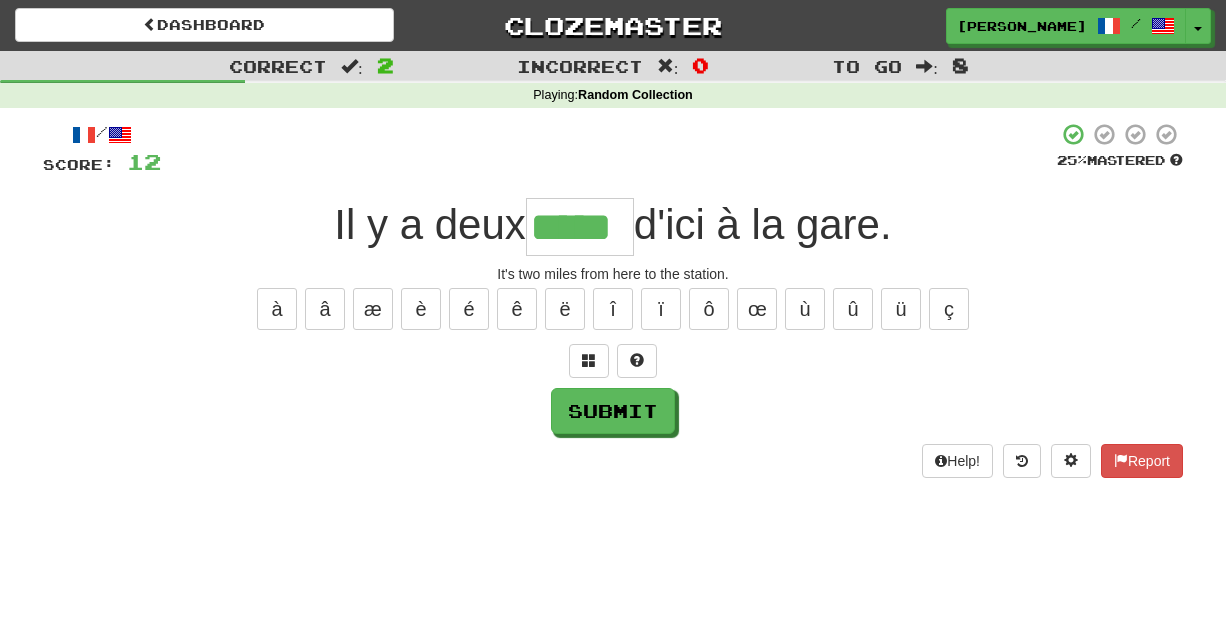 type on "*****" 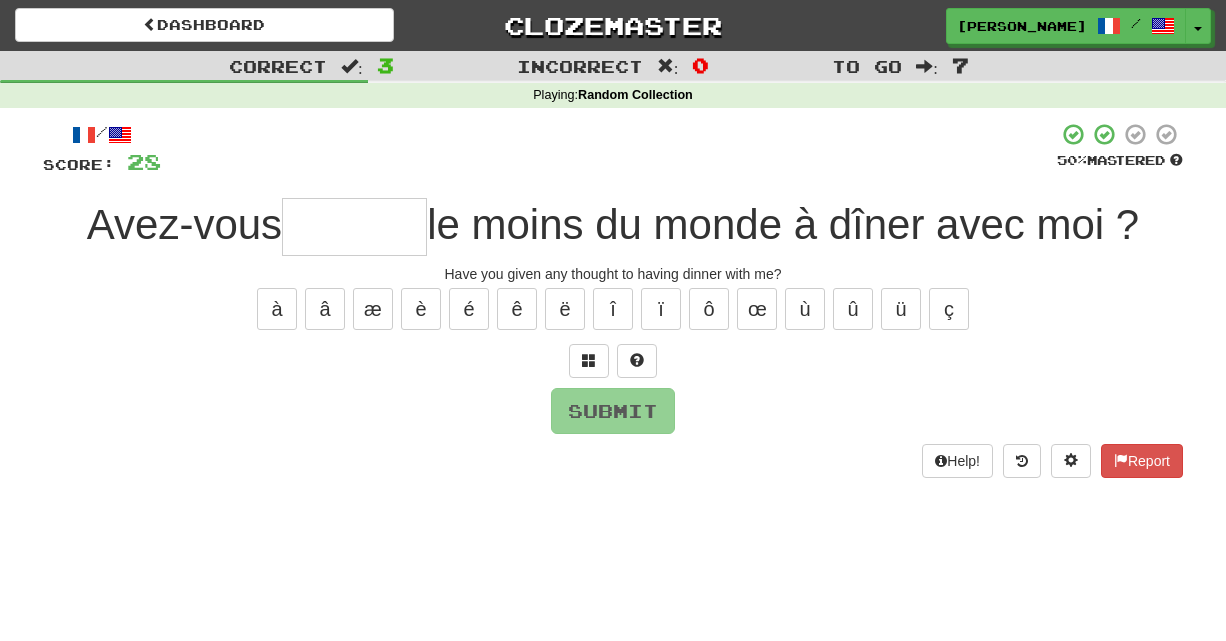 type on "*" 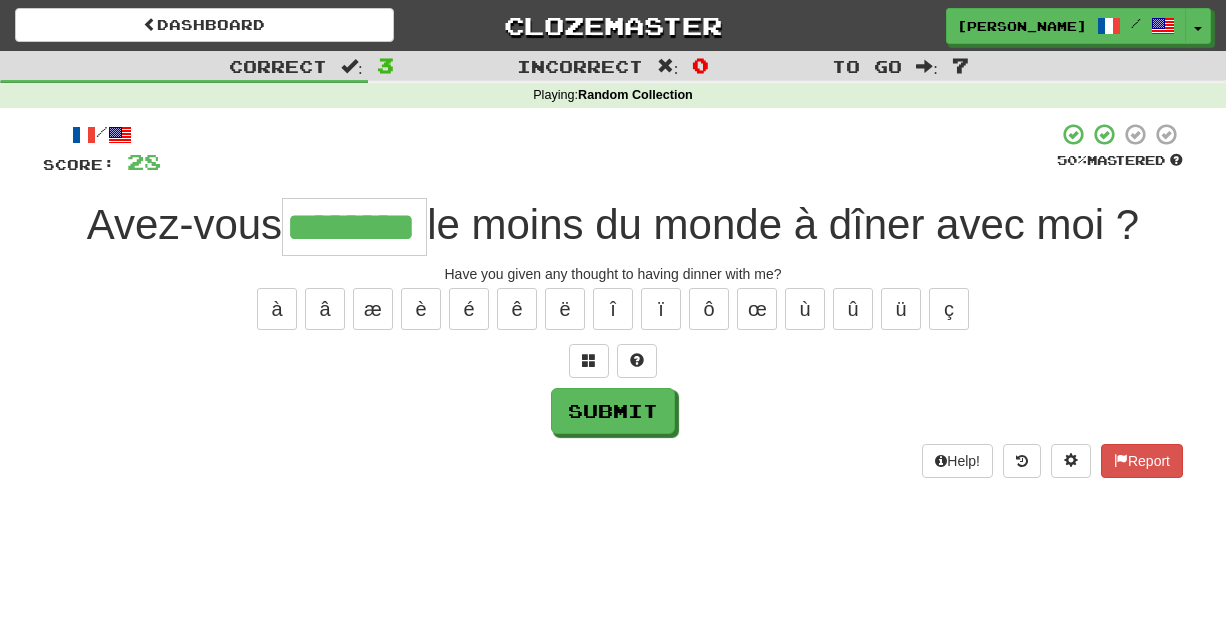 type on "********" 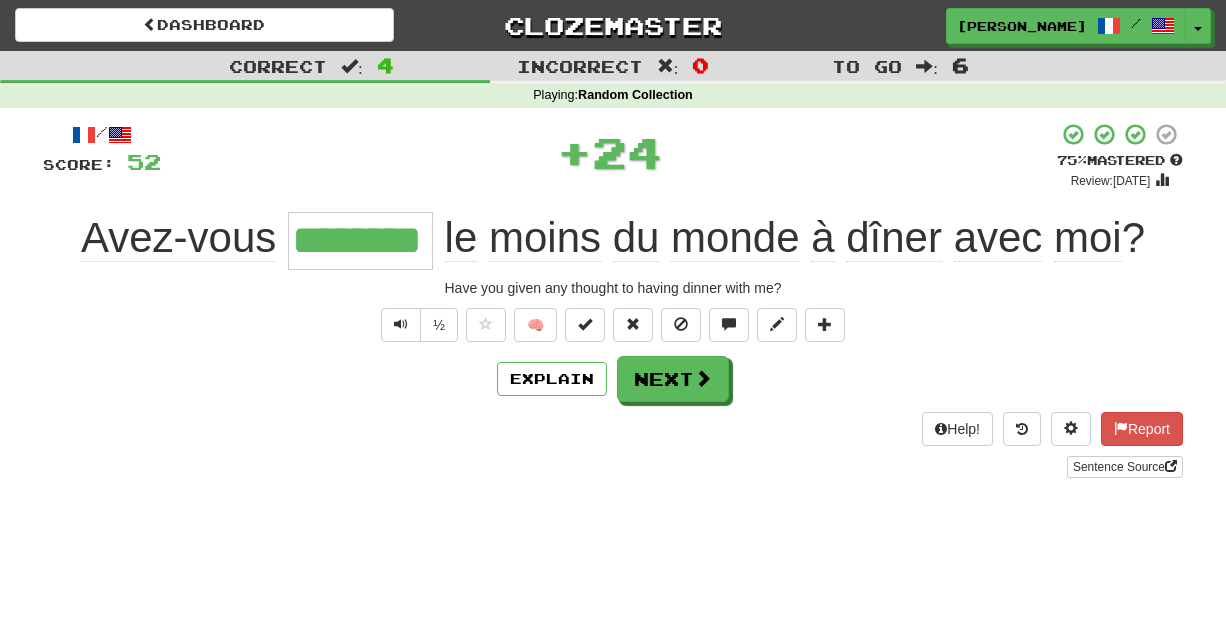 click on "Explain Next" at bounding box center (613, 379) 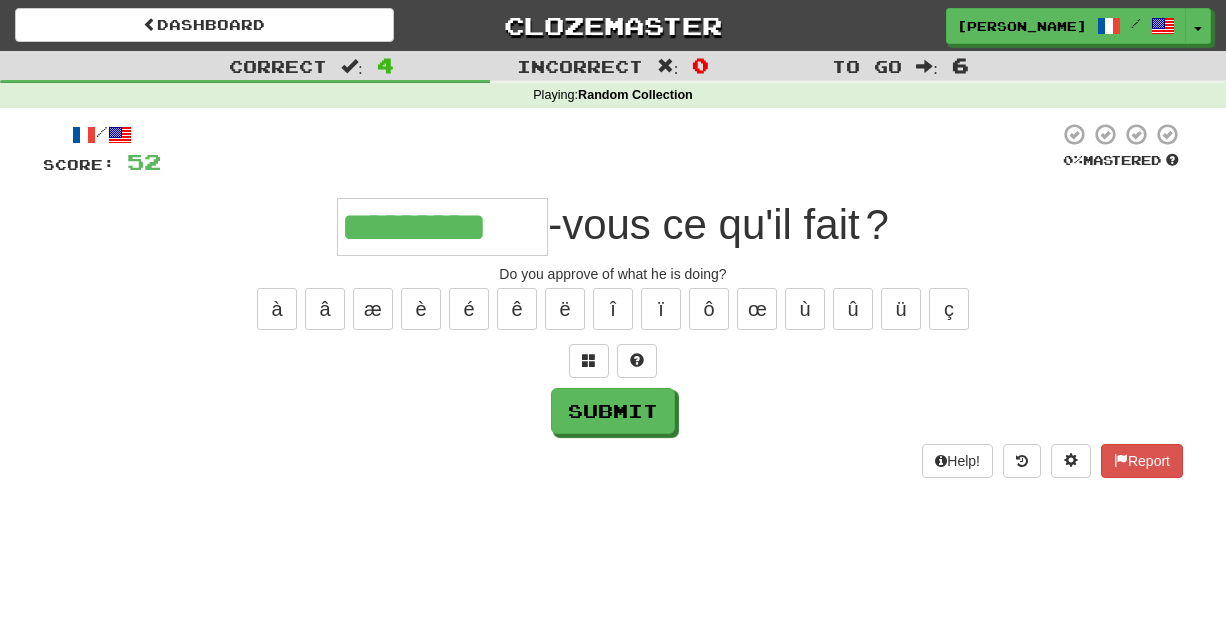 type on "*********" 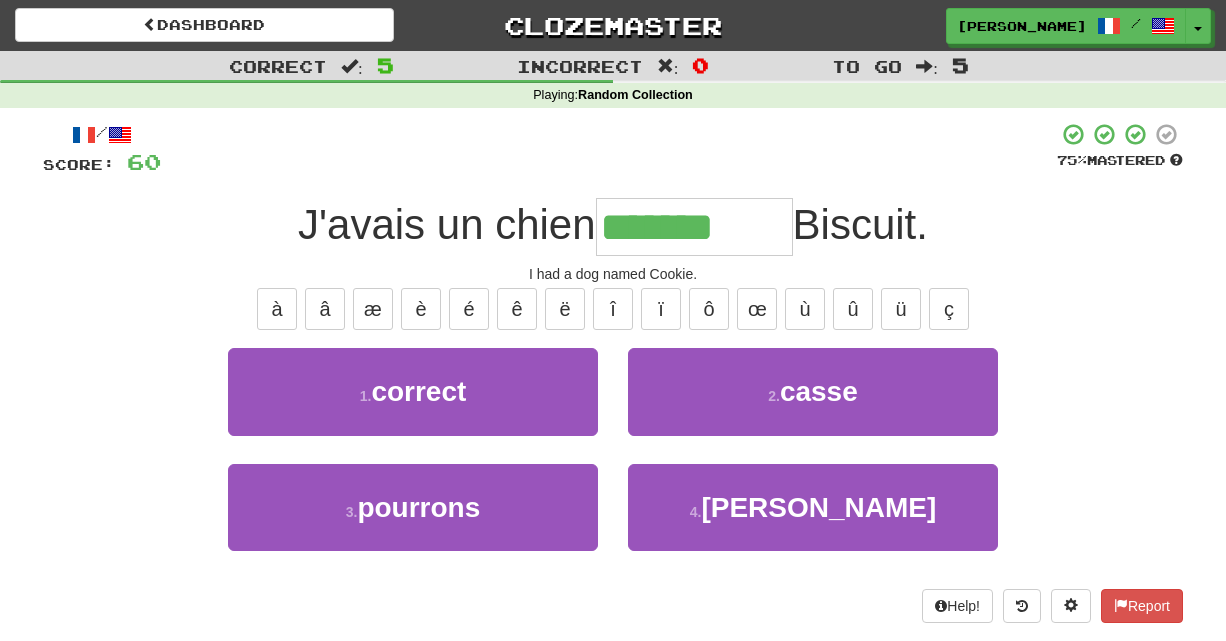 type on "*******" 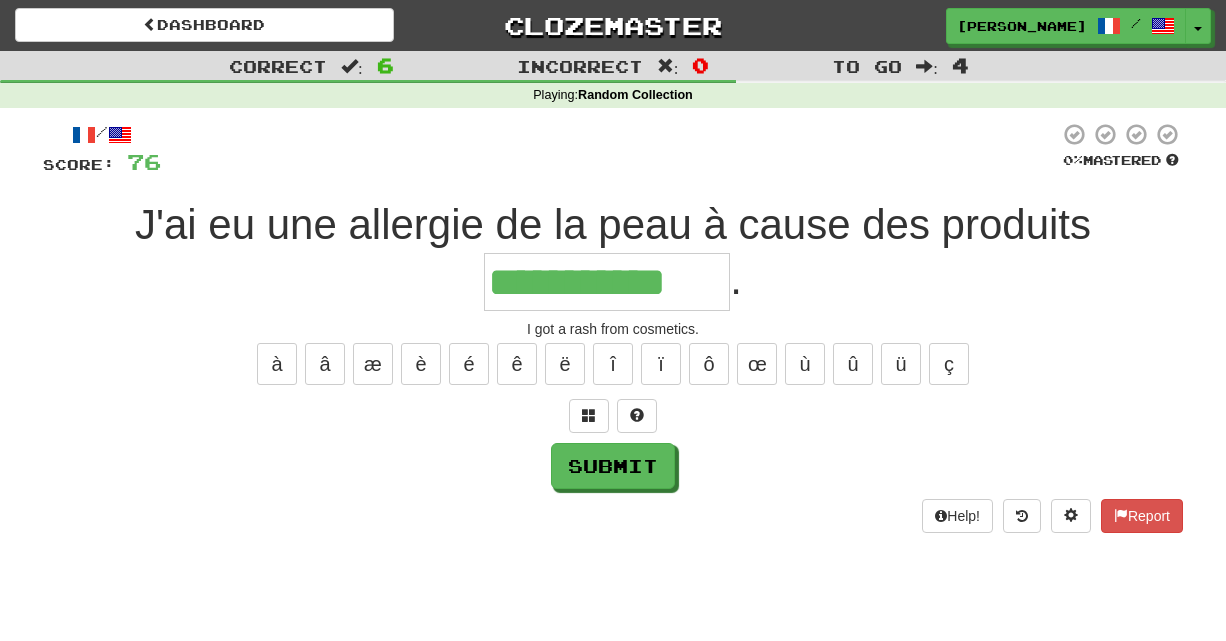type on "**********" 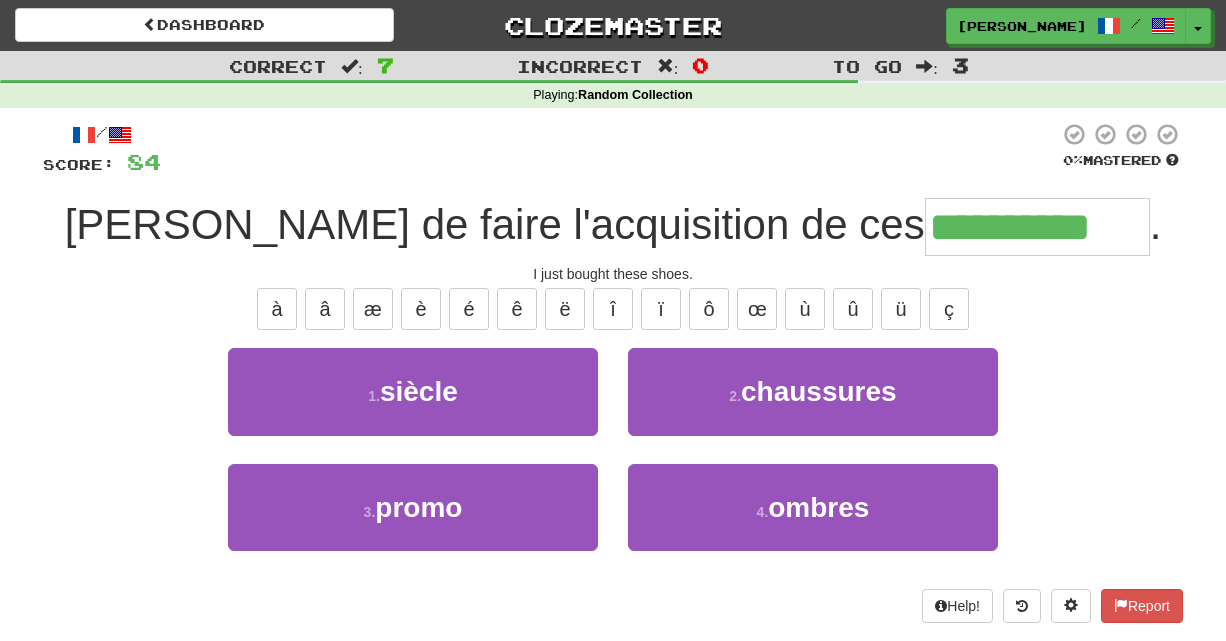 type on "**********" 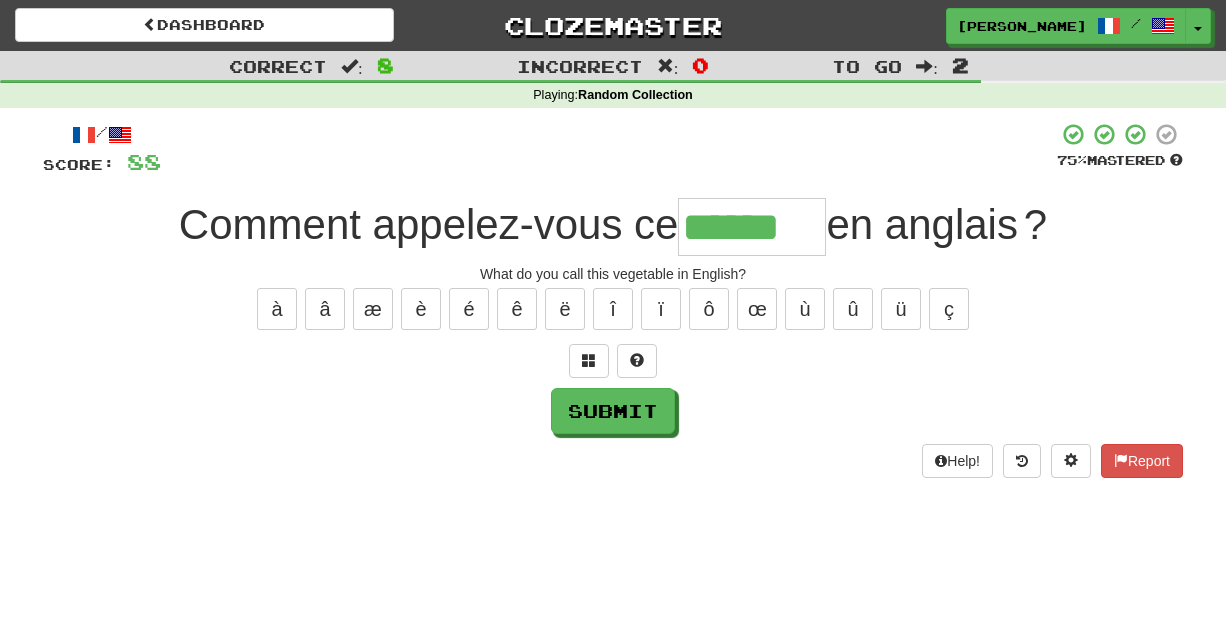 type on "******" 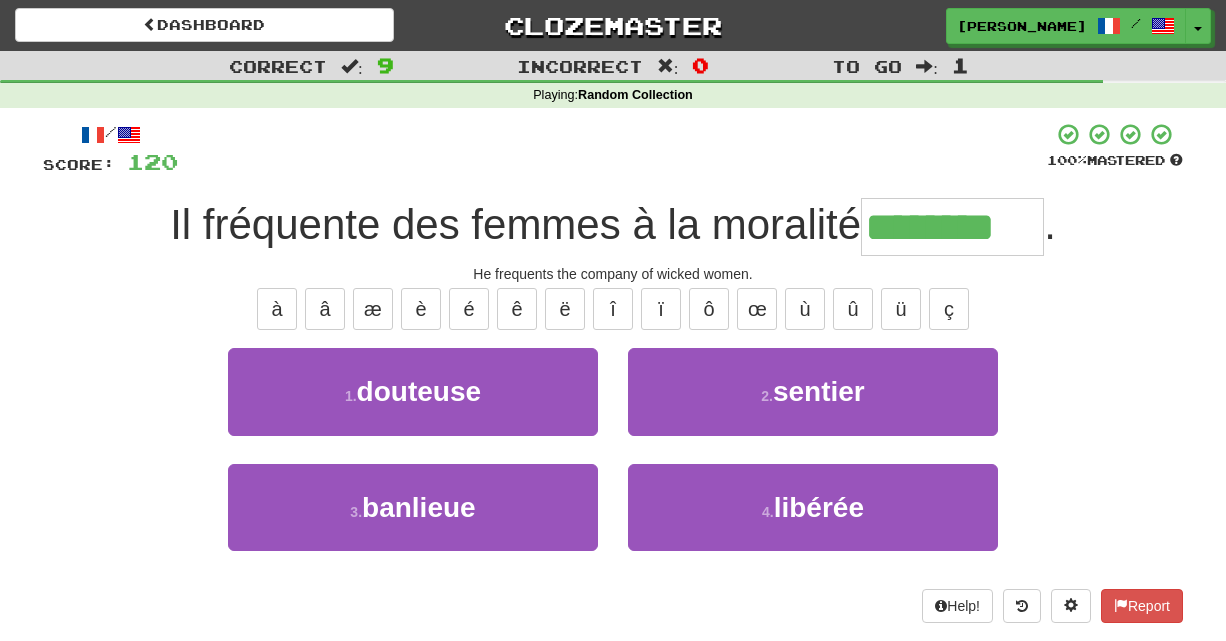 type on "********" 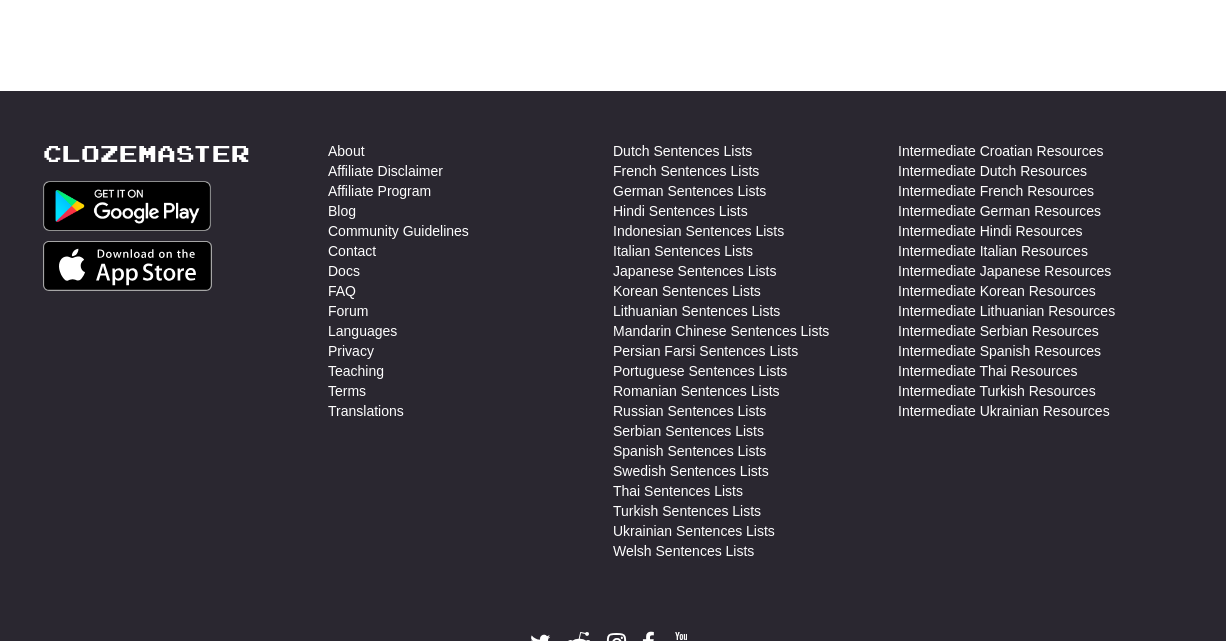 scroll, scrollTop: 560, scrollLeft: 0, axis: vertical 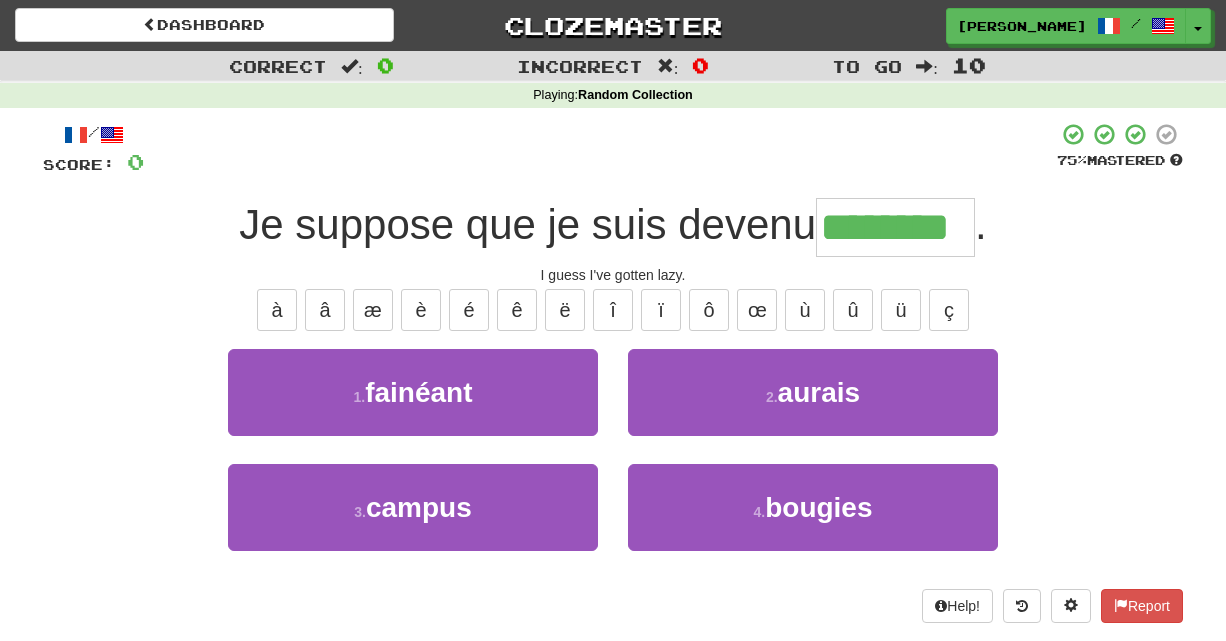 type on "********" 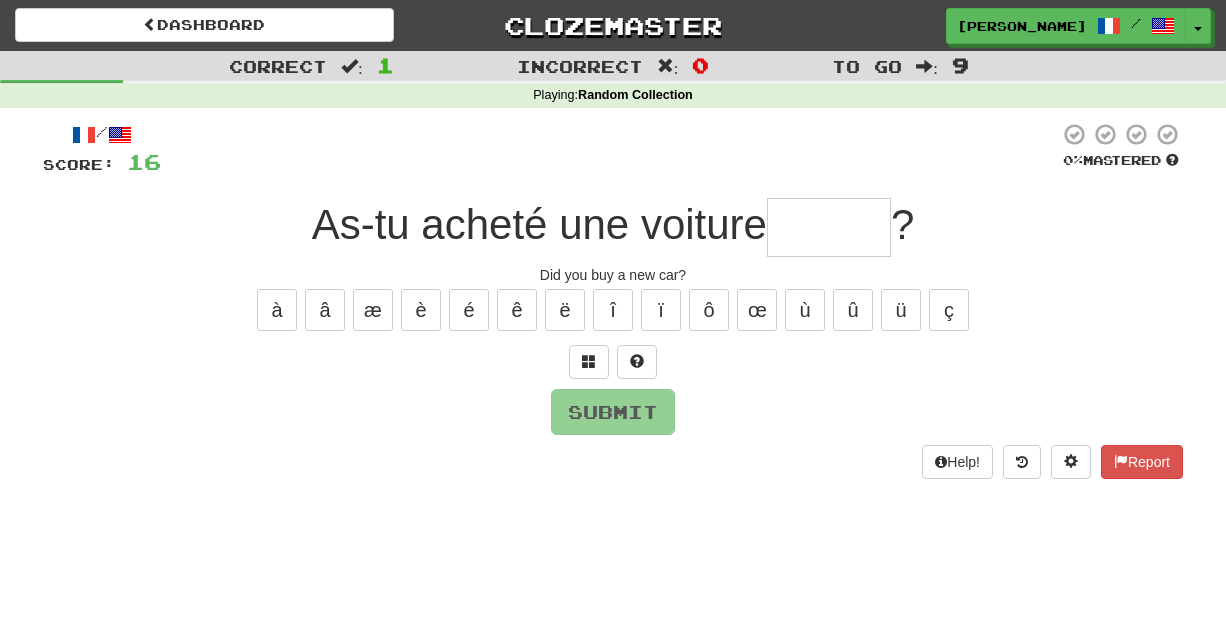 type on "*" 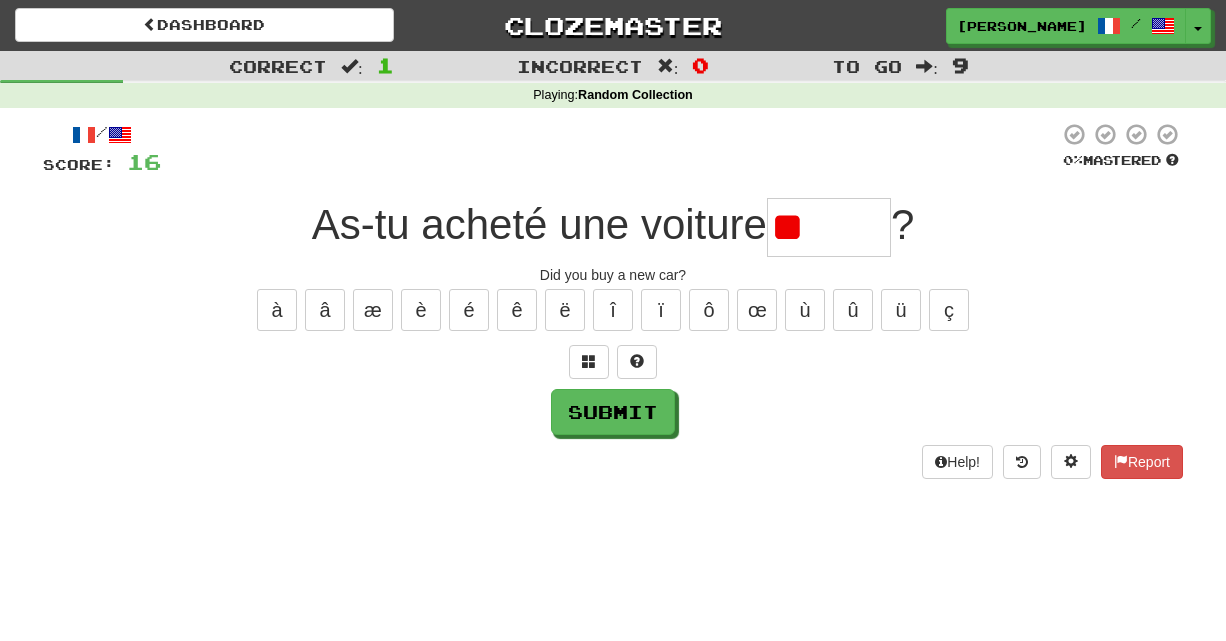 type on "*" 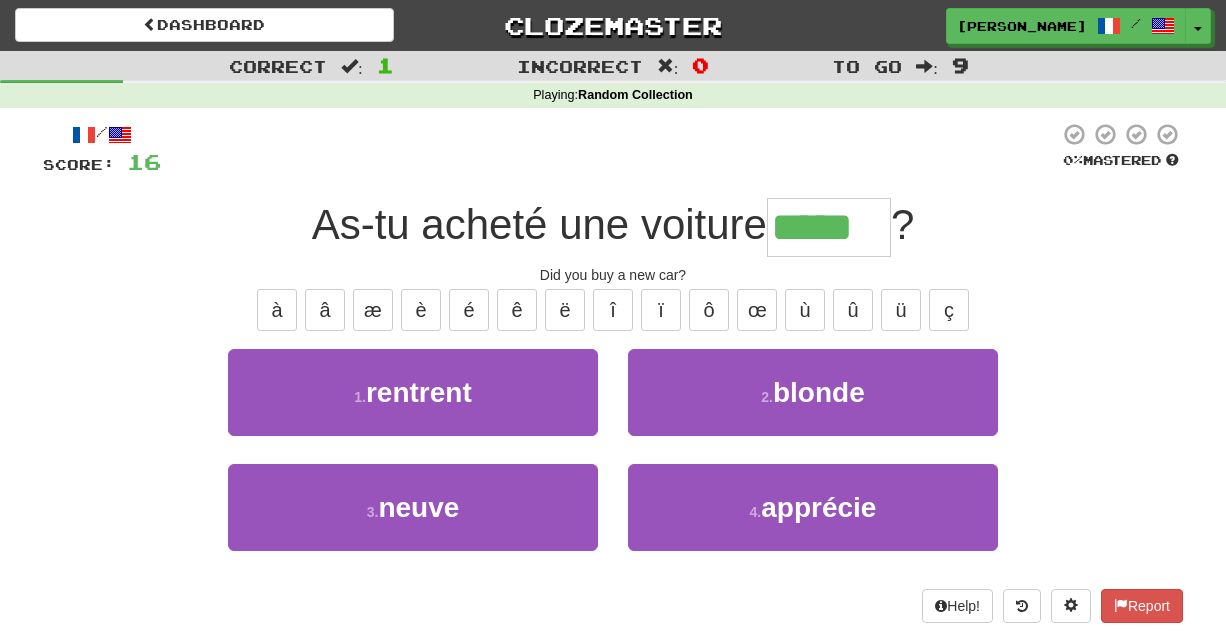 type on "*****" 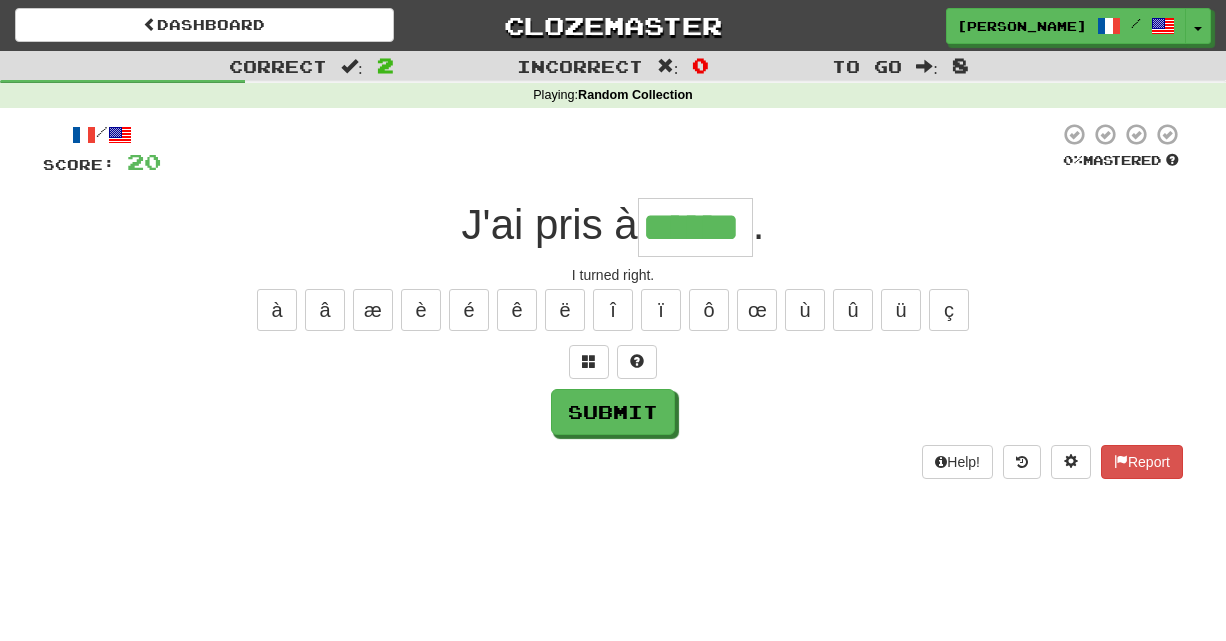 type on "******" 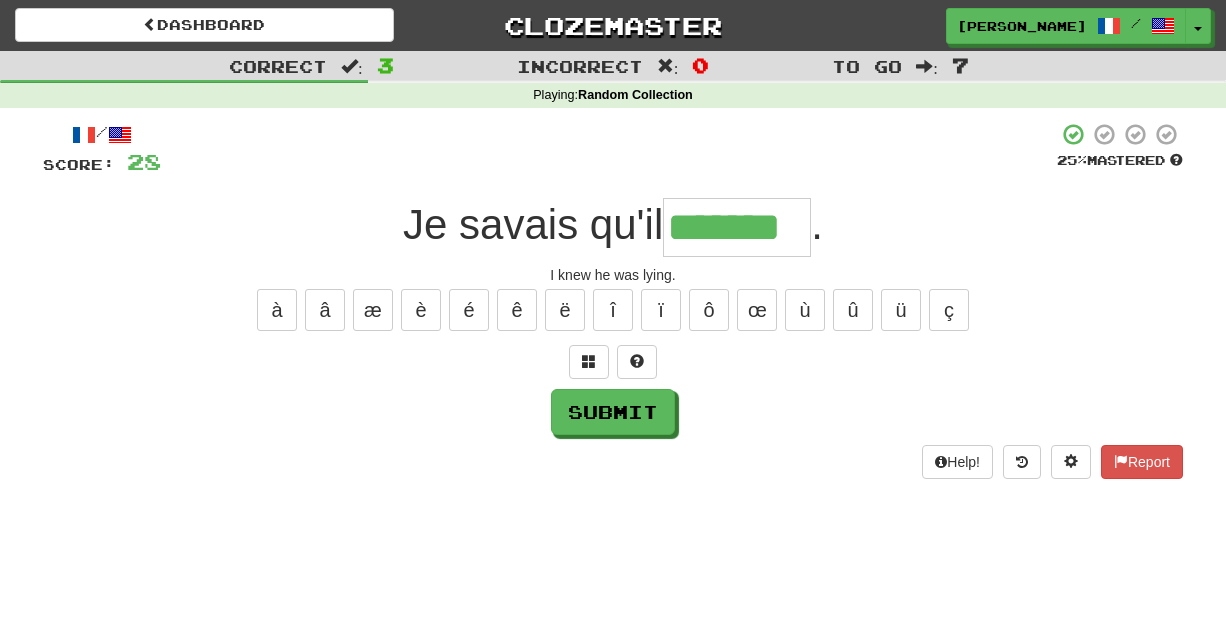 type on "*******" 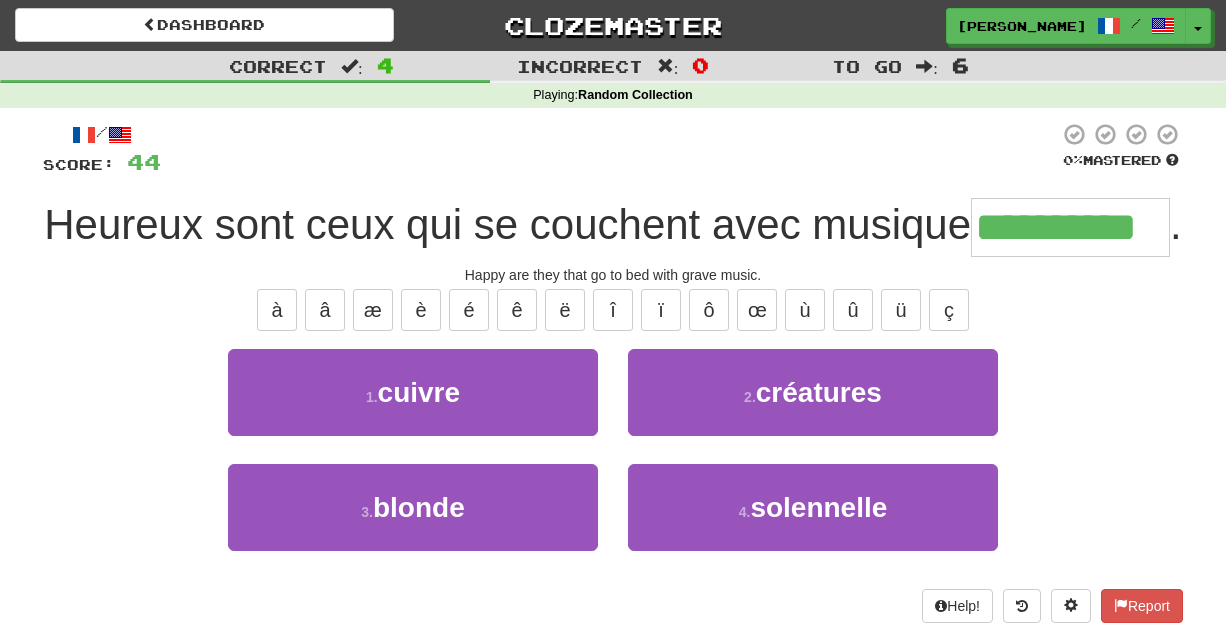 type on "**********" 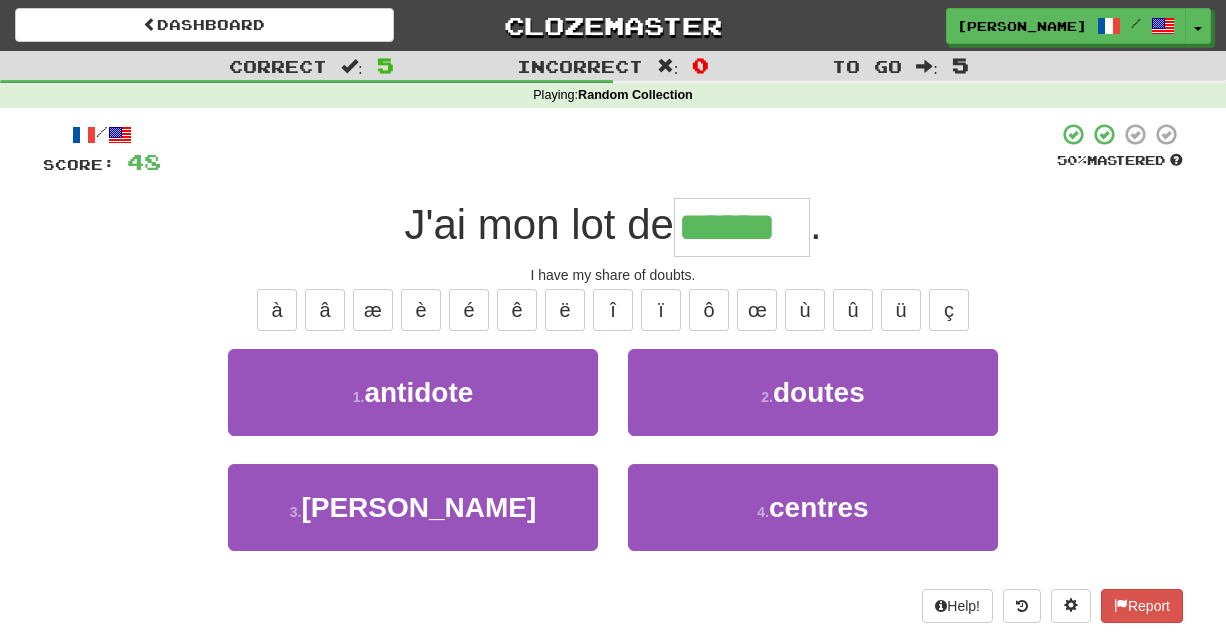 type on "******" 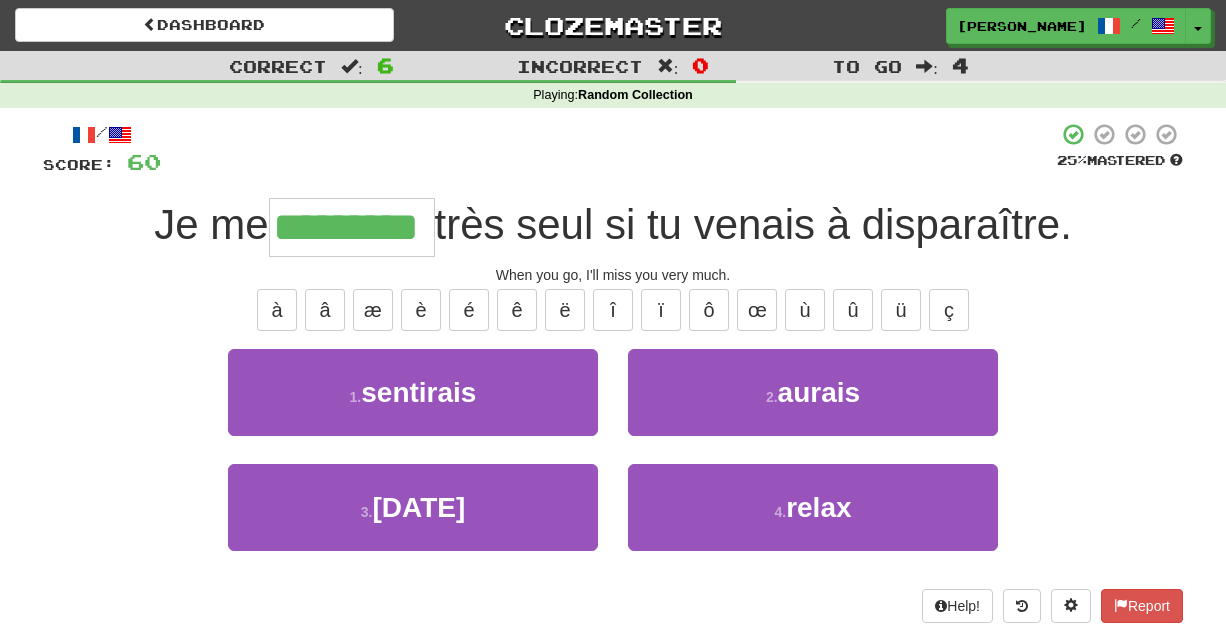 type on "*********" 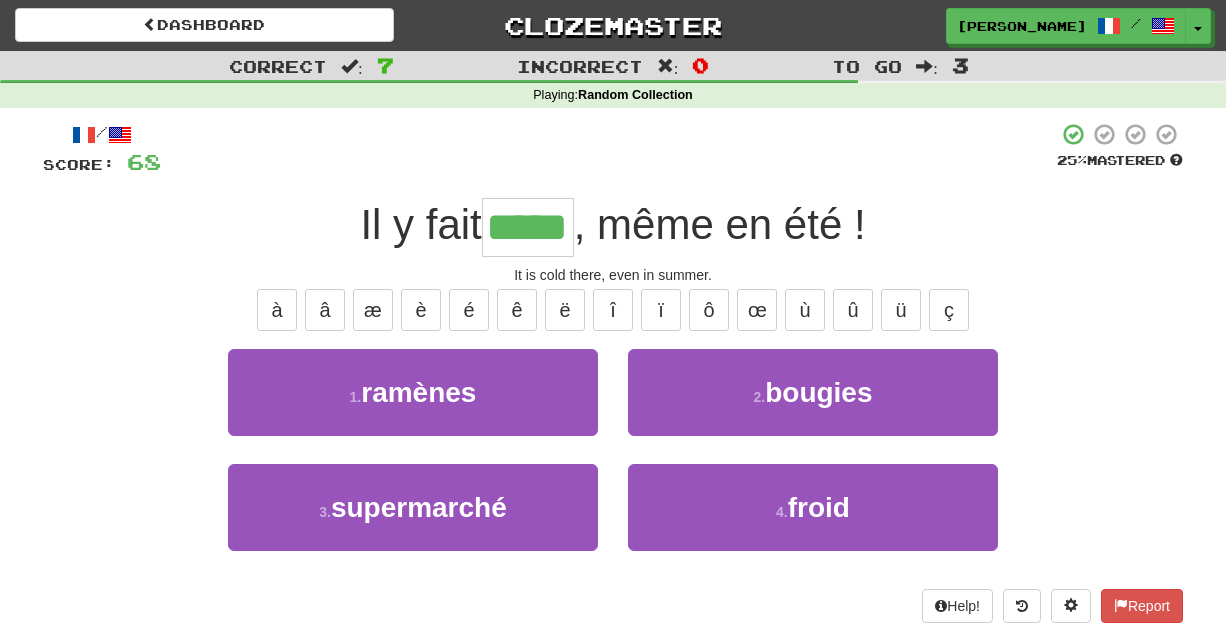 type on "*****" 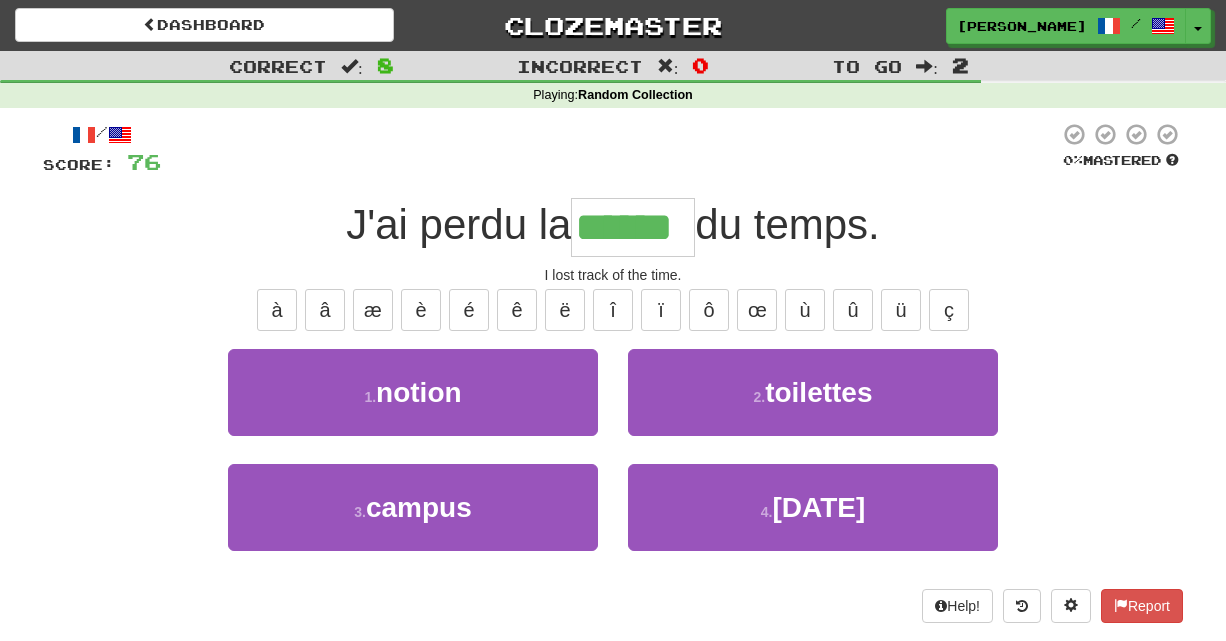 type on "******" 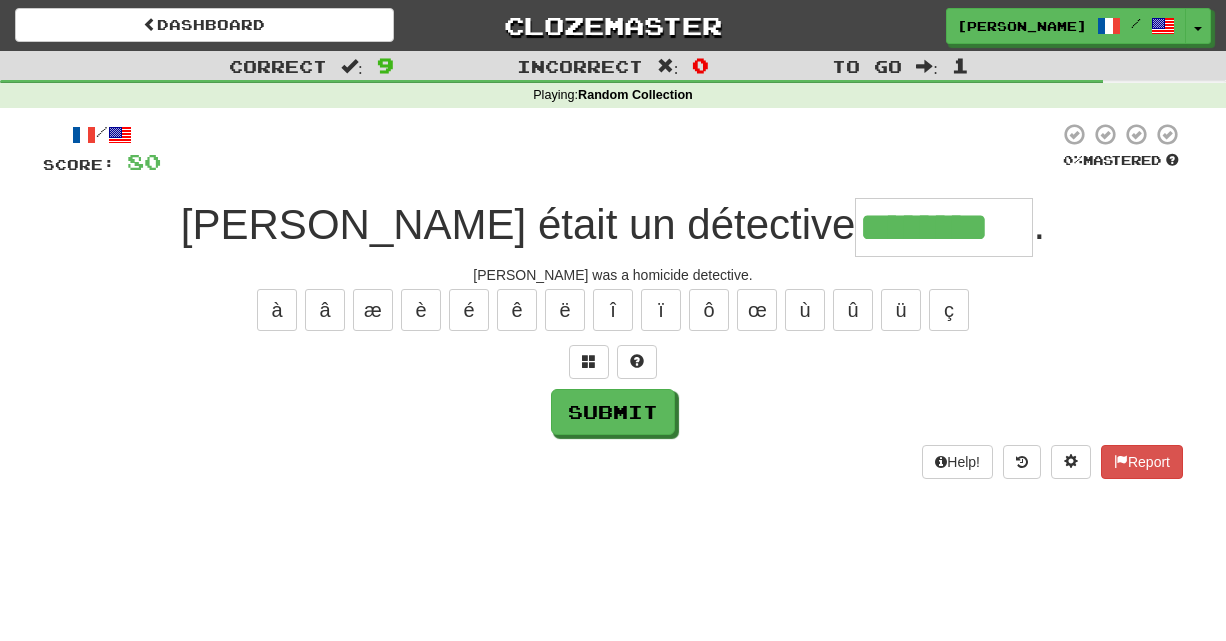 type on "********" 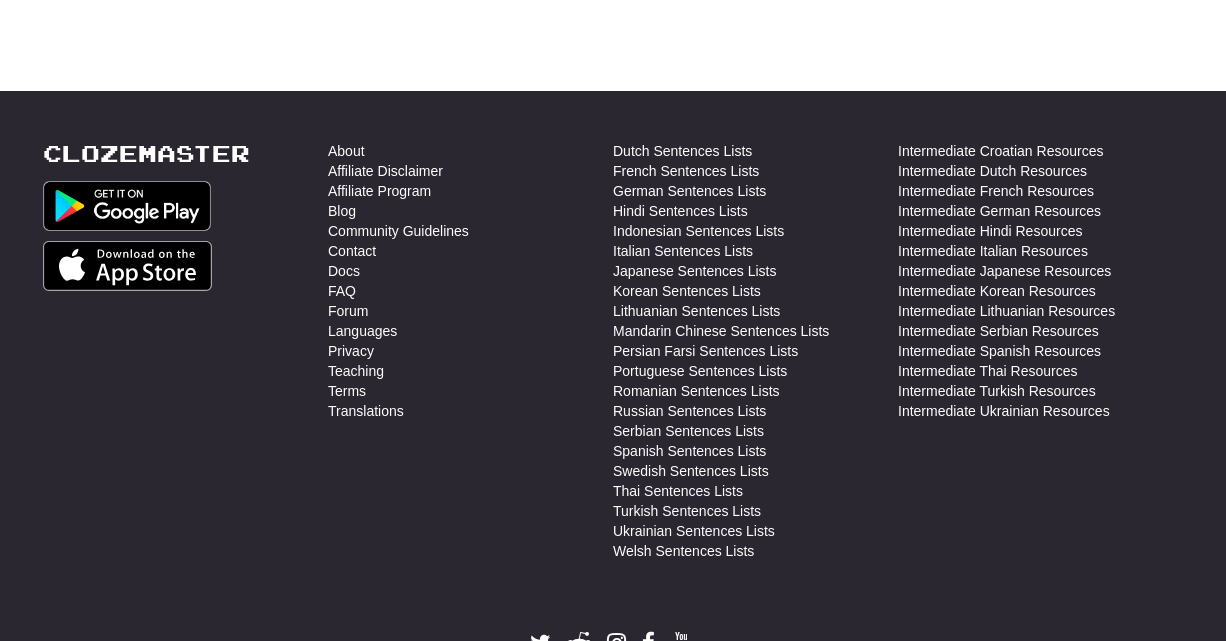 scroll, scrollTop: 560, scrollLeft: 0, axis: vertical 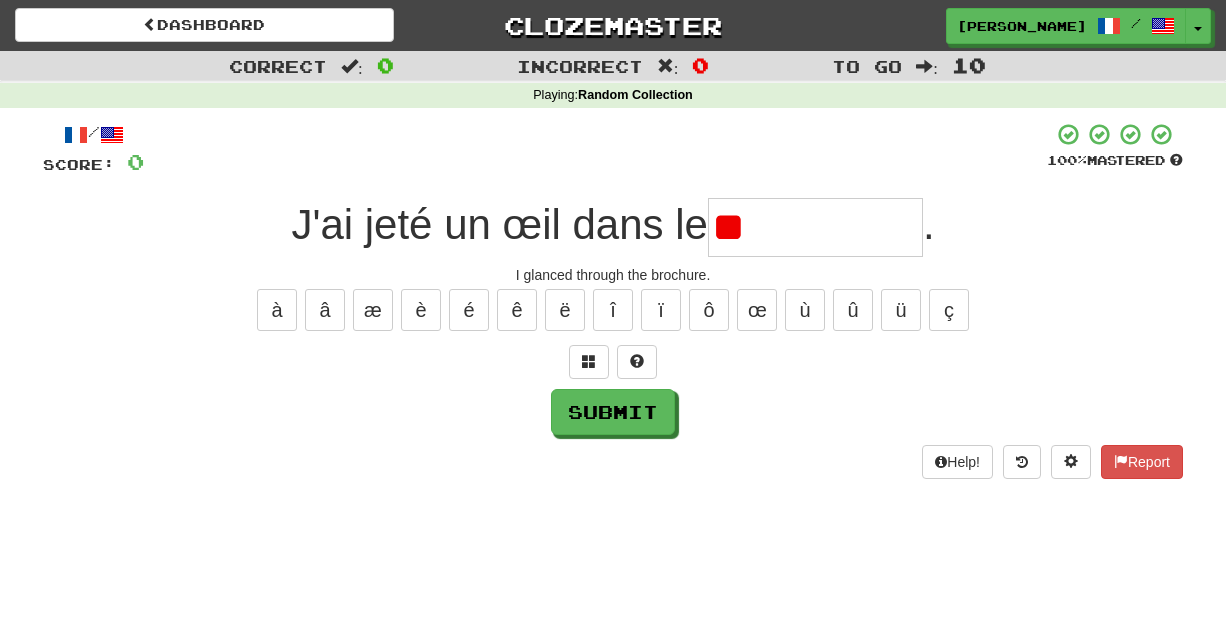 type on "*" 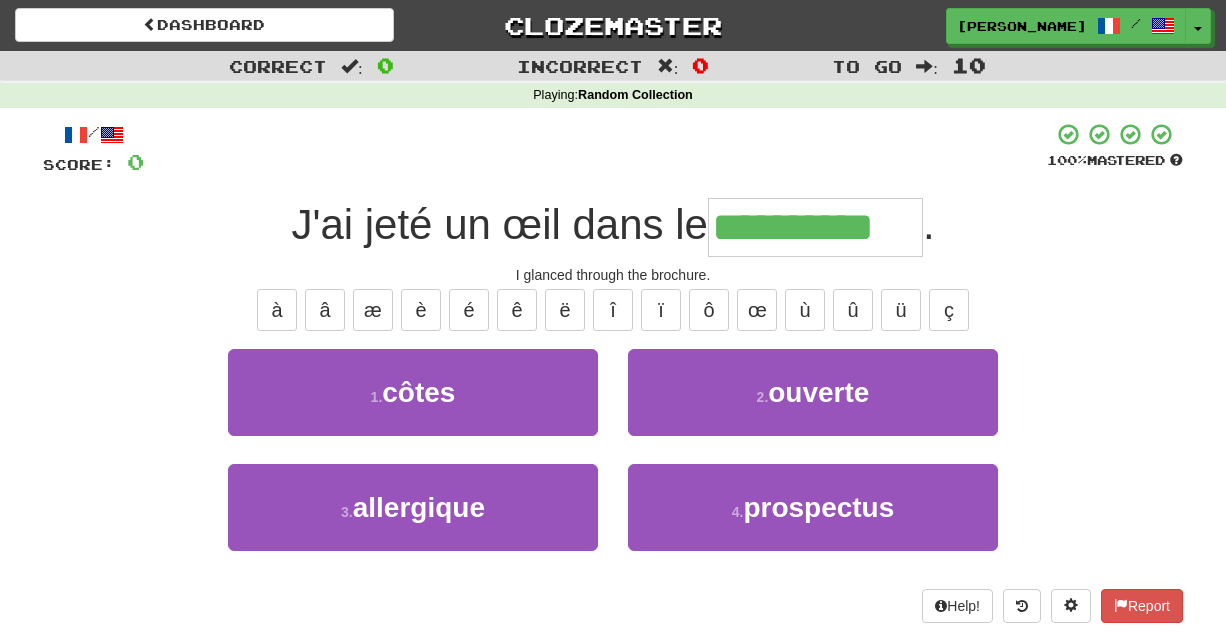 type on "**********" 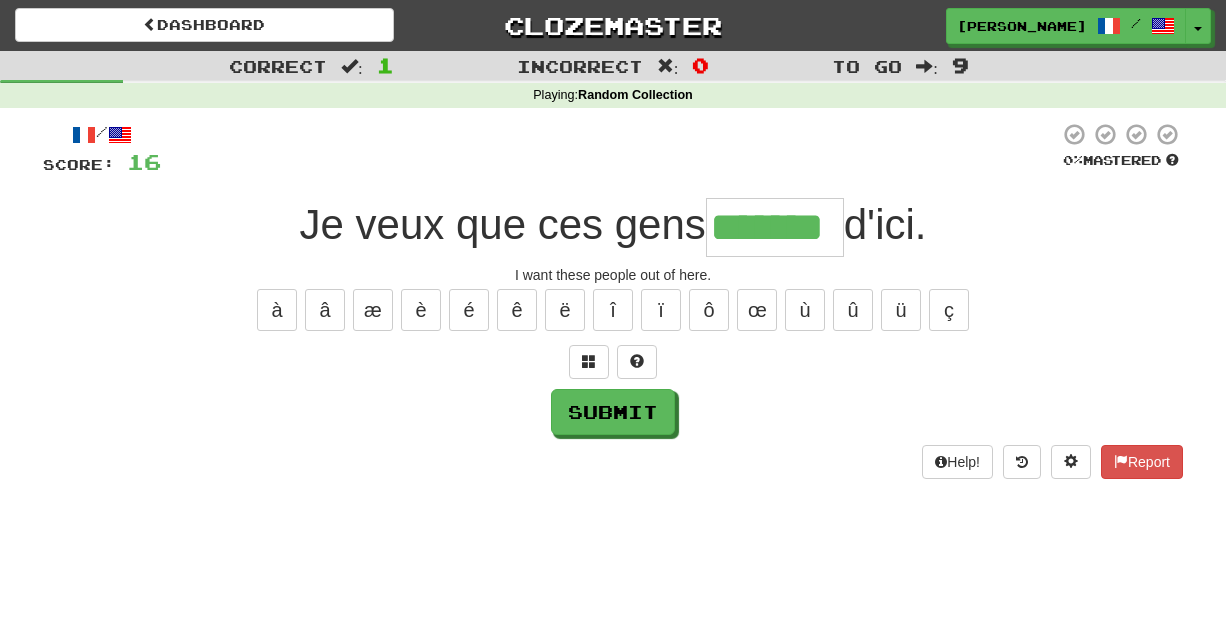 type on "*******" 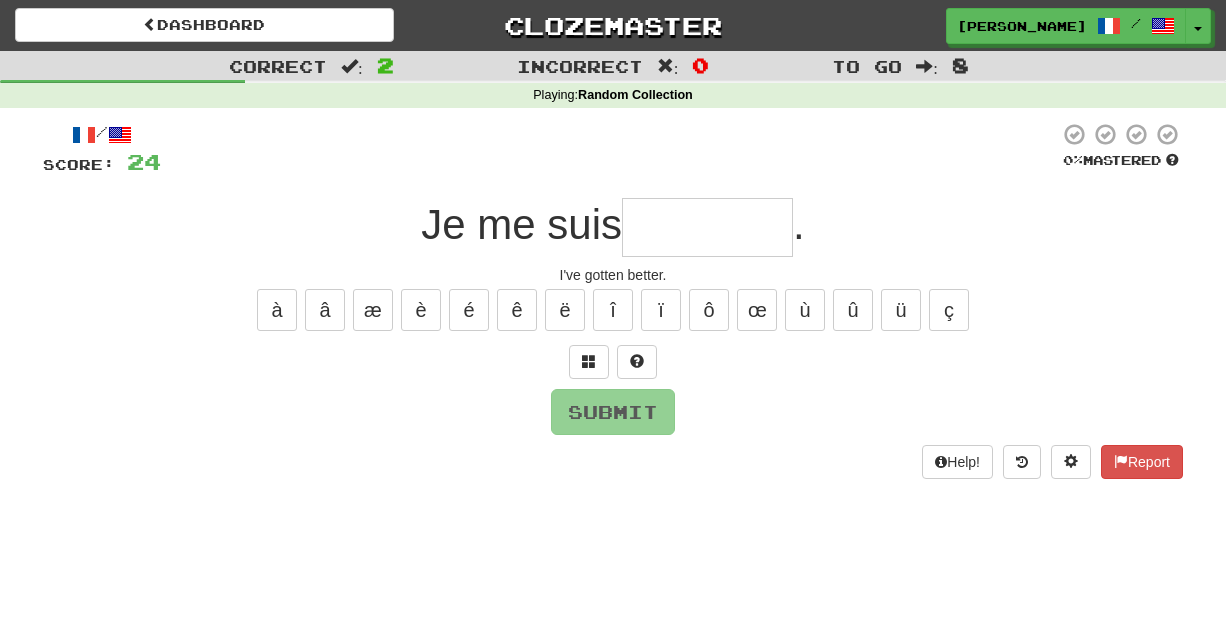 type on "*" 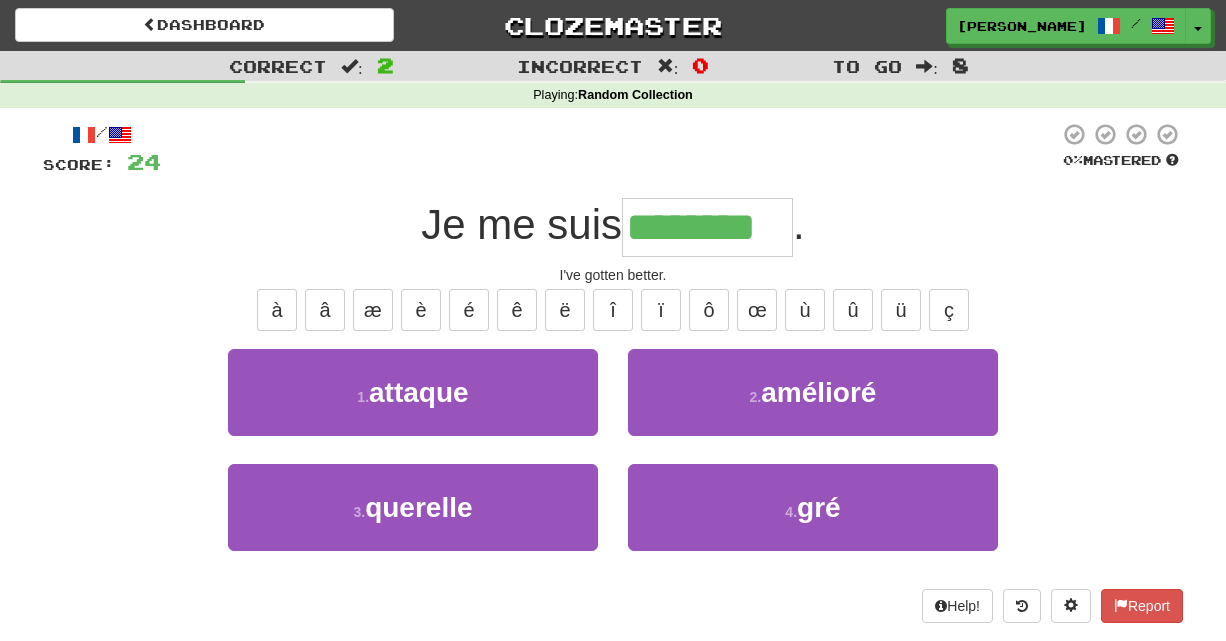 type on "********" 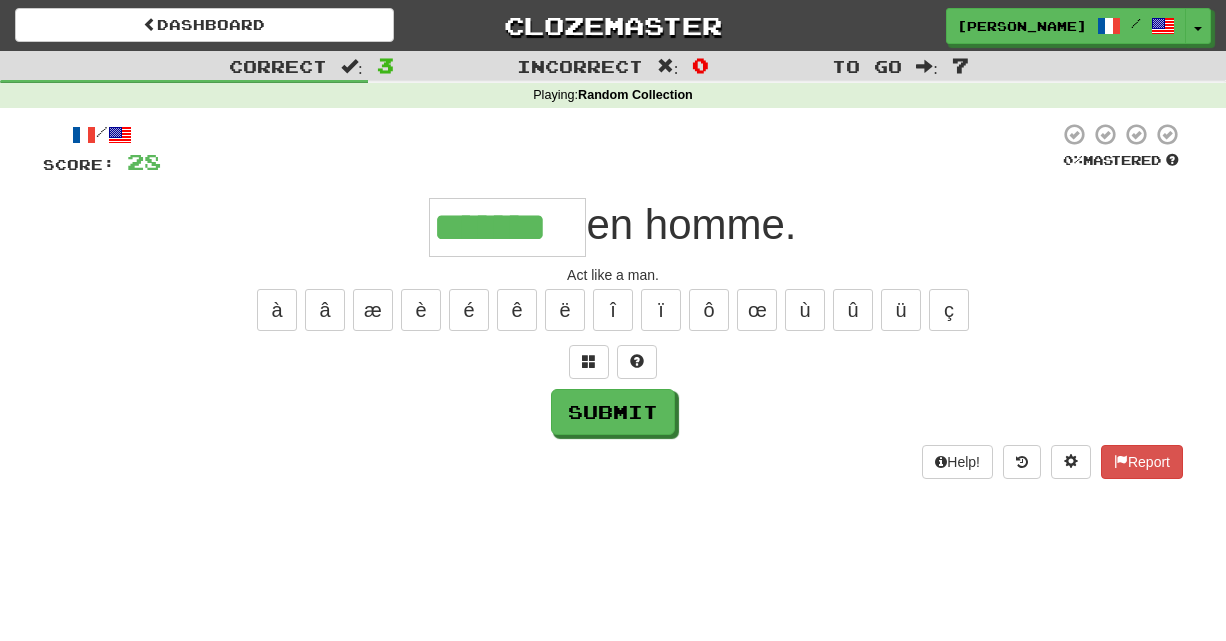 type on "*******" 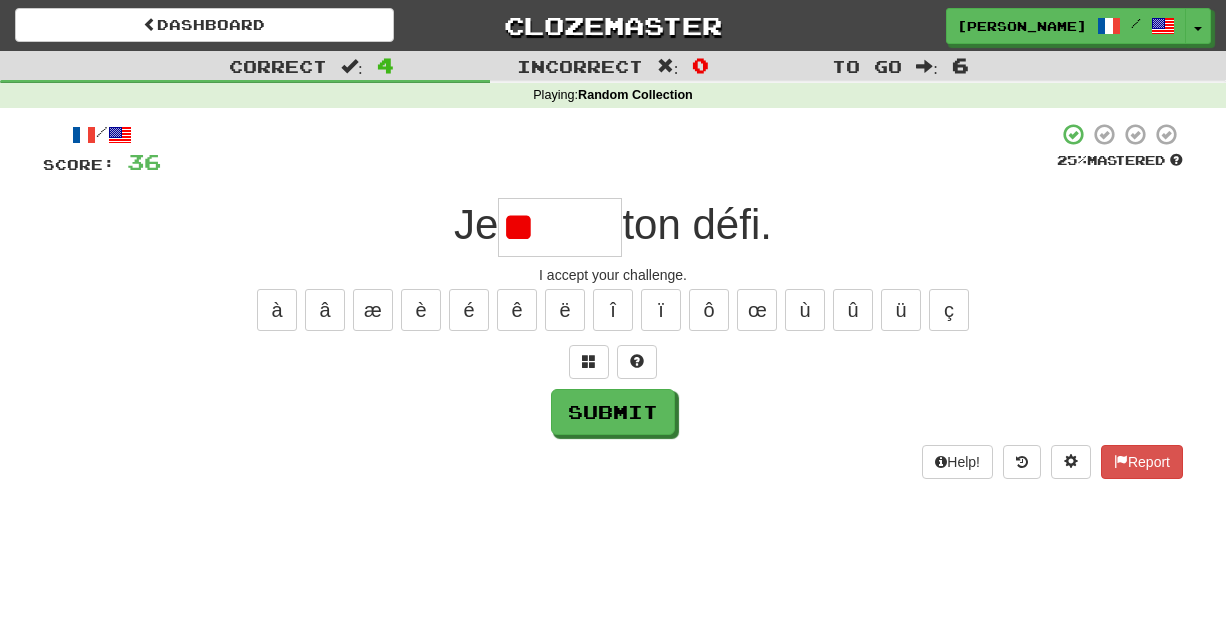 type on "*" 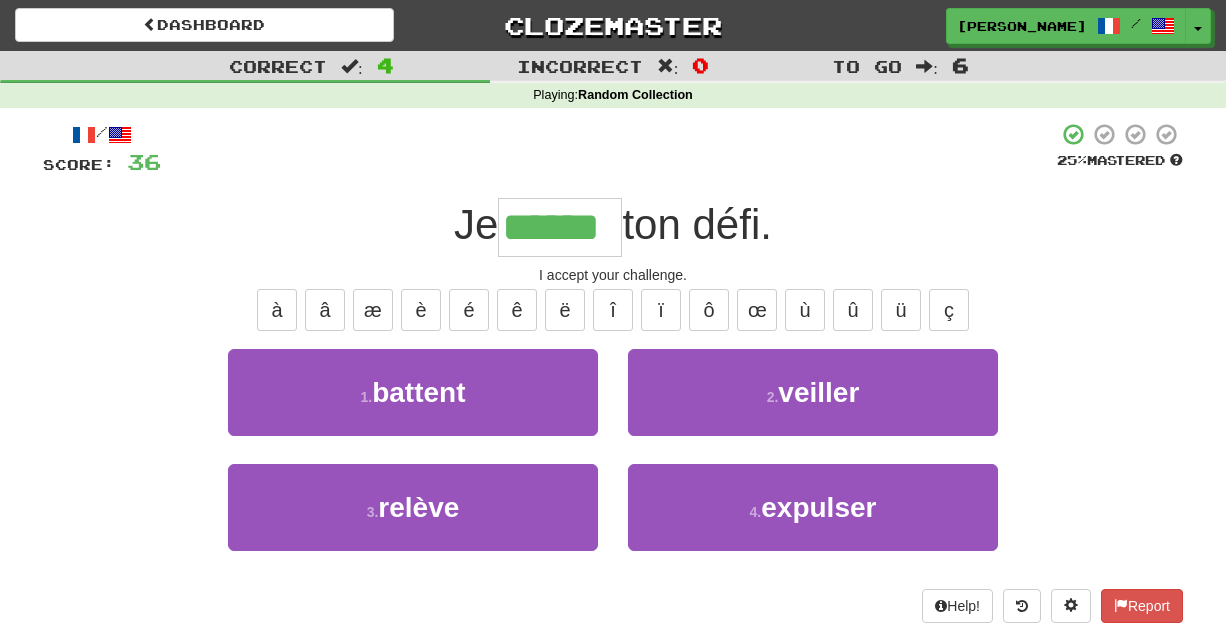 type on "******" 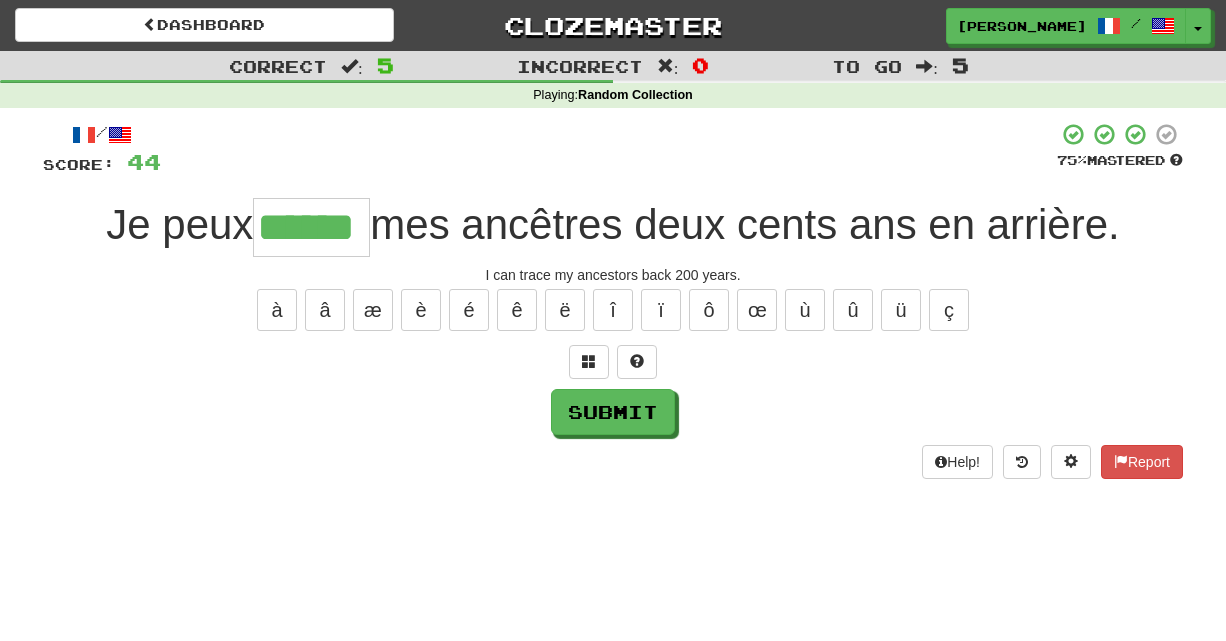 type on "******" 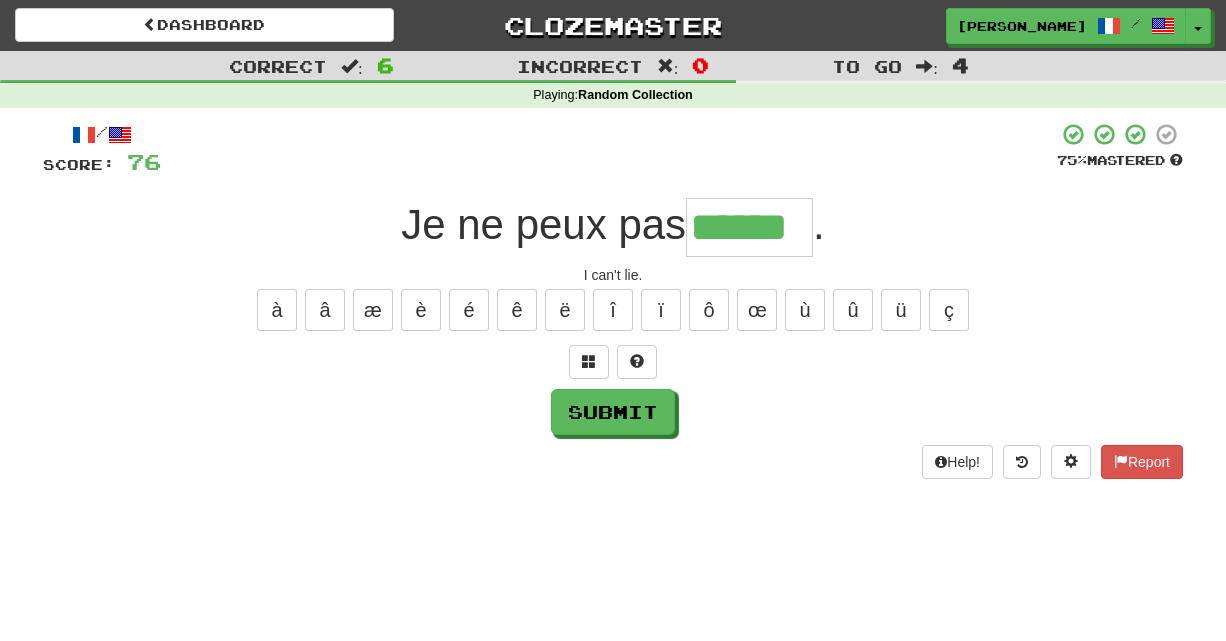 type on "******" 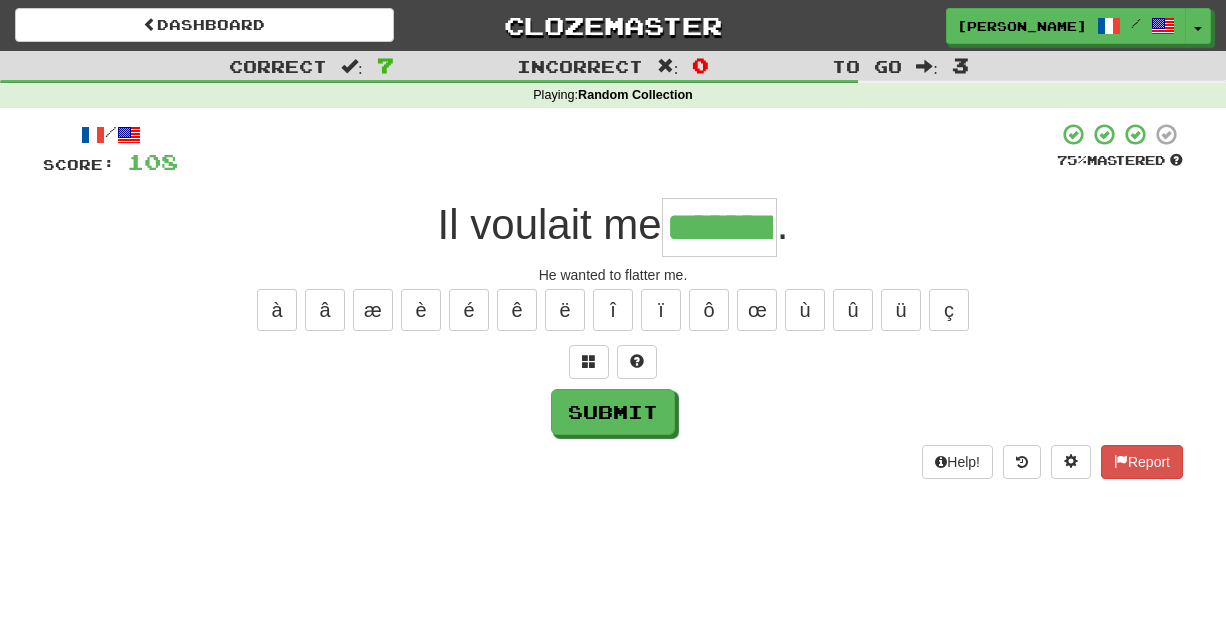 type on "*******" 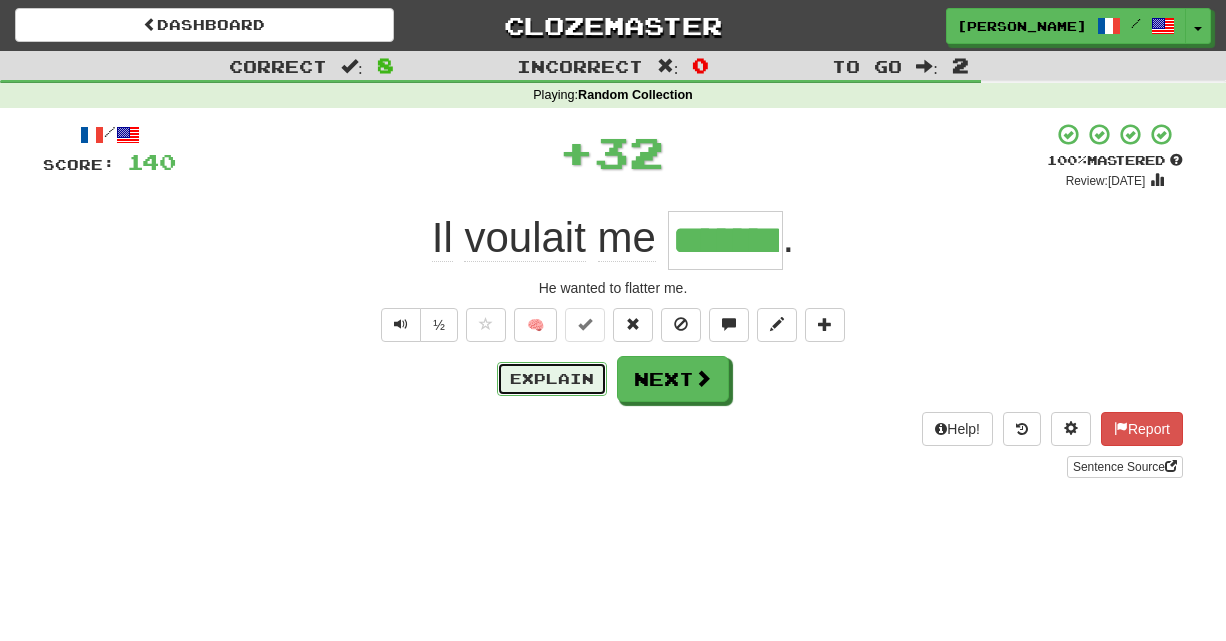 click on "Explain" at bounding box center [552, 379] 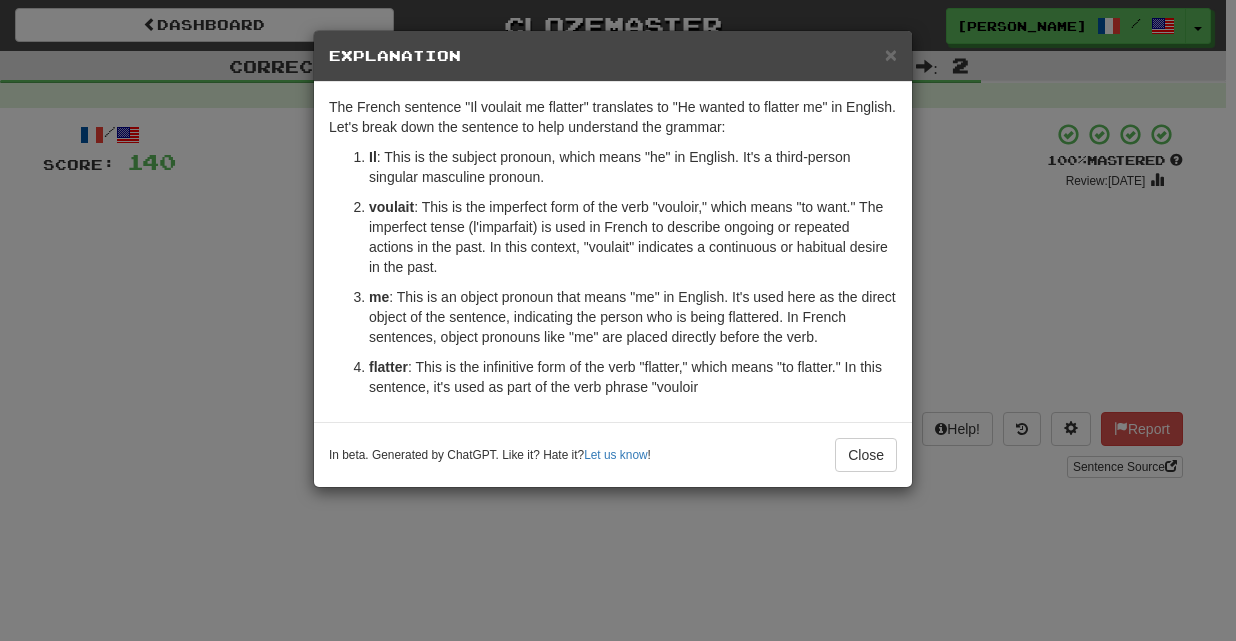 click on "× Explanation The French sentence "Il voulait me flatter" translates to "He wanted to flatter me" in English. Let's break down the sentence to help understand the grammar:
Il : This is the subject pronoun, which means "he" in English. It's a third-person singular masculine pronoun.
voulait : This is the imperfect form of the verb "vouloir," which means "to want." The imperfect tense (l'imparfait) is used in French to describe ongoing or repeated actions in the past. In this context, "voulait" indicates a continuous or habitual desire in the past.
me : This is an object pronoun that means "me" in English. It's used here as the direct object of the sentence, indicating the person who is being flattered. In French sentences, object pronouns like "me" are placed directly before the verb.
flatter : This is the infinitive form of the verb "flatter," which means "to flatter." In this sentence, it's used as part of the verb phrase "vouloir
In beta. Generated by ChatGPT. Like it? Hate it?" at bounding box center (618, 320) 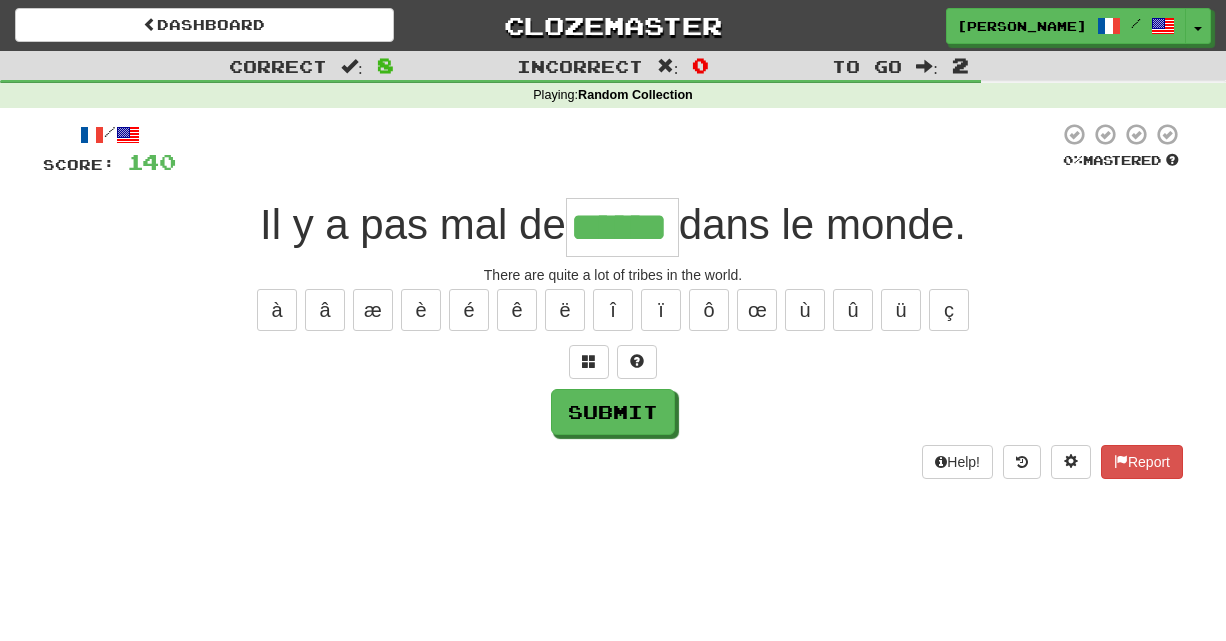 type on "******" 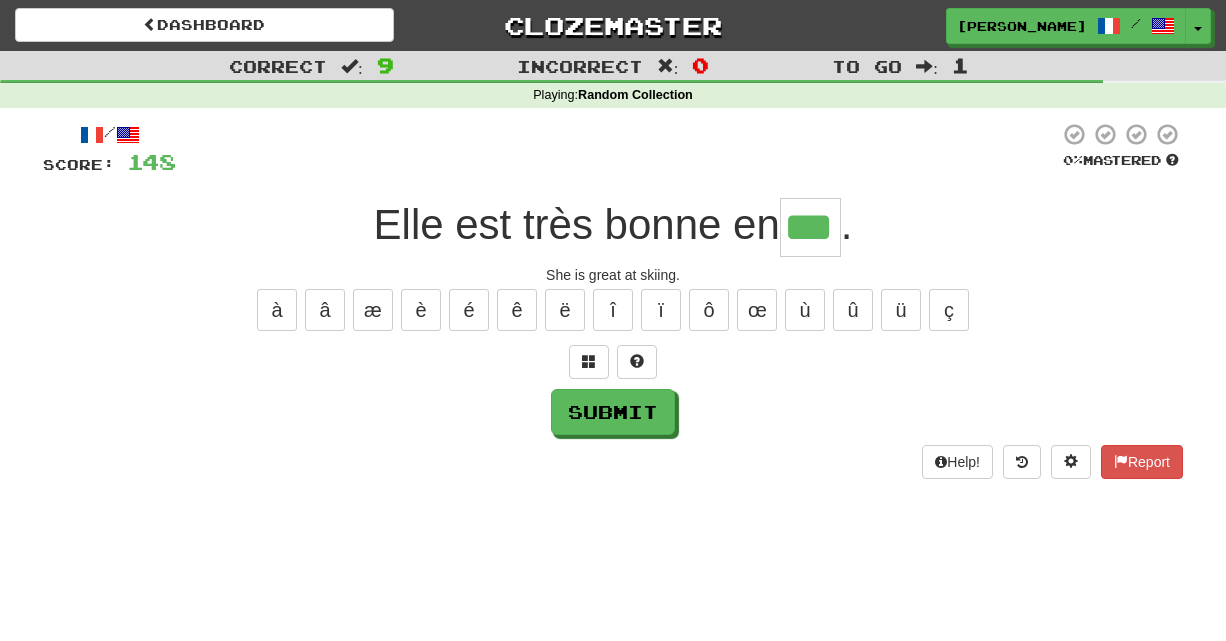 type on "***" 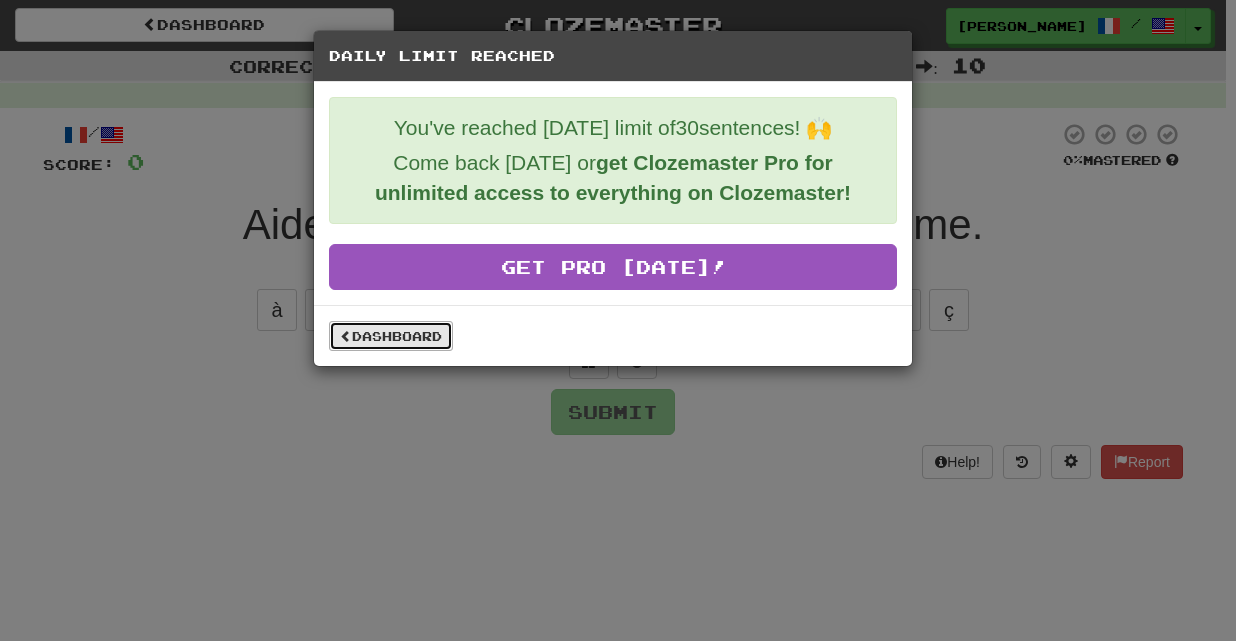 click on "Dashboard" at bounding box center (391, 336) 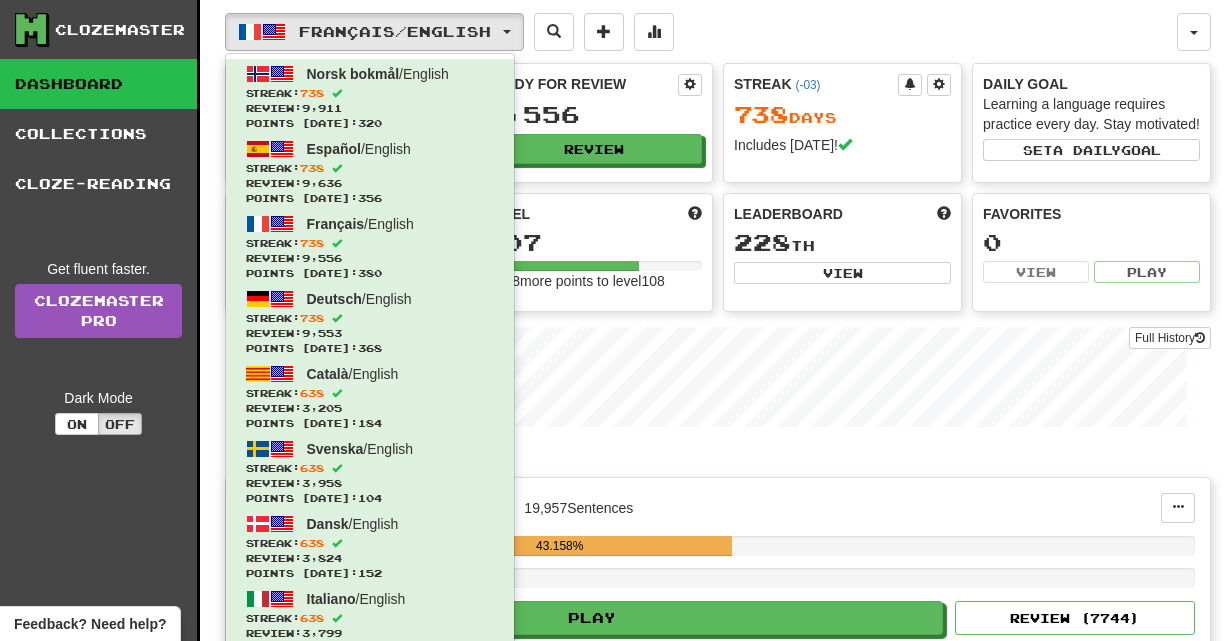 scroll, scrollTop: 0, scrollLeft: 0, axis: both 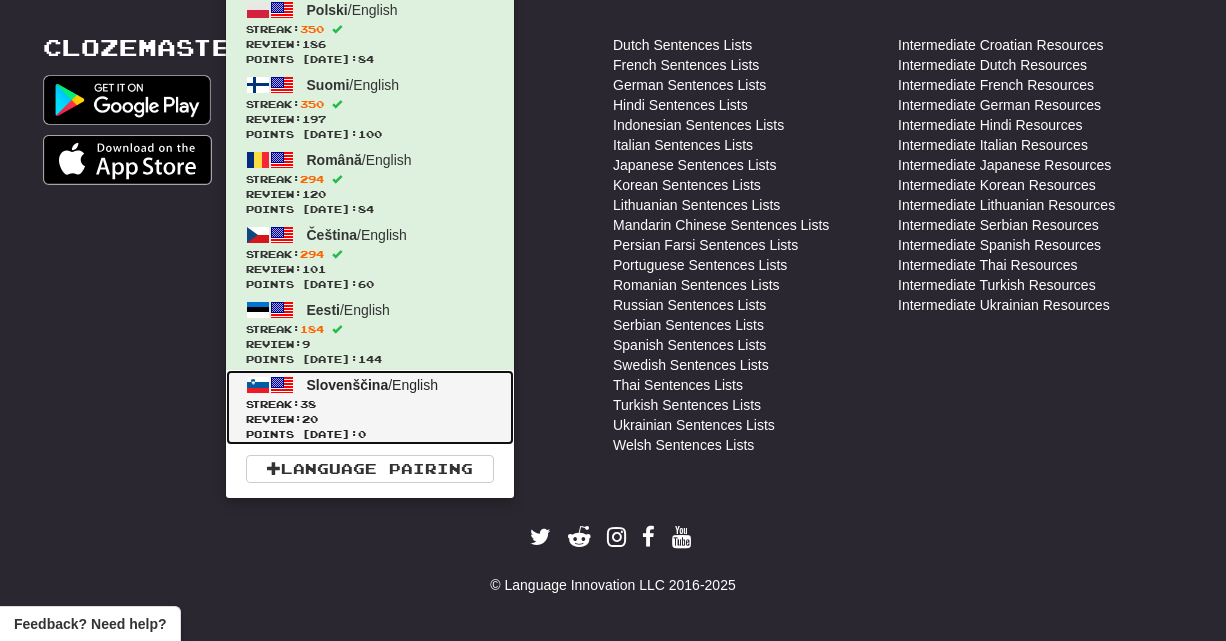 click on "Streak:  38" at bounding box center [370, 404] 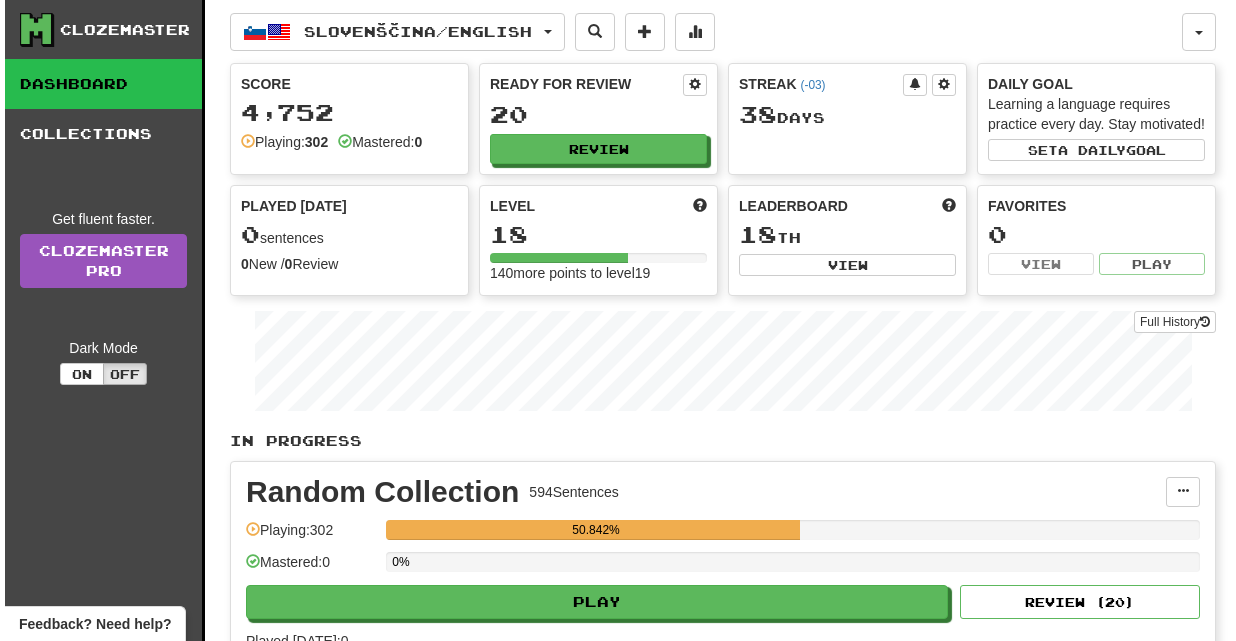 scroll, scrollTop: 0, scrollLeft: 0, axis: both 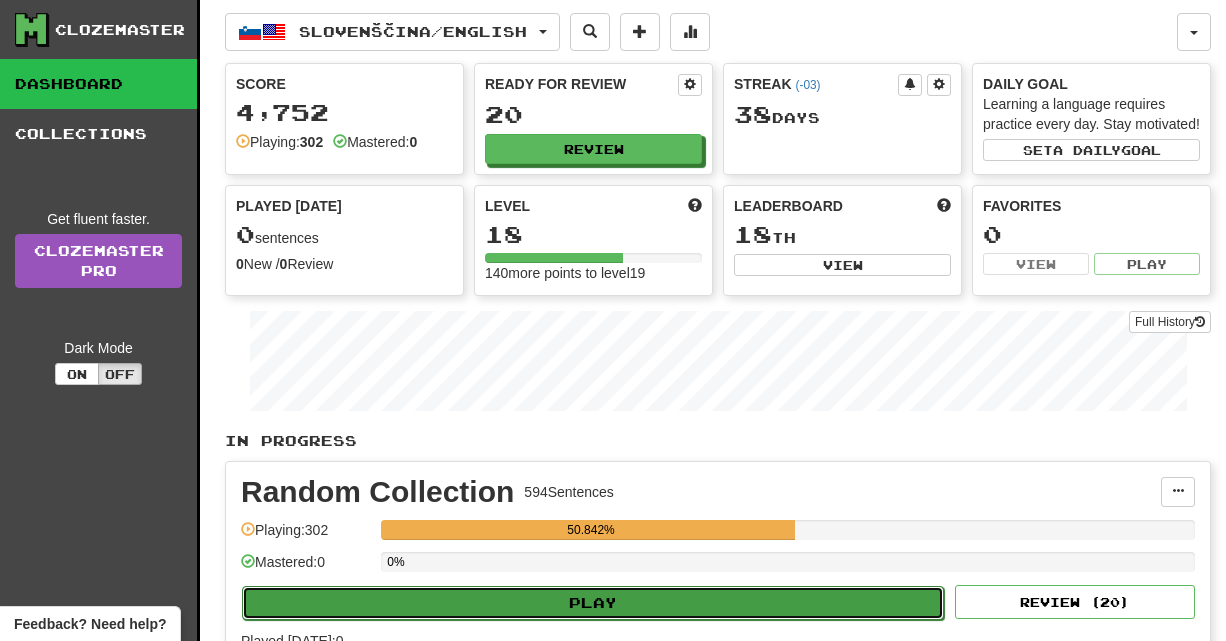 click on "Play" at bounding box center [593, 603] 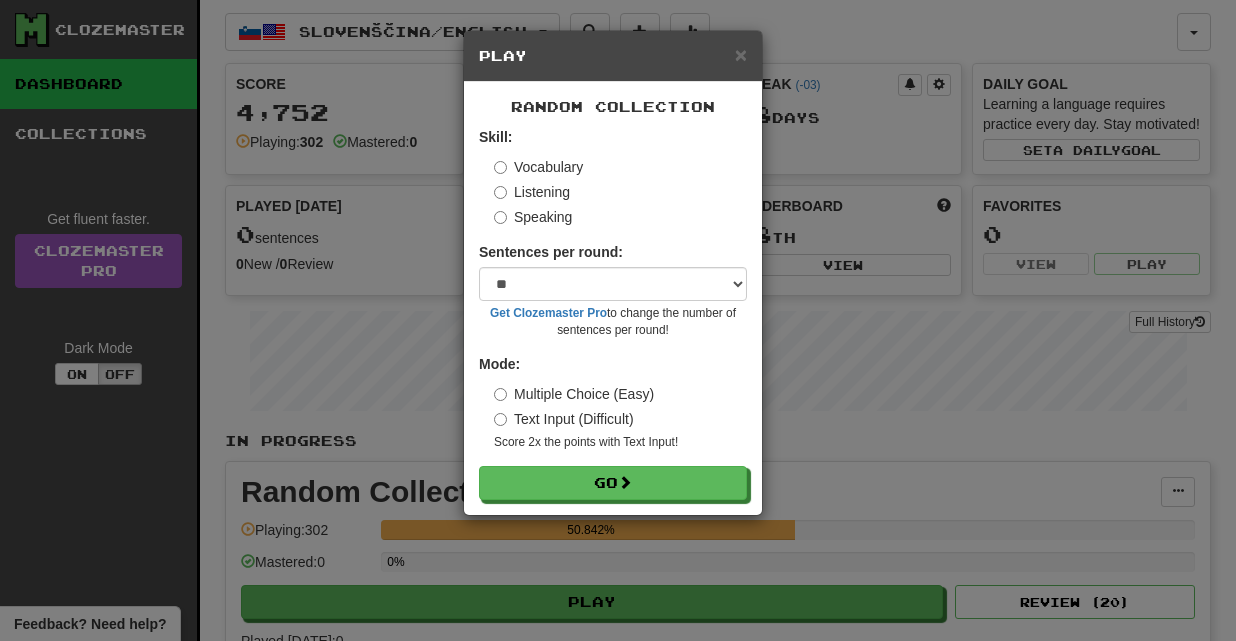 click on "× Play Random Collection Skill: Vocabulary Listening Speaking Sentences per round: * ** ** ** ** ** *** ******** Get Clozemaster Pro  to change the number of sentences per round! Mode: Multiple Choice (Easy) Text Input (Difficult) Score 2x the points with Text Input ! Go" at bounding box center (618, 320) 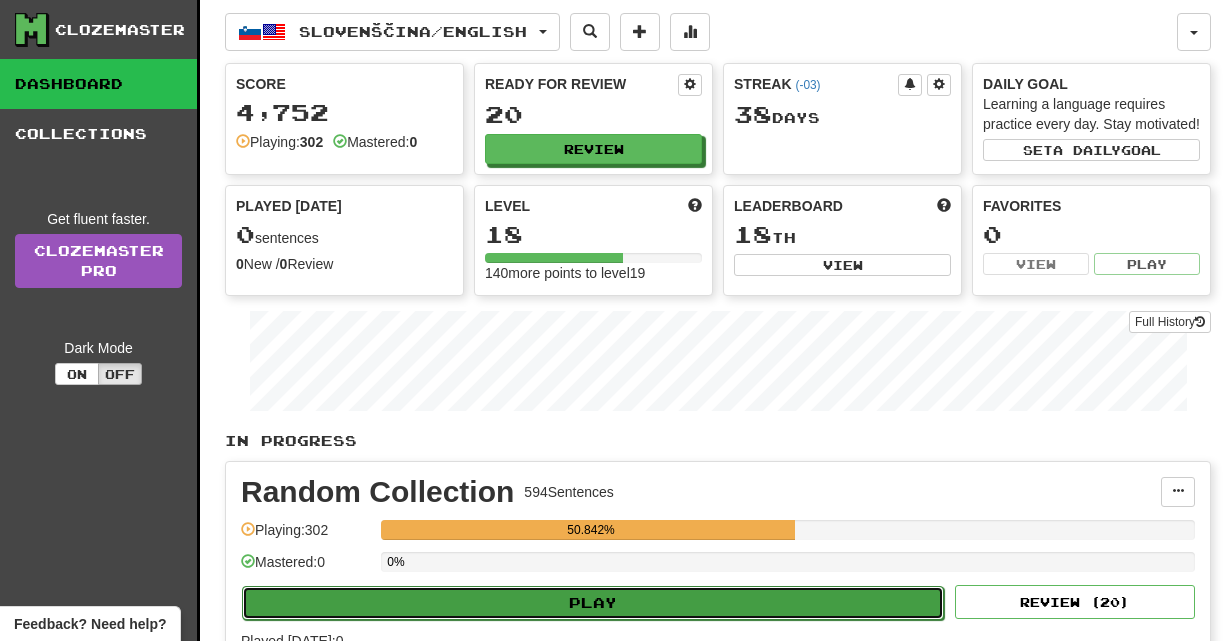 click on "Play" at bounding box center [593, 603] 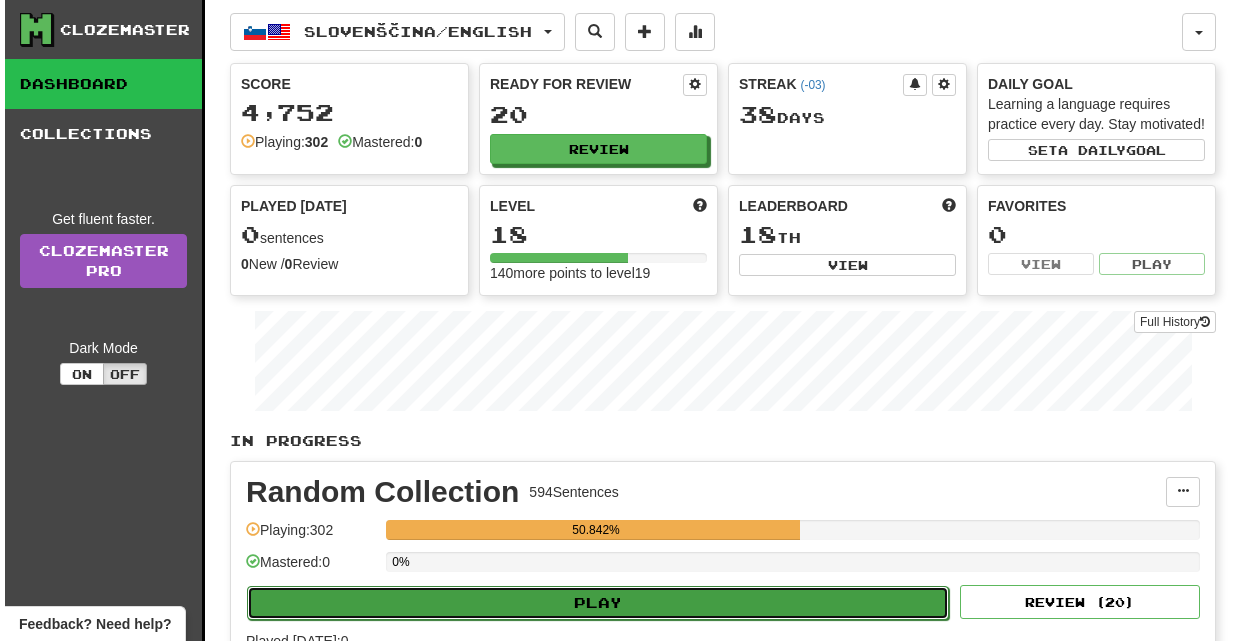 select on "**" 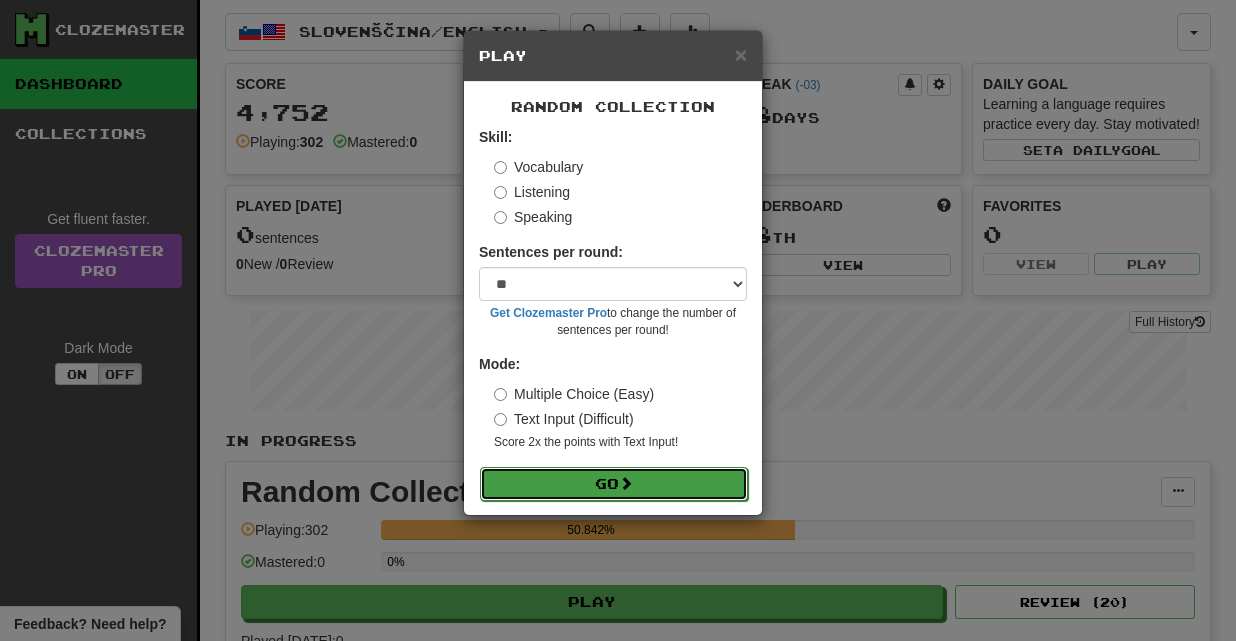 click on "Go" at bounding box center (614, 484) 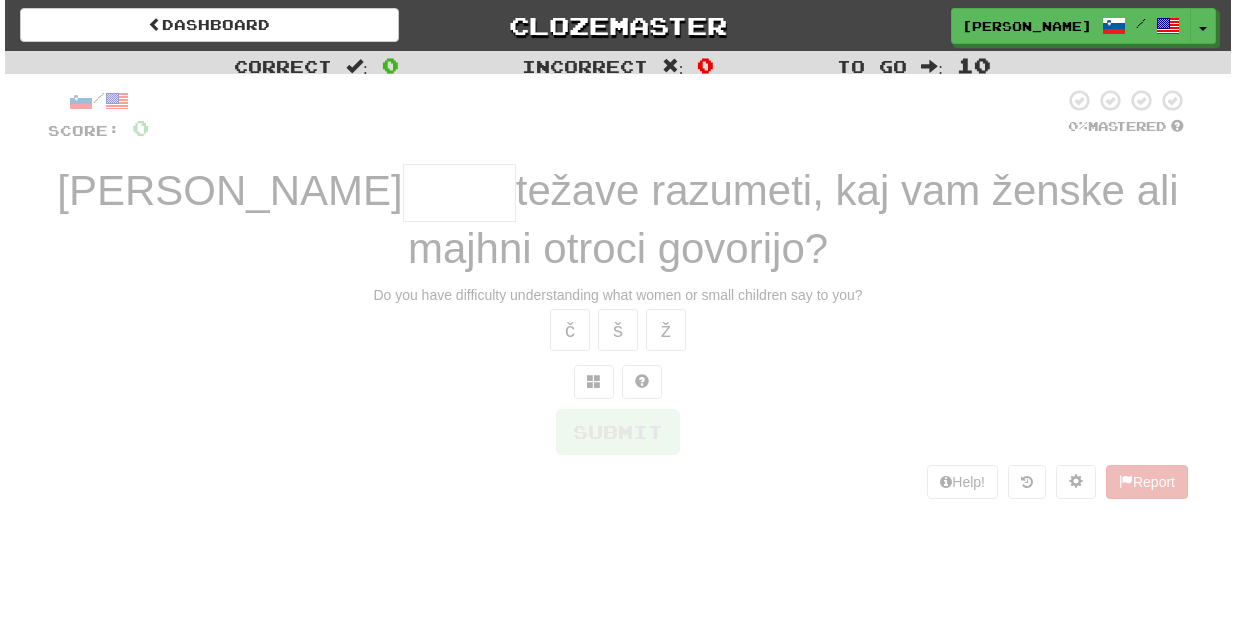 scroll, scrollTop: 0, scrollLeft: 0, axis: both 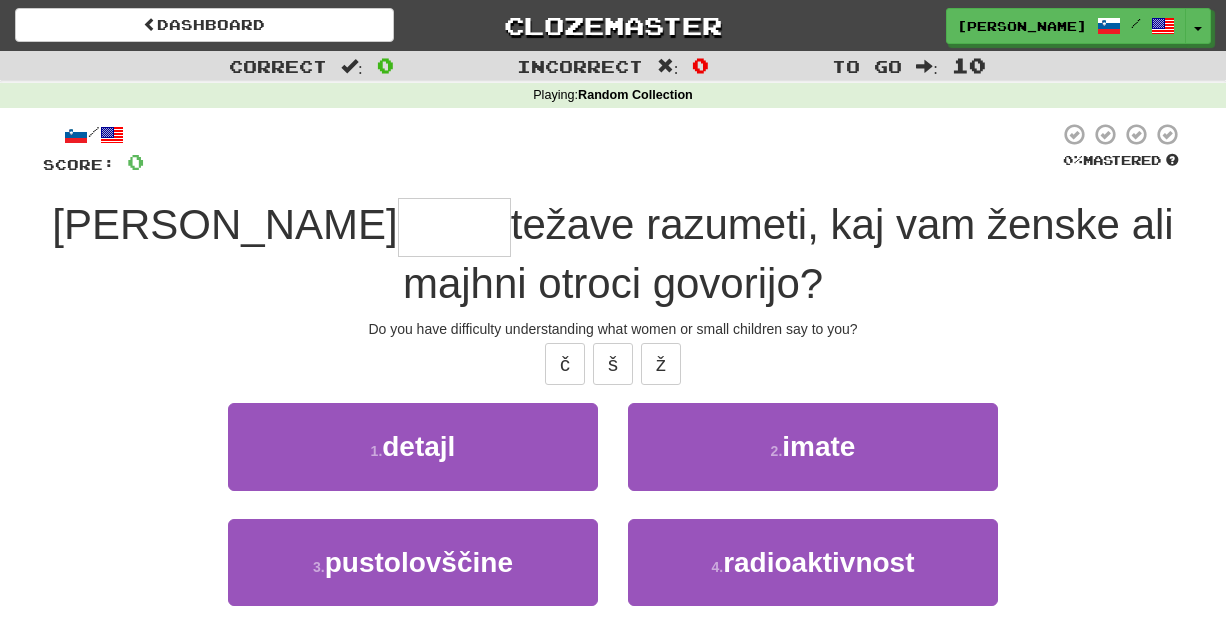 type on "*" 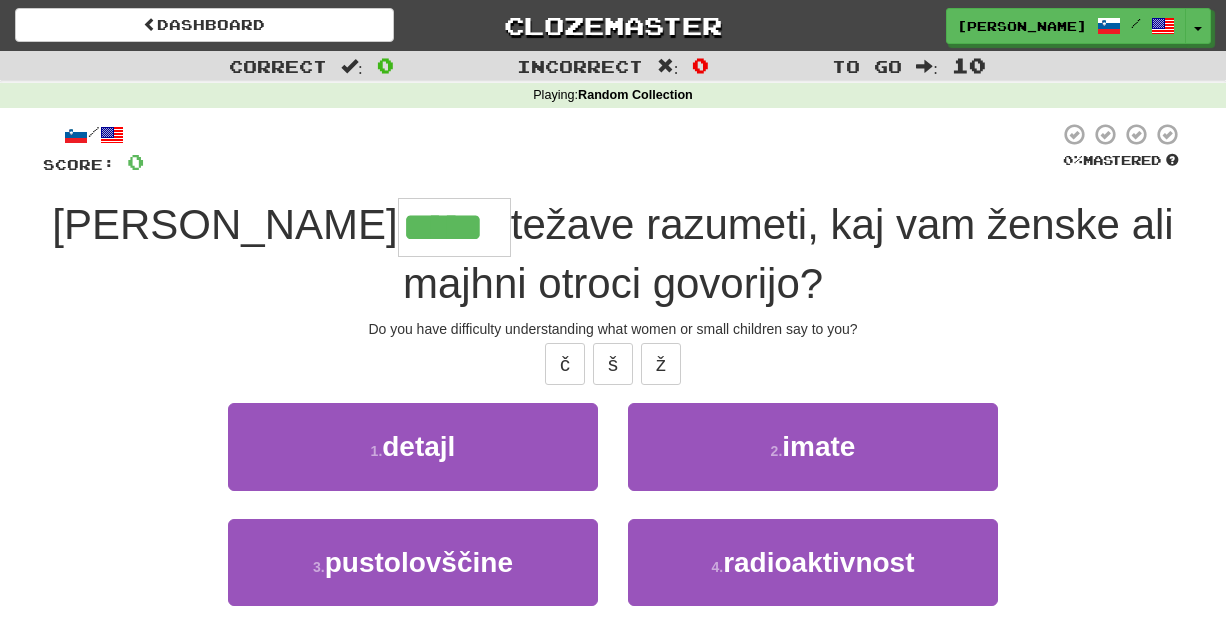 type on "*****" 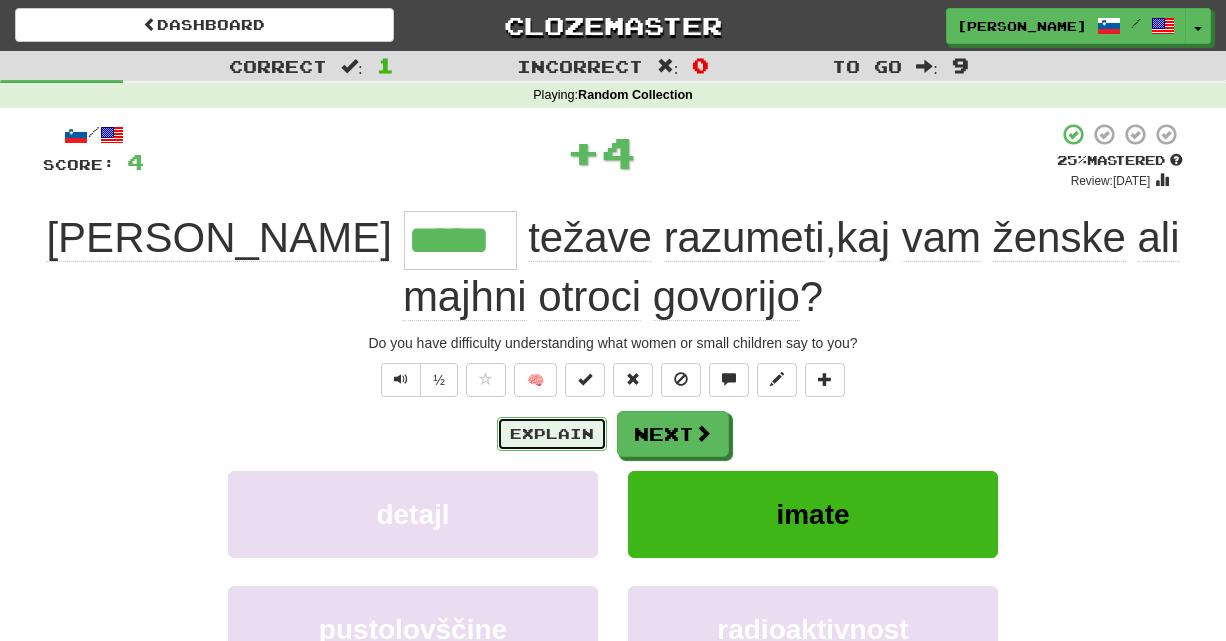 click on "Explain" at bounding box center (552, 434) 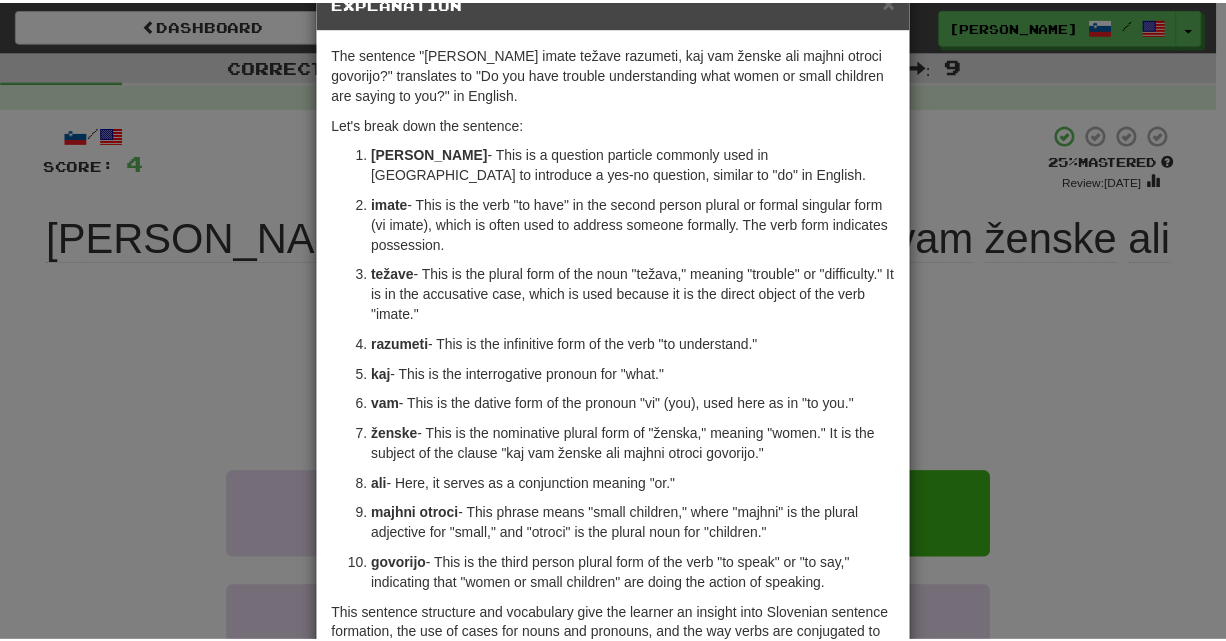 scroll, scrollTop: 80, scrollLeft: 0, axis: vertical 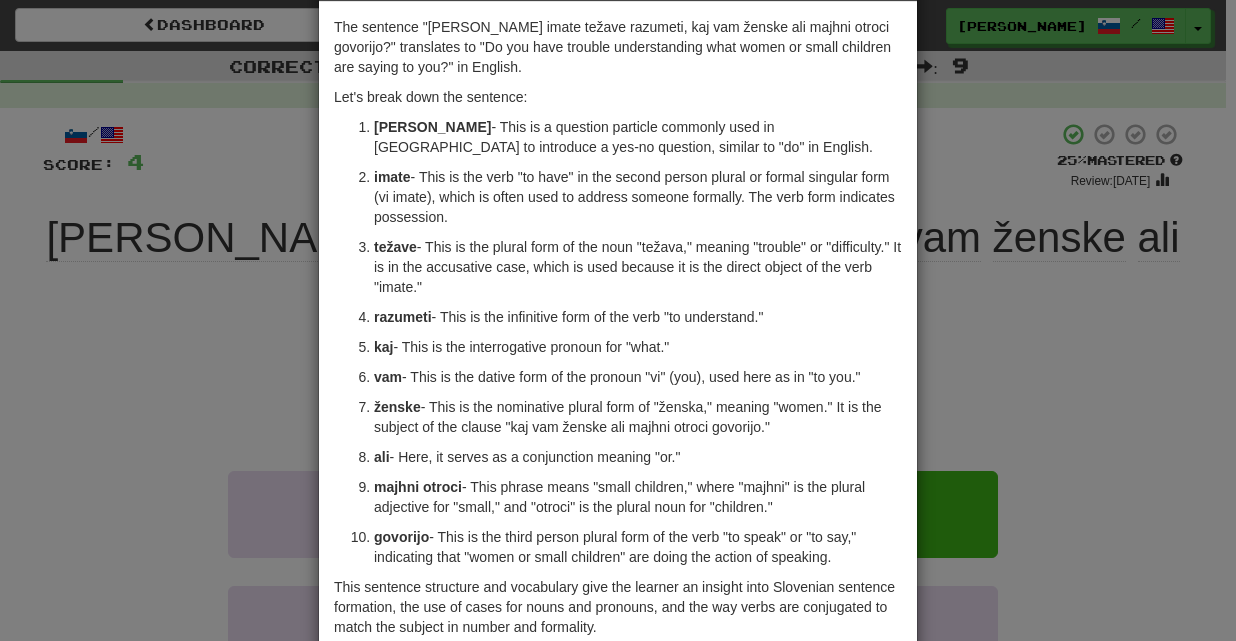 click on "× Explanation The sentence "Ali imate težave razumeti, kaj vam ženske ali majhni otroci govorijo?" translates to "Do you have trouble understanding what women or small children are saying to you?" in English.
Let's break down the sentence:
Ali  - This is a question particle commonly used in Slovenian to introduce a yes-no question, similar to "do" in English.
imate  - This is the verb "to have" in the second person plural or formal singular form (vi imate), which is often used to address someone formally. The verb form indicates possession.
težave  - This is the plural form of the noun "težava," meaning "trouble" or "difficulty." It is in the accusative case, which is used because it is the direct object of the verb "imate."
razumeti  - This is the infinitive form of the verb "to understand."
kaj  - This is the interrogative pronoun for "what."
vam  - This is the dative form of the pronoun "vi" (you), used here as in "to you."
ženske
ali" at bounding box center (618, 320) 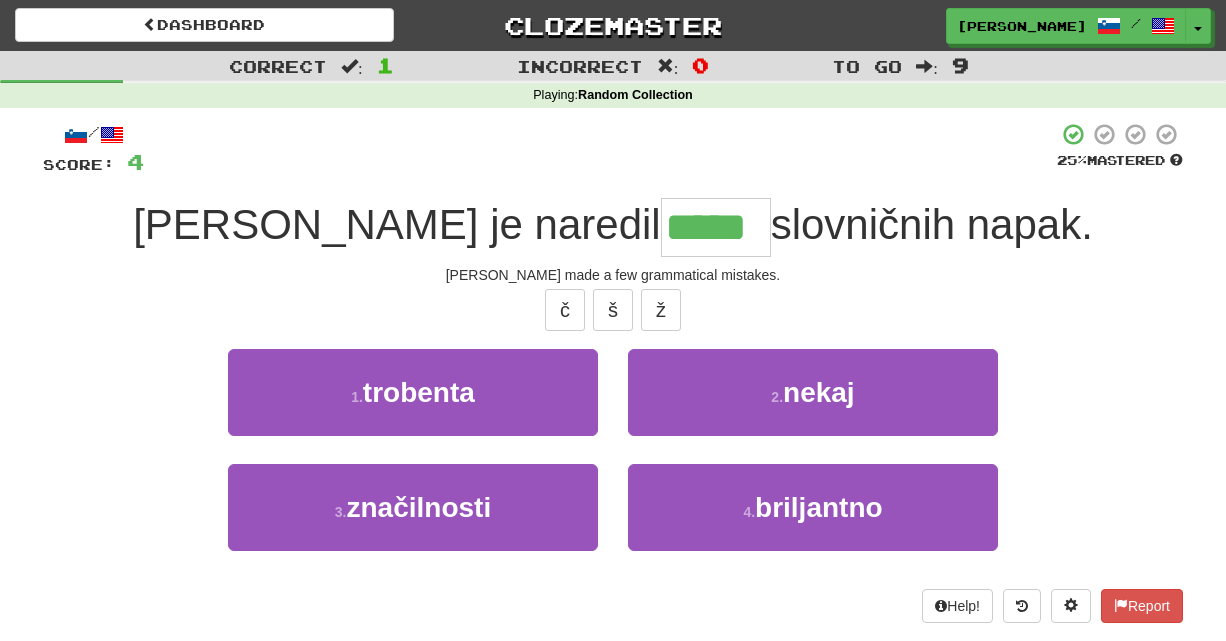 type on "*****" 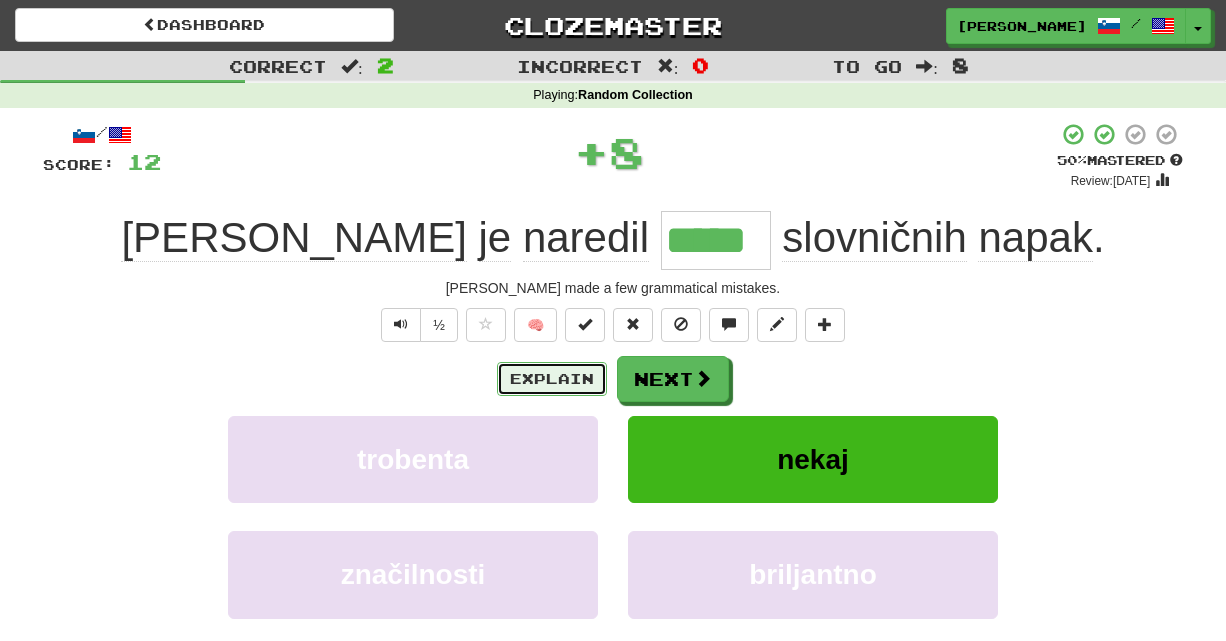 click on "Explain" at bounding box center [552, 379] 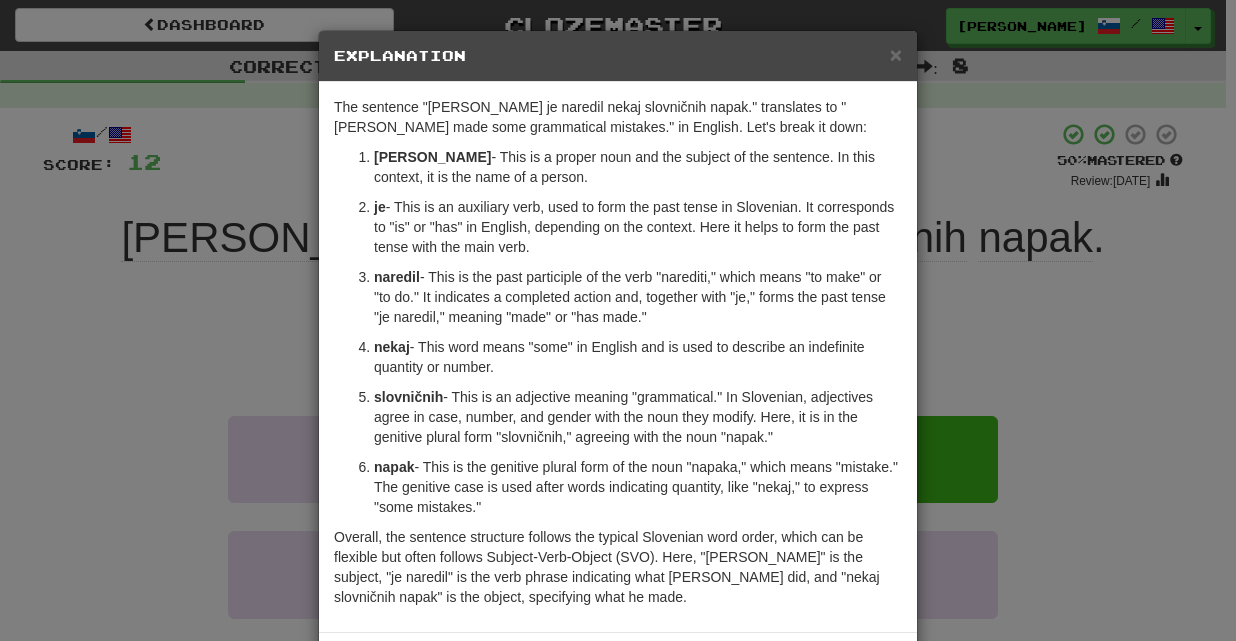 click on "× Explanation The sentence "Tom je naredil nekaj slovničnih napak." translates to "Tom made some grammatical mistakes." in English. Let's break it down:
Tom  - This is a proper noun and the subject of the sentence. In this context, it is the name of a person.
je  - This is an auxiliary verb, used to form the past tense in Slovenian. It corresponds to "is" or "has" in English, depending on the context. Here it helps to form the past tense with the main verb.
naredil  - This is the past participle of the verb "narediti," which means "to make" or "to do." It indicates a completed action and, together with "je," forms the past tense "je naredil," meaning "made" or "has made."
nekaj  - This word means "some" in English and is used to describe an indefinite quantity or number.
slovničnih
napak  - This is the genitive plural form of the noun "napaka," which means "mistake." The genitive case is used after words indicating quantity, like "nekaj," to express "some mistakes."" at bounding box center [618, 320] 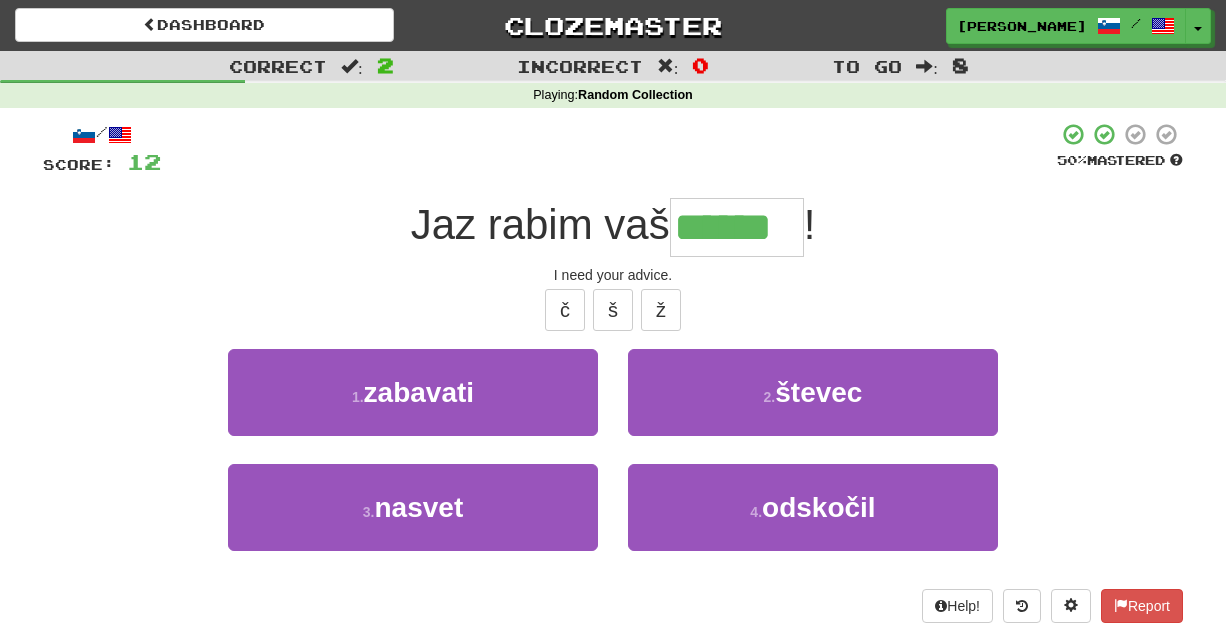 type on "******" 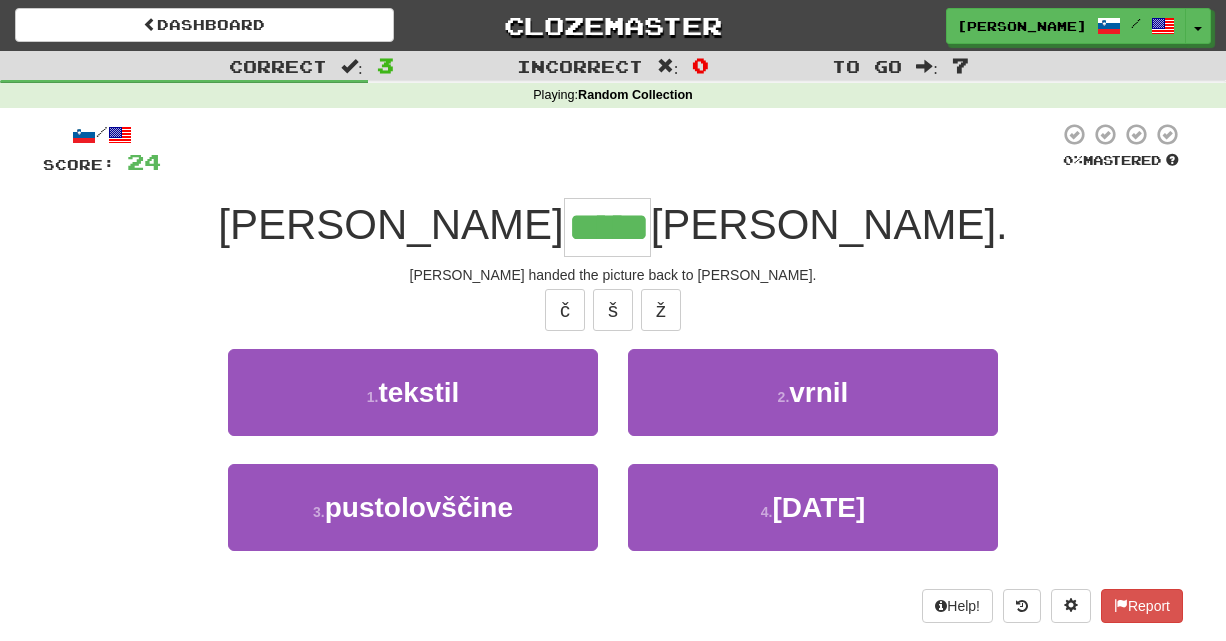 type on "*****" 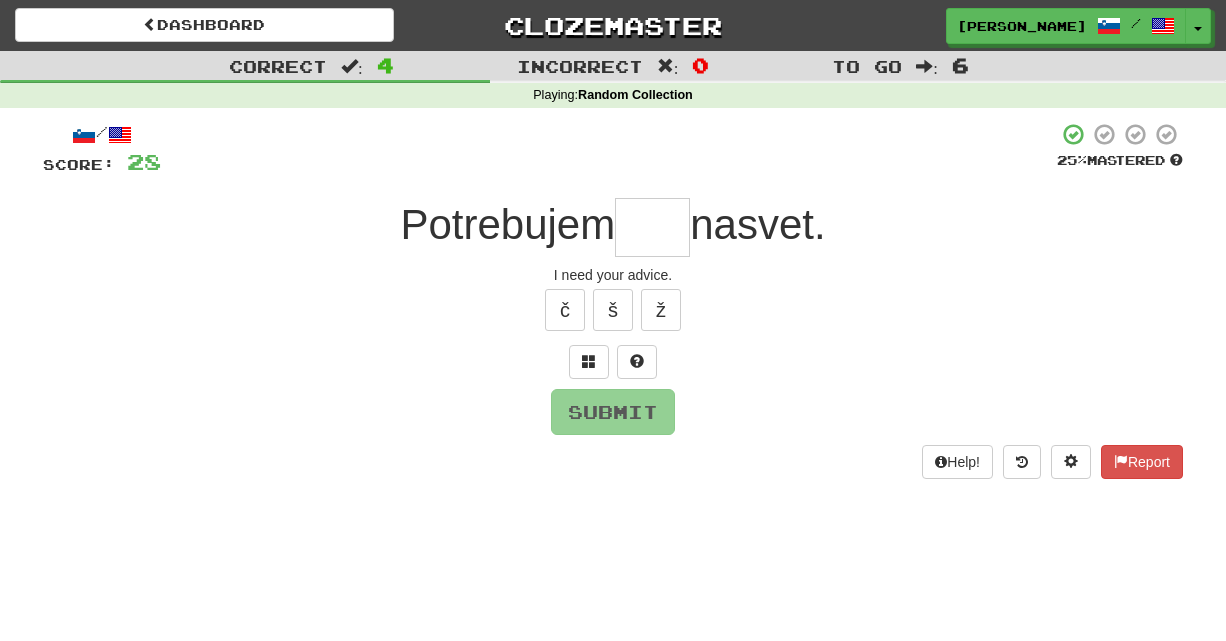 type on "*" 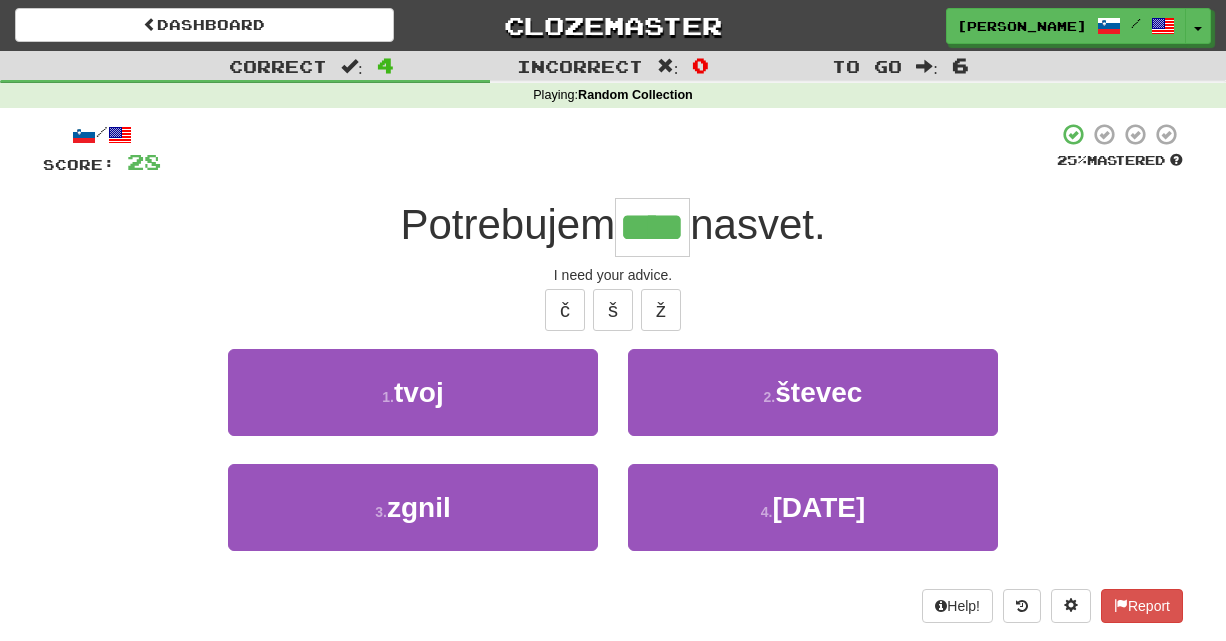 type on "****" 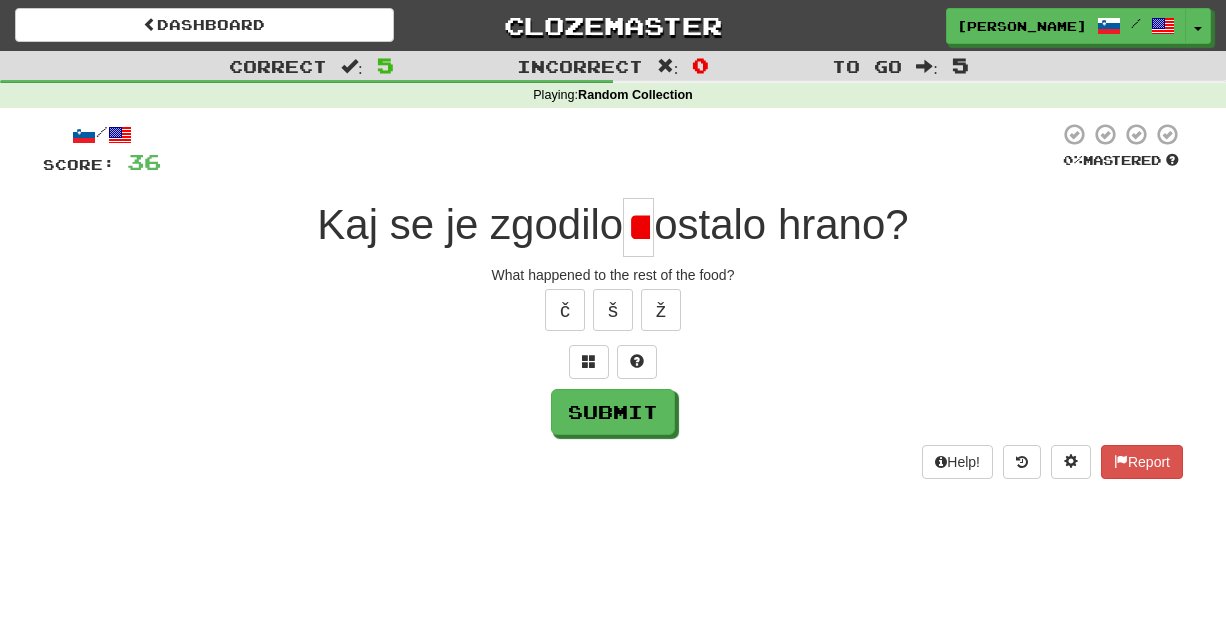 type on "*" 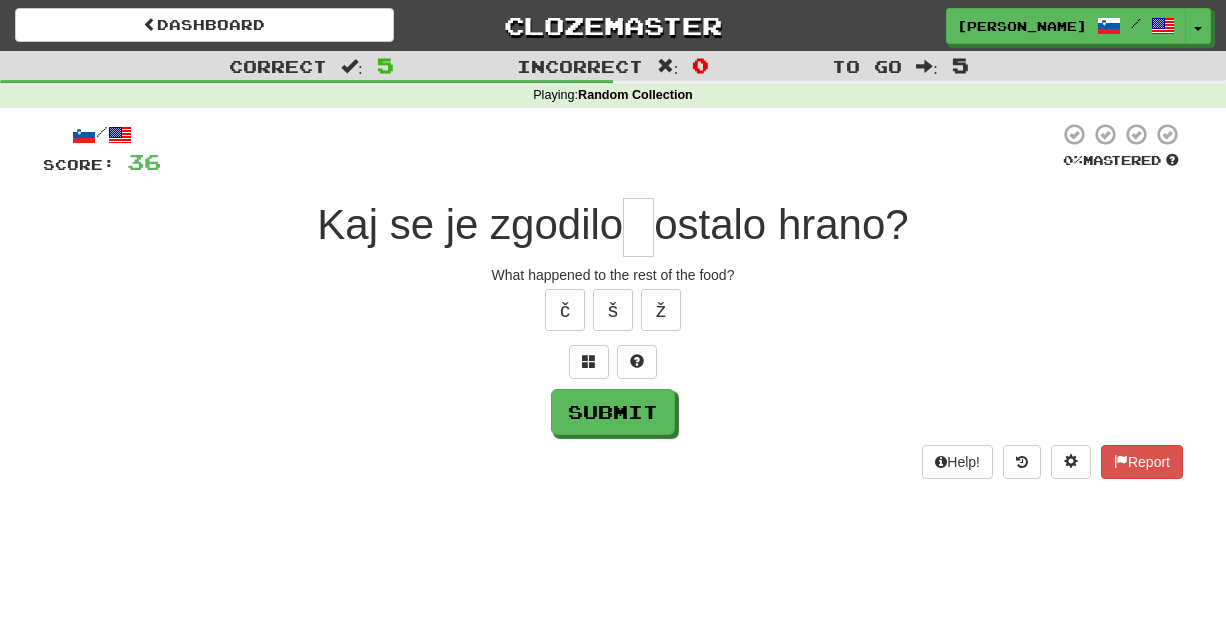 type on "*" 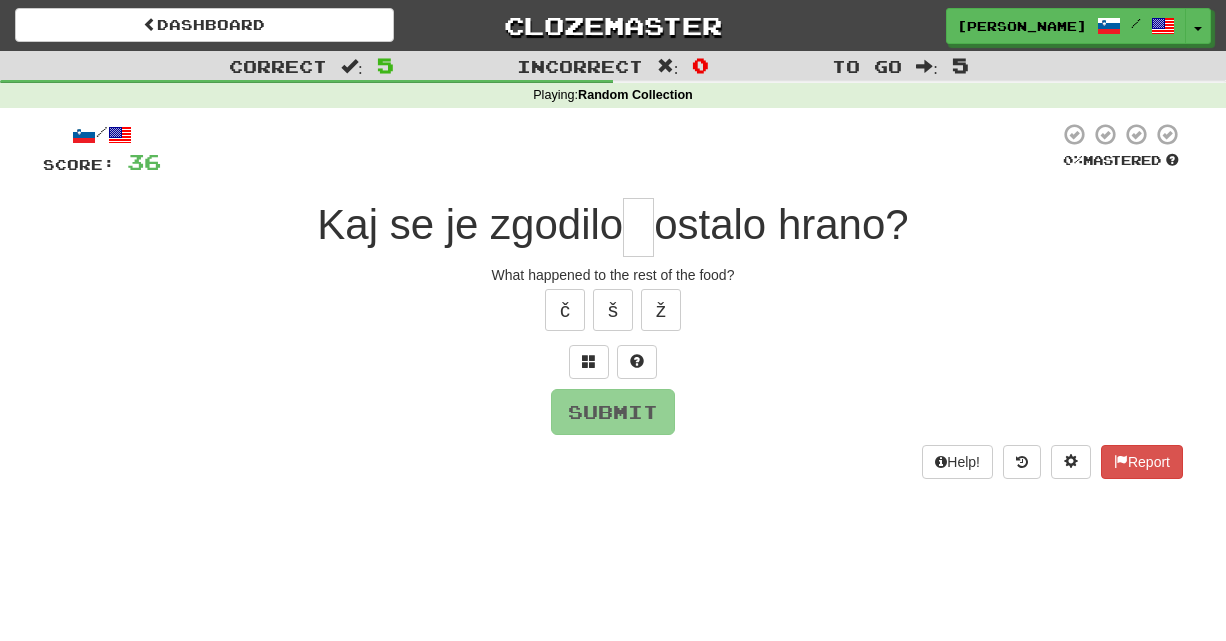 type on "*" 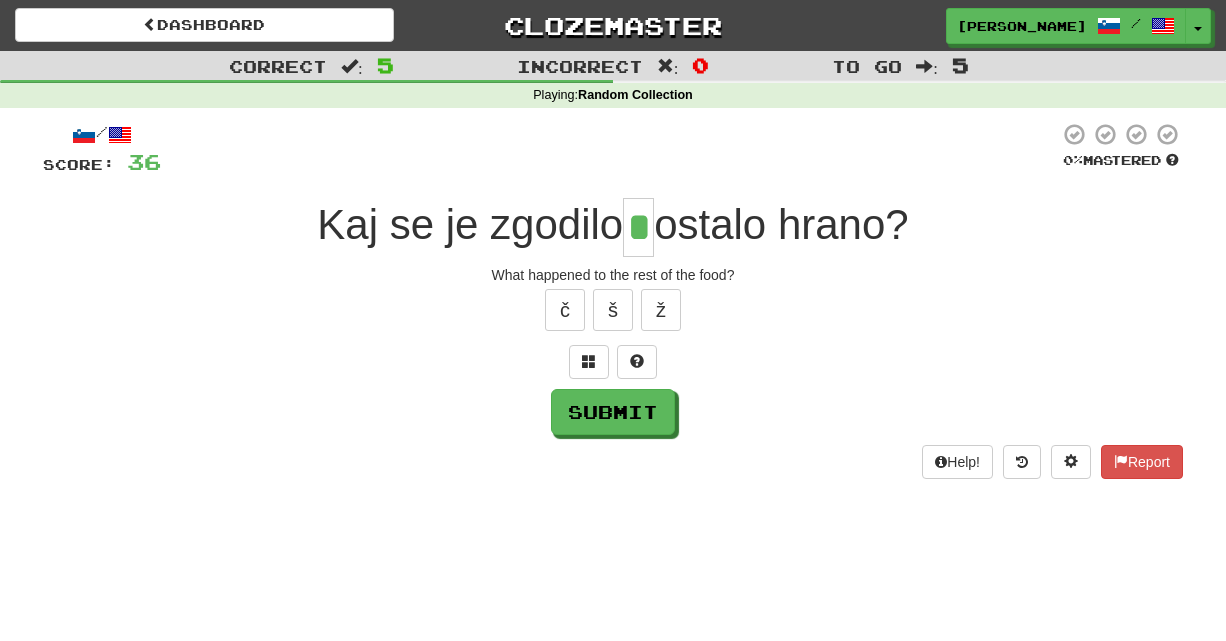 type on "*" 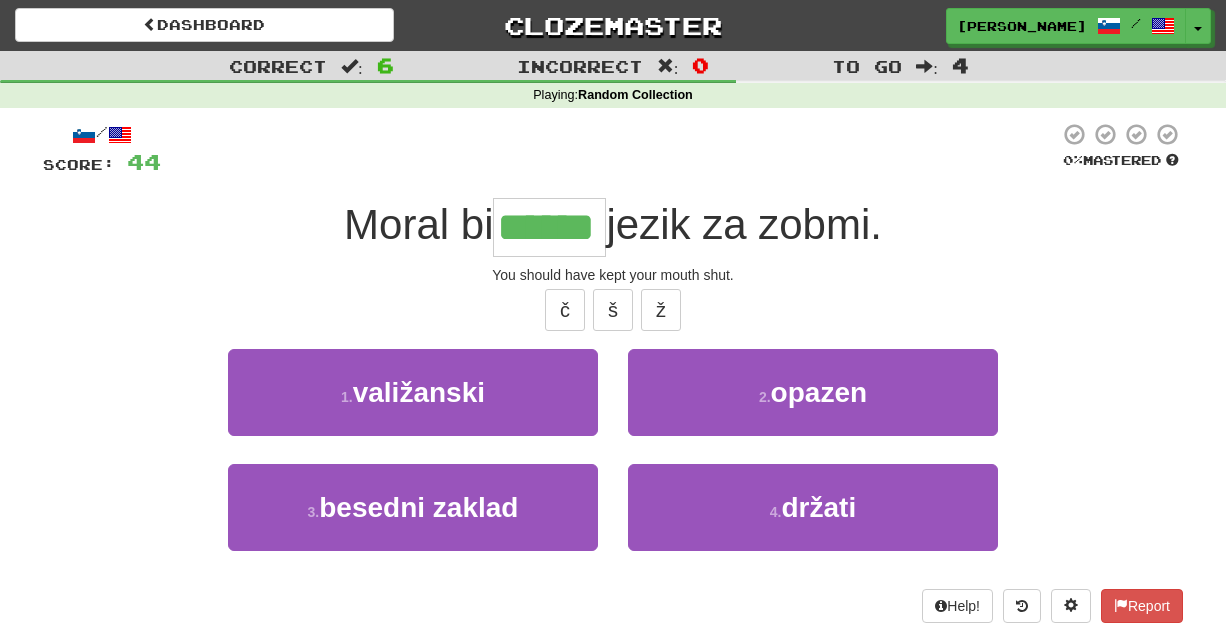type on "******" 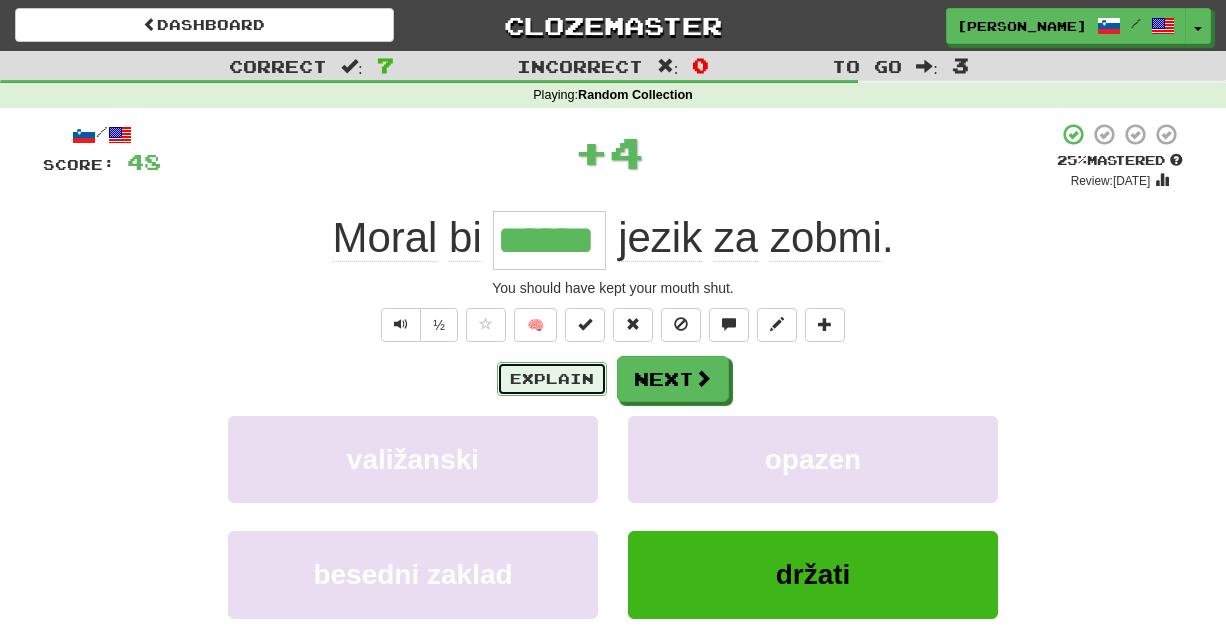 click on "Explain" at bounding box center [552, 379] 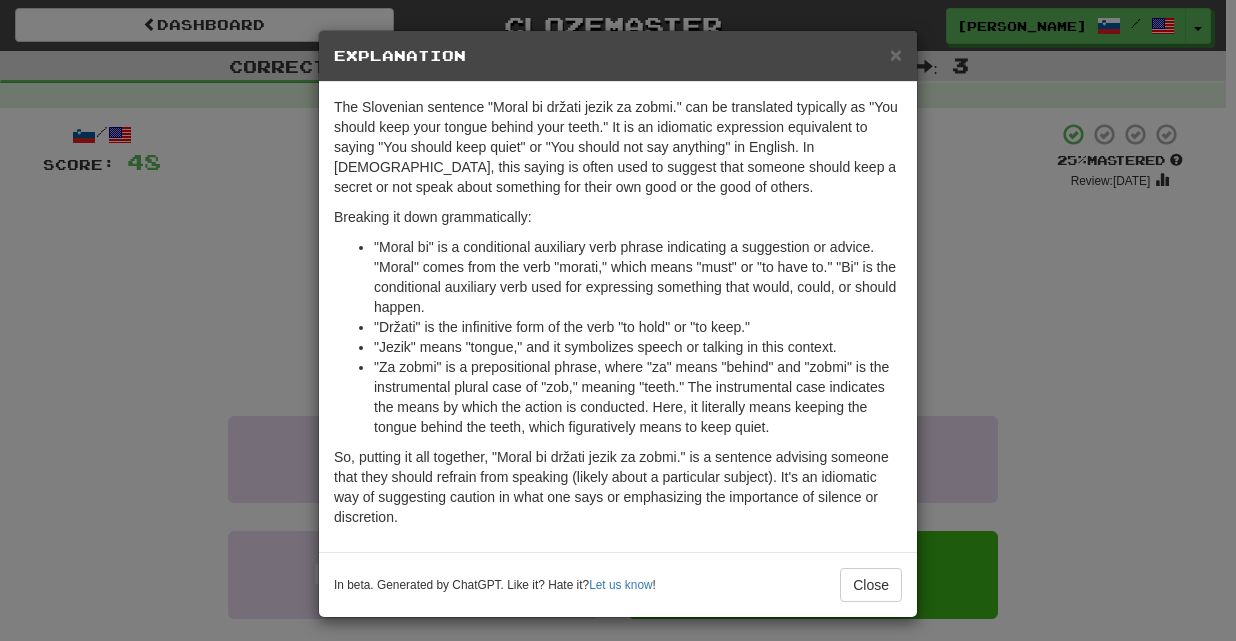 click on "× Explanation The Slovenian sentence "Moral bi držati jezik za zobmi." can be translated typically as "You should keep your tongue behind your teeth." It is an idiomatic expression equivalent to saying "You should keep quiet" or "You should not say anything" in English. In Slovenian, this saying is often used to suggest that someone should keep a secret or not speak about something for their own good or the good of others.
Breaking it down grammatically:
"Moral bi" is a conditional auxiliary verb phrase indicating a suggestion or advice. "Moral" comes from the verb "morati," which means "must" or "to have to." "Bi" is the conditional auxiliary verb used for expressing something that would, could, or should happen.
"Držati" is the infinitive form of the verb "to hold" or "to keep."
"Jezik" means "tongue," and it symbolizes speech or talking in this context.
In beta. Generated by ChatGPT. Like it? Hate it?  Let us know ! Close" at bounding box center (618, 320) 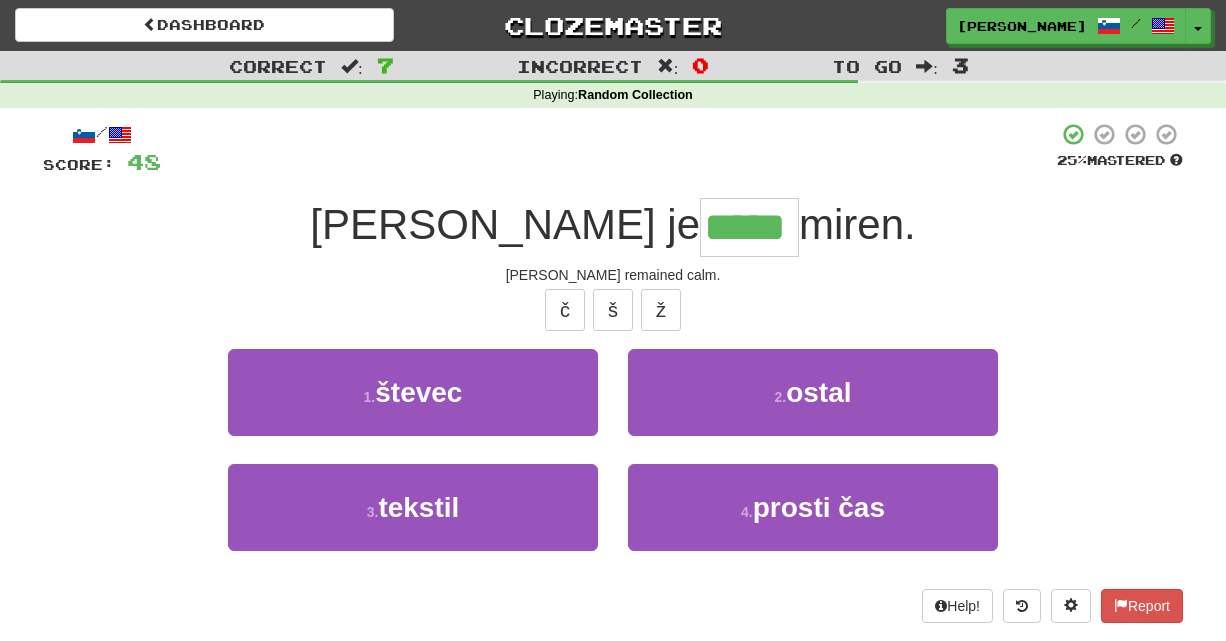 type on "*****" 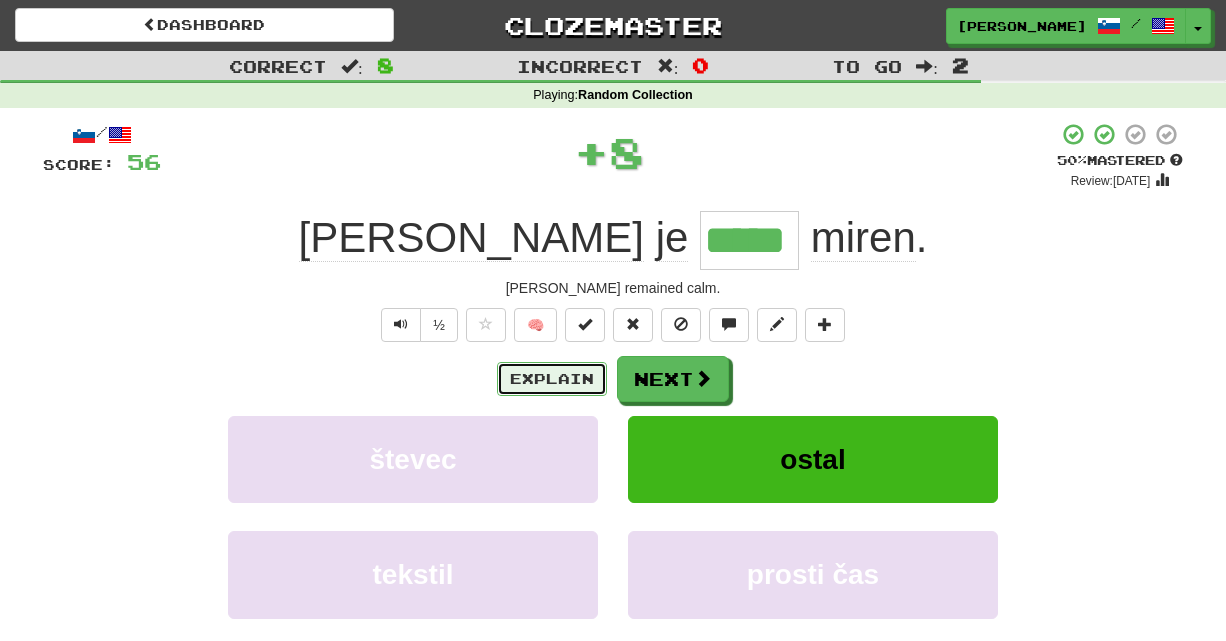 click on "Explain" at bounding box center [552, 379] 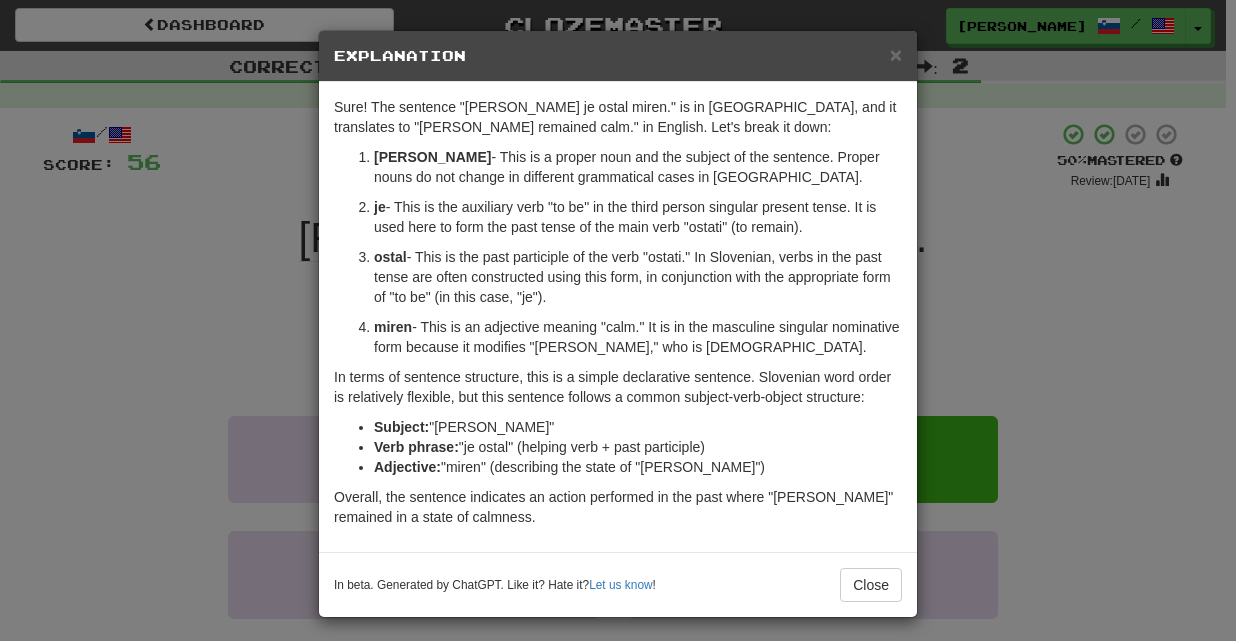 click on "× Explanation Sure! The sentence "Tom je ostal miren." is in Slovenian, and it translates to "Tom remained calm." in English. Let's break it down:
Tom  - This is a proper noun and the subject of the sentence. Proper nouns do not change in different grammatical cases in Slovenian.
je  - This is the auxiliary verb "to be" in the third person singular present tense. It is used here to form the past tense of the main verb "ostati" (to remain).
ostal  - This is the past participle of the verb "ostati." In Slovenian, verbs in the past tense are often constructed using this form, in conjunction with the appropriate form of "to be" (in this case, "je").
miren  - This is an adjective meaning "calm." It is in the masculine singular nominative form because it modifies "Tom," who is male.
In terms of sentence structure, this is a simple declarative sentence. Slovenian word order is relatively flexible, but this sentence follows a common subject-verb-object structure:
Subject:  "Tom"" at bounding box center [618, 320] 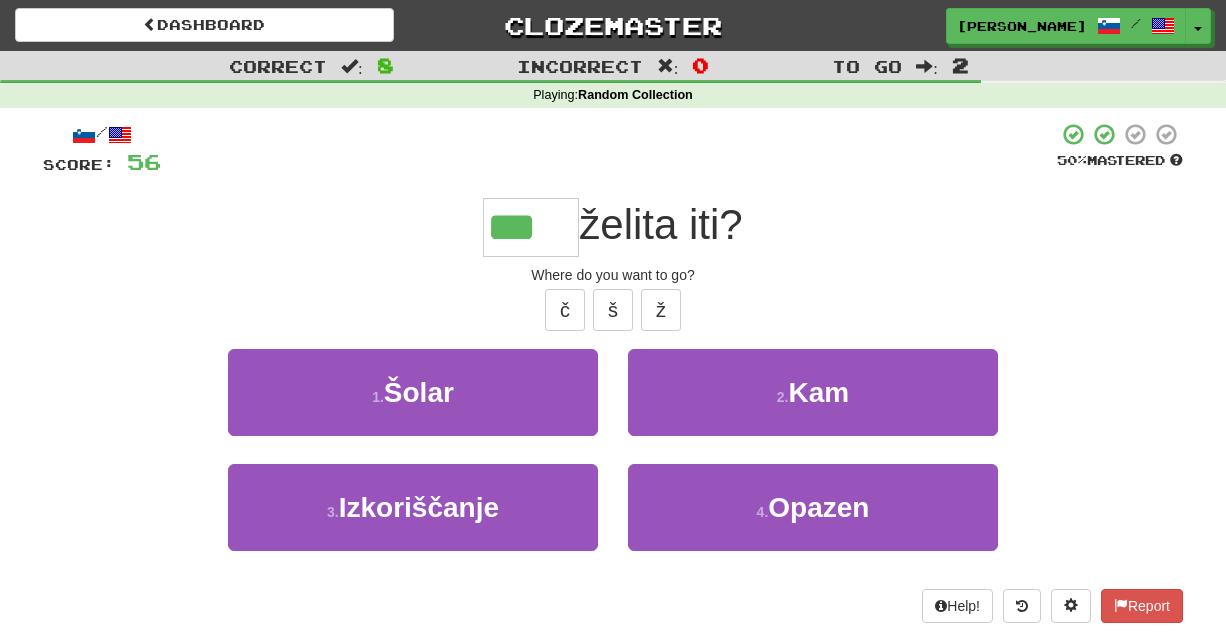 type on "***" 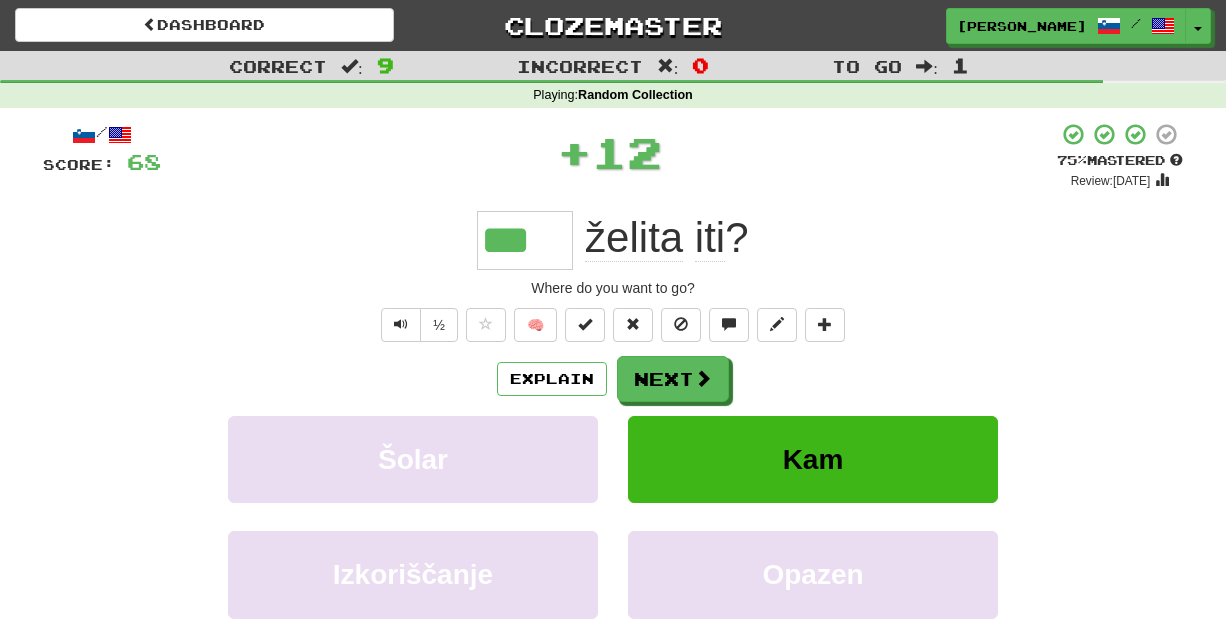 click on "/  Score:   68 + 12 75 %  Mastered Review:  2025-08-08 ***   želita   iti ? Where do you want to go? ½ 🧠 Explain Next Šolar Kam Izkoriščanje Opazen Learn more: Šolar Kam Izkoriščanje Opazen  Help!  Report Sentence Source" at bounding box center (613, 437) 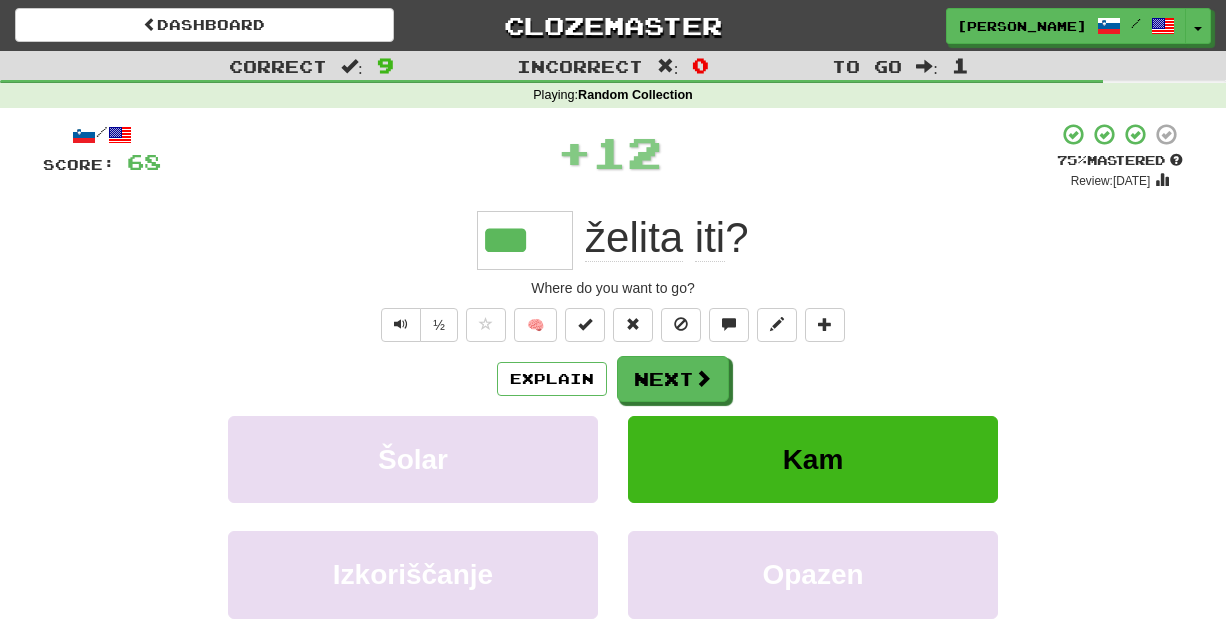 click on "iti" at bounding box center [710, 238] 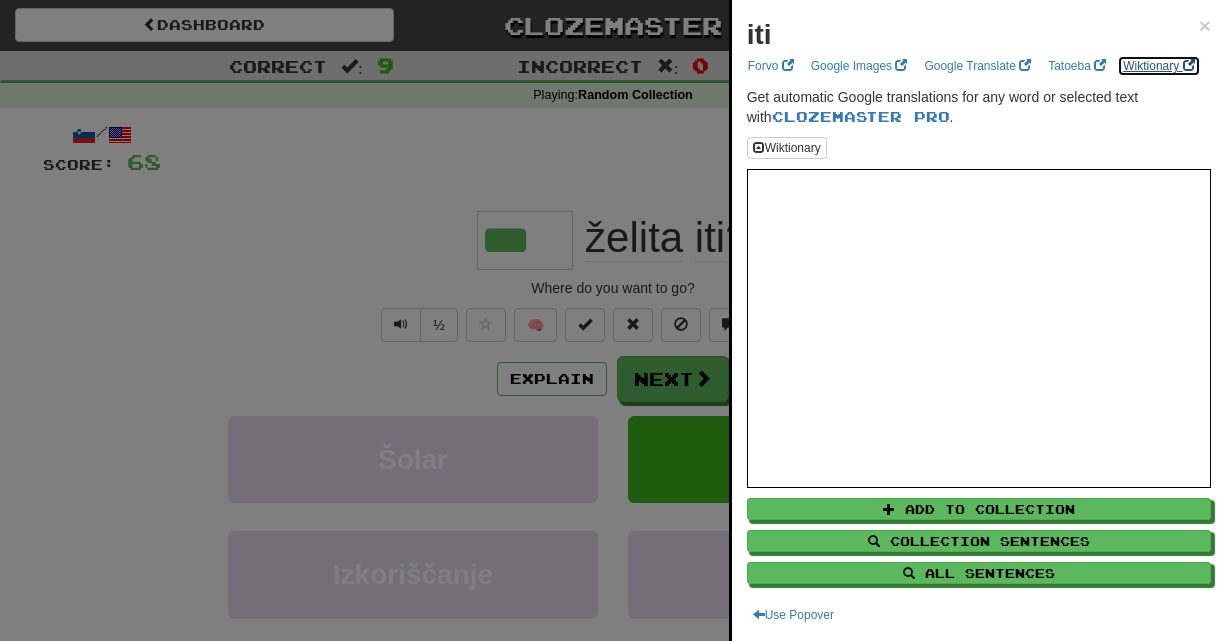 click on "Wiktionary" at bounding box center (1158, 66) 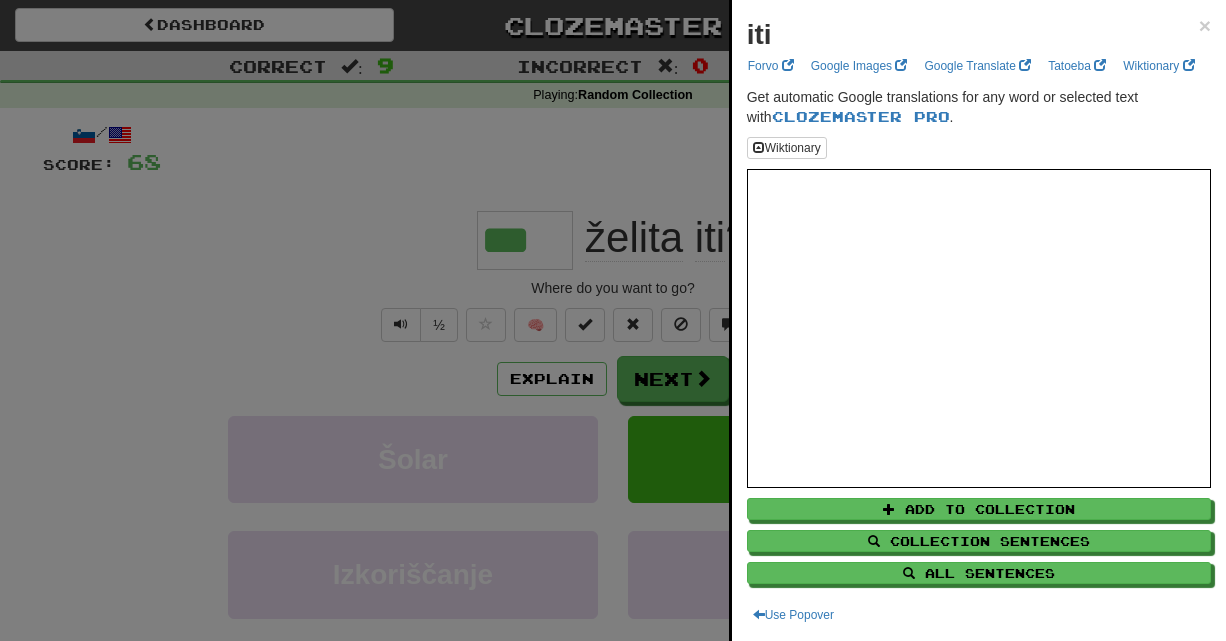 click at bounding box center [613, 320] 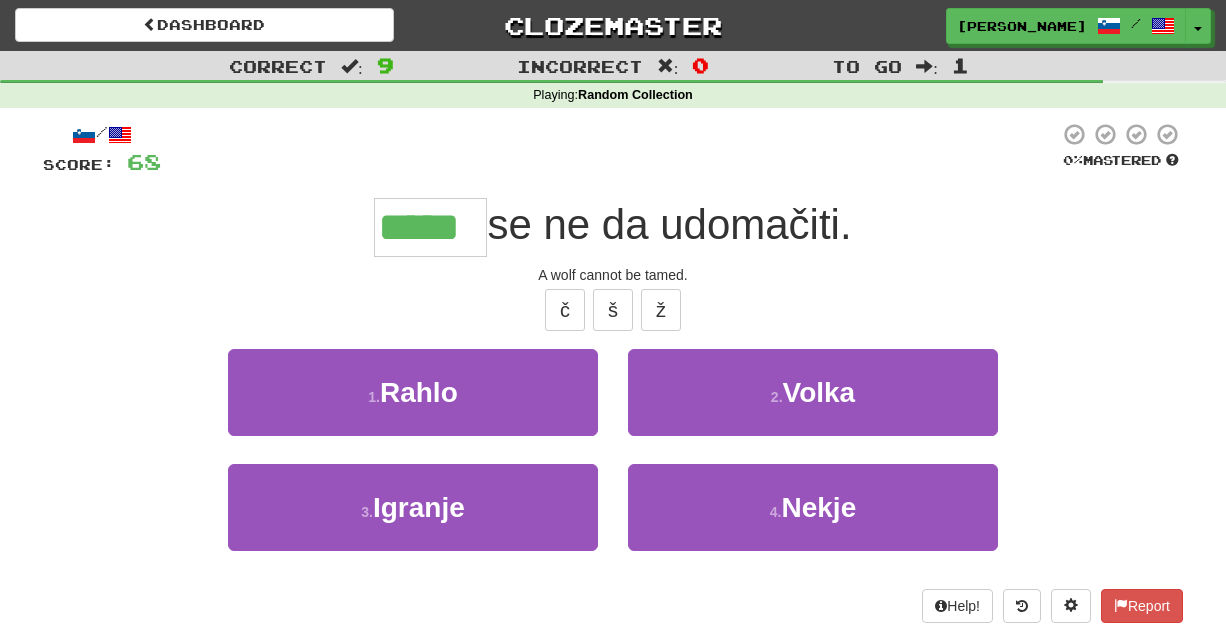 type on "*****" 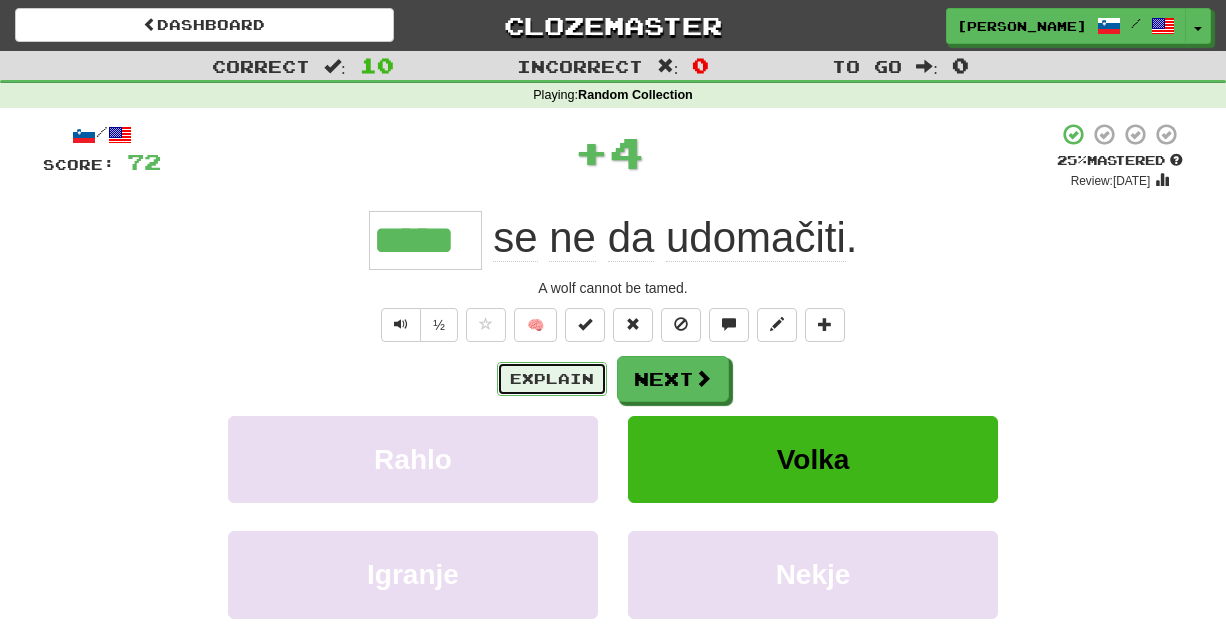 click on "Explain" at bounding box center (552, 379) 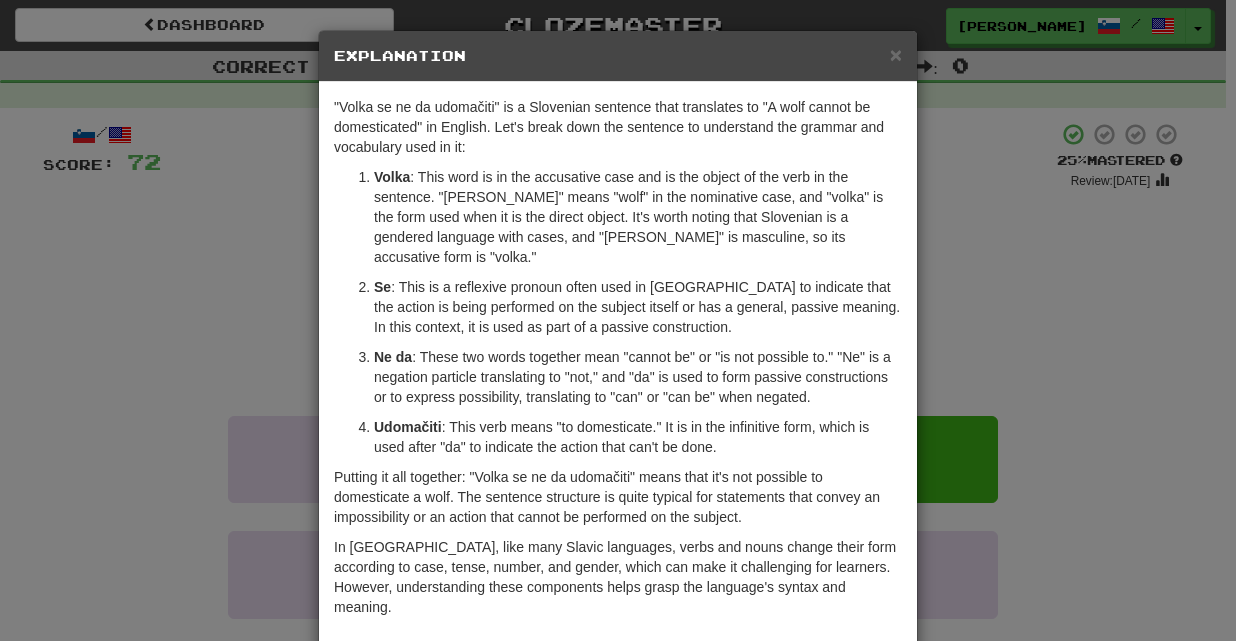 click on "× Explanation "Volka se ne da udomačiti" is a Slovenian sentence that translates to "A wolf cannot be domesticated" in English. Let's break down the sentence to understand the grammar and vocabulary used in it:
Volka : This word is in the accusative case and is the object of the verb in the sentence. "Volk" means "wolf" in the nominative case, and "volka" is the form used when it is the direct object. It's worth noting that Slovenian is a gendered language with cases, and "volk" is masculine, so its accusative form is "volka."
Se : This is a reflexive pronoun often used in Slovenian to indicate that the action is being performed on the subject itself or has a general, passive meaning. In this context, it is used as part of a passive construction.
Ne da : These two words together mean "cannot be" or "is not possible to." "Ne" is a negation particle translating to "not," and "da" is used to form passive constructions or to express possibility, translating to "can" or "can be" when negated." at bounding box center [618, 320] 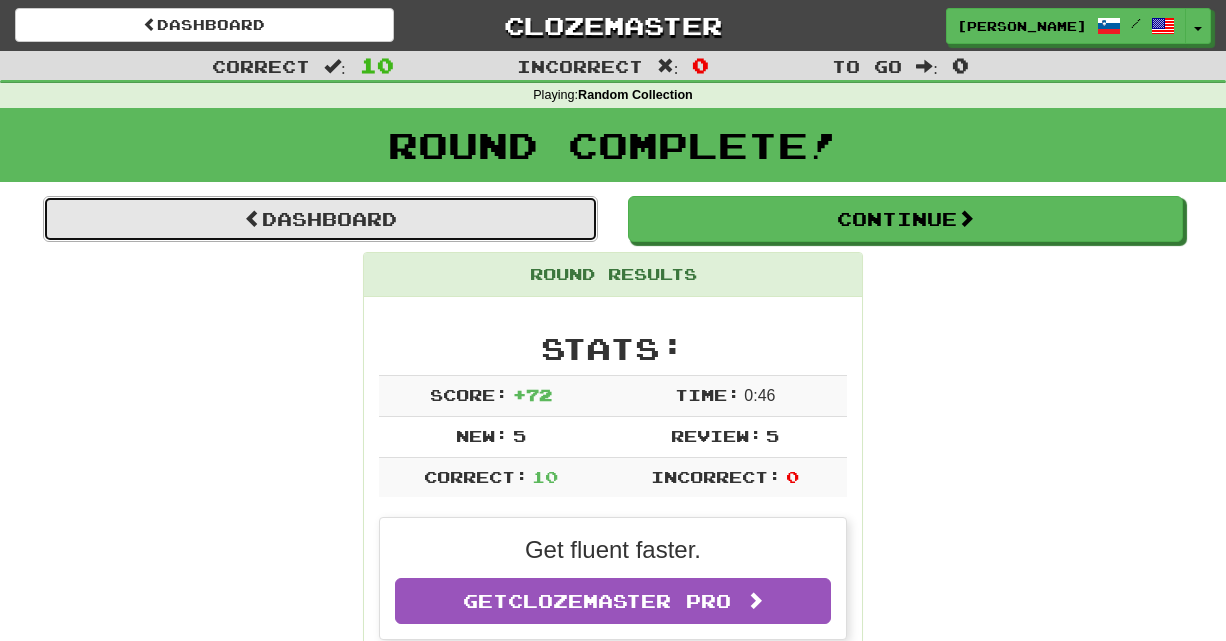 click on "Dashboard" at bounding box center (320, 219) 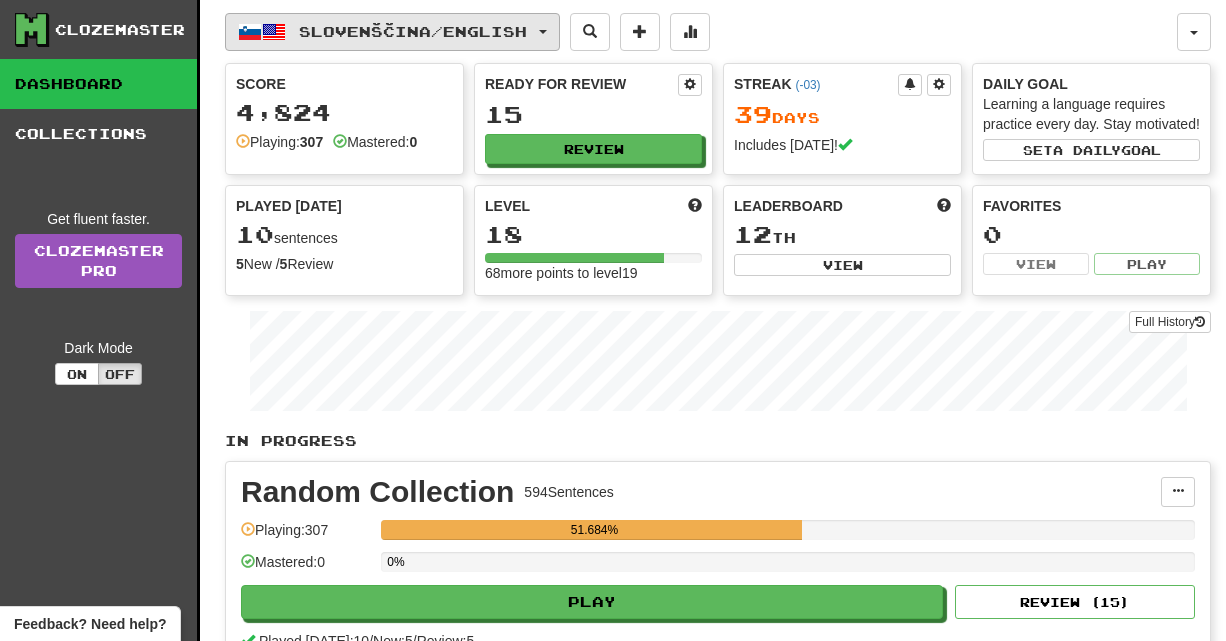 scroll, scrollTop: 0, scrollLeft: 0, axis: both 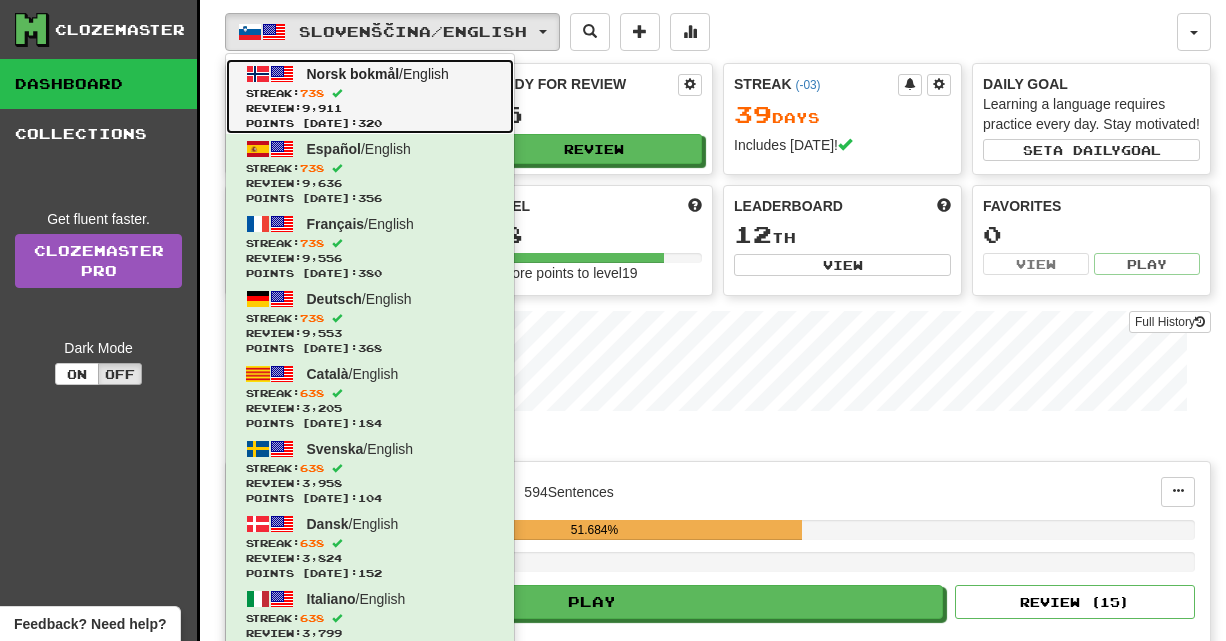 click on "Streak:  738" at bounding box center (370, 93) 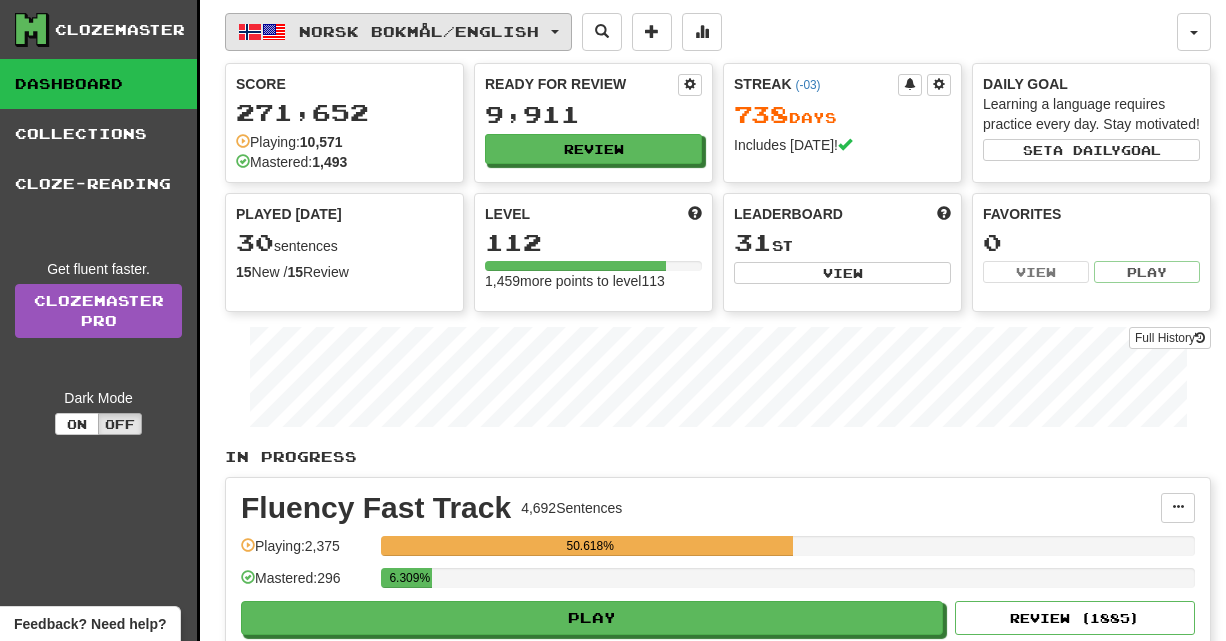 scroll, scrollTop: 0, scrollLeft: 0, axis: both 